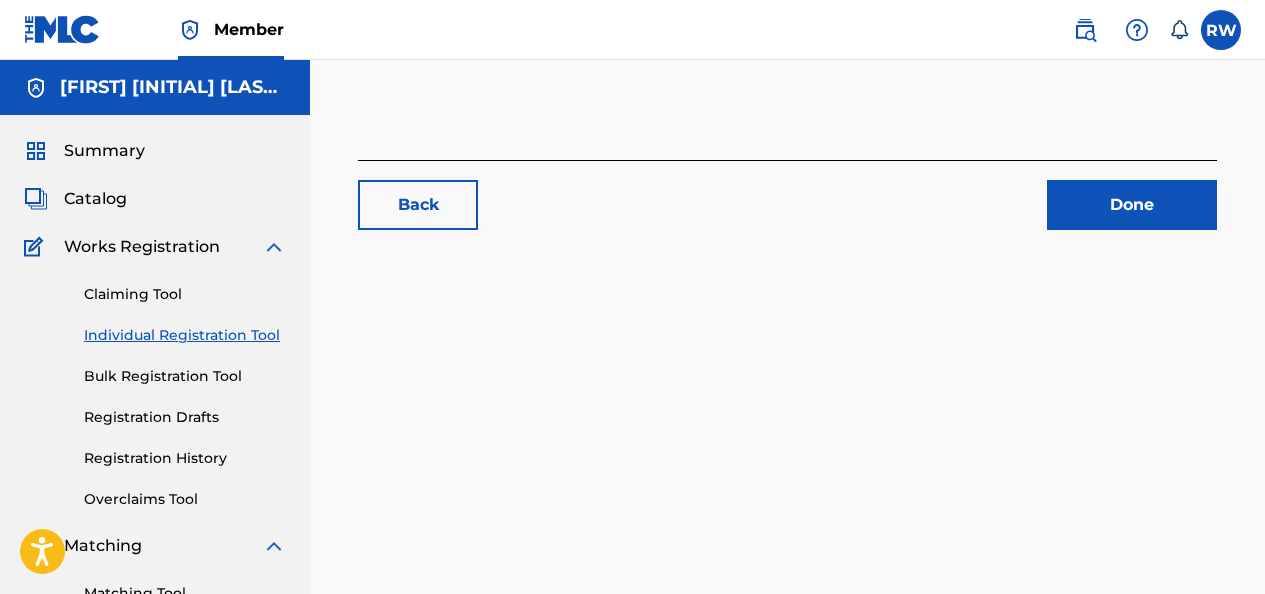 scroll, scrollTop: 0, scrollLeft: 0, axis: both 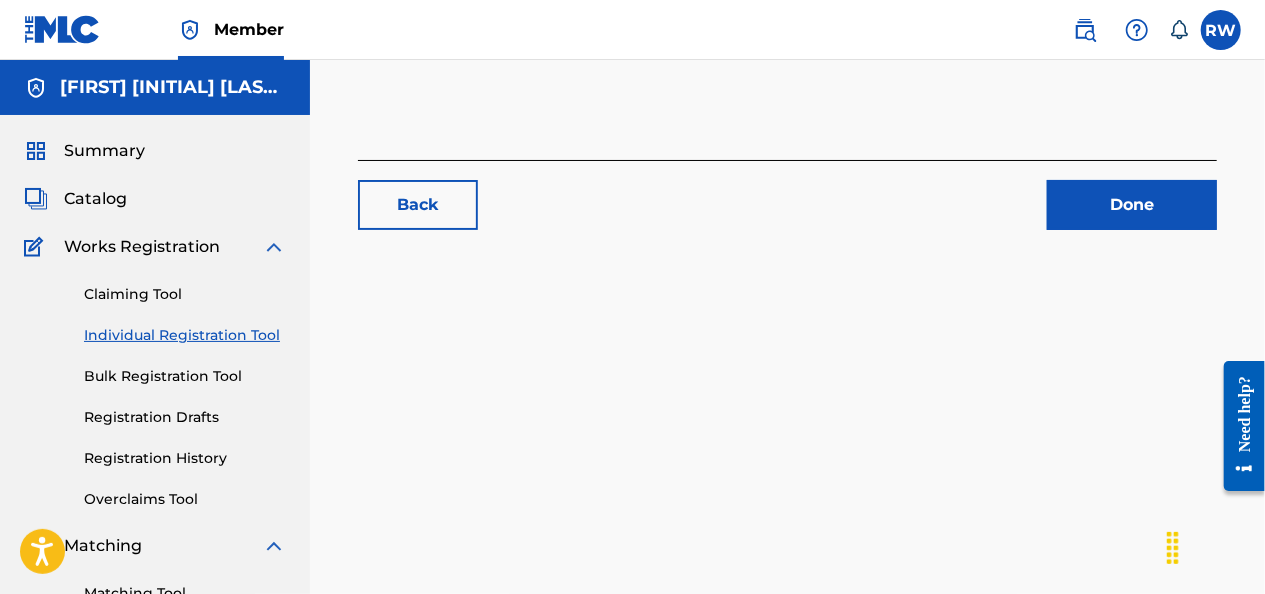 click on "Done" at bounding box center [1132, 205] 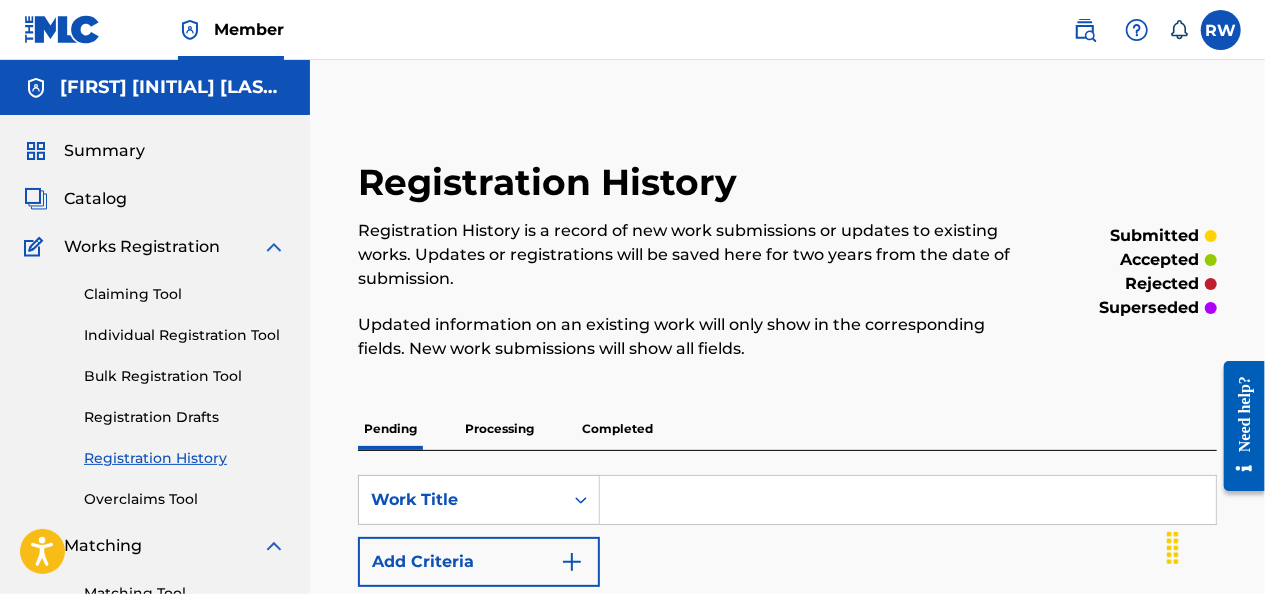 click on "Individual Registration Tool" at bounding box center [185, 335] 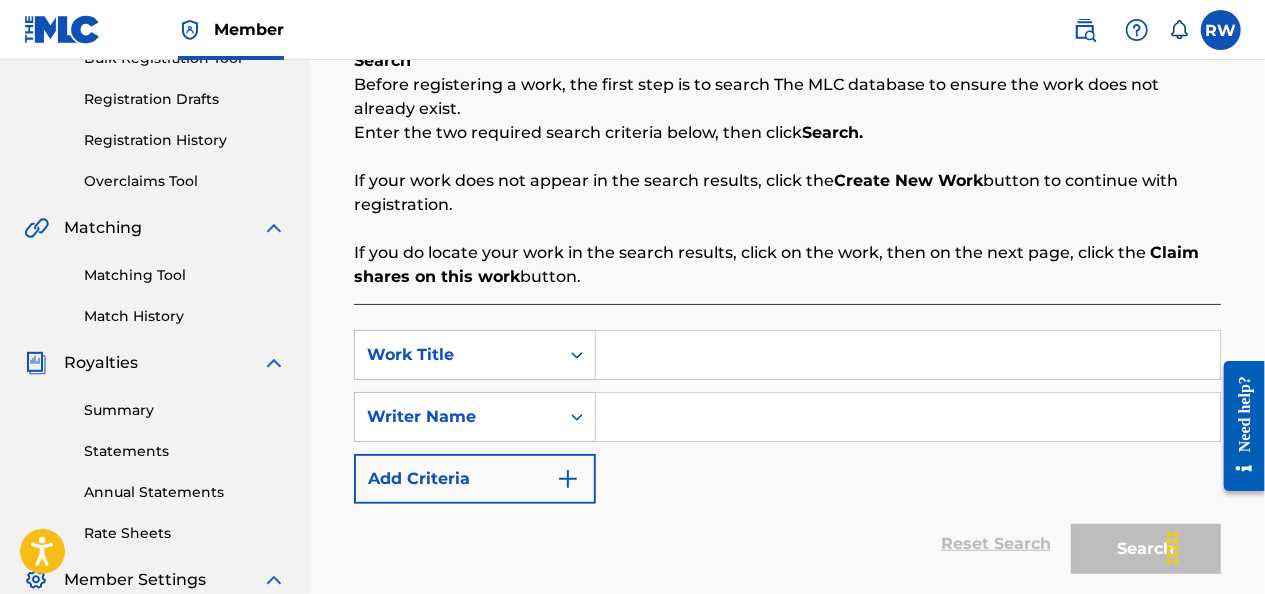 scroll, scrollTop: 314, scrollLeft: 0, axis: vertical 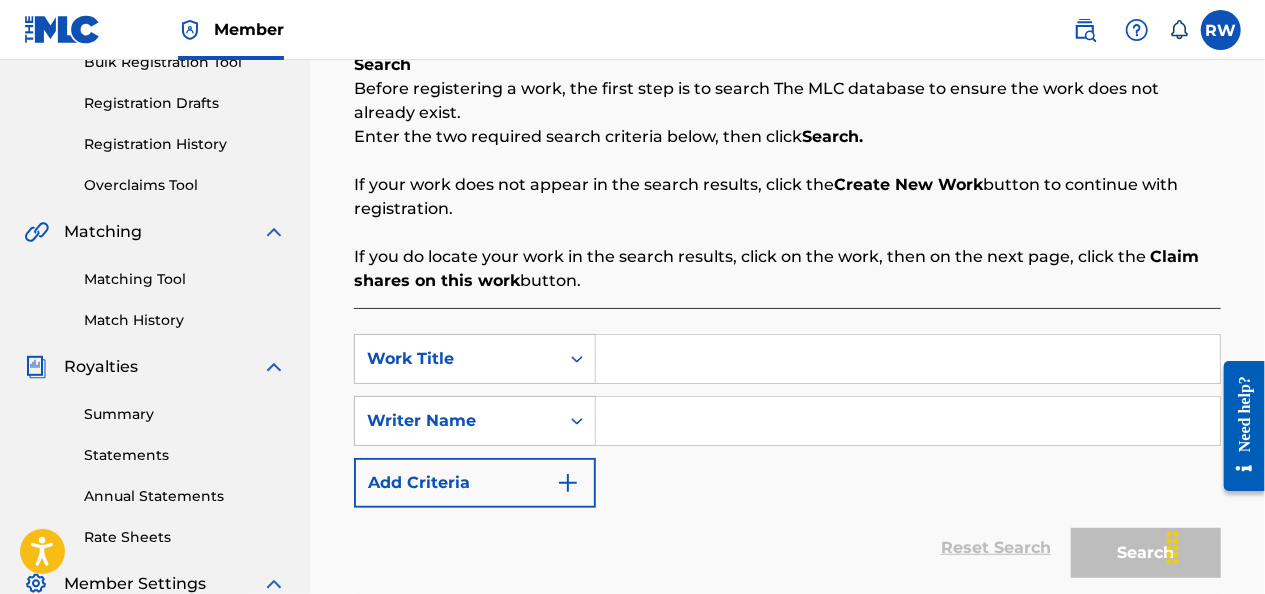 click at bounding box center (908, 359) 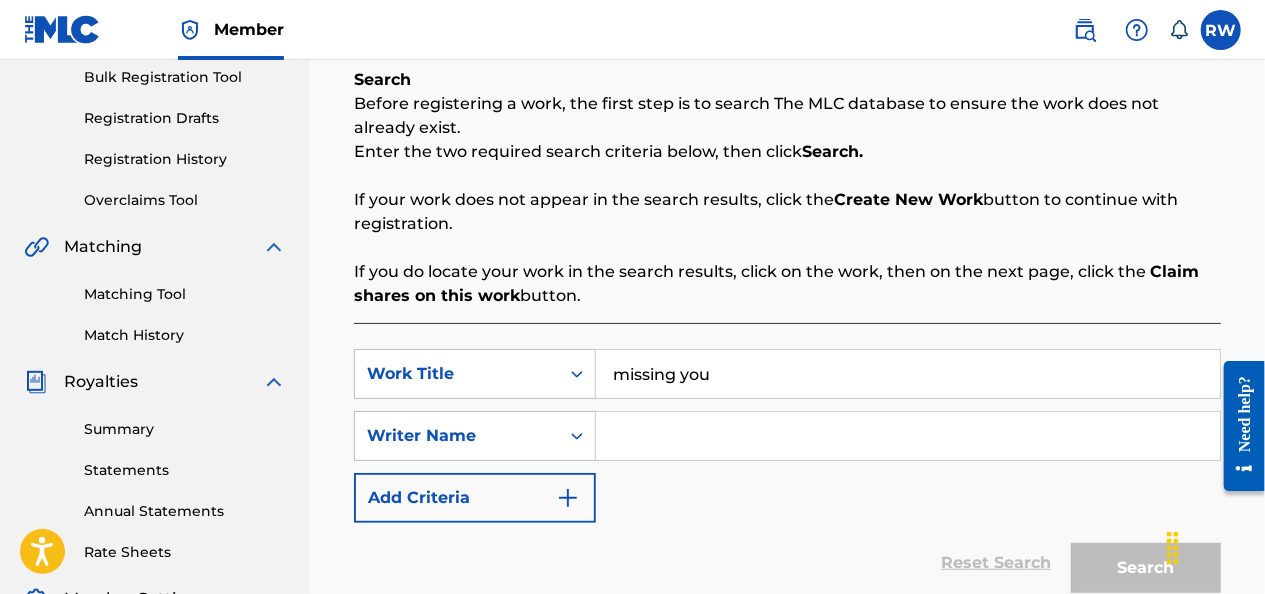 scroll, scrollTop: 294, scrollLeft: 0, axis: vertical 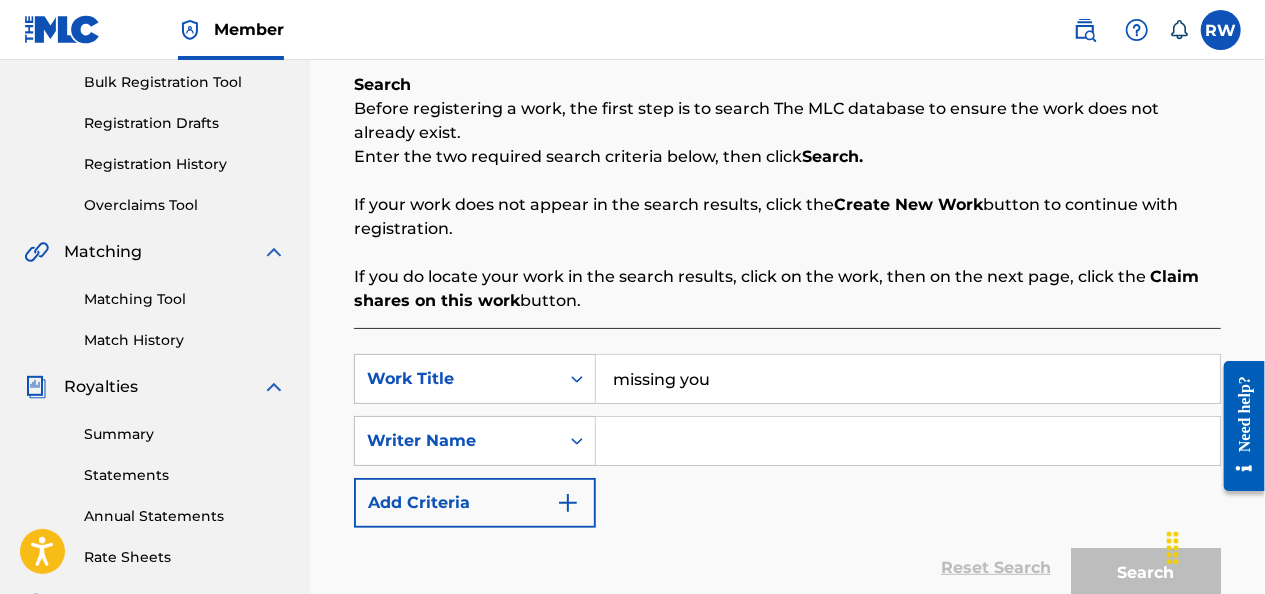 type on "missing you" 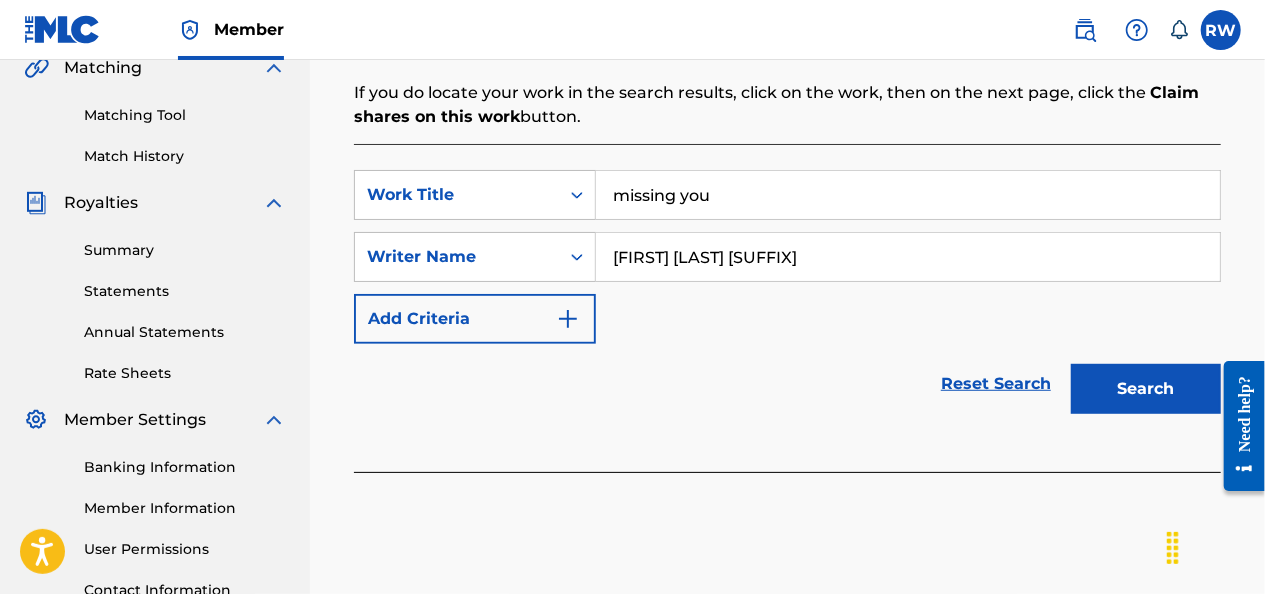 scroll, scrollTop: 470, scrollLeft: 0, axis: vertical 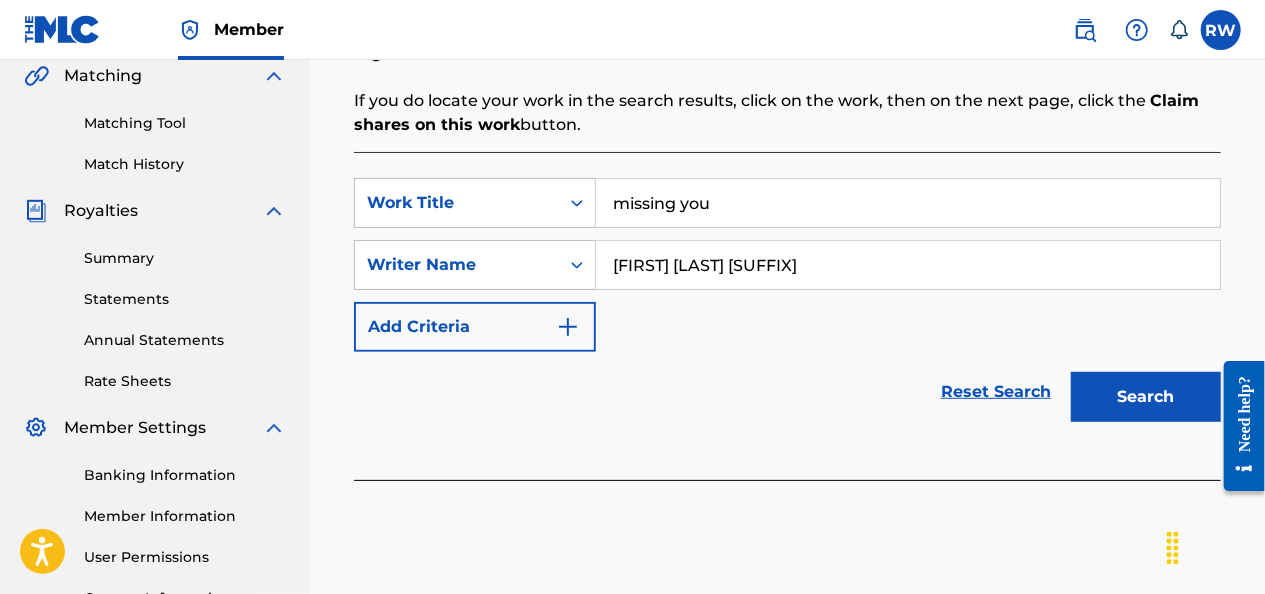 click on "Search" at bounding box center (1146, 397) 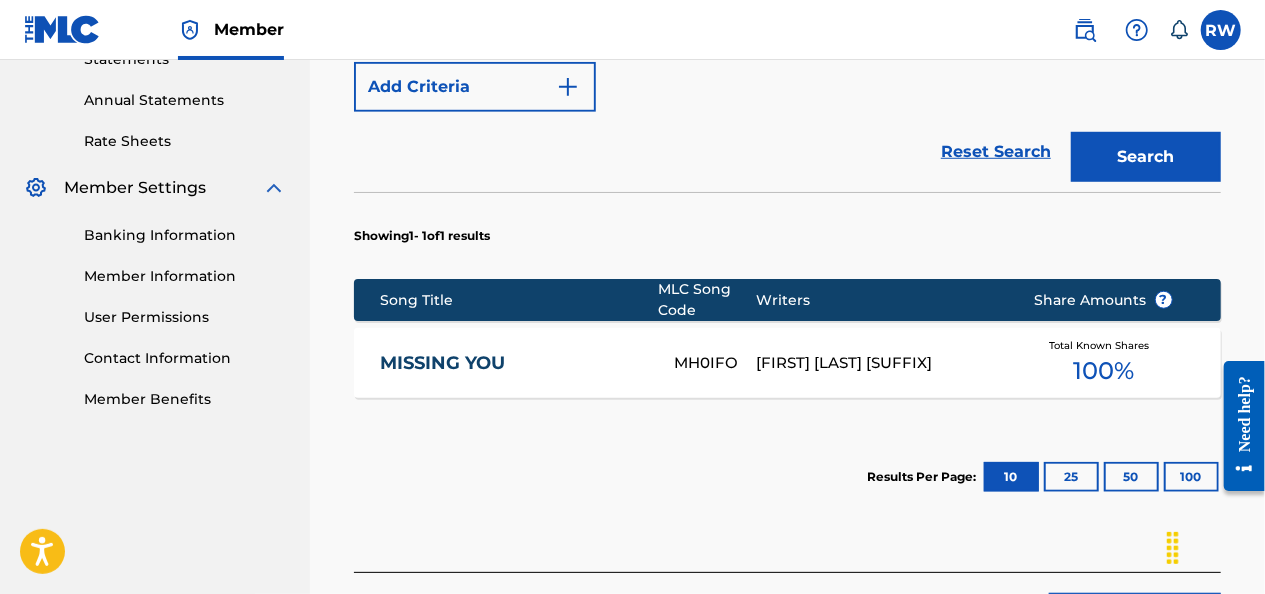 scroll, scrollTop: 719, scrollLeft: 0, axis: vertical 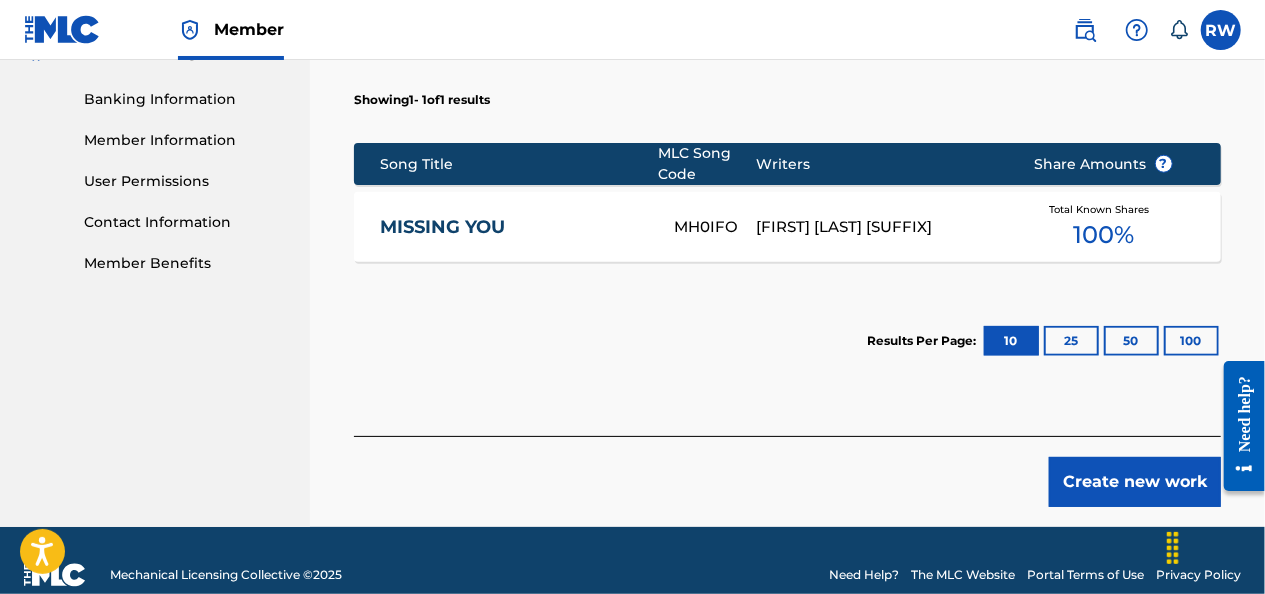 click on "Create new work" at bounding box center [1135, 482] 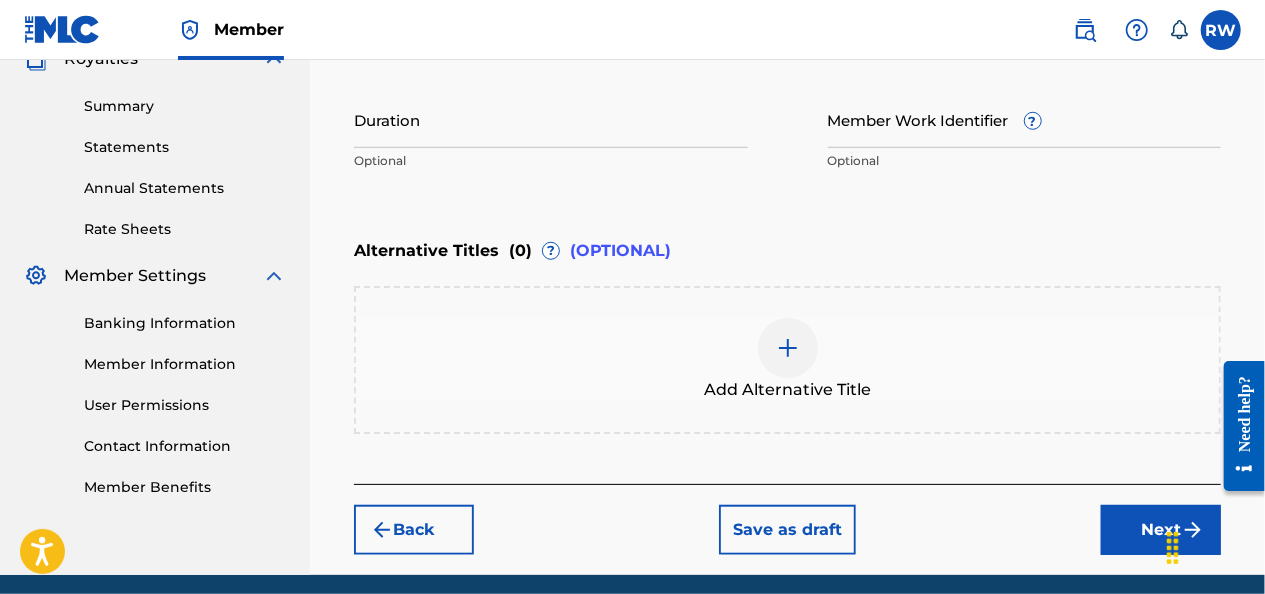 scroll, scrollTop: 507, scrollLeft: 0, axis: vertical 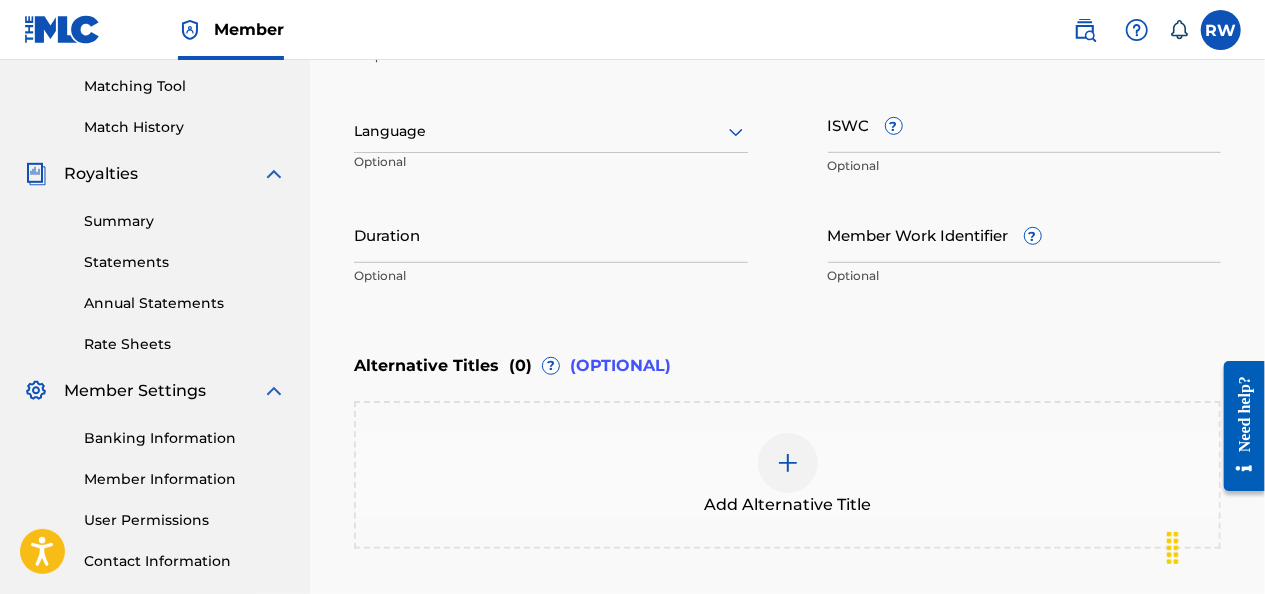 click on "ISWC   ?" at bounding box center (1025, 124) 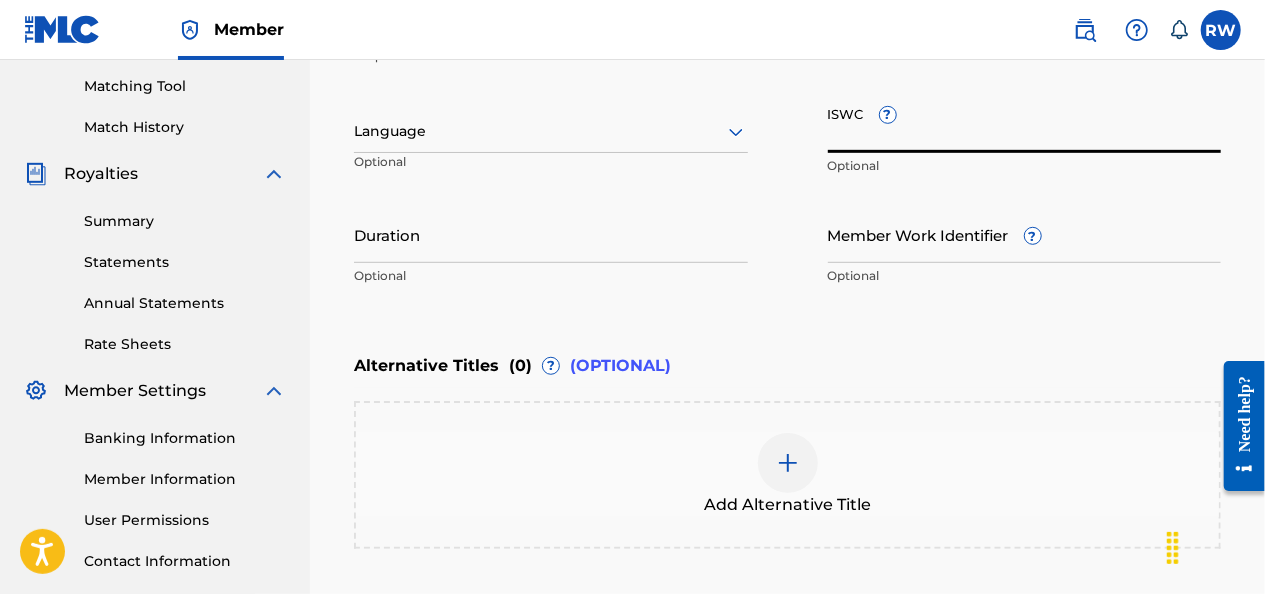 paste on "[PHONE]" 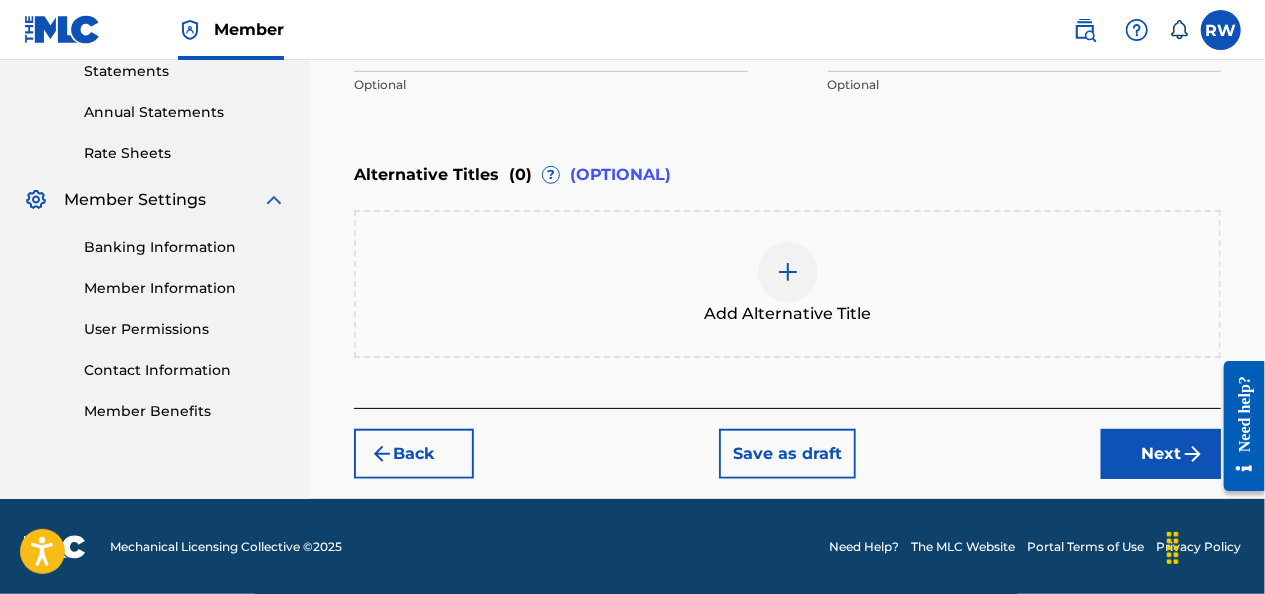 click on "Next" at bounding box center [1161, 454] 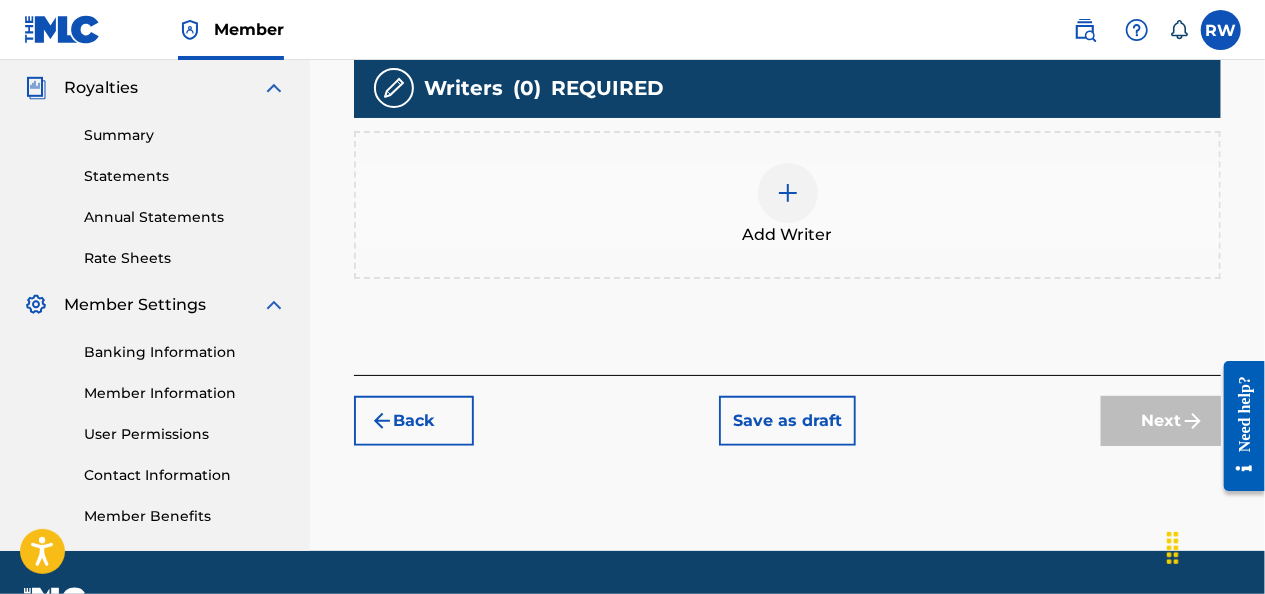 scroll, scrollTop: 592, scrollLeft: 0, axis: vertical 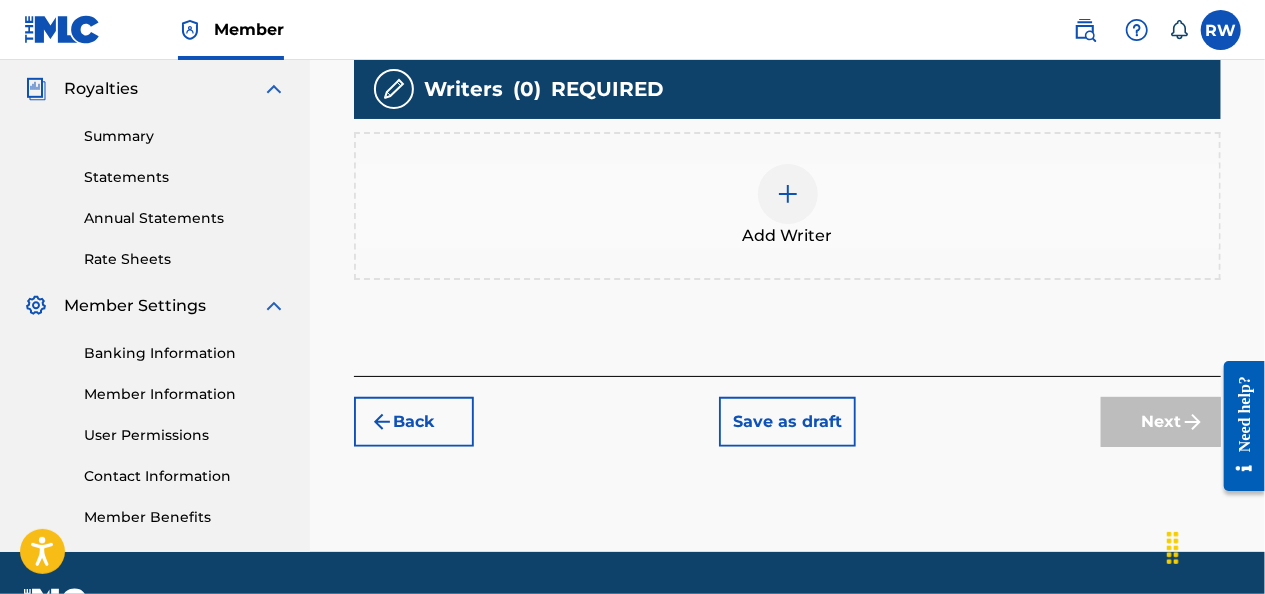 click at bounding box center [788, 194] 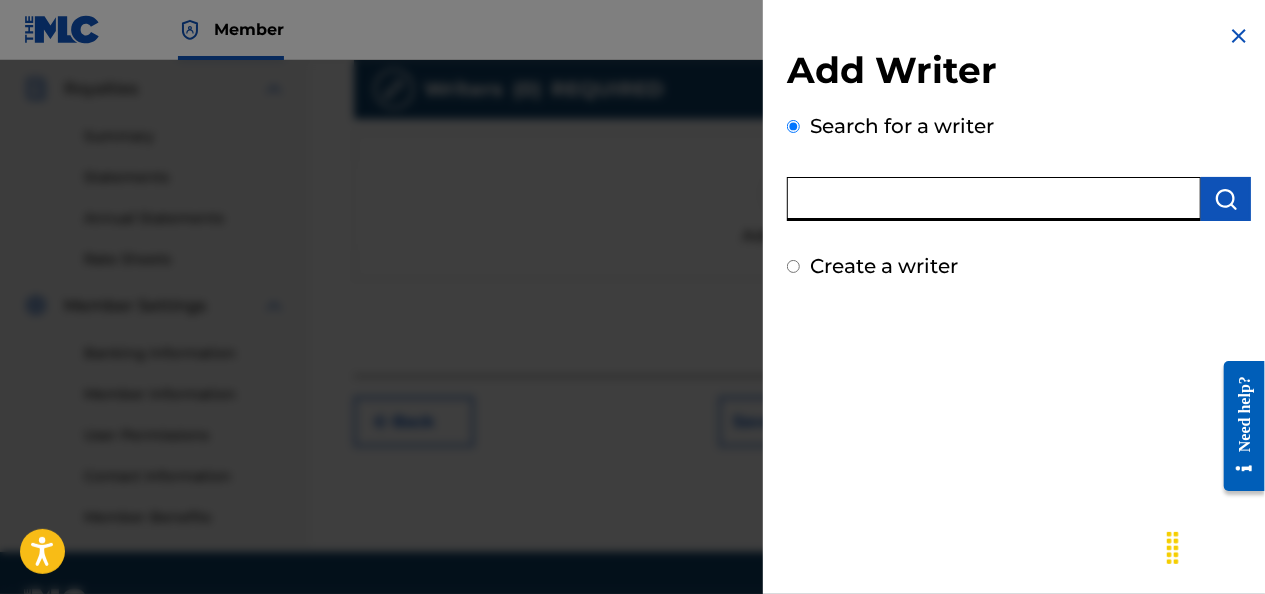 paste on "[PHONE]" 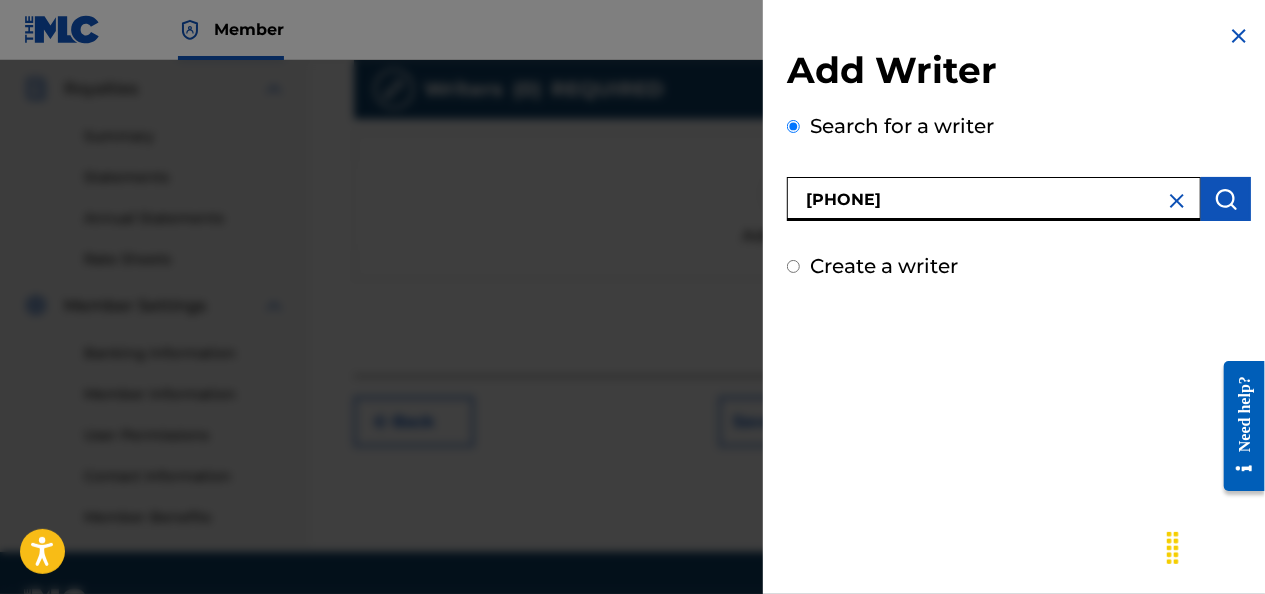 type on "[PHONE]" 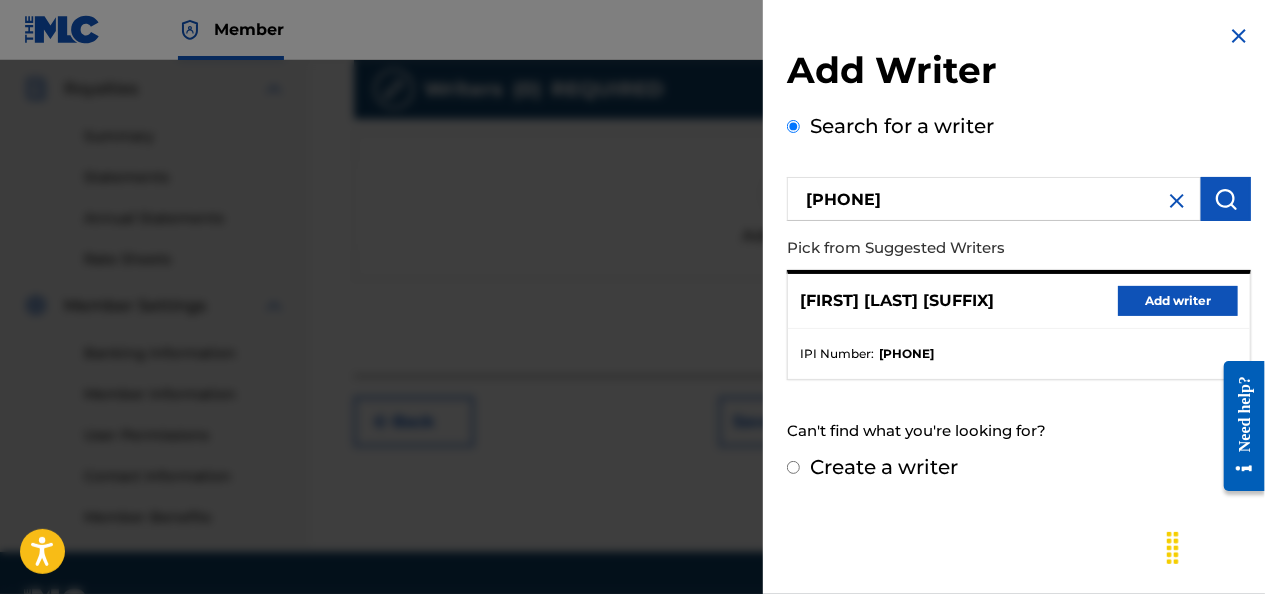click on "Add writer" at bounding box center [1178, 301] 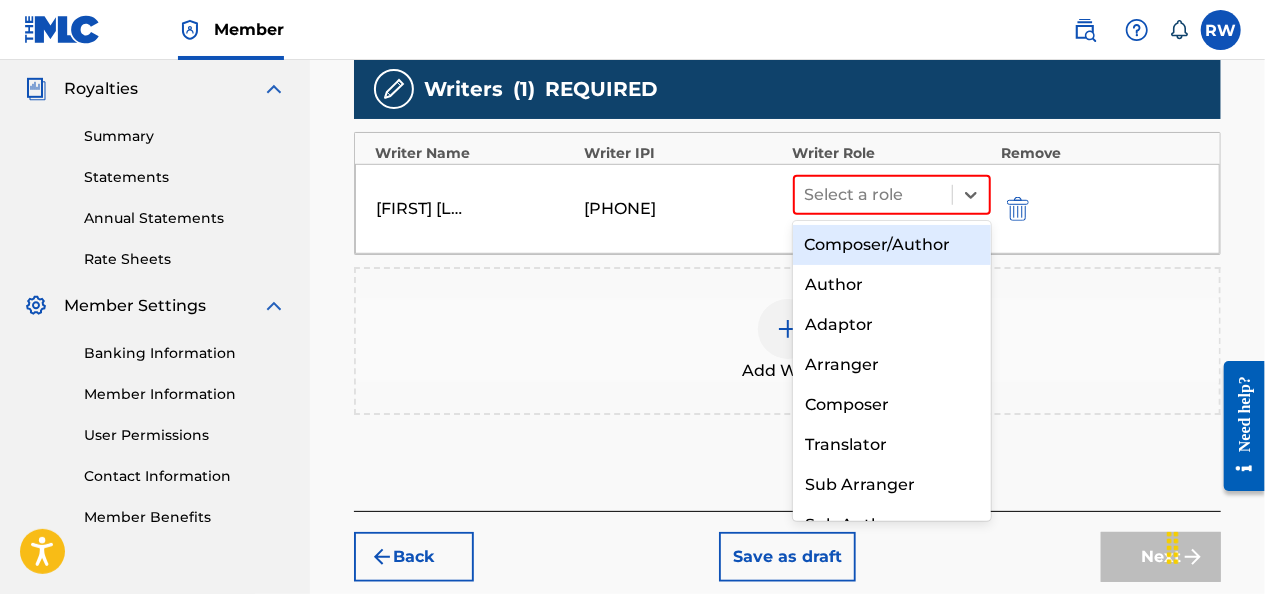 click on "Composer/Author" at bounding box center (892, 245) 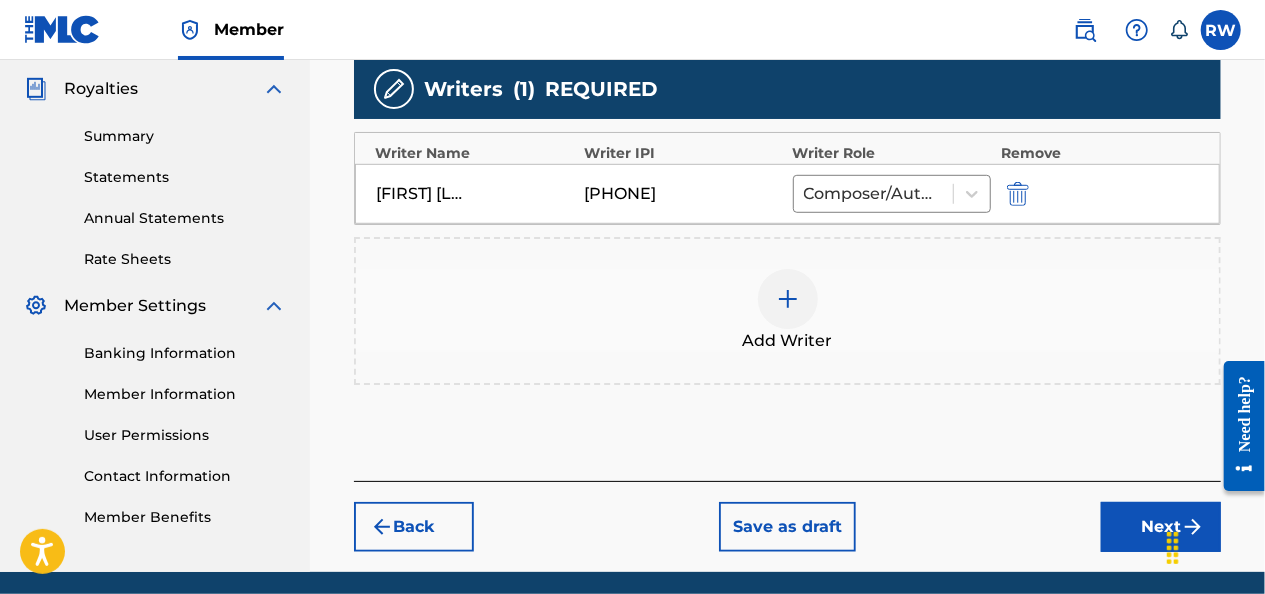 click on "Next" at bounding box center (1161, 527) 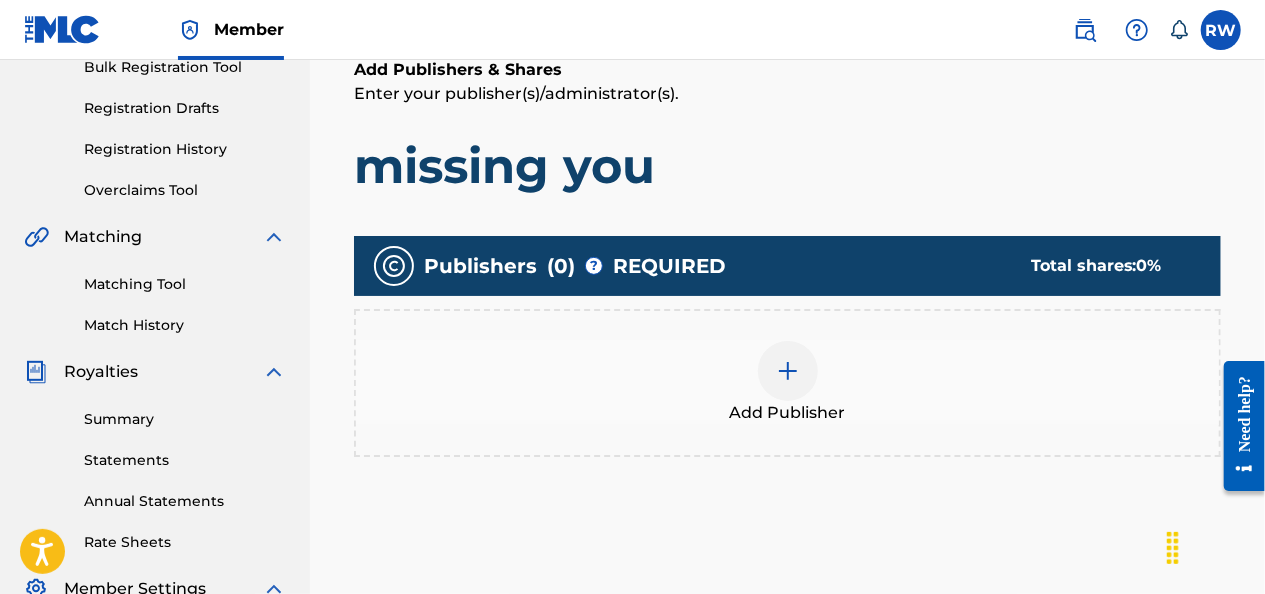 scroll, scrollTop: 311, scrollLeft: 0, axis: vertical 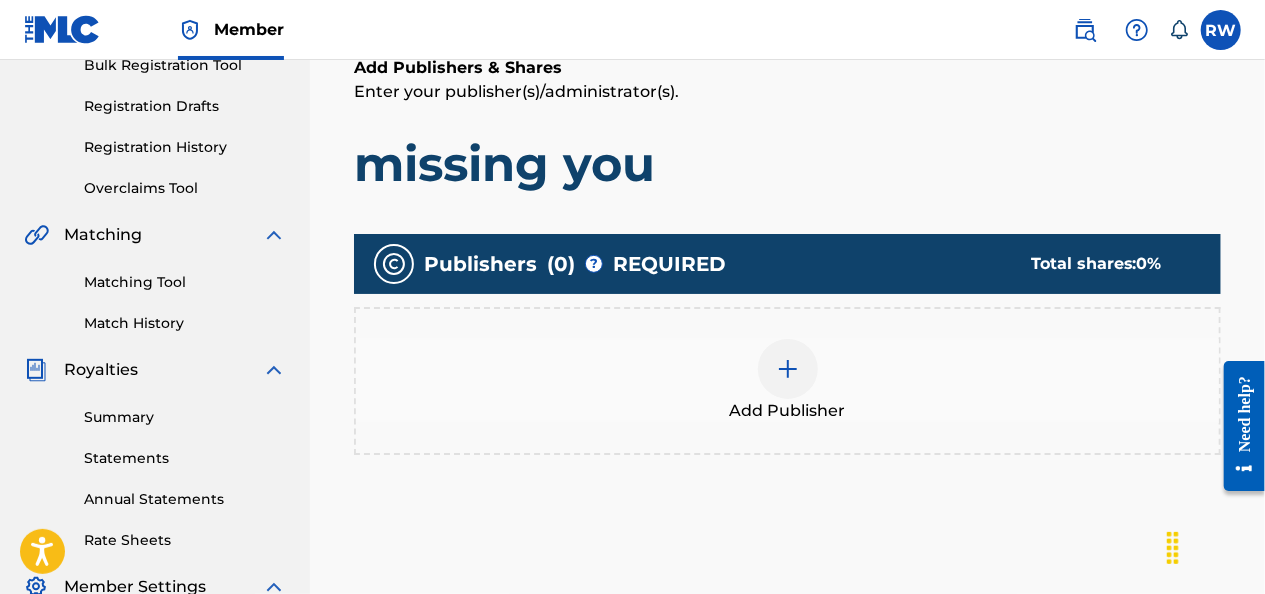 click at bounding box center [788, 369] 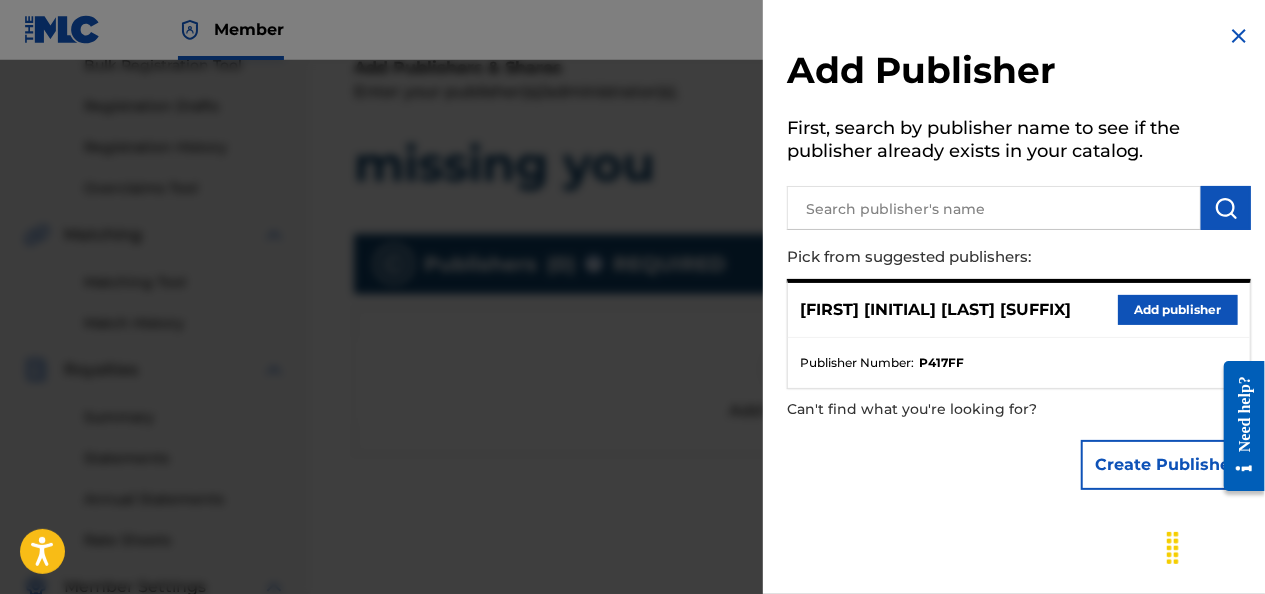 click on "Add publisher" at bounding box center (1178, 310) 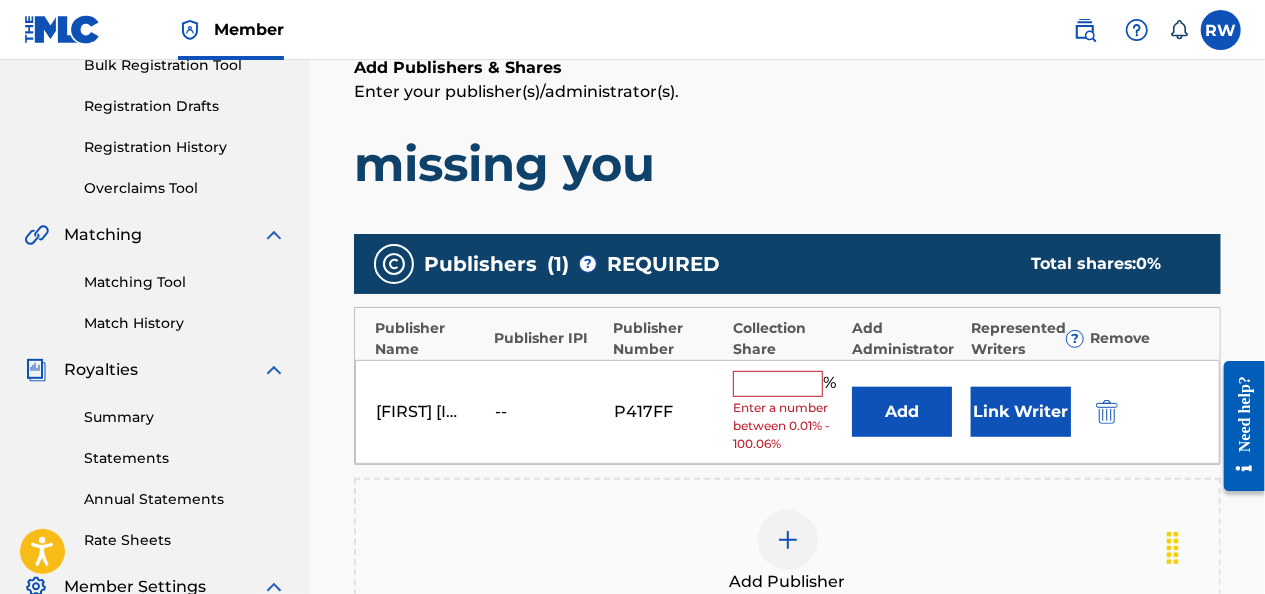click at bounding box center [778, 384] 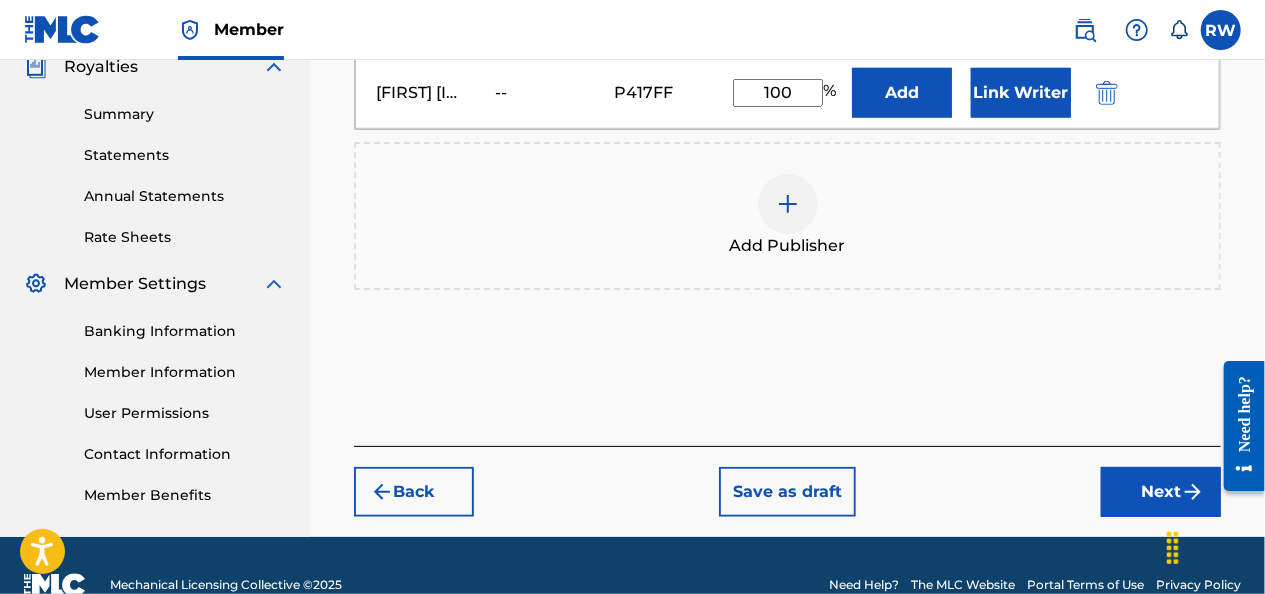 click on "Next" at bounding box center (1161, 492) 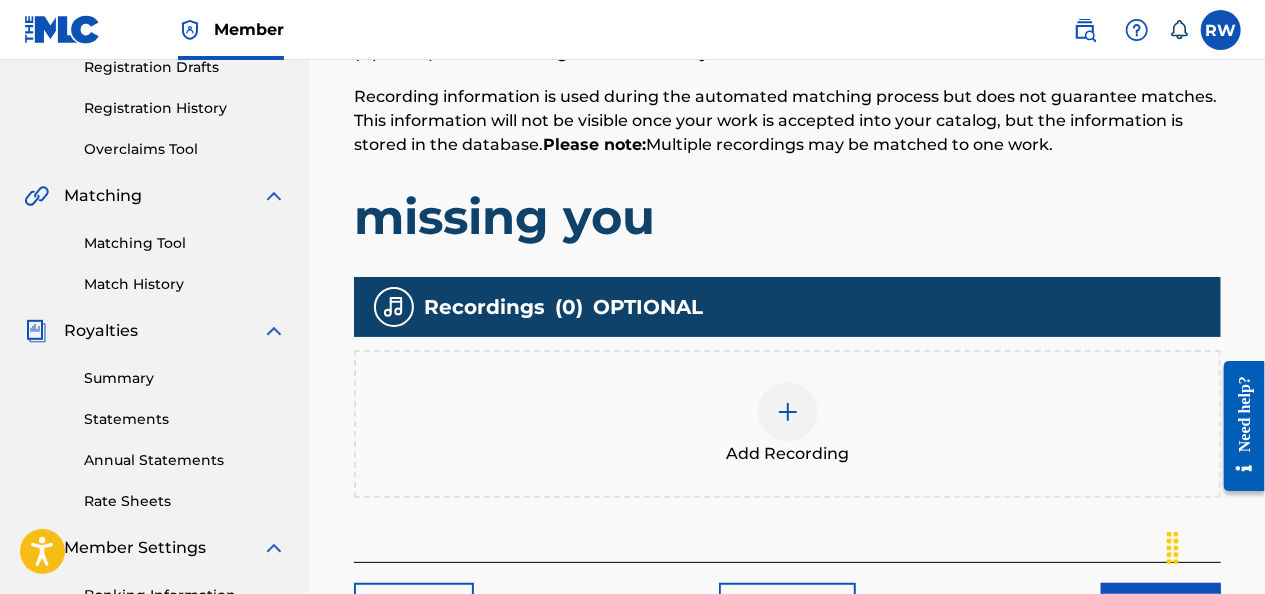 scroll, scrollTop: 424, scrollLeft: 0, axis: vertical 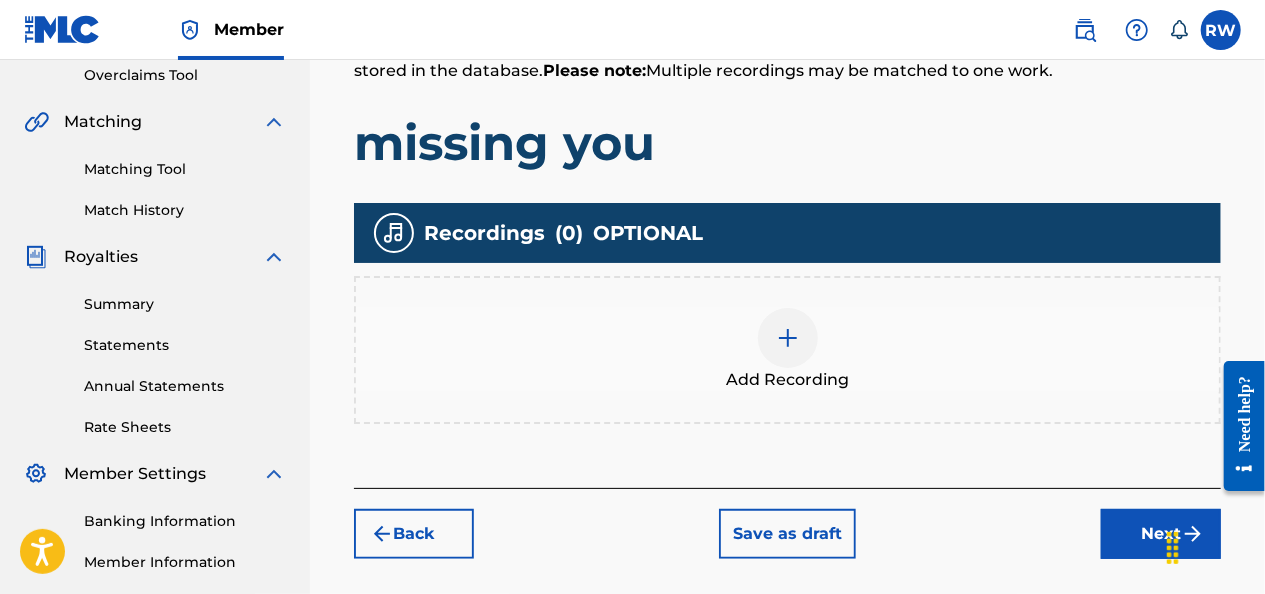 click at bounding box center (788, 338) 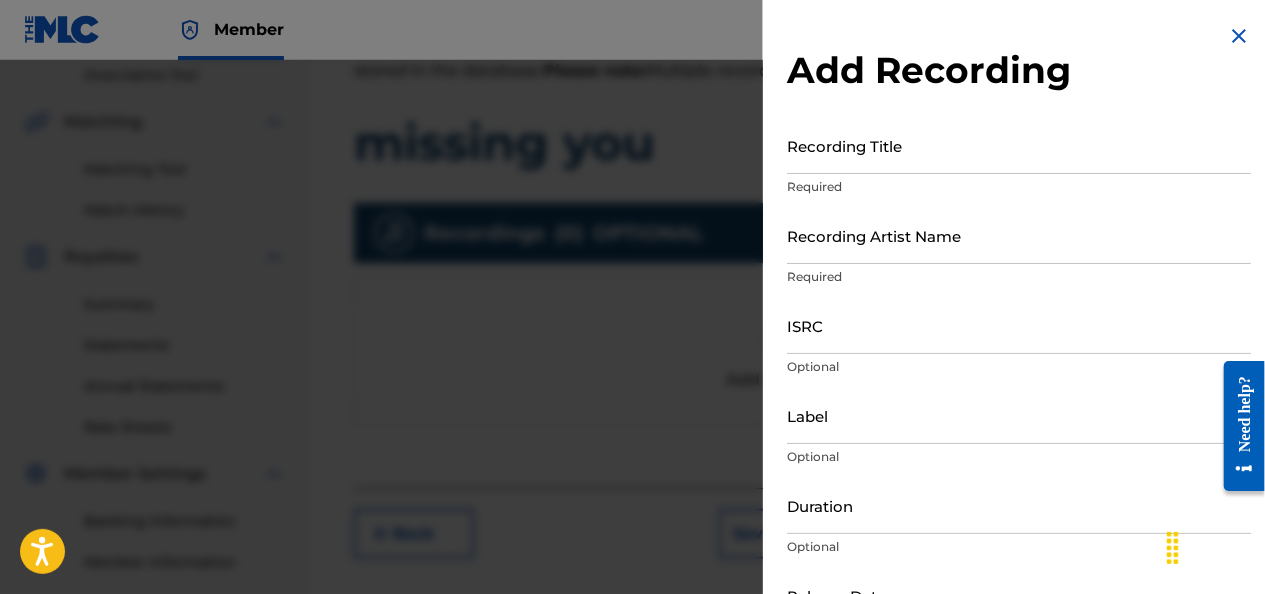 click on "Recording Title" at bounding box center (1019, 145) 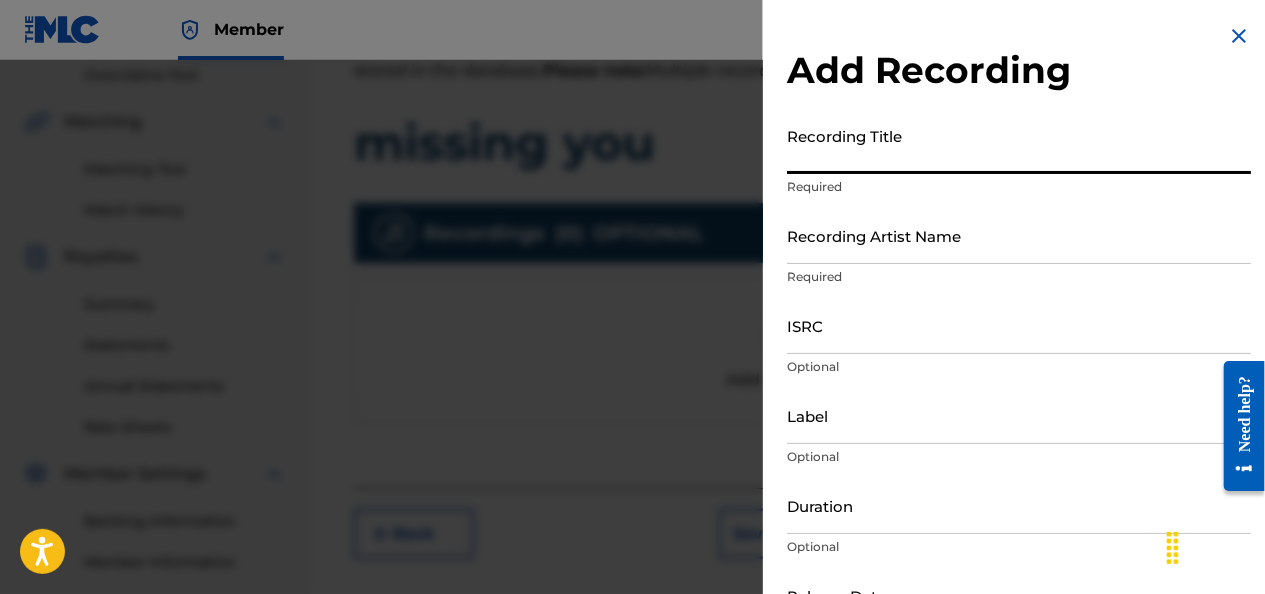 click on "Recording Title" at bounding box center [1019, 145] 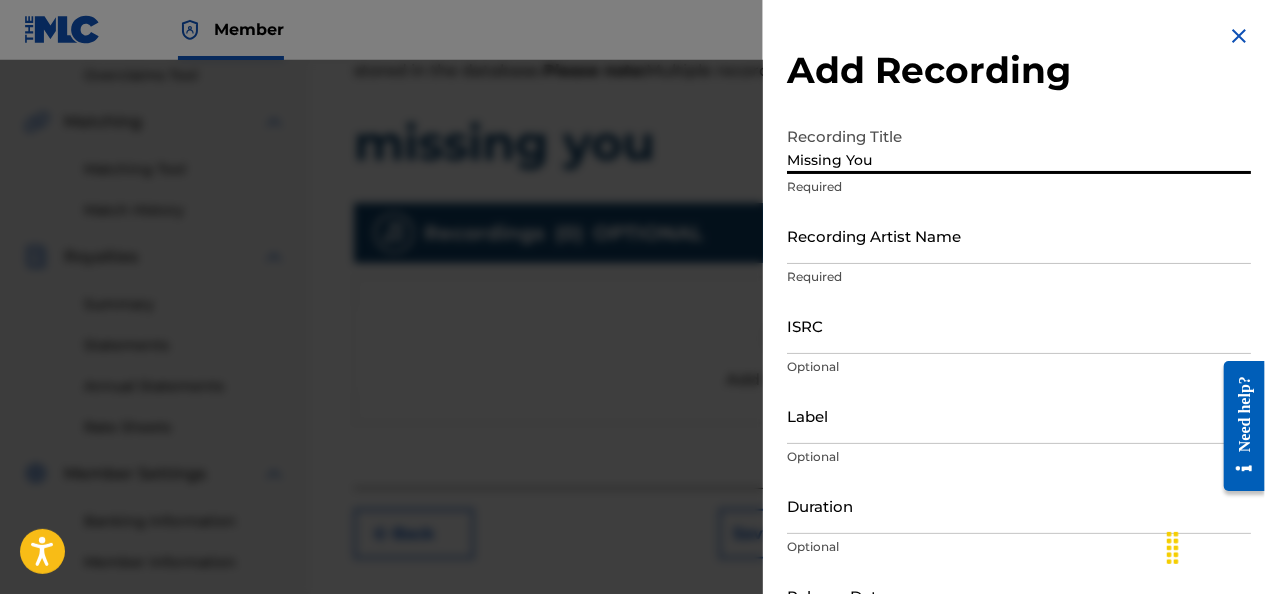 type on "Missing You" 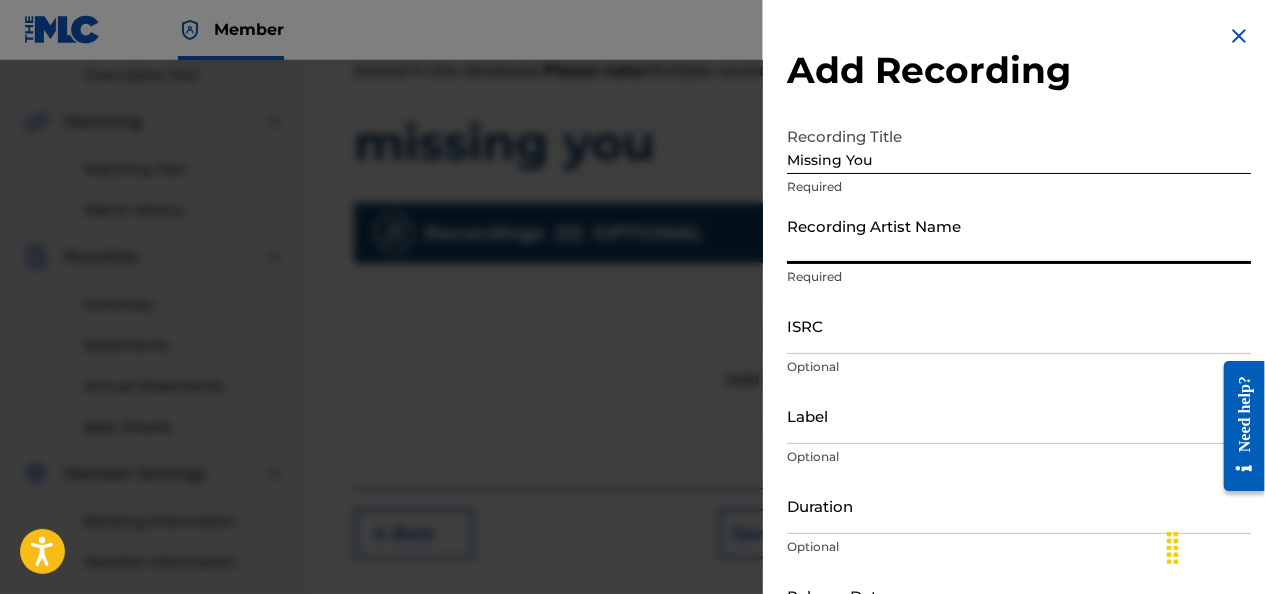 type on "JUNIOR" 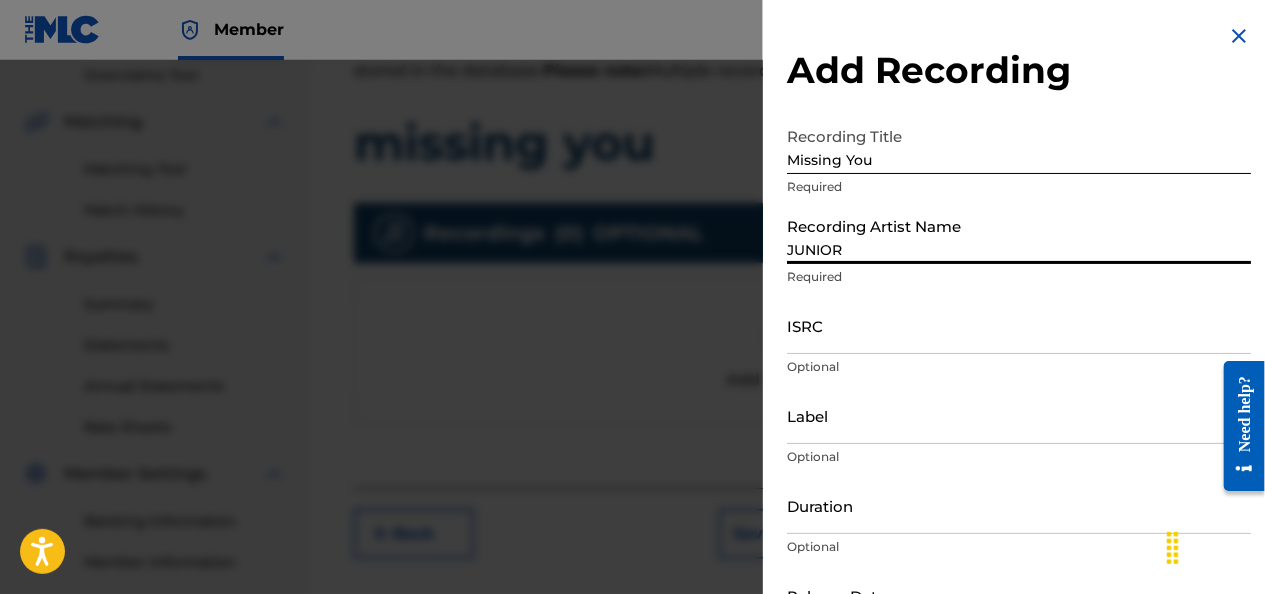 type on "STREETKID MUSIC LLC" 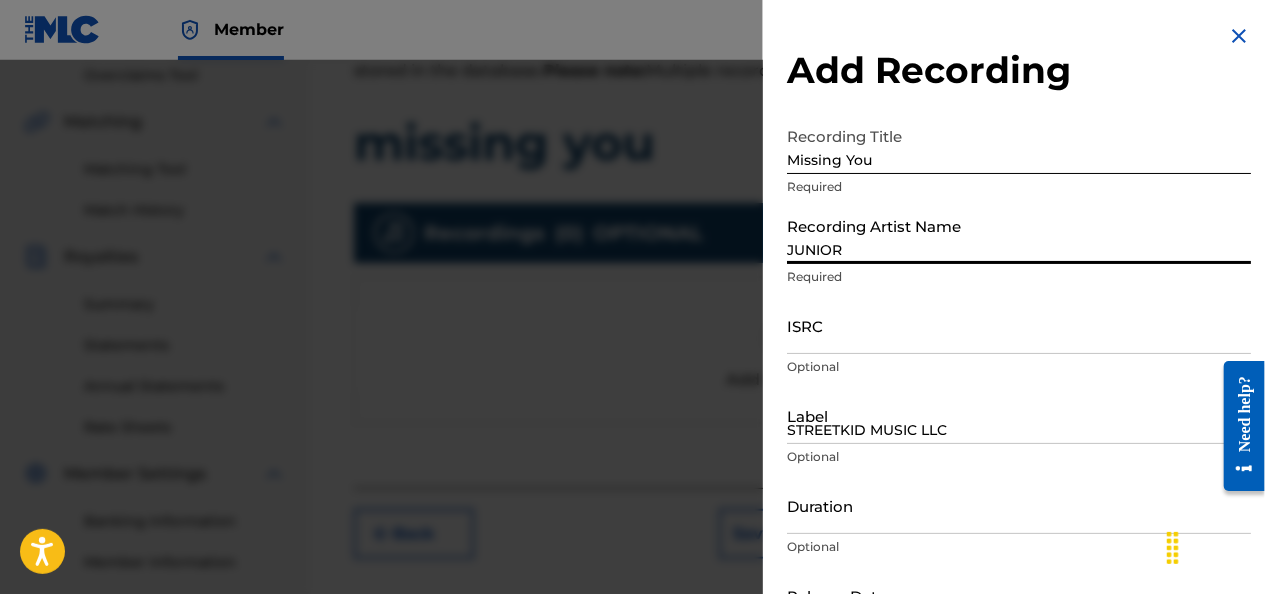 type on "[MONTH] [DAY] [YEAR]" 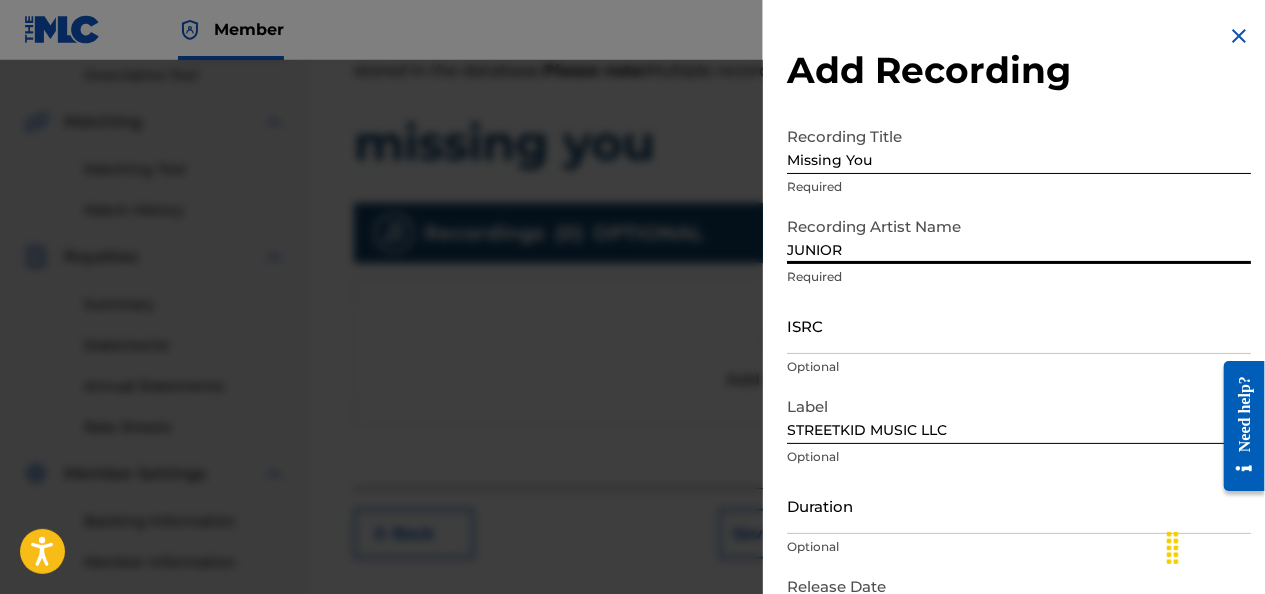 click on "ISRC" at bounding box center [1019, 325] 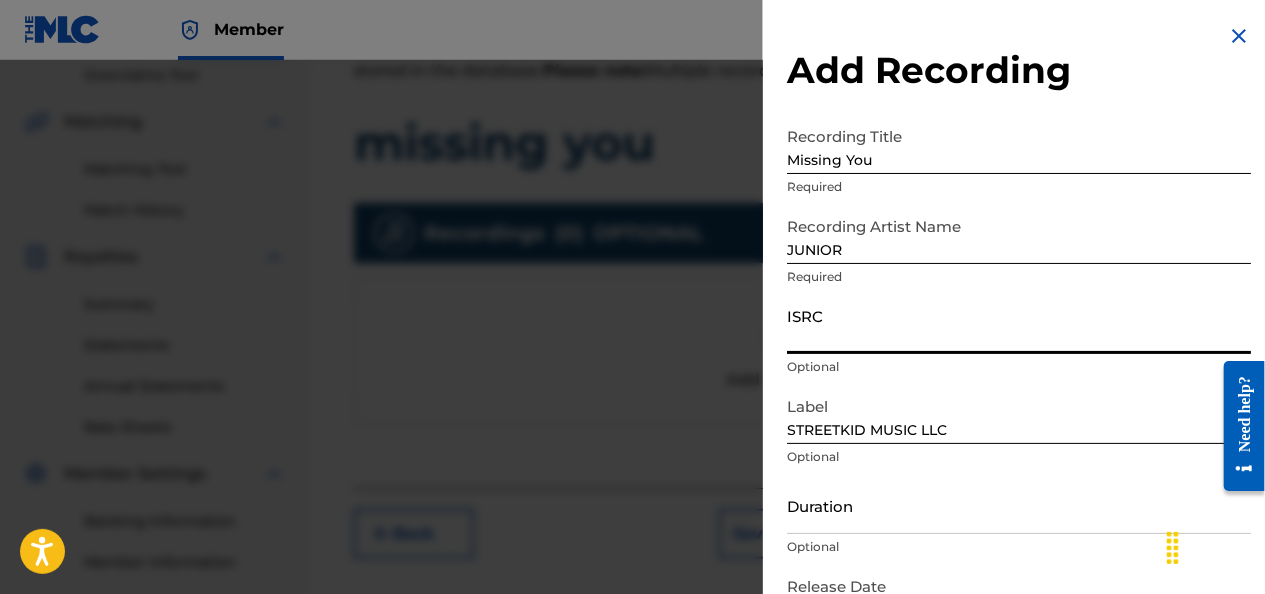 paste on "[PHONE]" 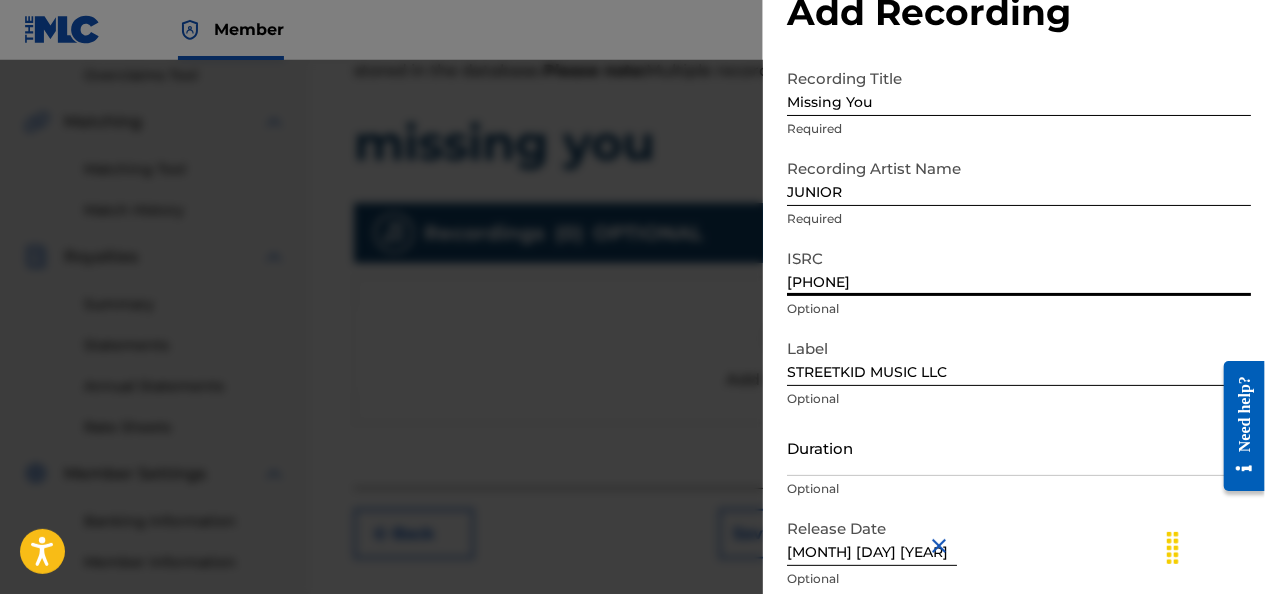 scroll, scrollTop: 137, scrollLeft: 0, axis: vertical 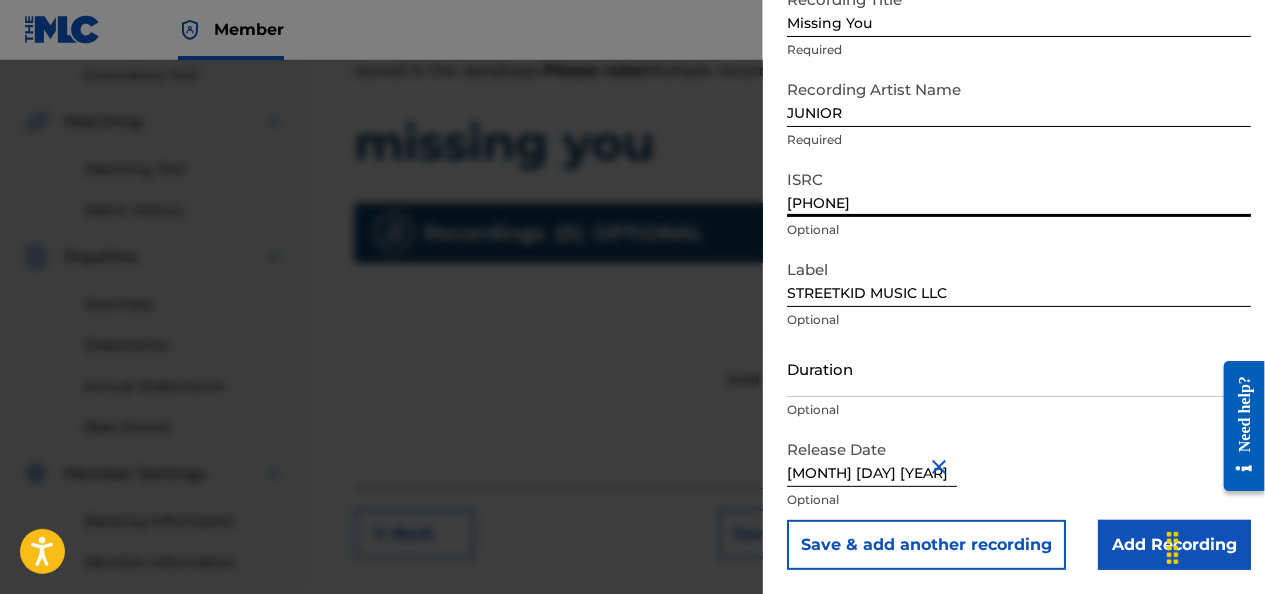 click on "Add Recording" at bounding box center (1174, 545) 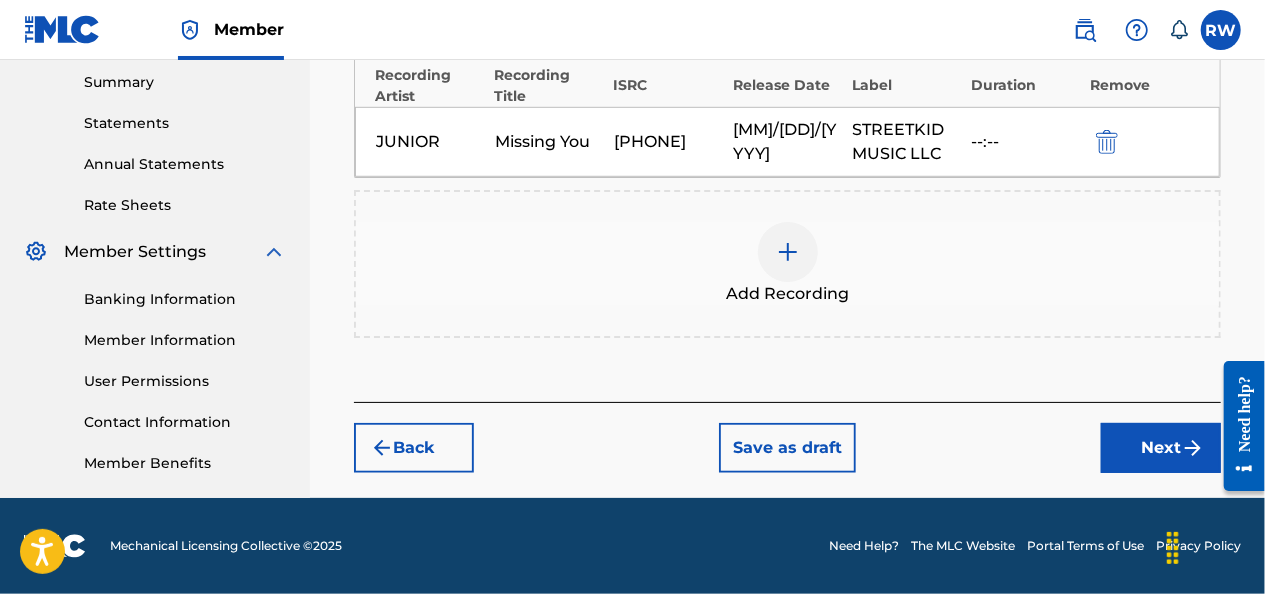 click on "Next" at bounding box center (1161, 448) 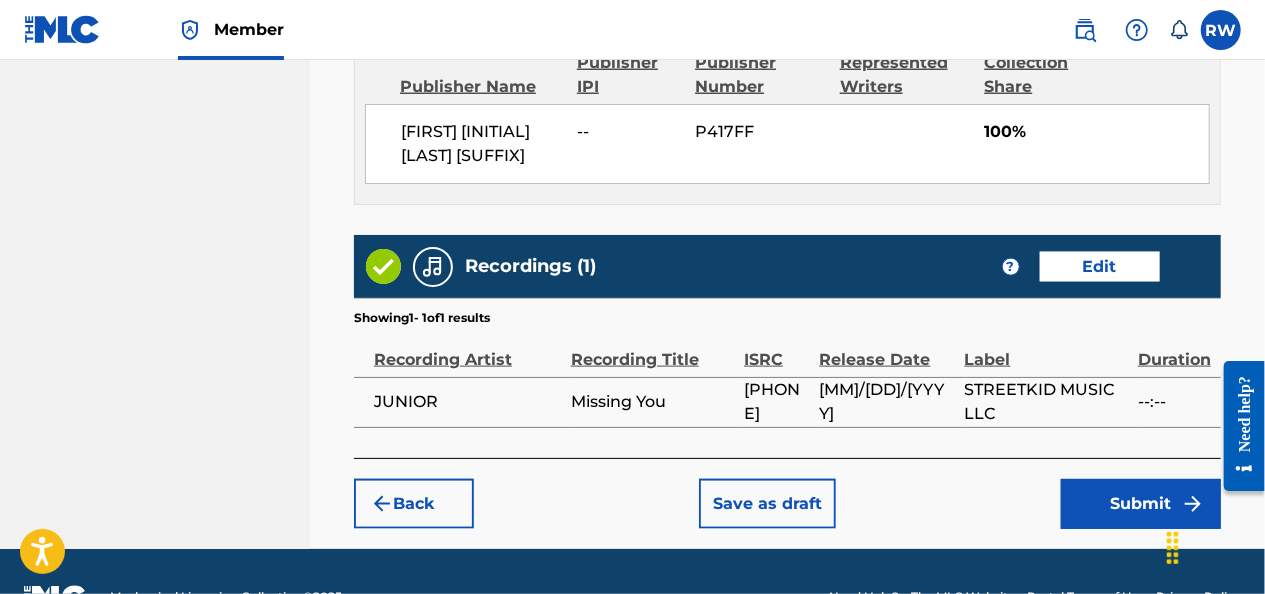 scroll, scrollTop: 1181, scrollLeft: 0, axis: vertical 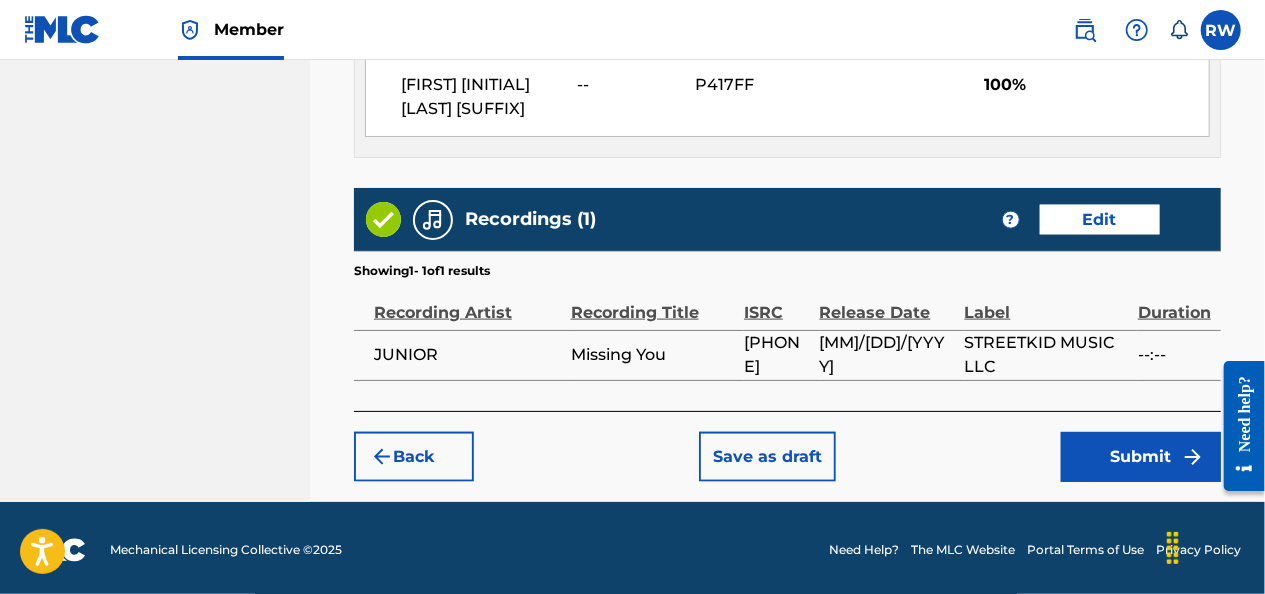 click on "Submit" at bounding box center [1141, 457] 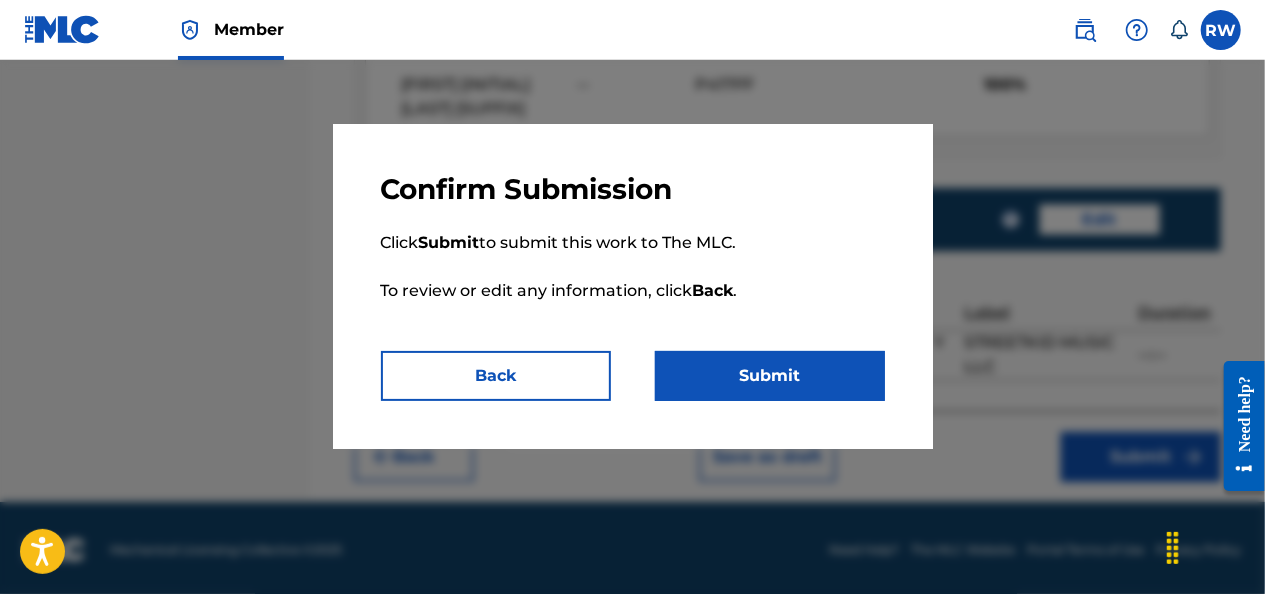 click on "Submit" at bounding box center (770, 376) 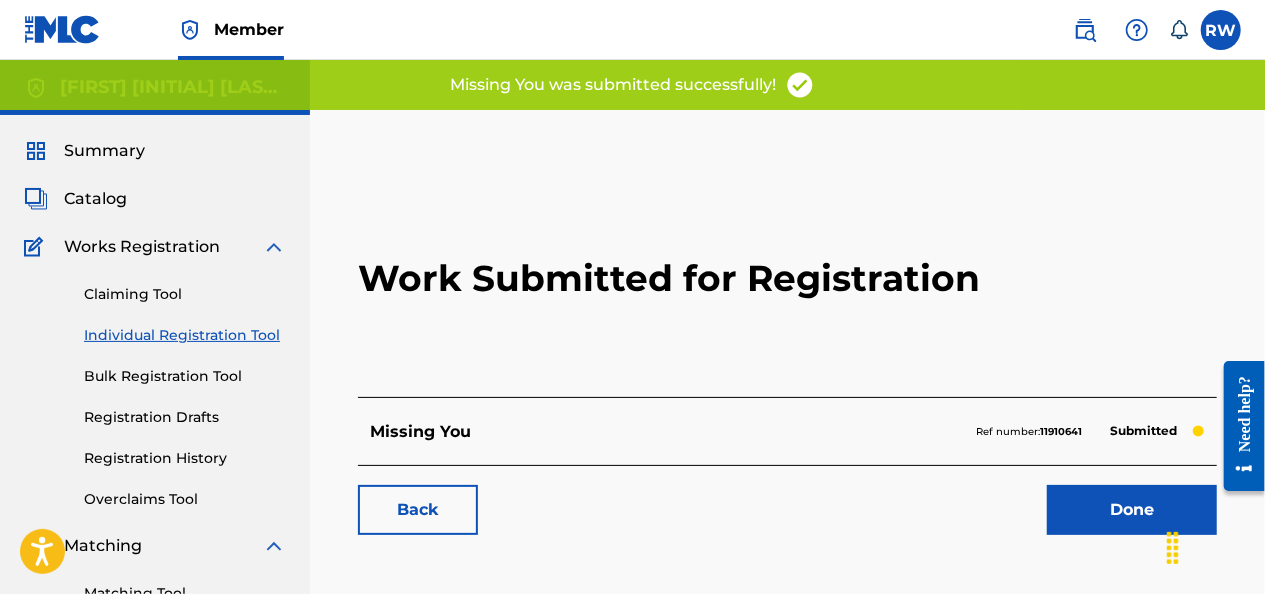 click on "Individual Registration Tool" at bounding box center [185, 335] 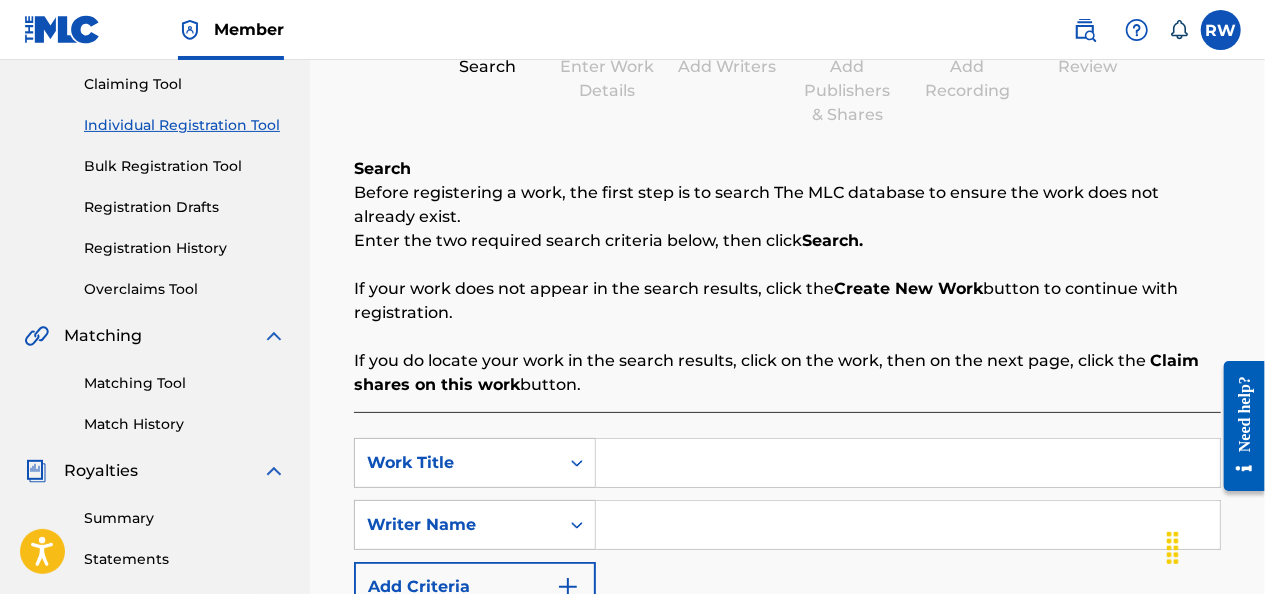 scroll, scrollTop: 231, scrollLeft: 0, axis: vertical 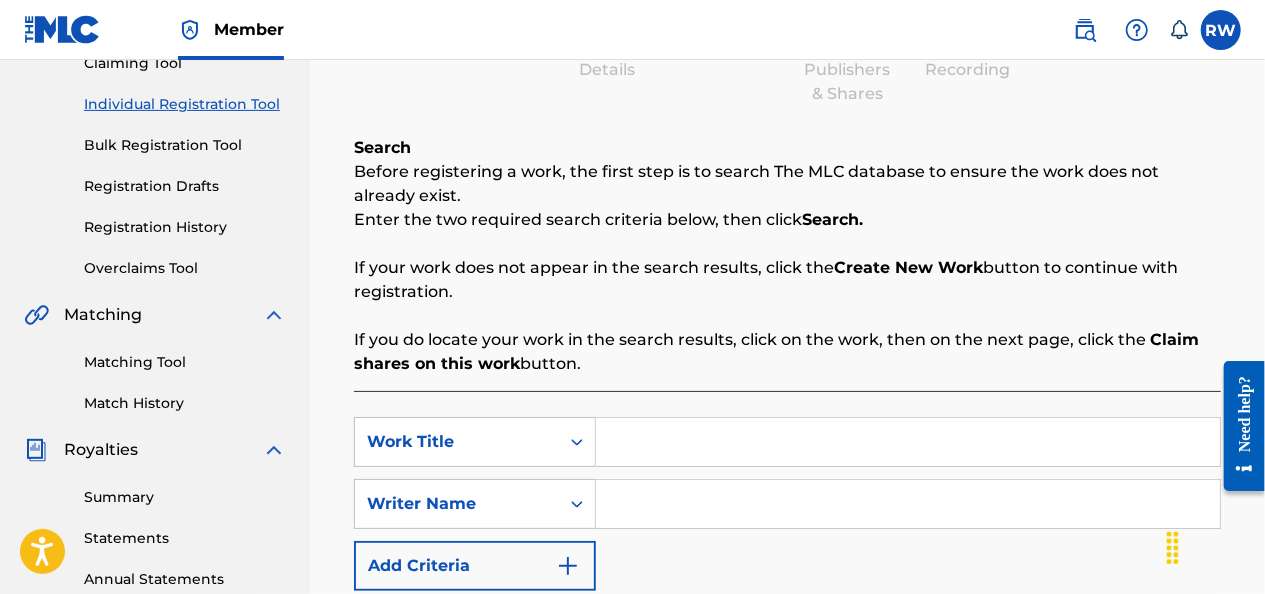 click at bounding box center [908, 442] 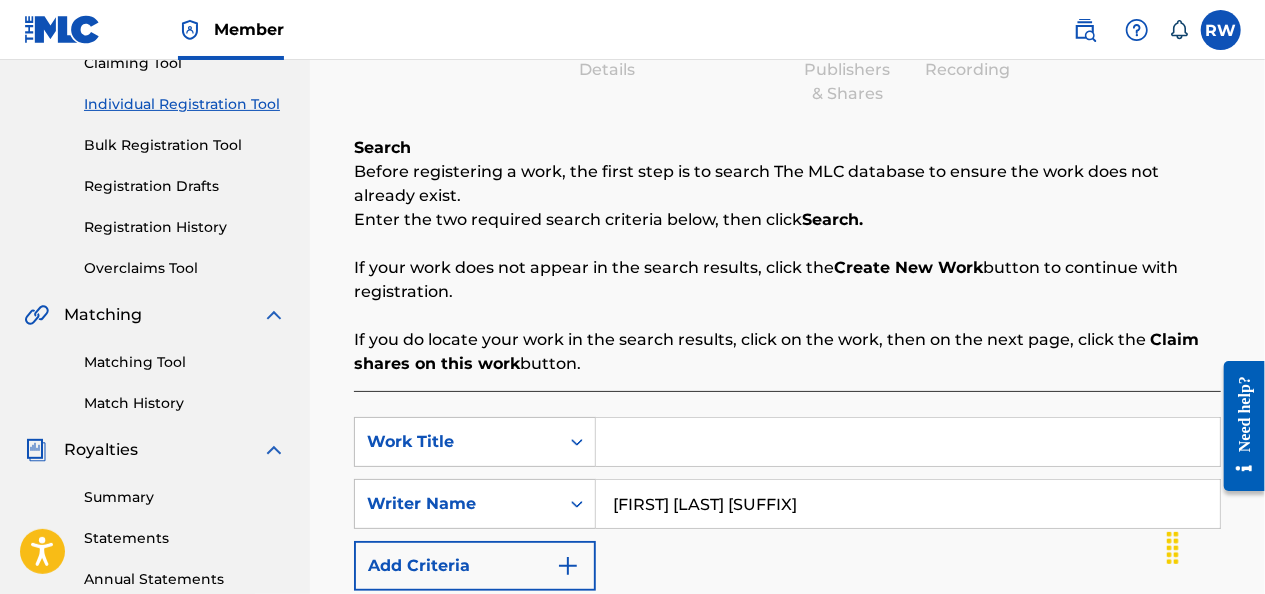 click at bounding box center (908, 442) 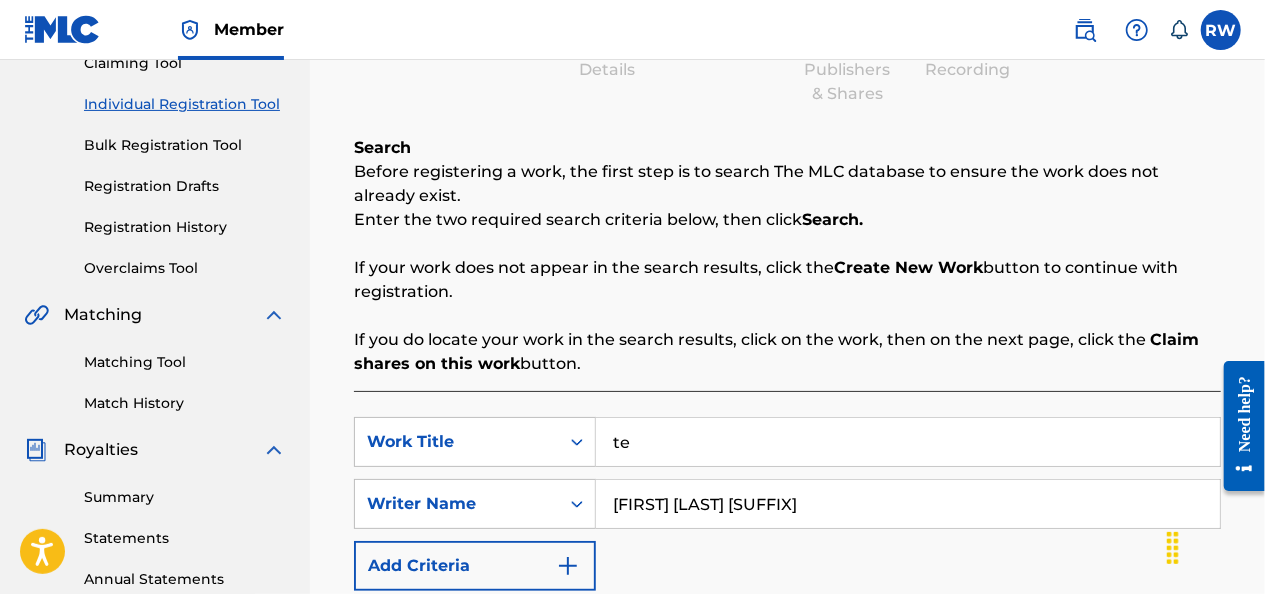 type on "t" 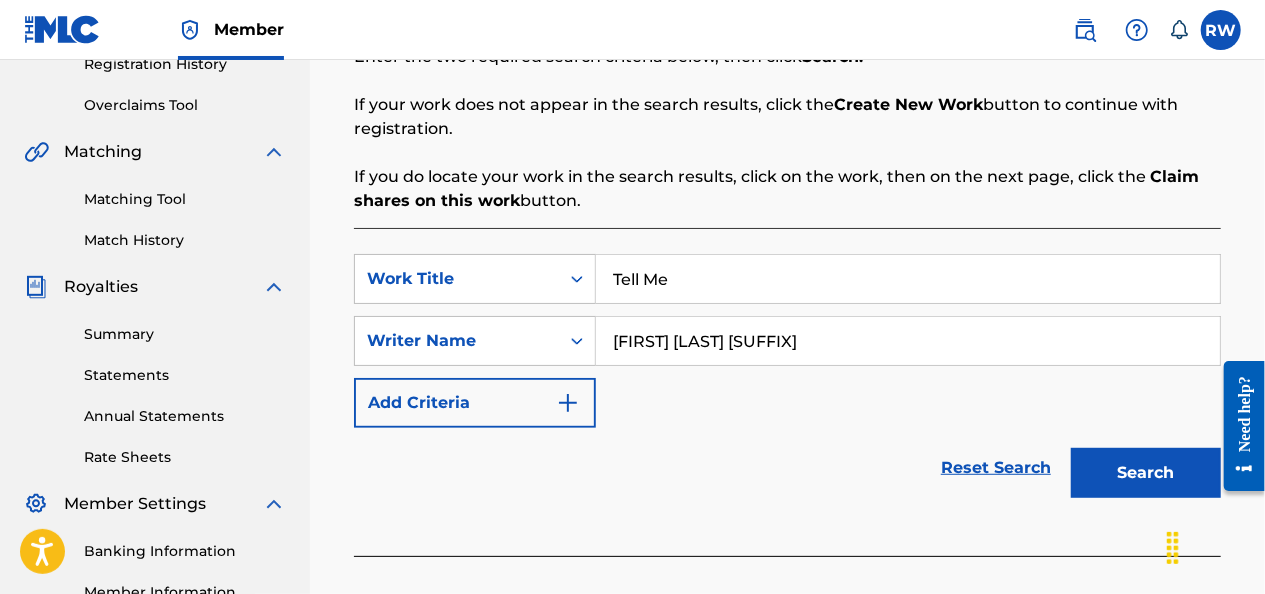 type on "Tell Me" 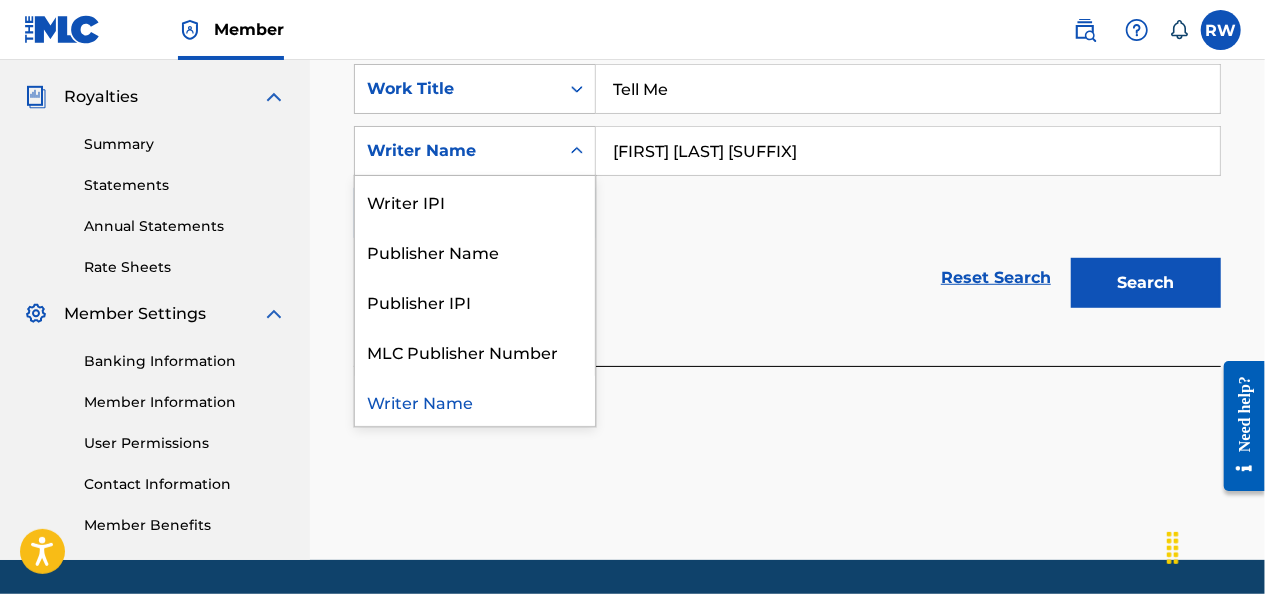 click on "Search" at bounding box center [1146, 283] 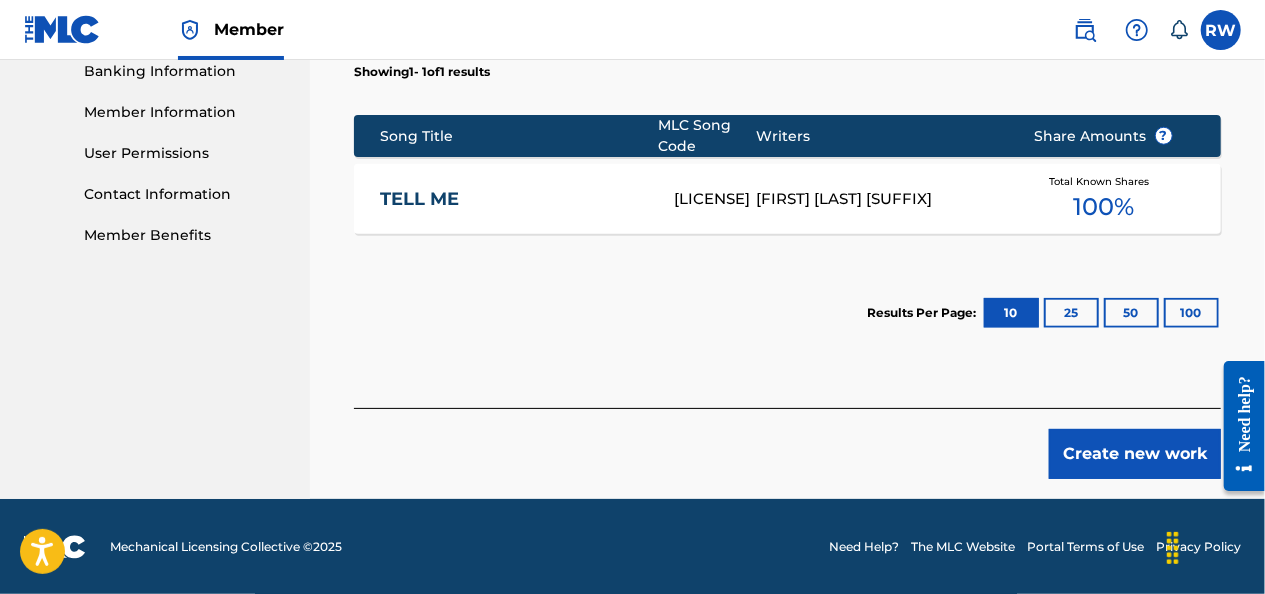 click on "Create new work" at bounding box center (1135, 454) 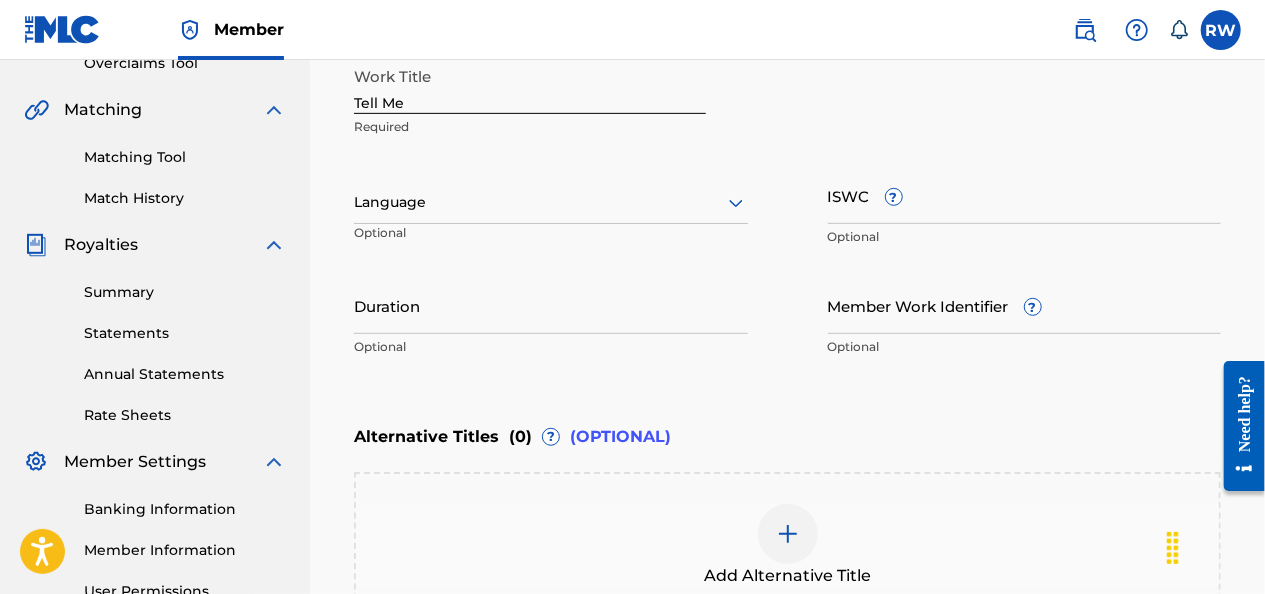 scroll, scrollTop: 416, scrollLeft: 0, axis: vertical 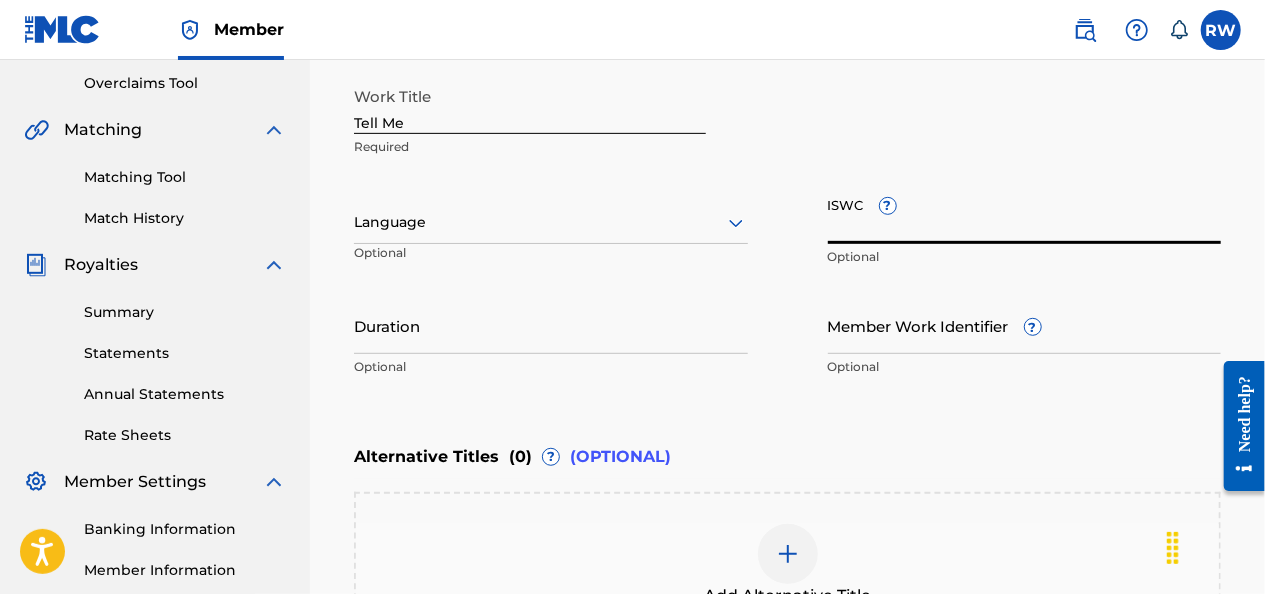 paste on "[PHONE]" 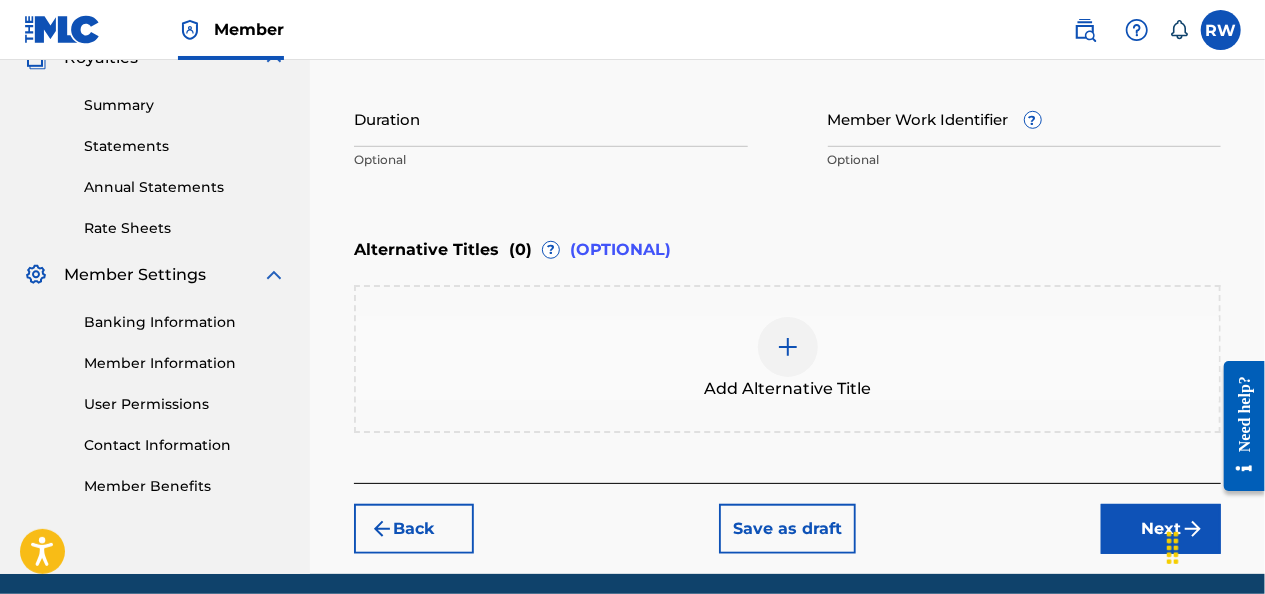 scroll, scrollTop: 698, scrollLeft: 0, axis: vertical 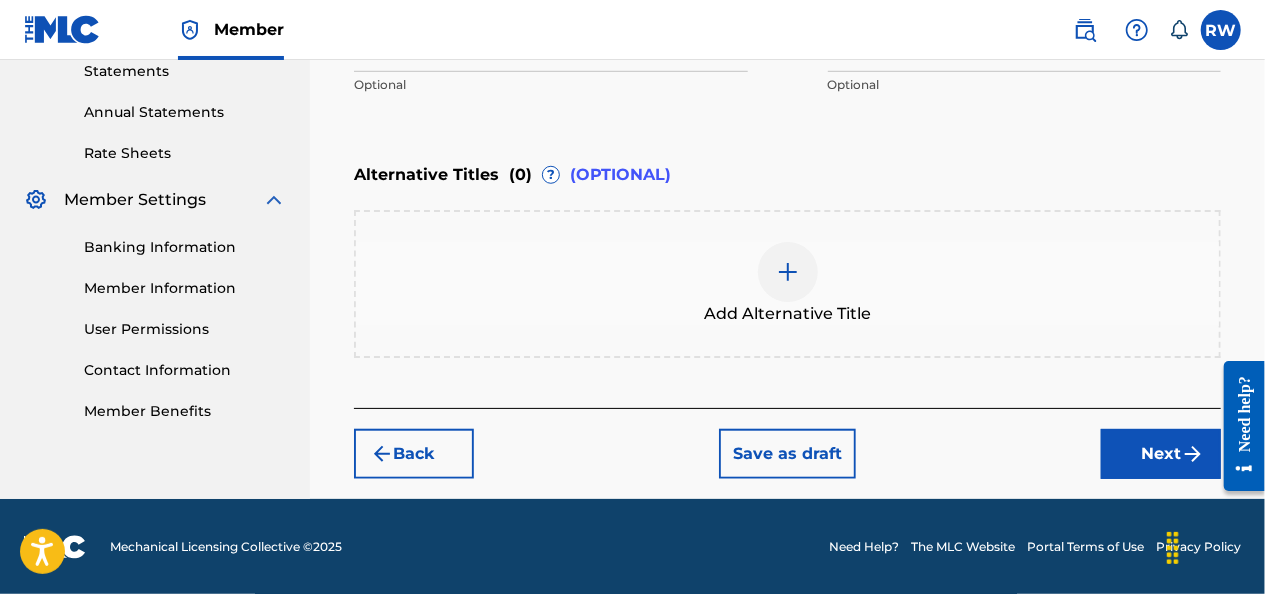 click on "Next" at bounding box center [1161, 454] 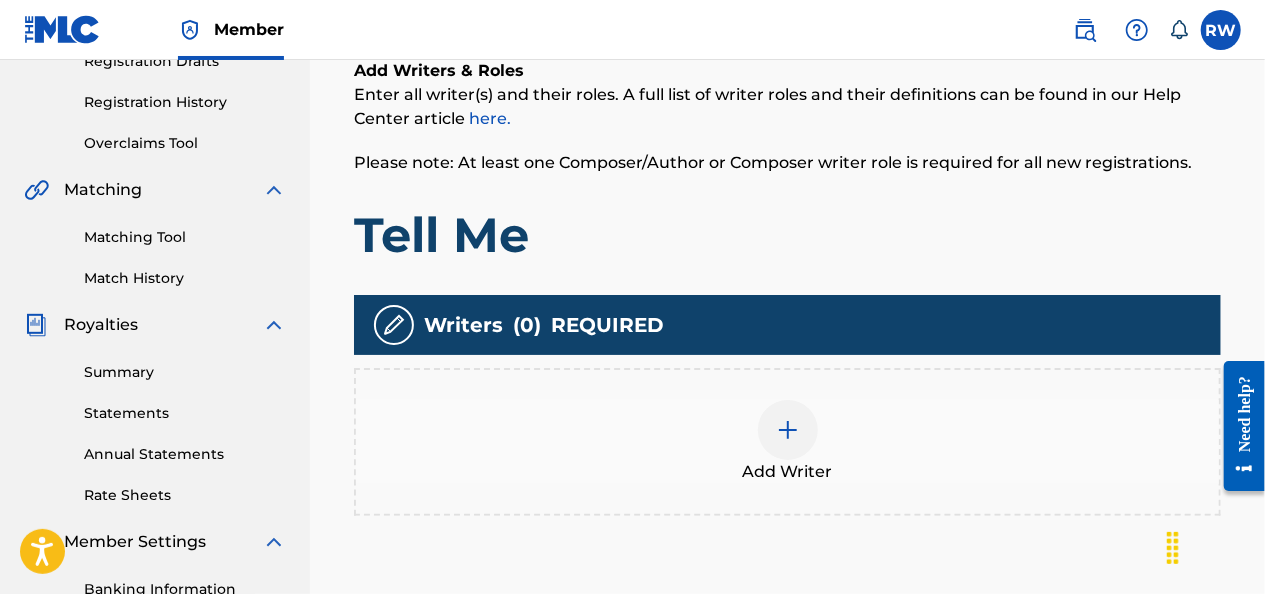 scroll, scrollTop: 360, scrollLeft: 0, axis: vertical 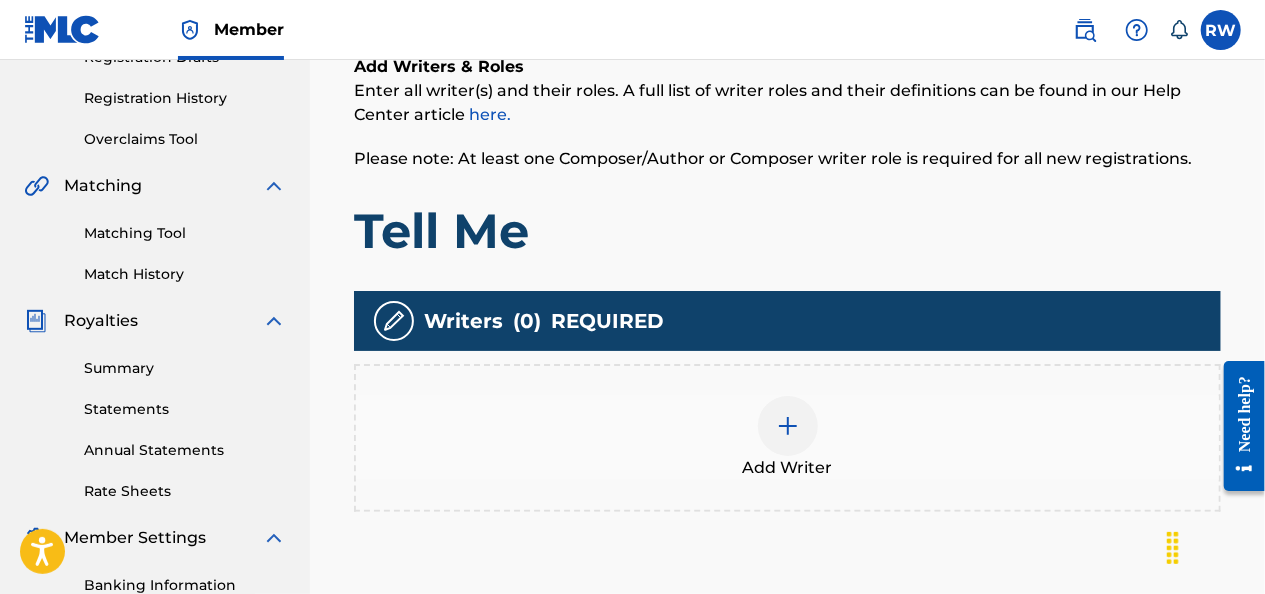 click at bounding box center [788, 426] 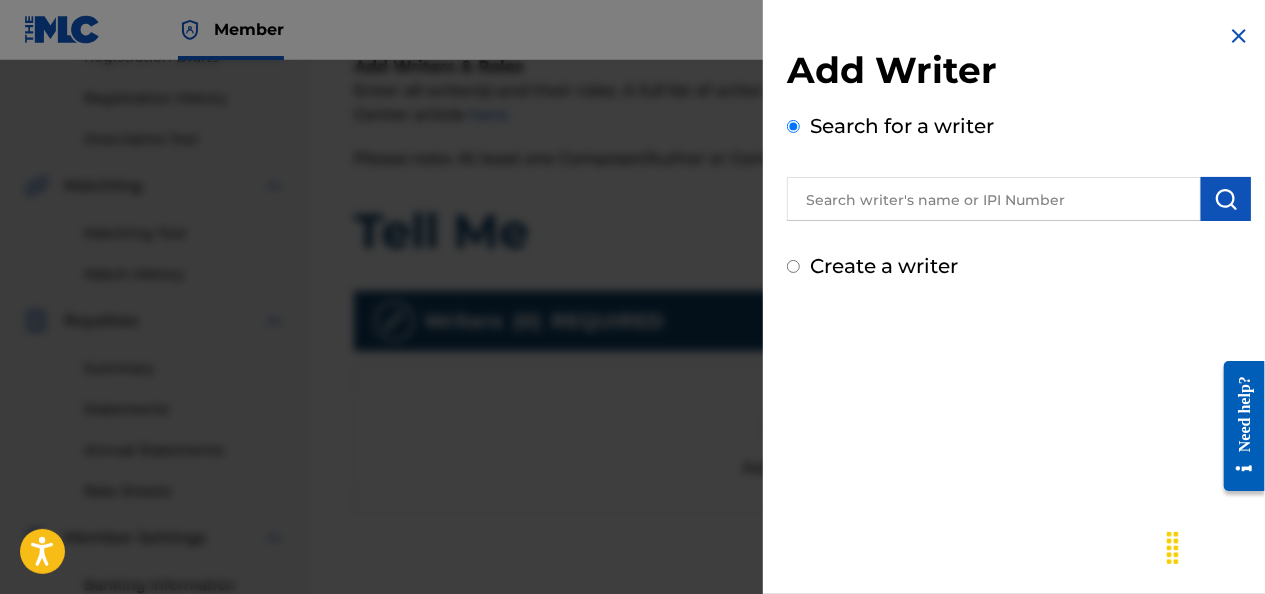 click at bounding box center [994, 199] 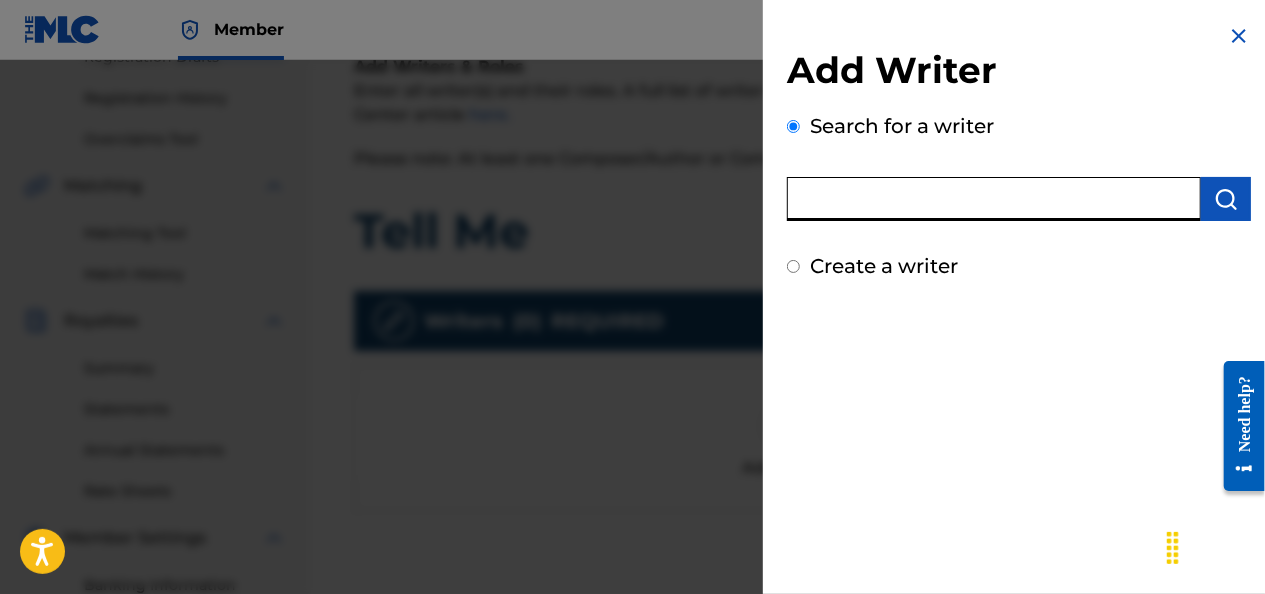 paste on "[PHONE]" 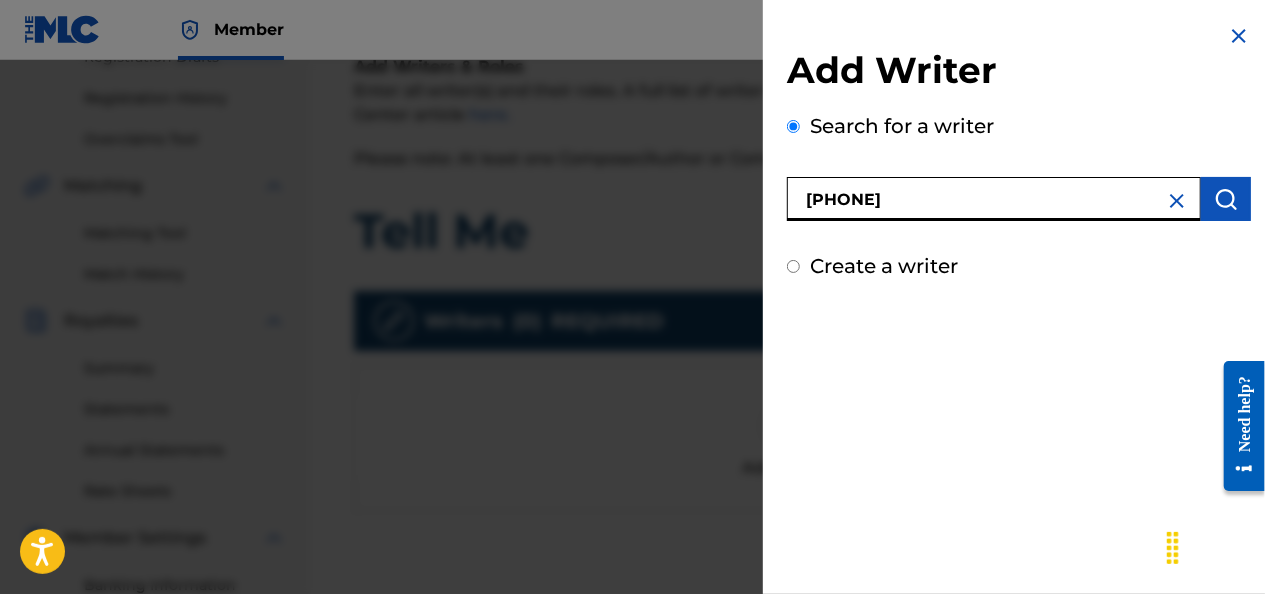 type on "[PHONE]" 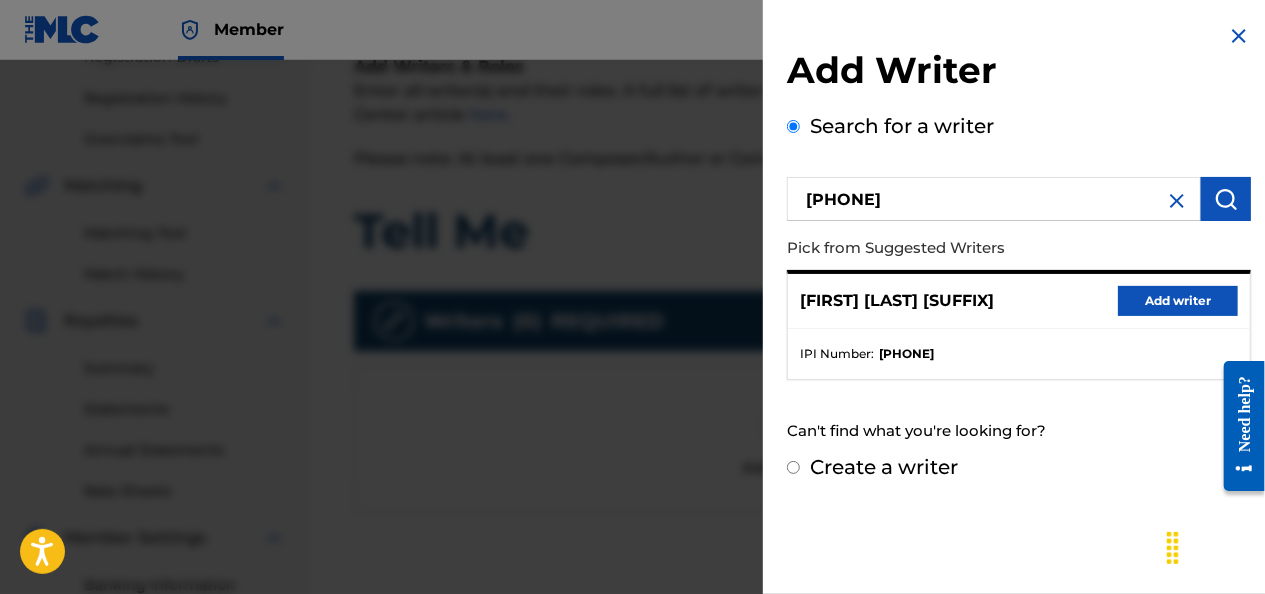 click on "Add writer" at bounding box center (1178, 301) 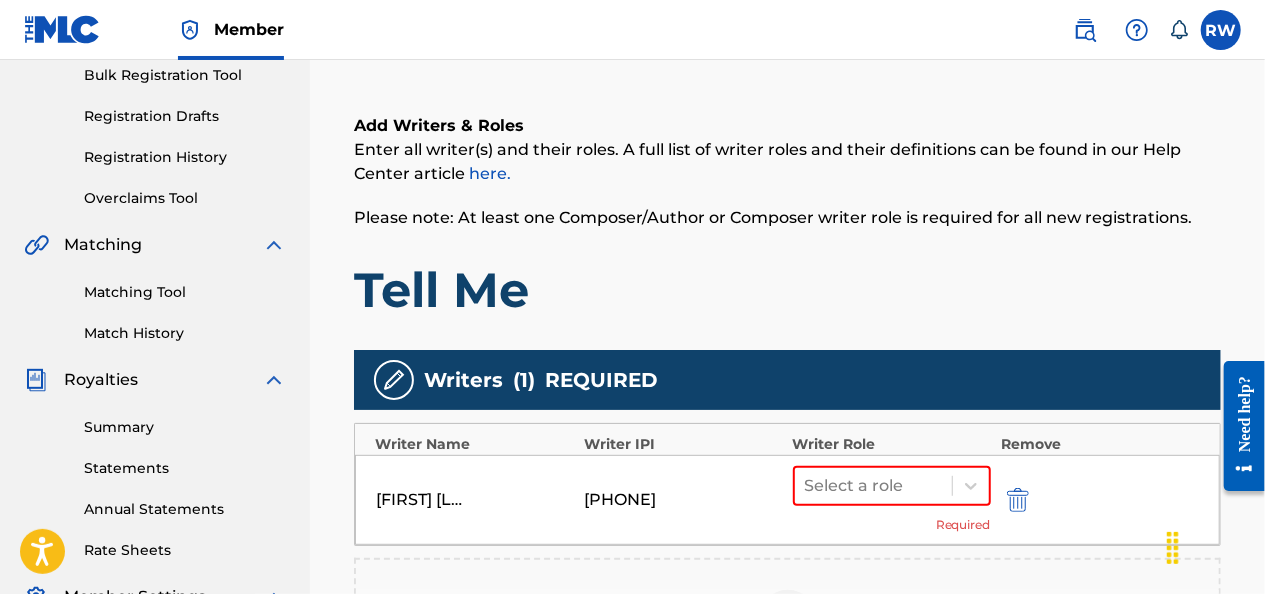 scroll, scrollTop: 300, scrollLeft: 0, axis: vertical 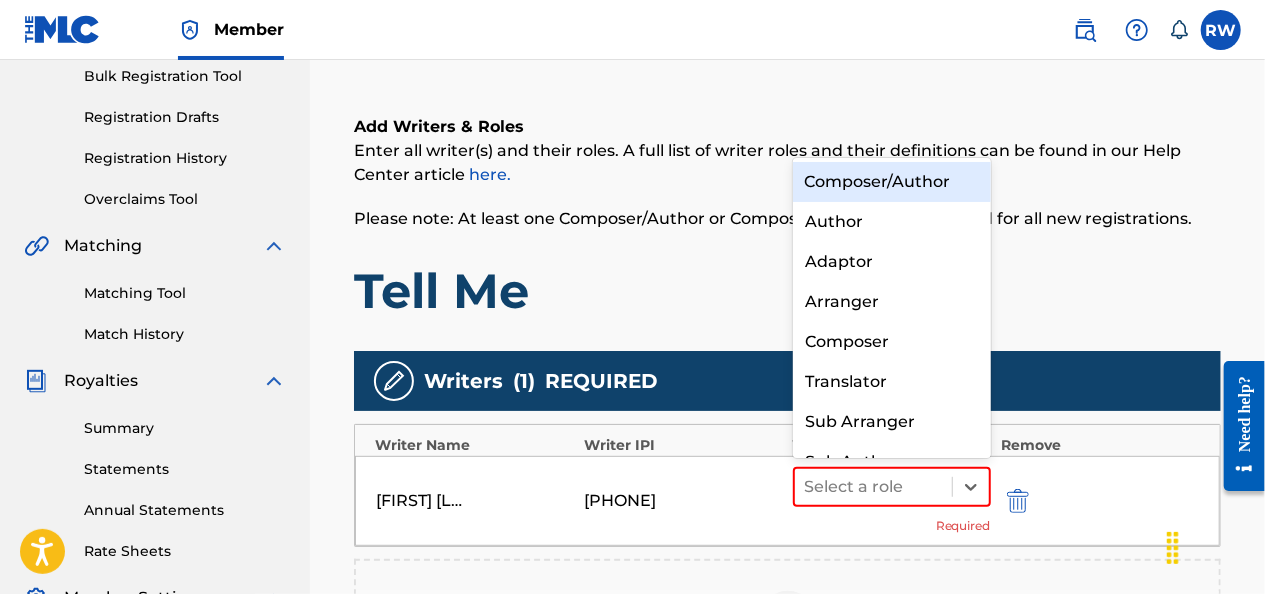click on "Composer/Author" at bounding box center [892, 182] 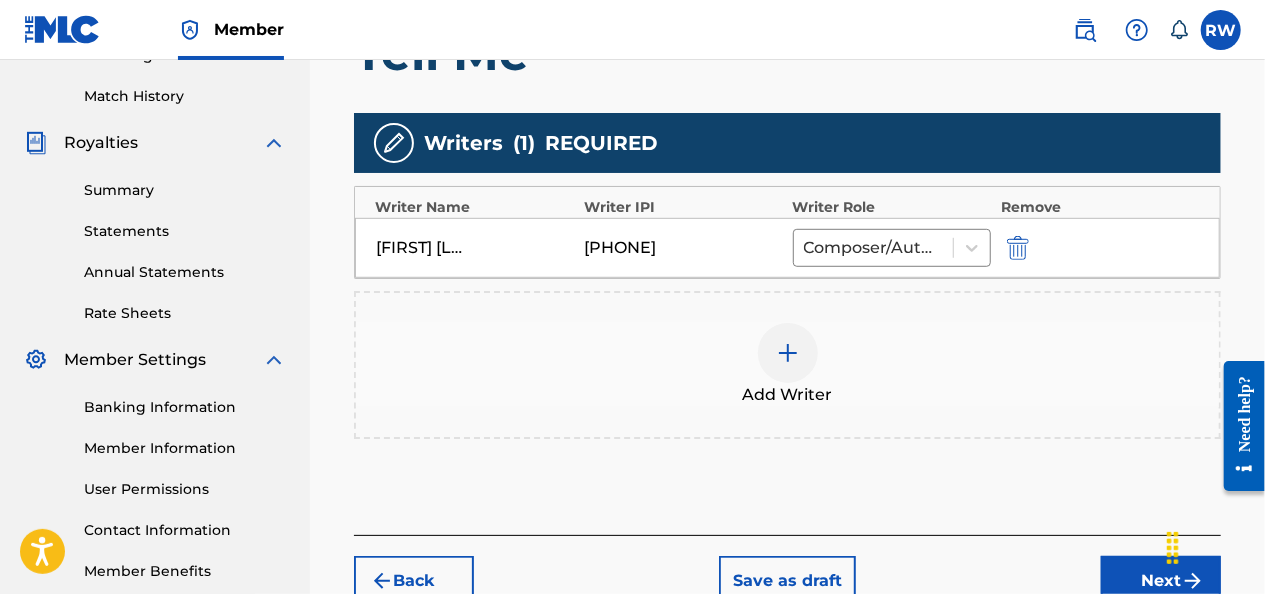 click on "Next" at bounding box center [1161, 581] 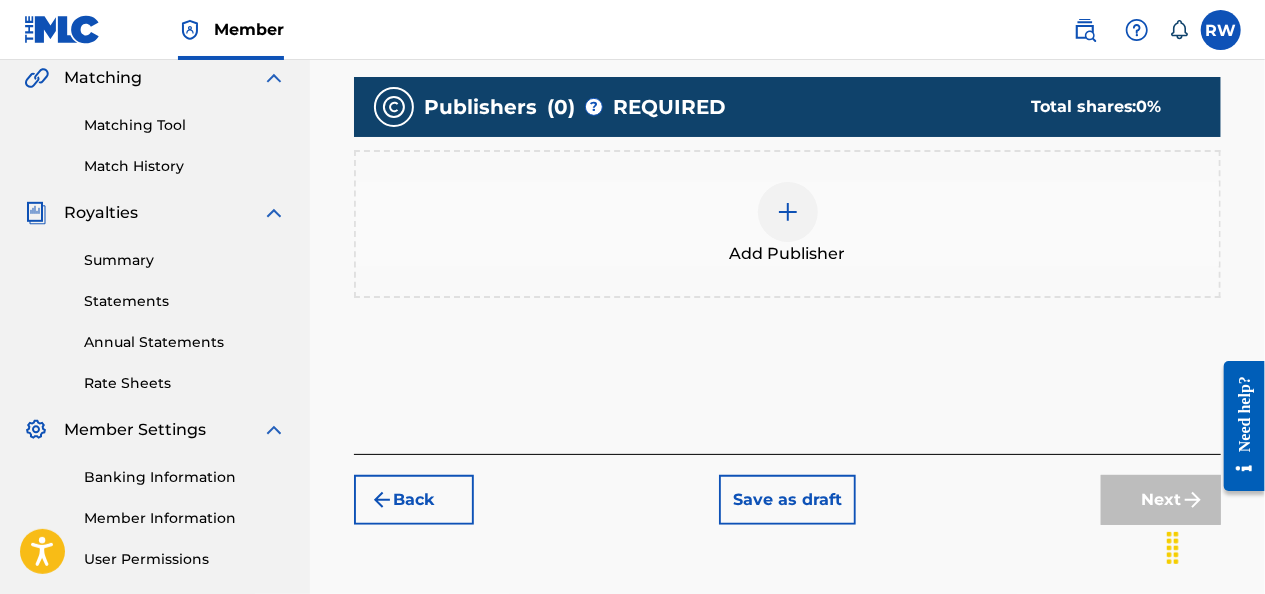 scroll, scrollTop: 503, scrollLeft: 0, axis: vertical 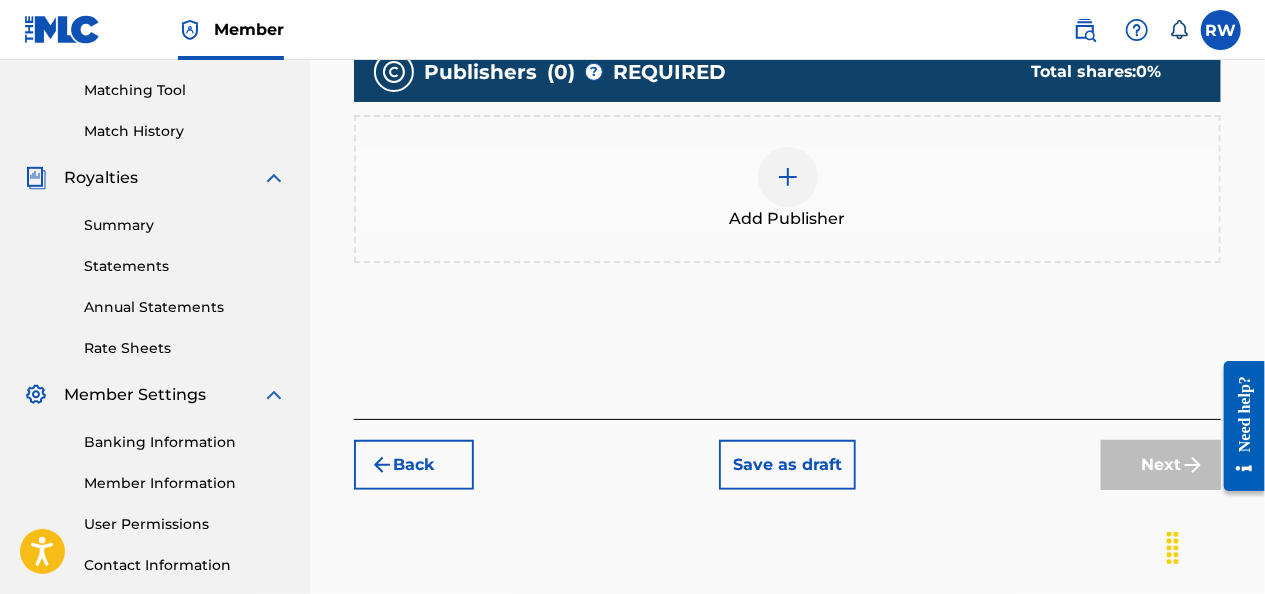 click at bounding box center [788, 177] 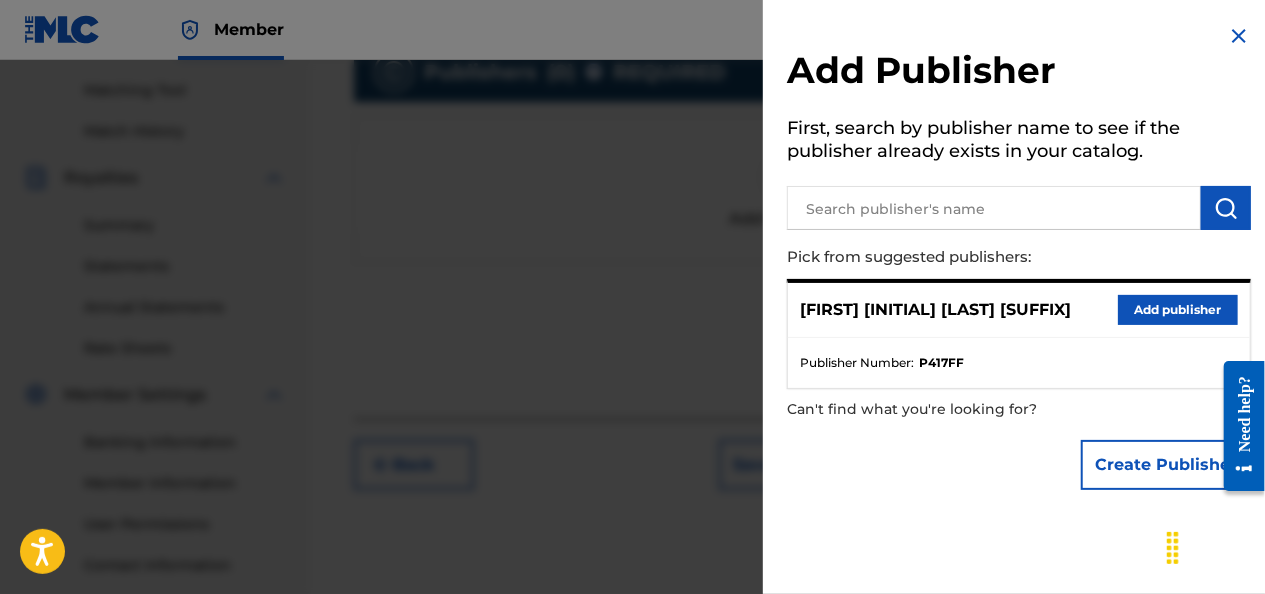click on "Add publisher" at bounding box center [1178, 310] 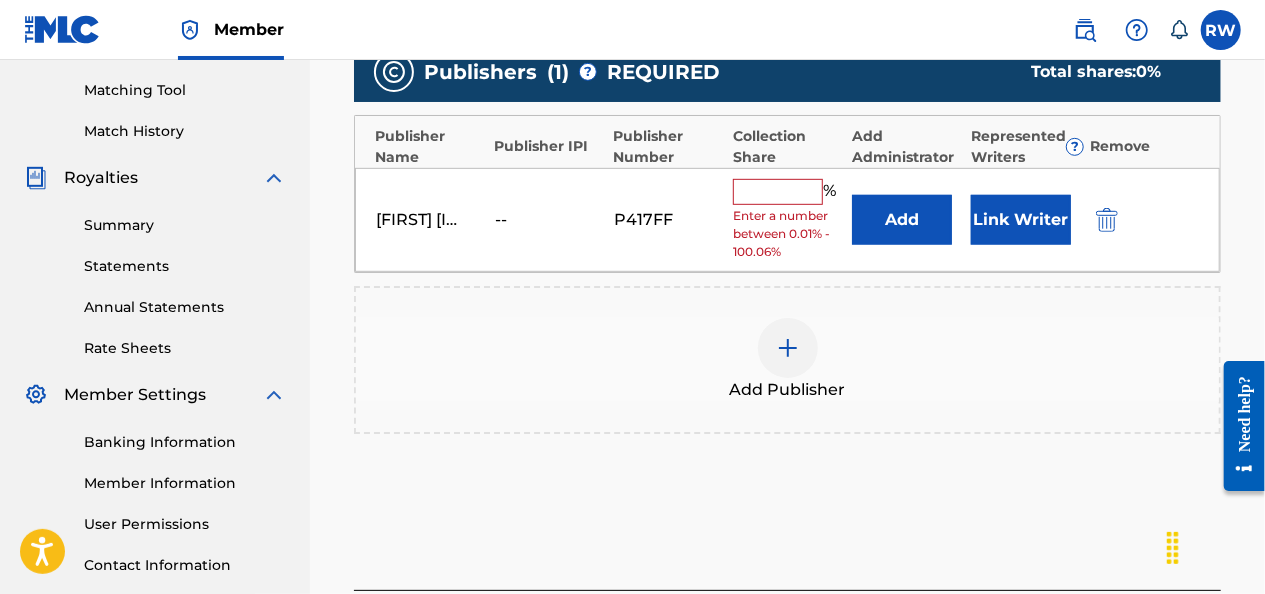 click at bounding box center (778, 192) 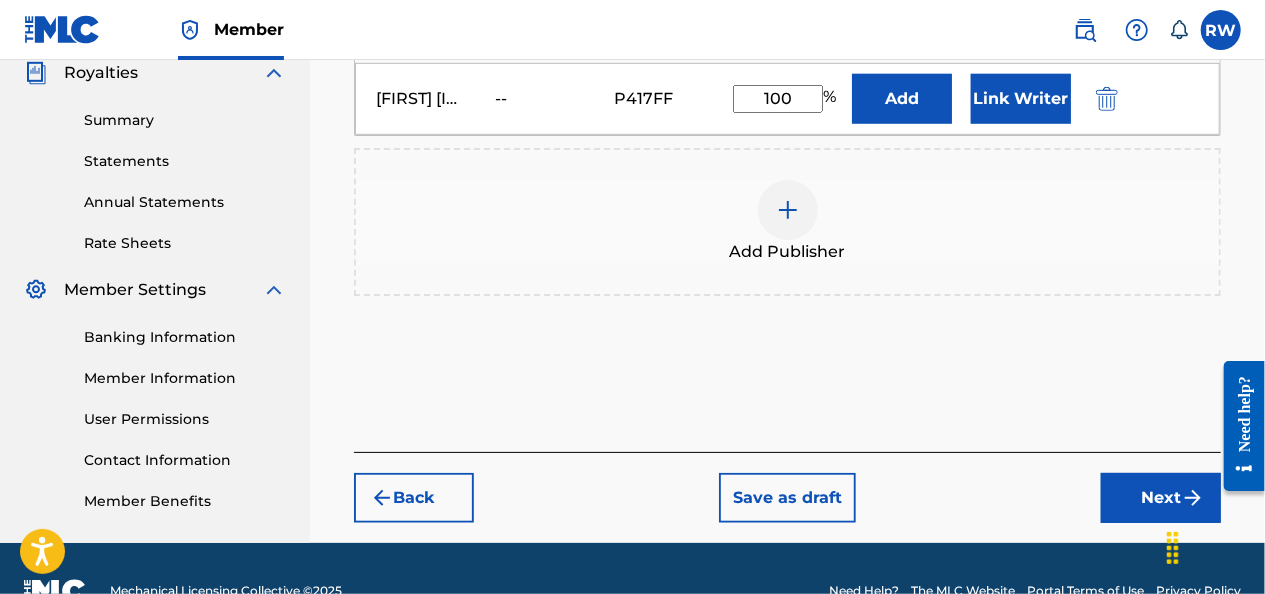 scroll, scrollTop: 651, scrollLeft: 0, axis: vertical 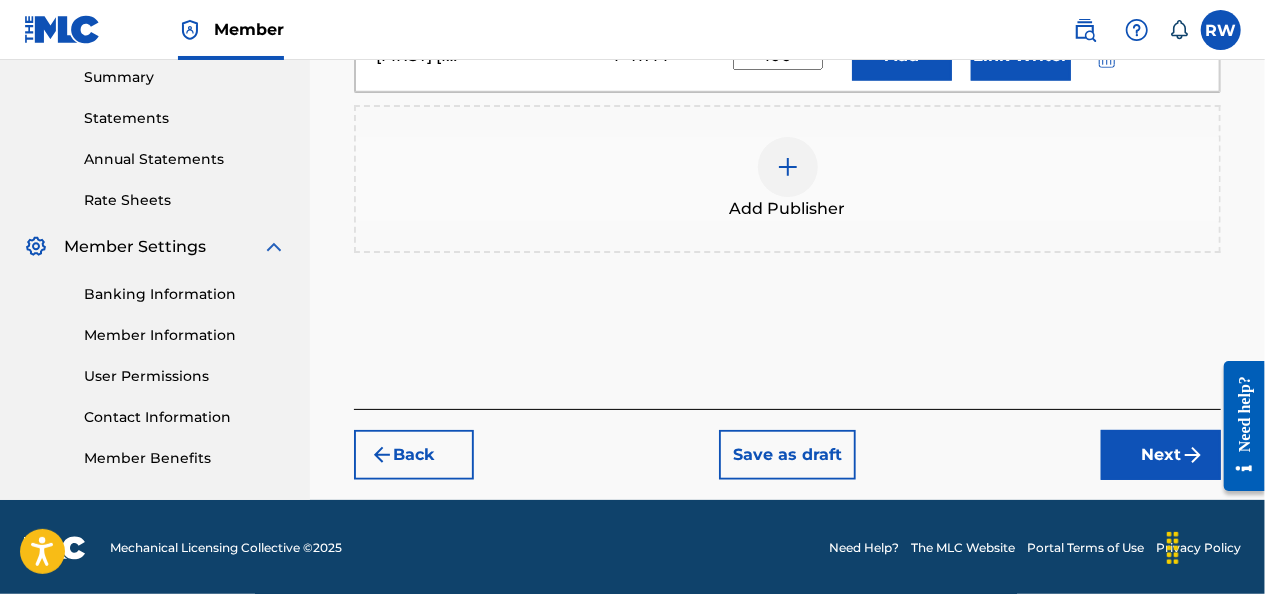 click on "Next" at bounding box center [1161, 455] 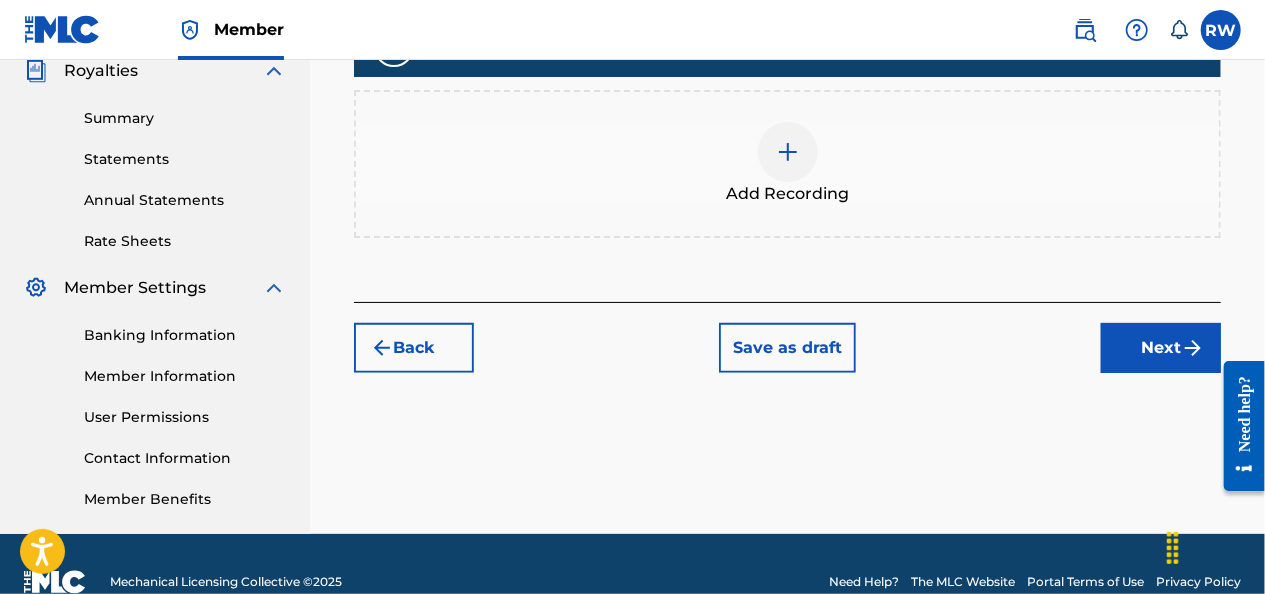 scroll, scrollTop: 609, scrollLeft: 0, axis: vertical 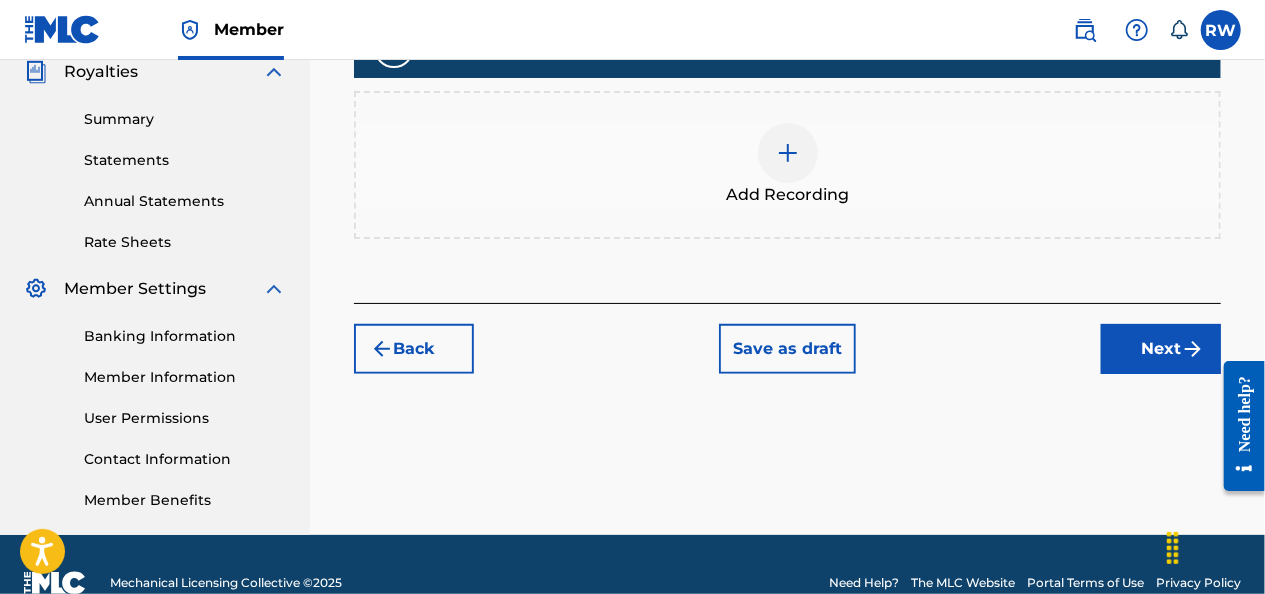 click on "Add Recording" at bounding box center (787, 195) 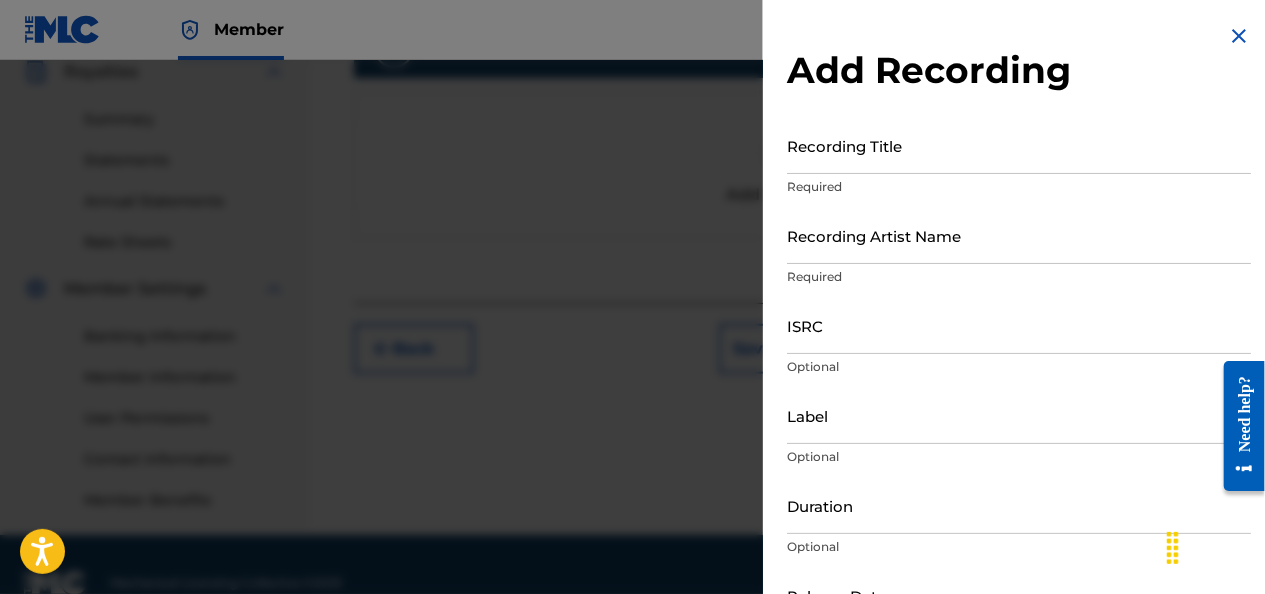 click on "Recording Title" at bounding box center [1019, 145] 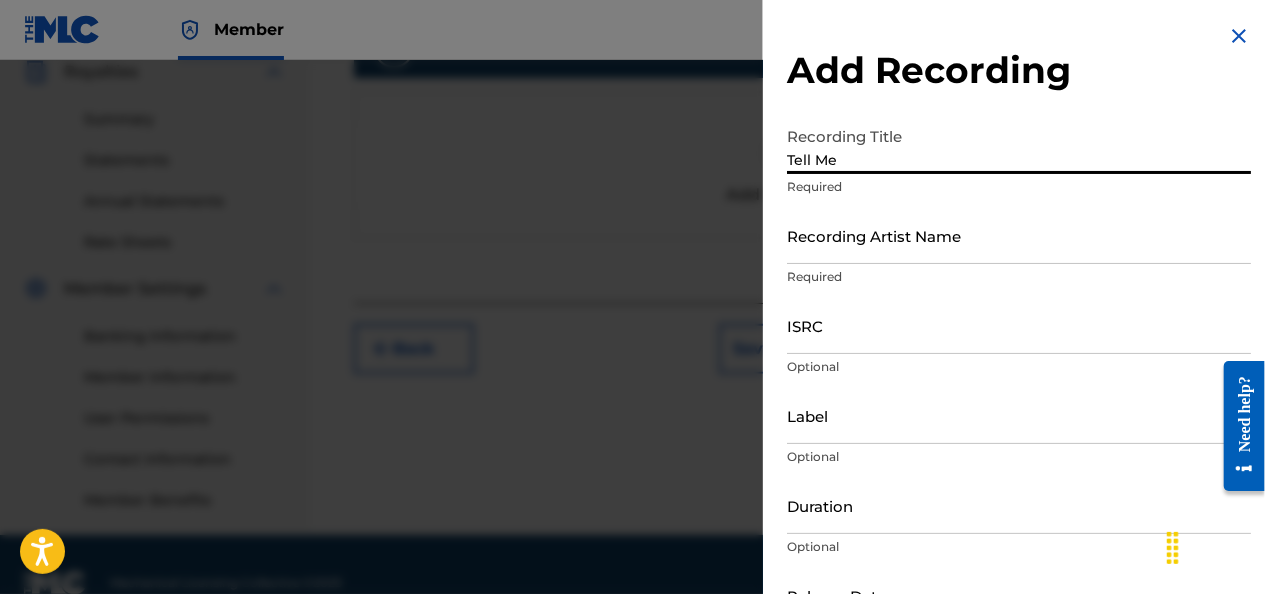 type on "Tell Me" 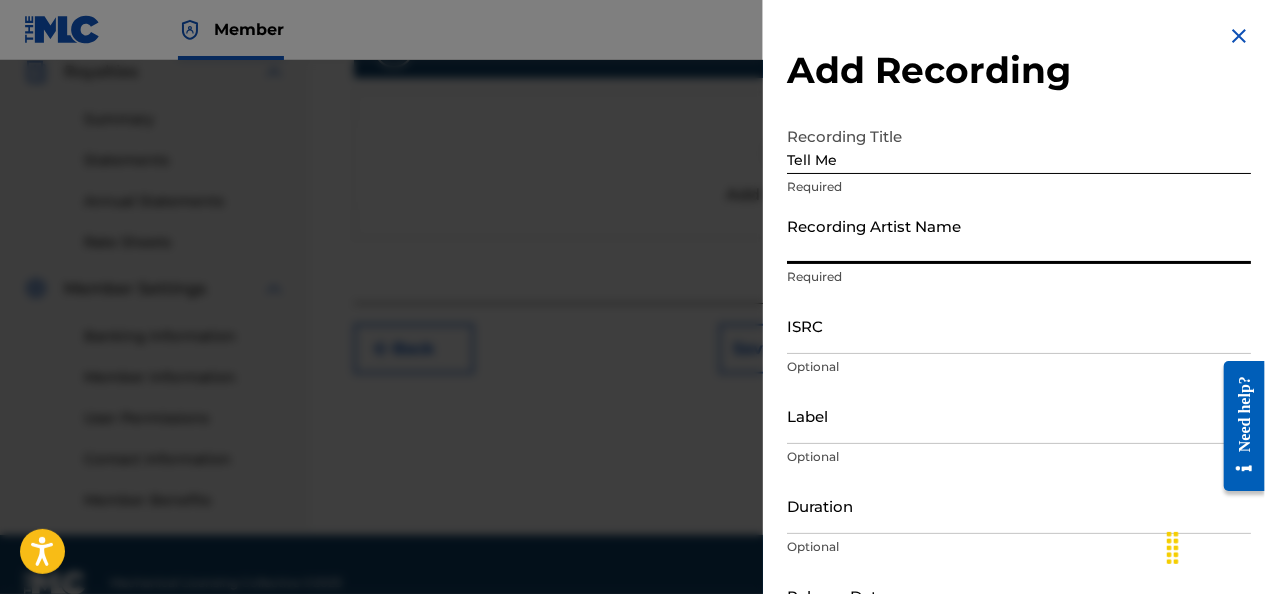 type on "JUNIOR" 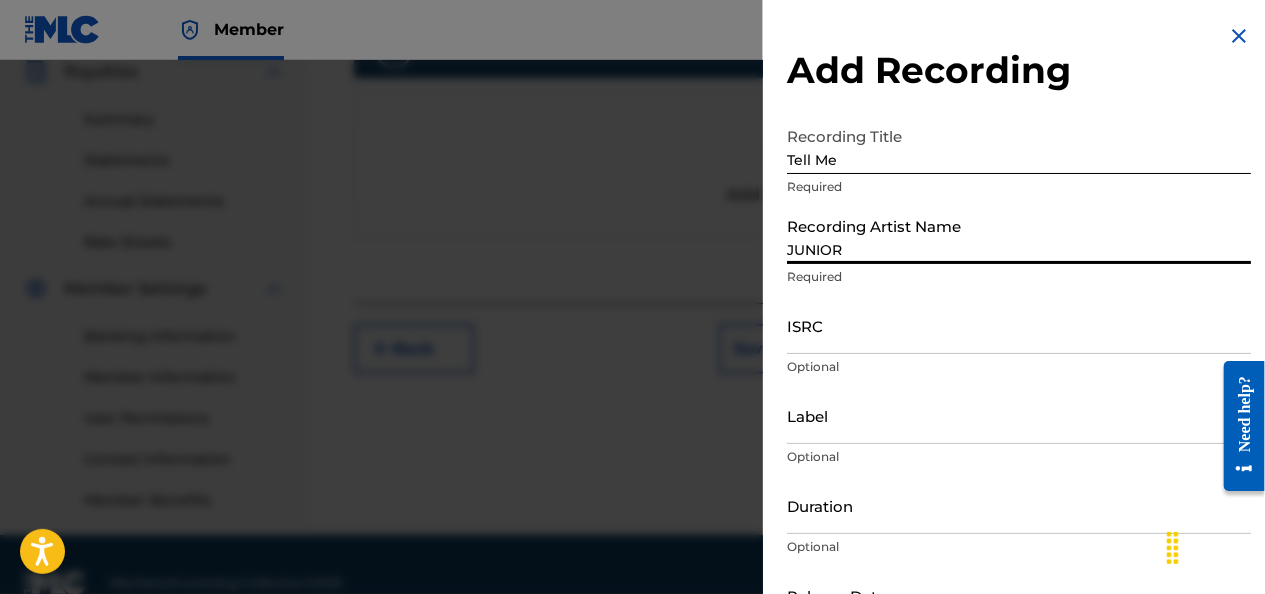 type on "STREETKID MUSIC LLC" 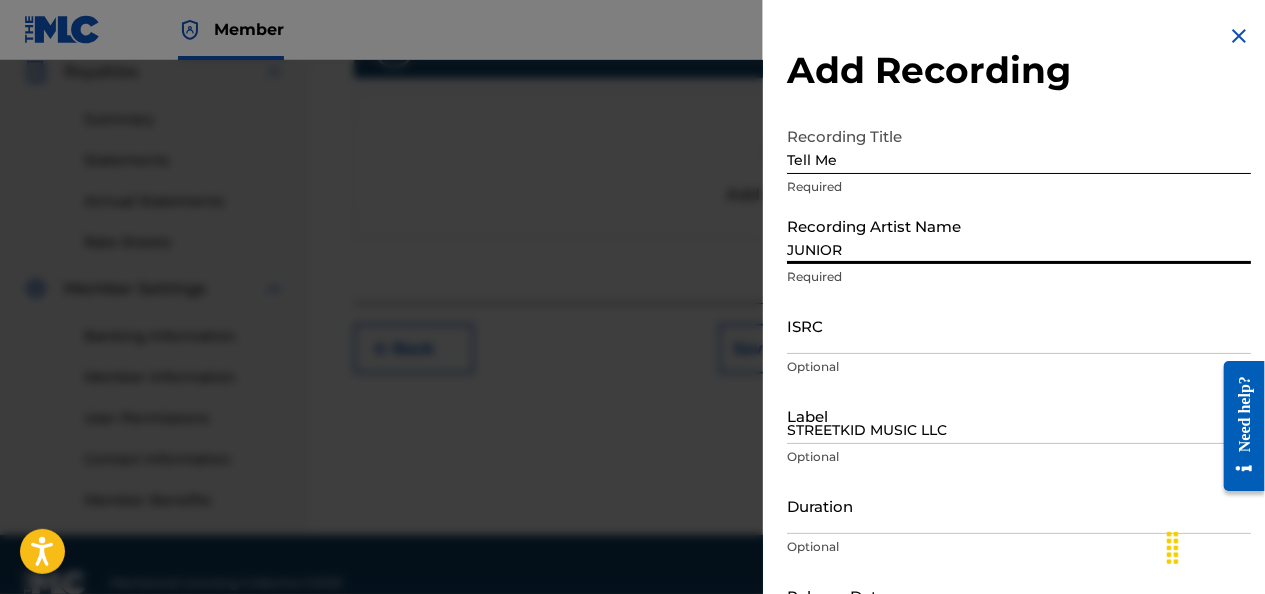 type on "[MONTH] [DAY] [YEAR]" 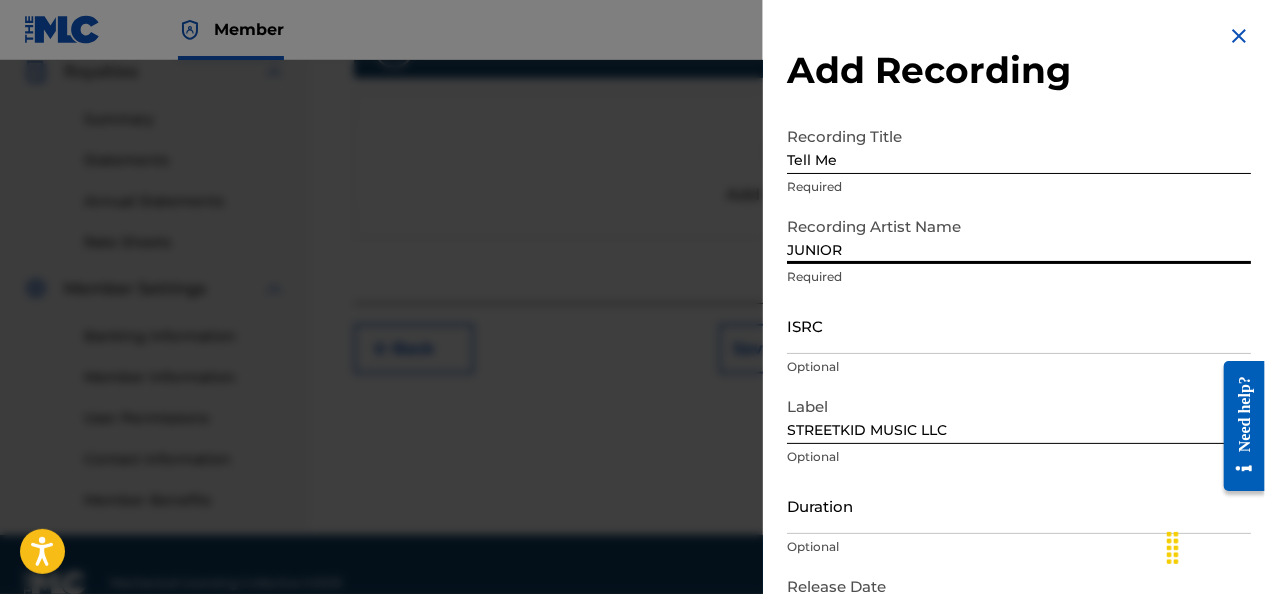 click on "ISRC" at bounding box center [1019, 325] 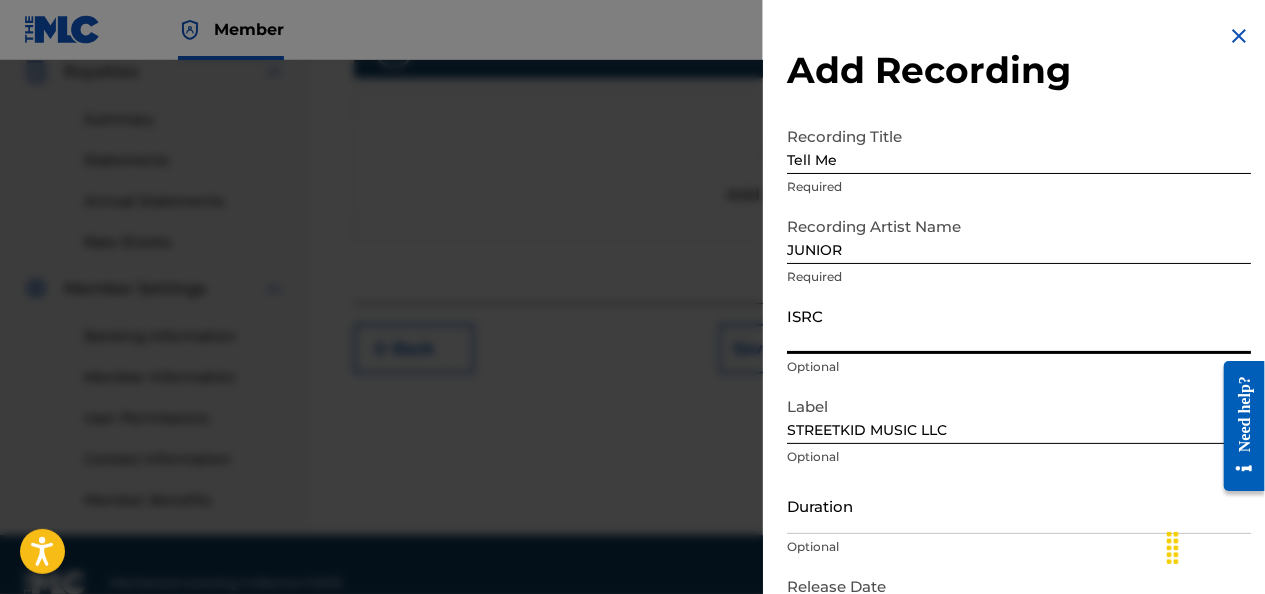 click on "ISRC" at bounding box center (1019, 325) 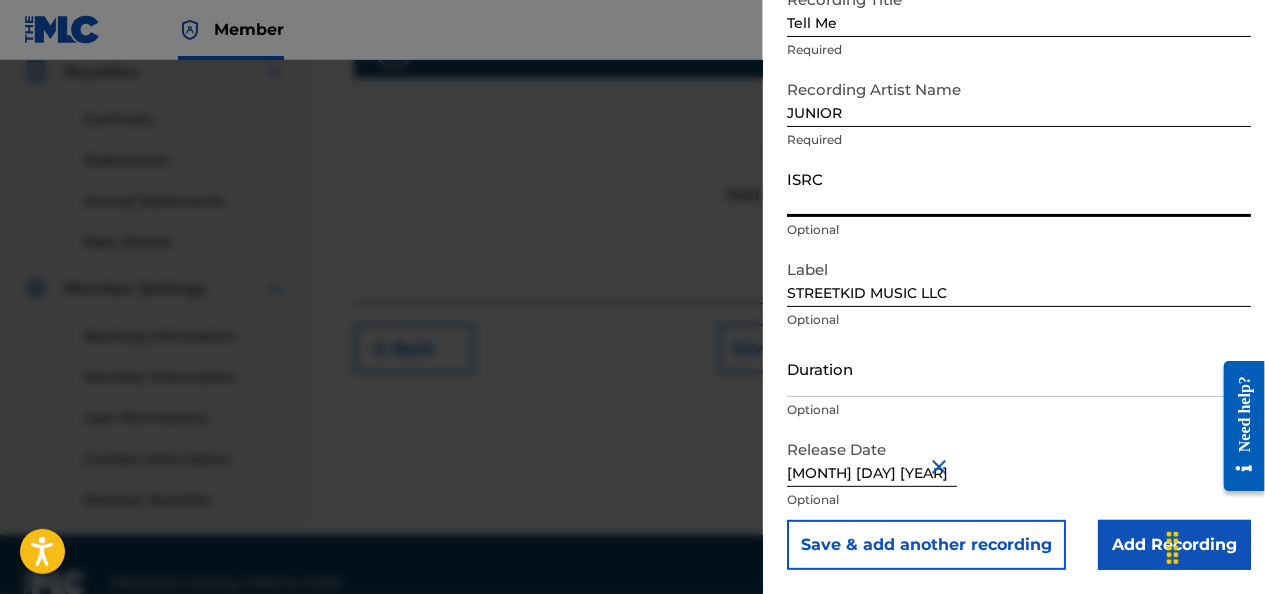 scroll, scrollTop: 135, scrollLeft: 0, axis: vertical 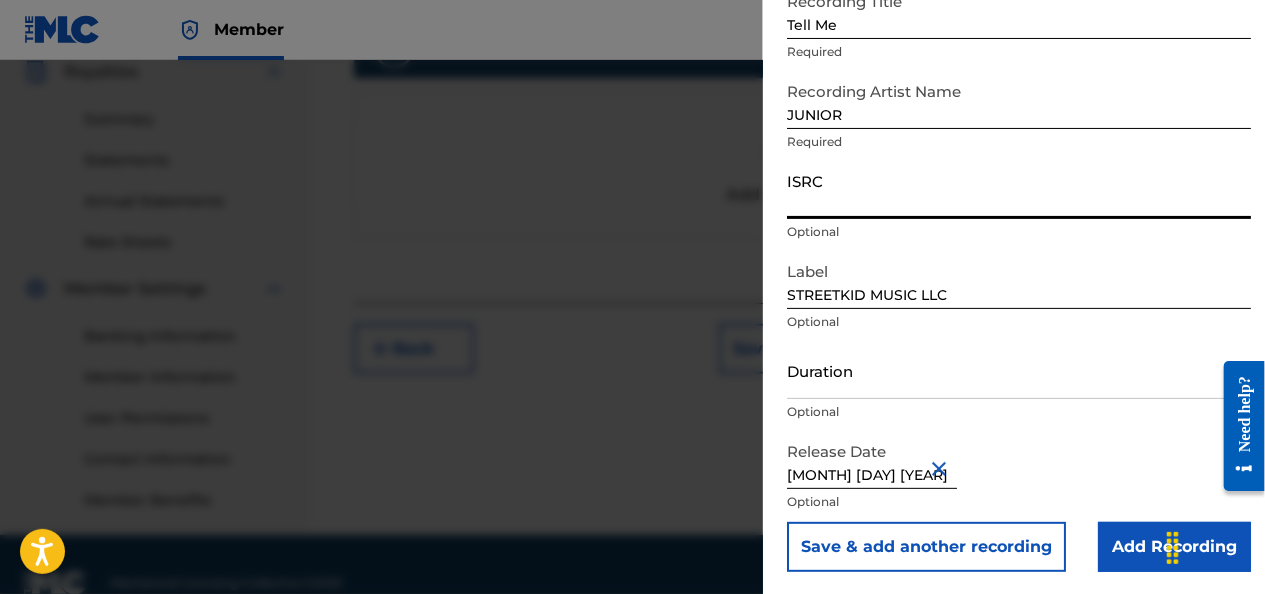 click on "ISRC" at bounding box center (1019, 190) 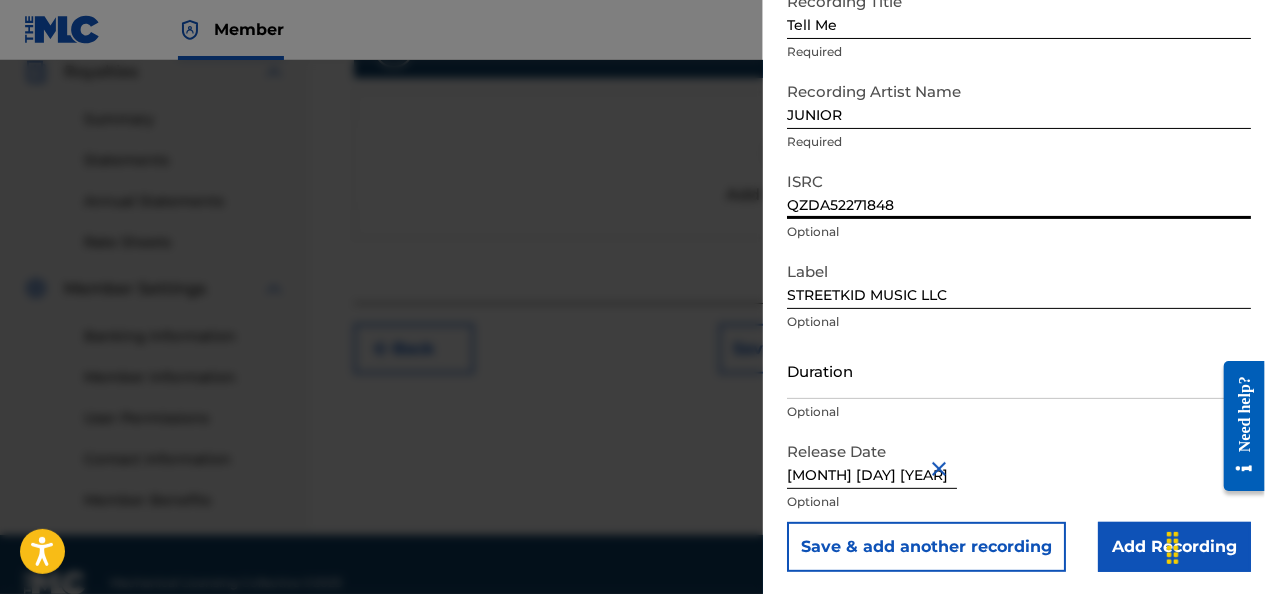 click on "Add Recording" at bounding box center [1174, 547] 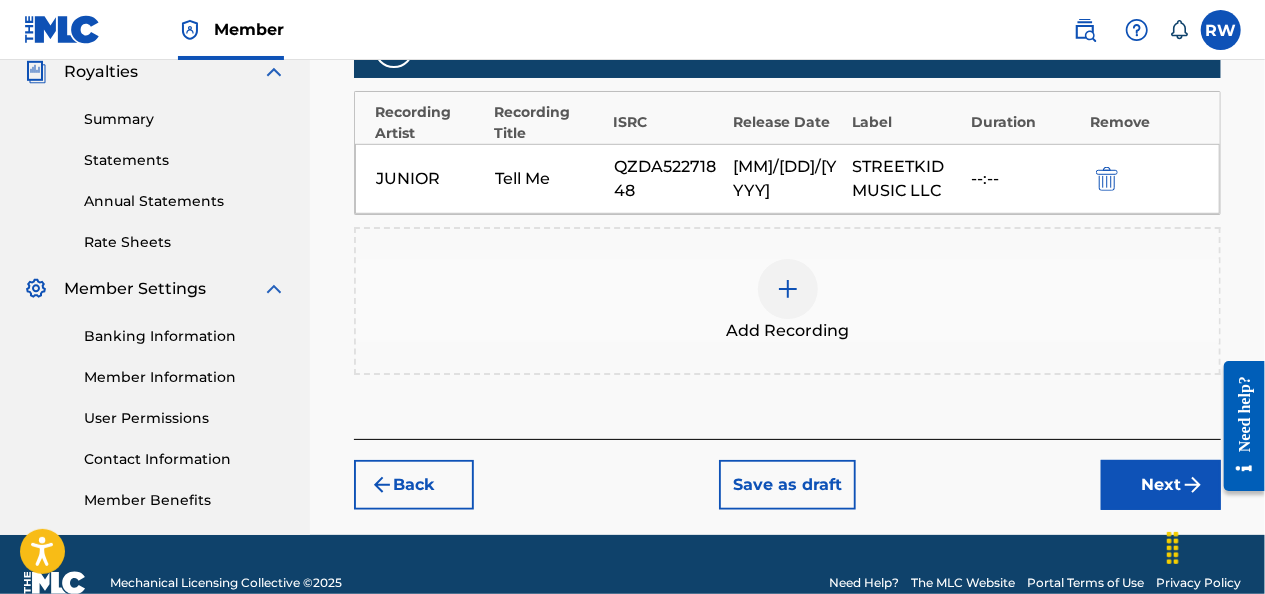 click on "Next" at bounding box center (1161, 485) 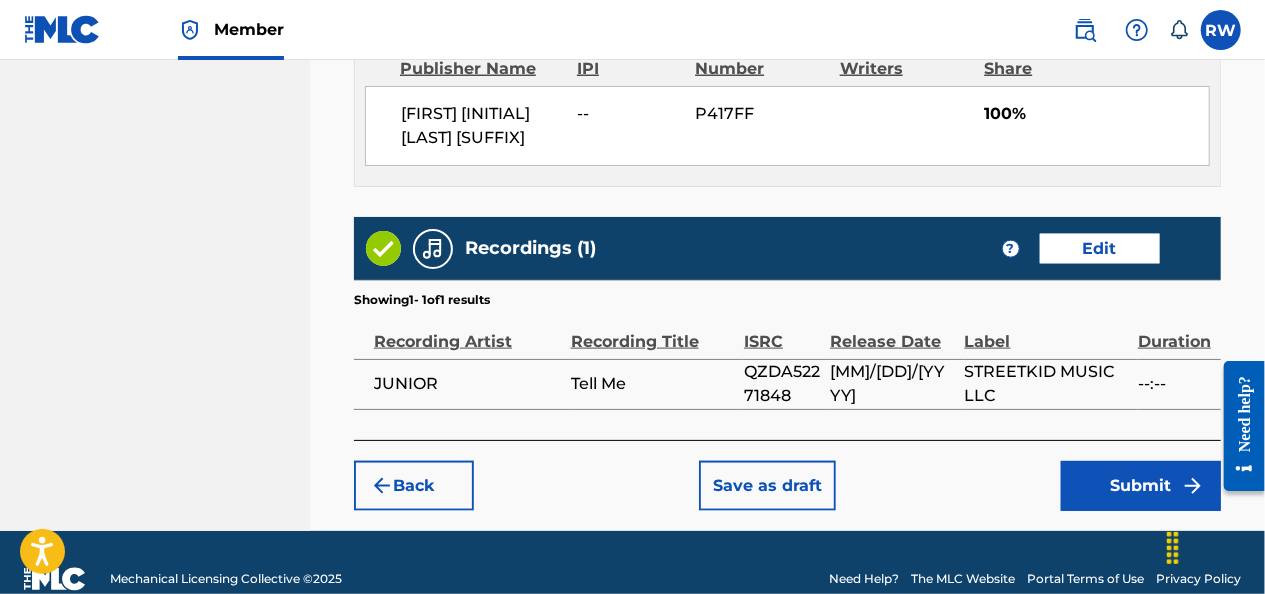 scroll, scrollTop: 1153, scrollLeft: 0, axis: vertical 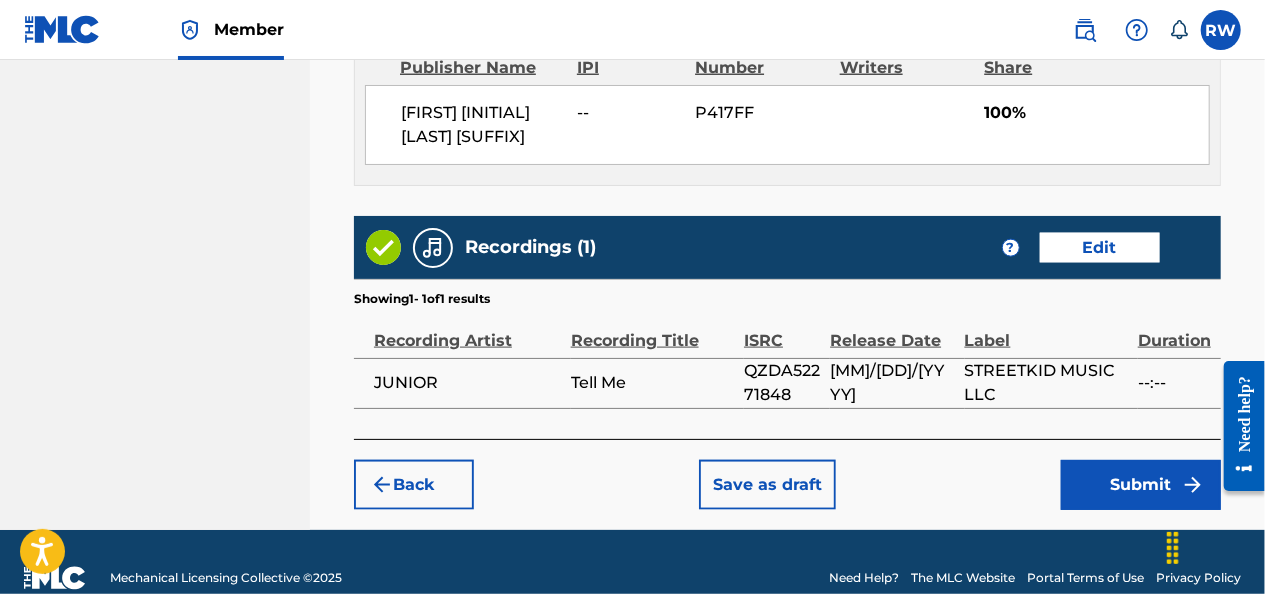 click on "Submit" at bounding box center (1141, 485) 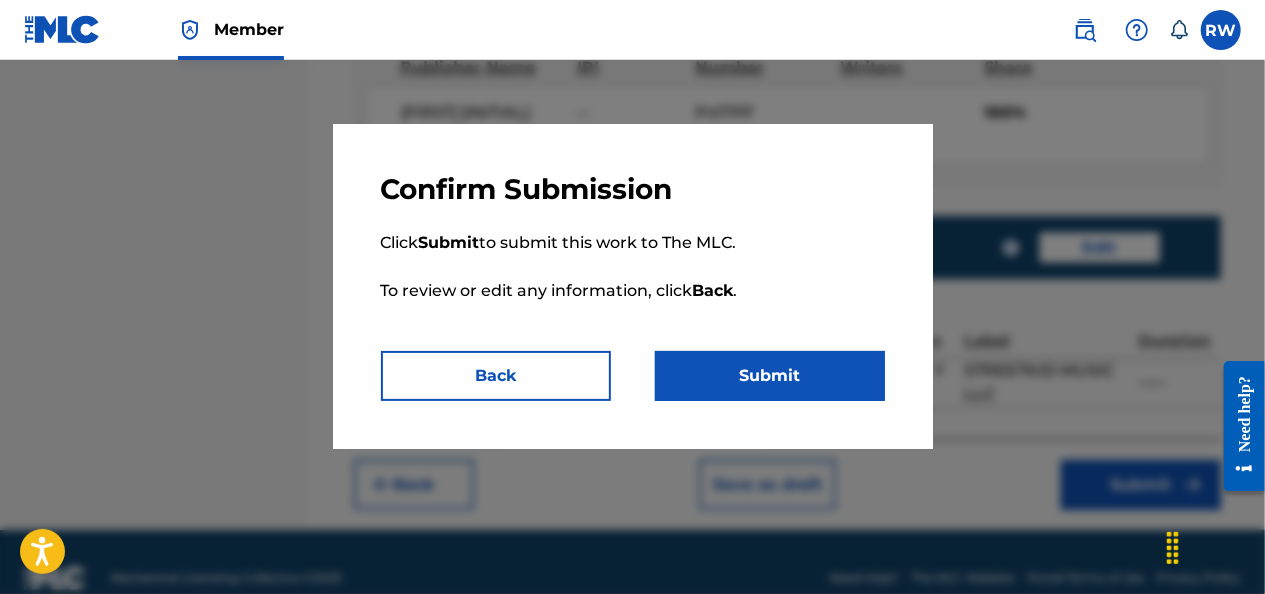 click on "Submit" at bounding box center [770, 376] 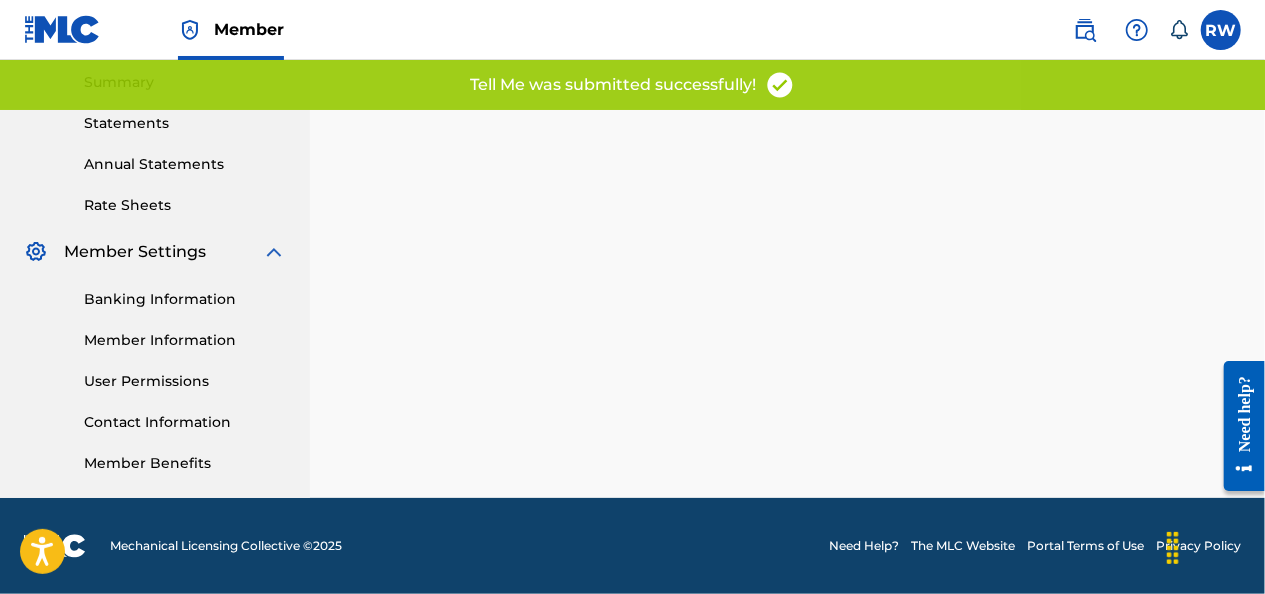 scroll, scrollTop: 0, scrollLeft: 0, axis: both 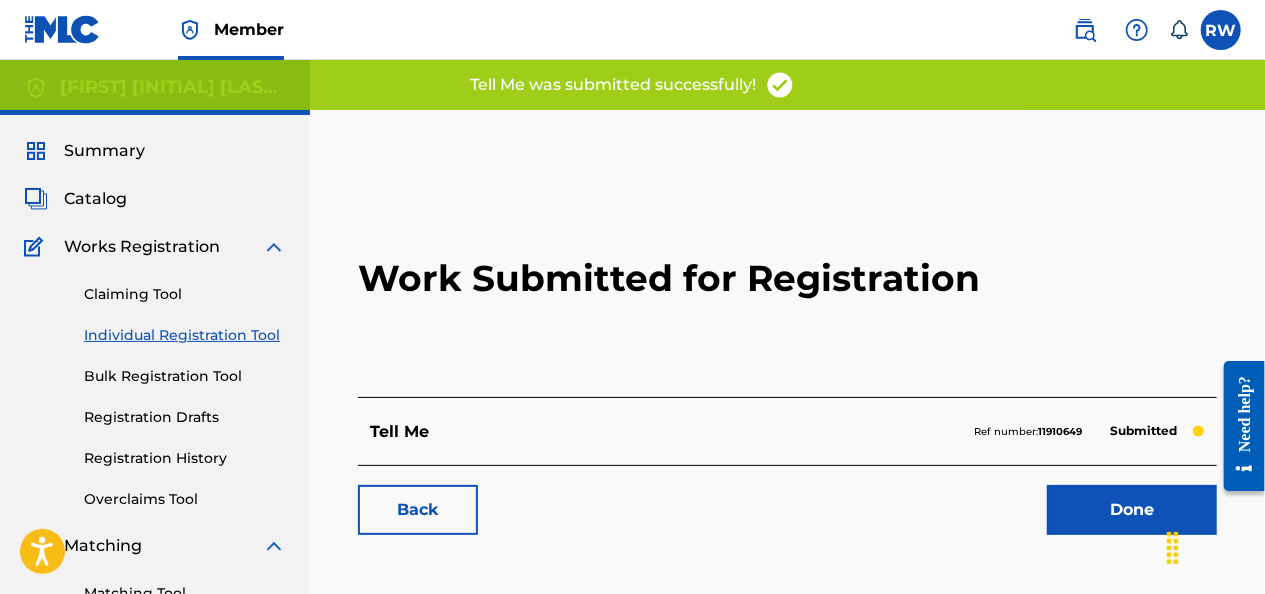 click on "Bulk Registration Tool" at bounding box center (185, 376) 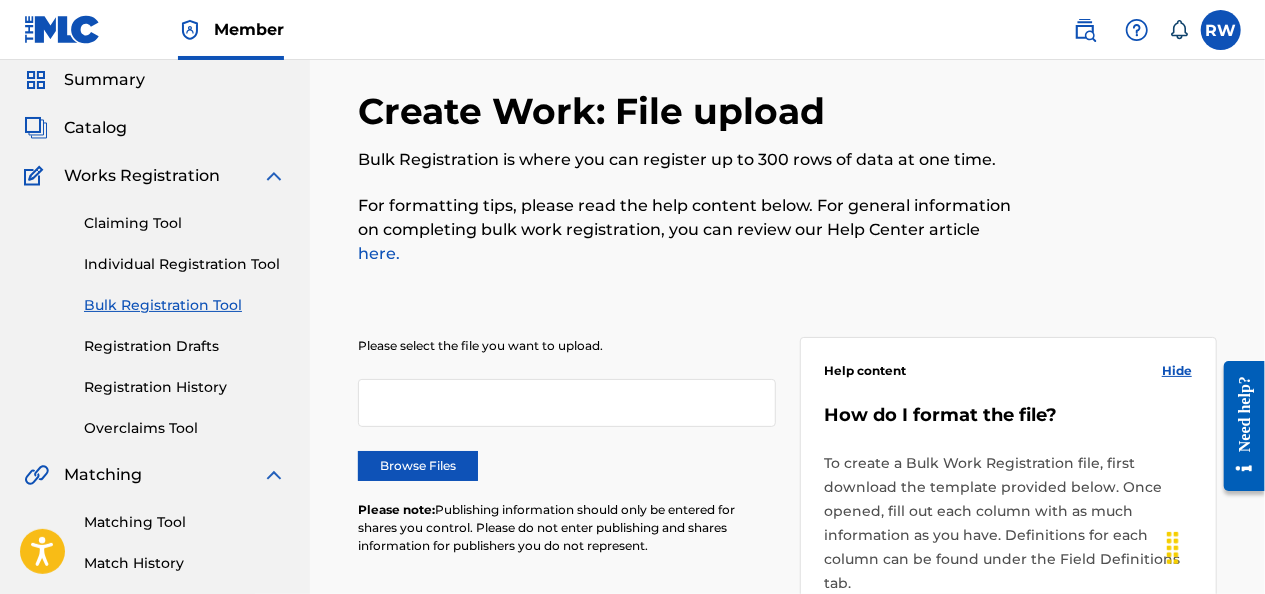 scroll, scrollTop: 74, scrollLeft: 0, axis: vertical 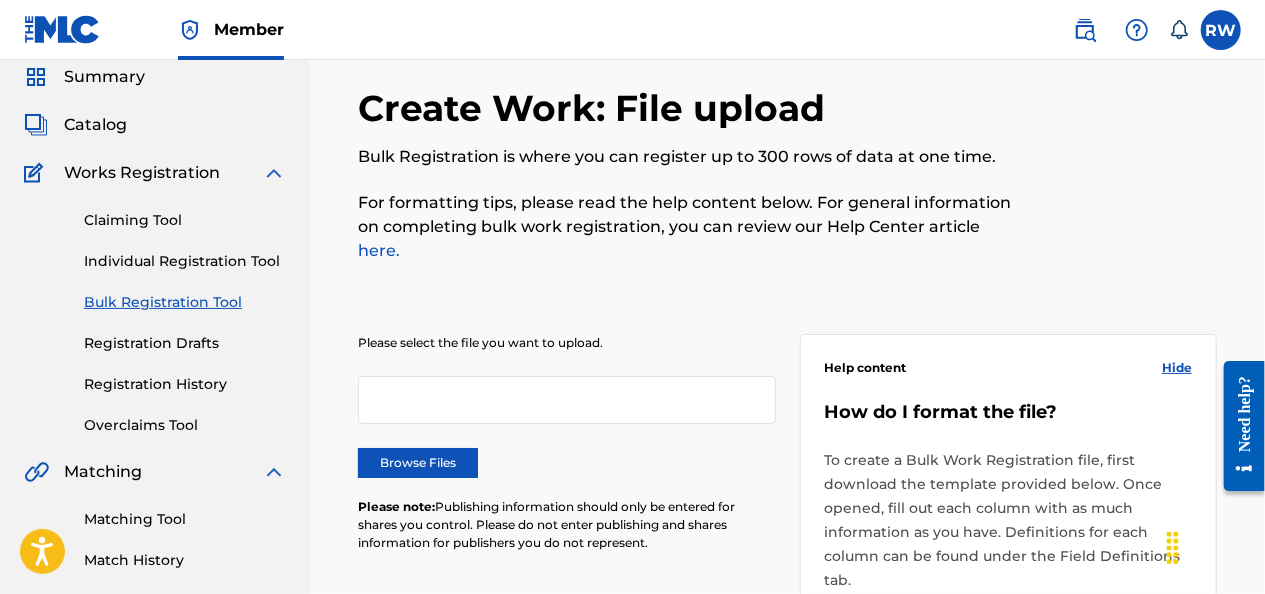 click on "Individual Registration Tool" at bounding box center [185, 261] 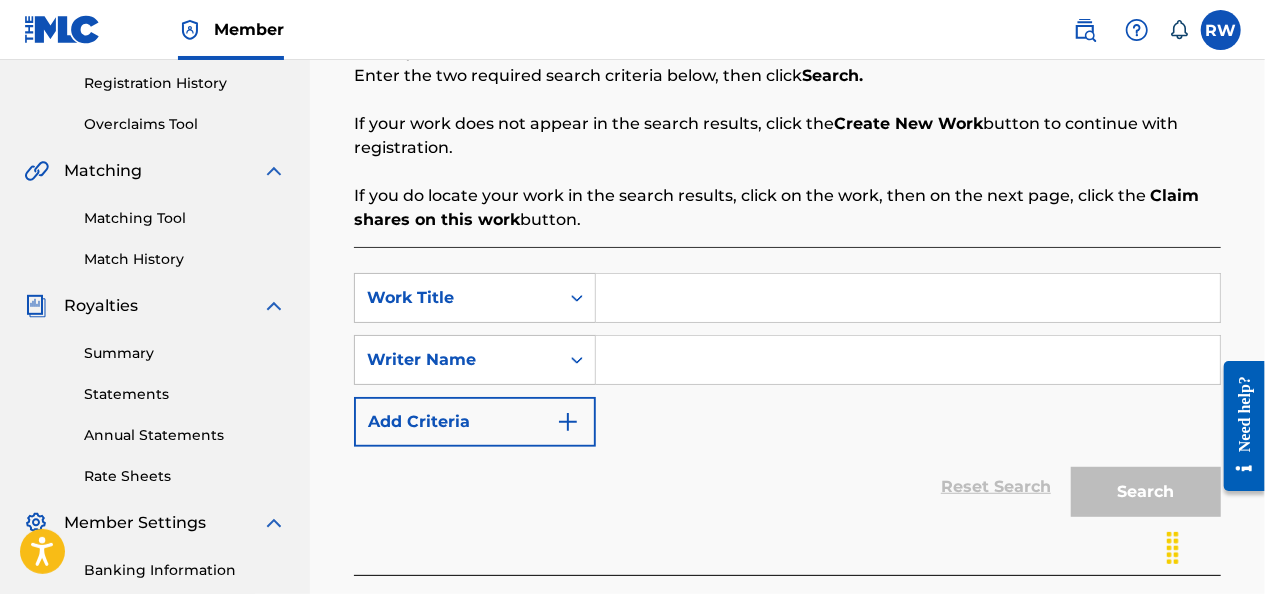 scroll, scrollTop: 381, scrollLeft: 0, axis: vertical 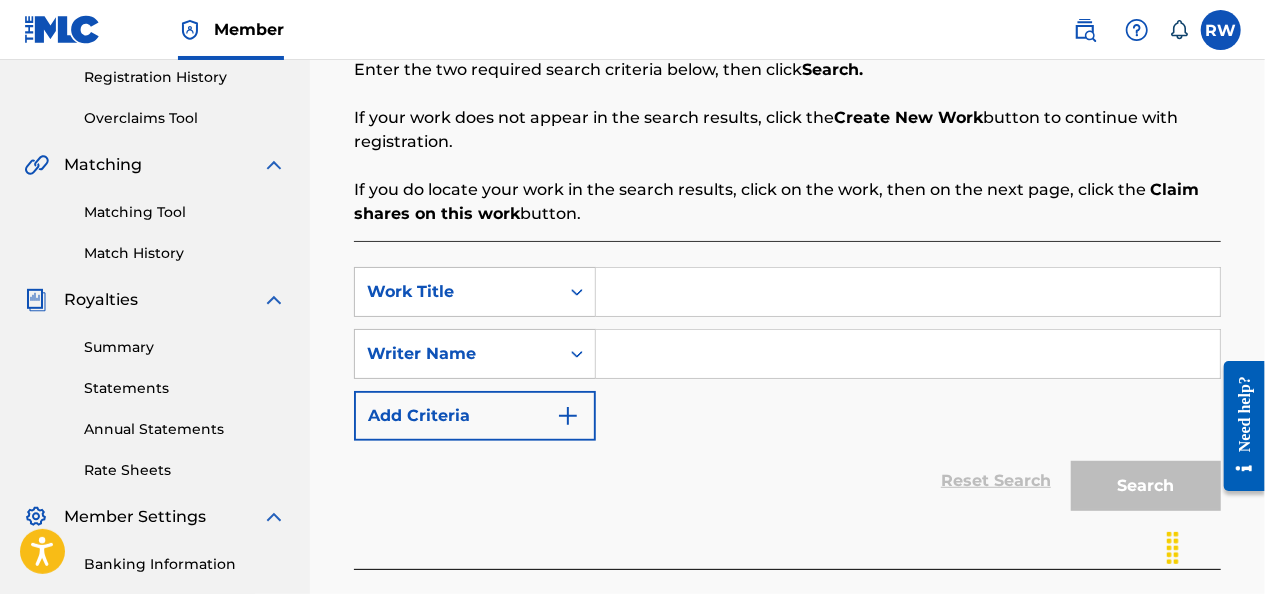 click at bounding box center [908, 292] 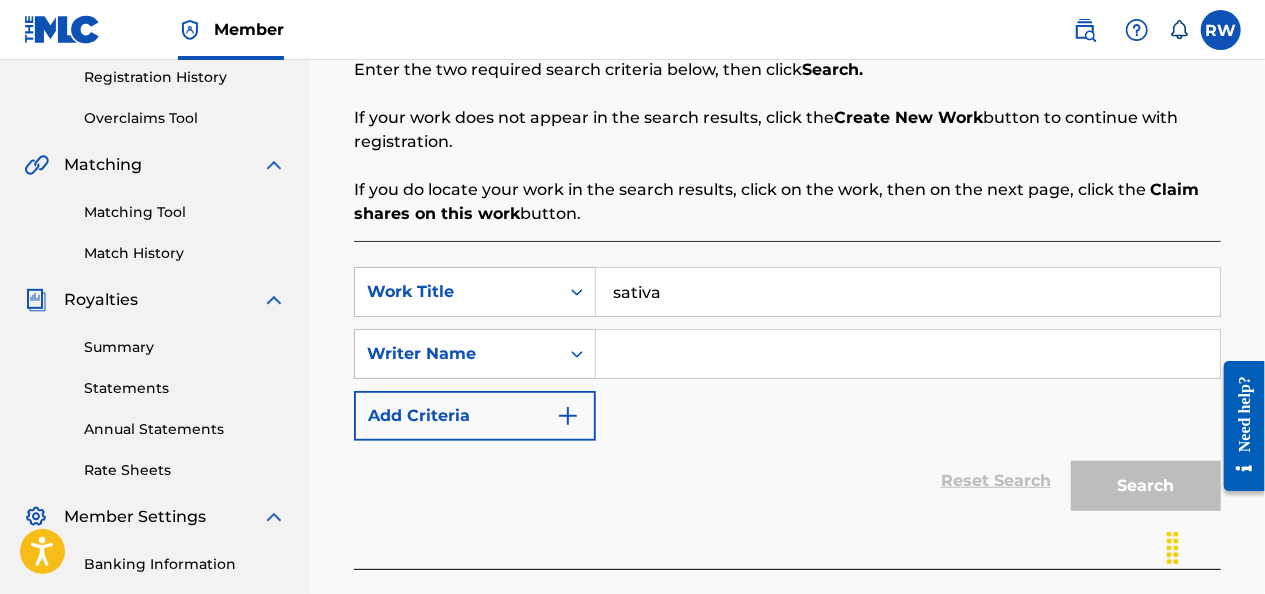 type on "sativa" 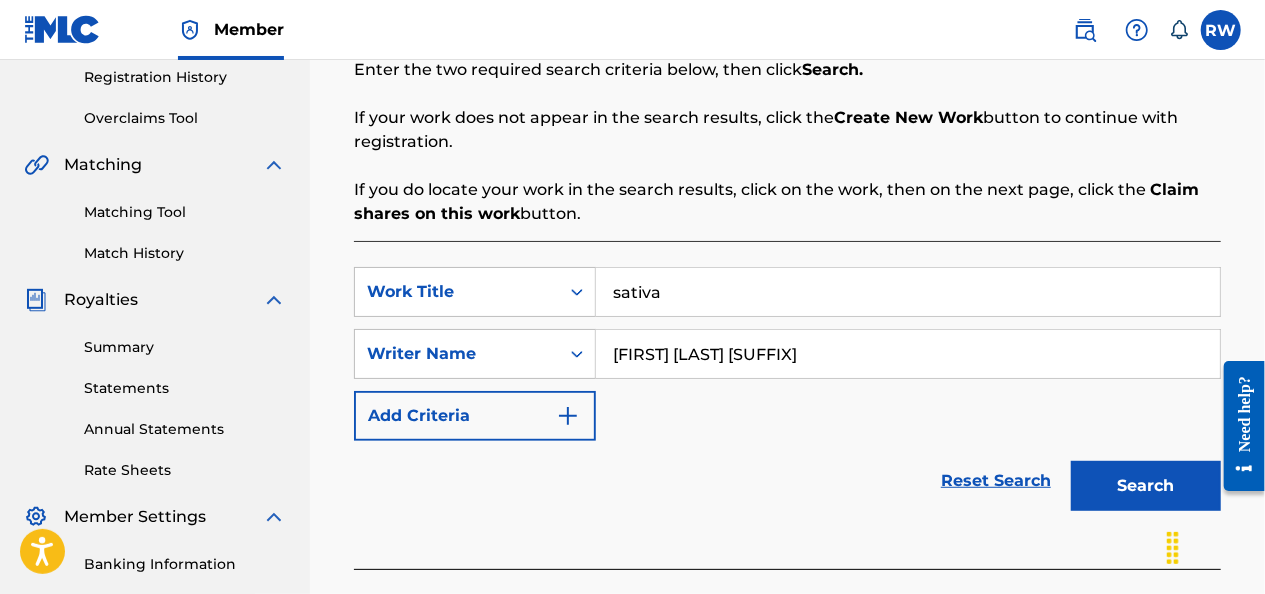 click on "Search" at bounding box center [1146, 486] 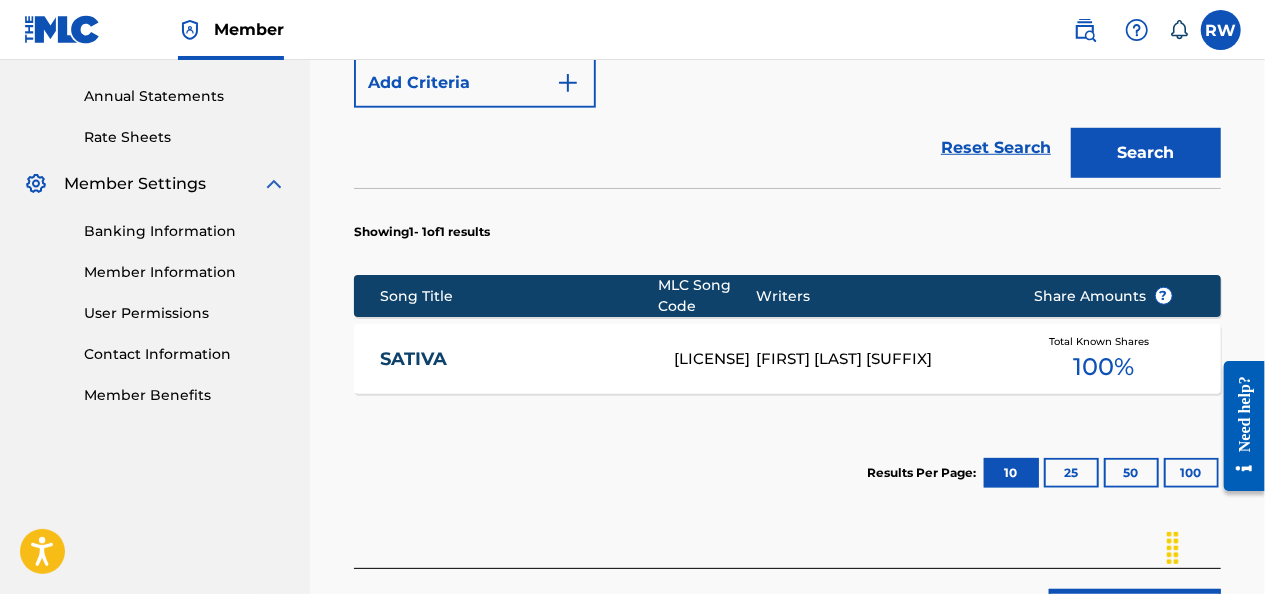 scroll, scrollTop: 716, scrollLeft: 0, axis: vertical 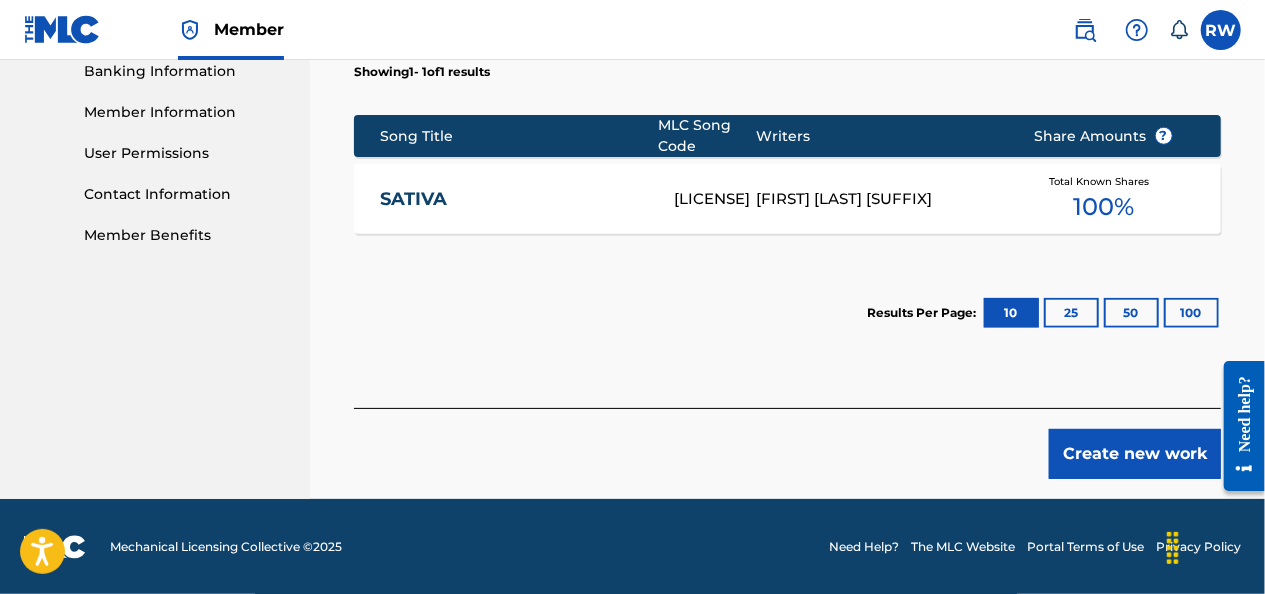 click on "Create new work" at bounding box center (1135, 454) 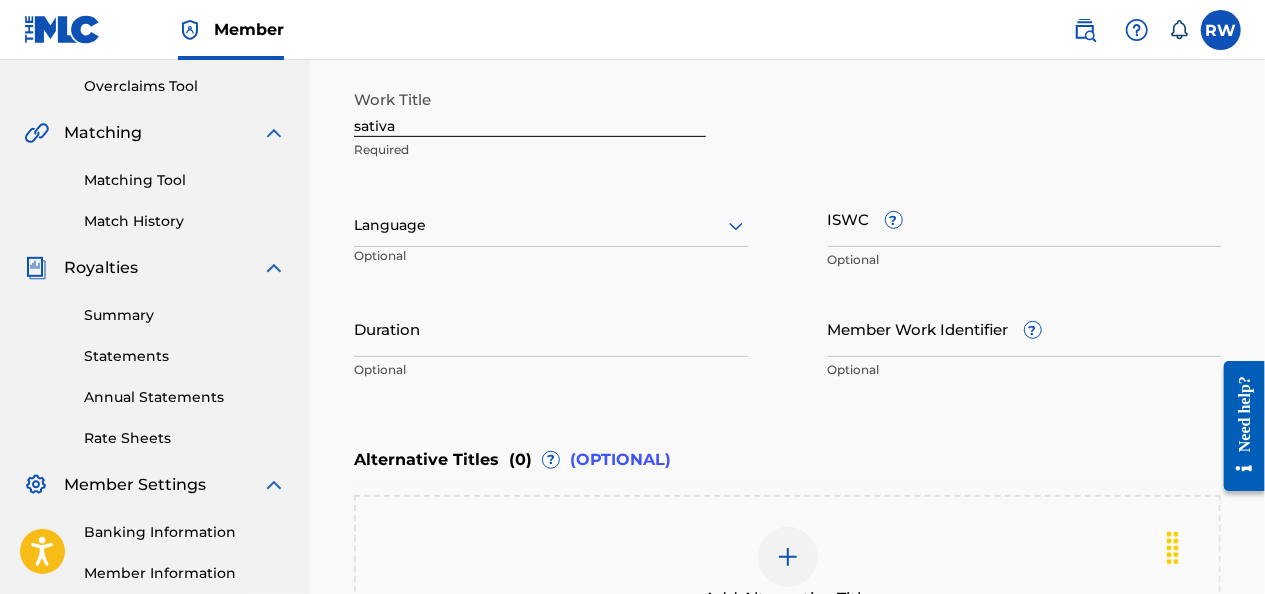 scroll, scrollTop: 410, scrollLeft: 0, axis: vertical 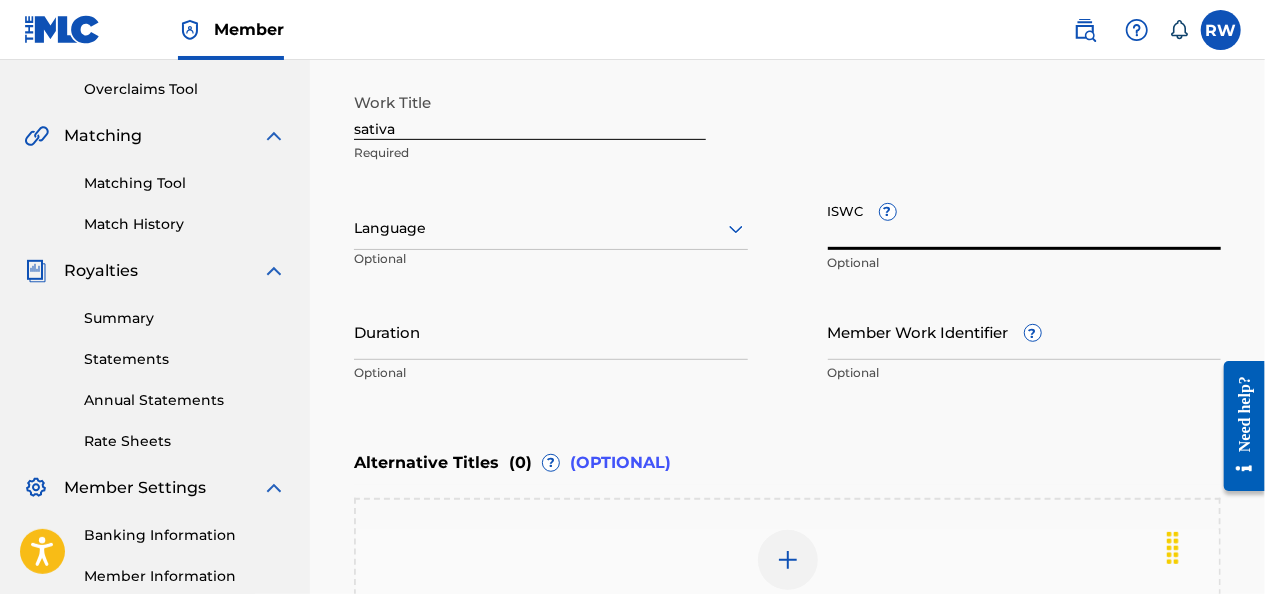 paste on "[PHONE]" 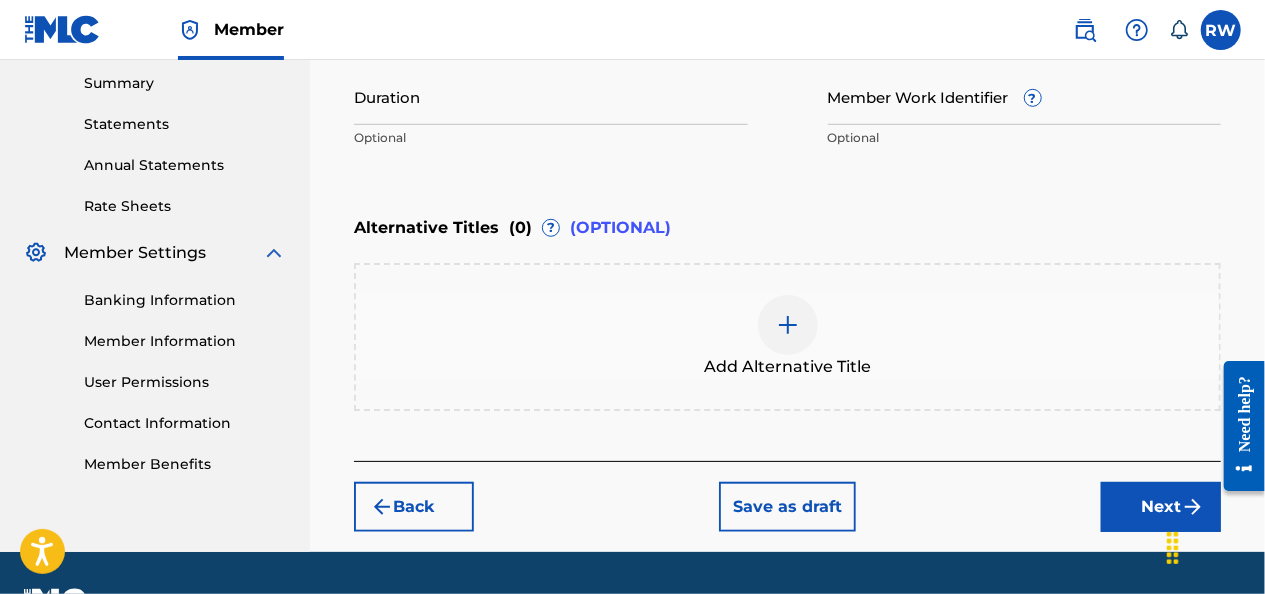 click on "Next" at bounding box center [1161, 507] 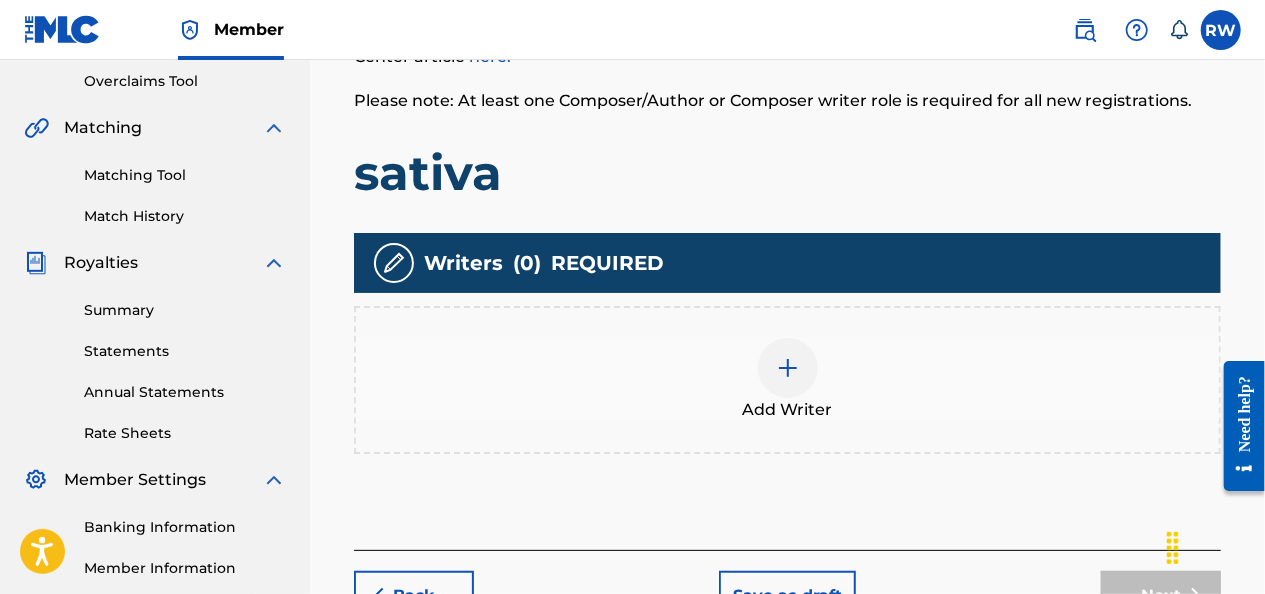 scroll, scrollTop: 422, scrollLeft: 0, axis: vertical 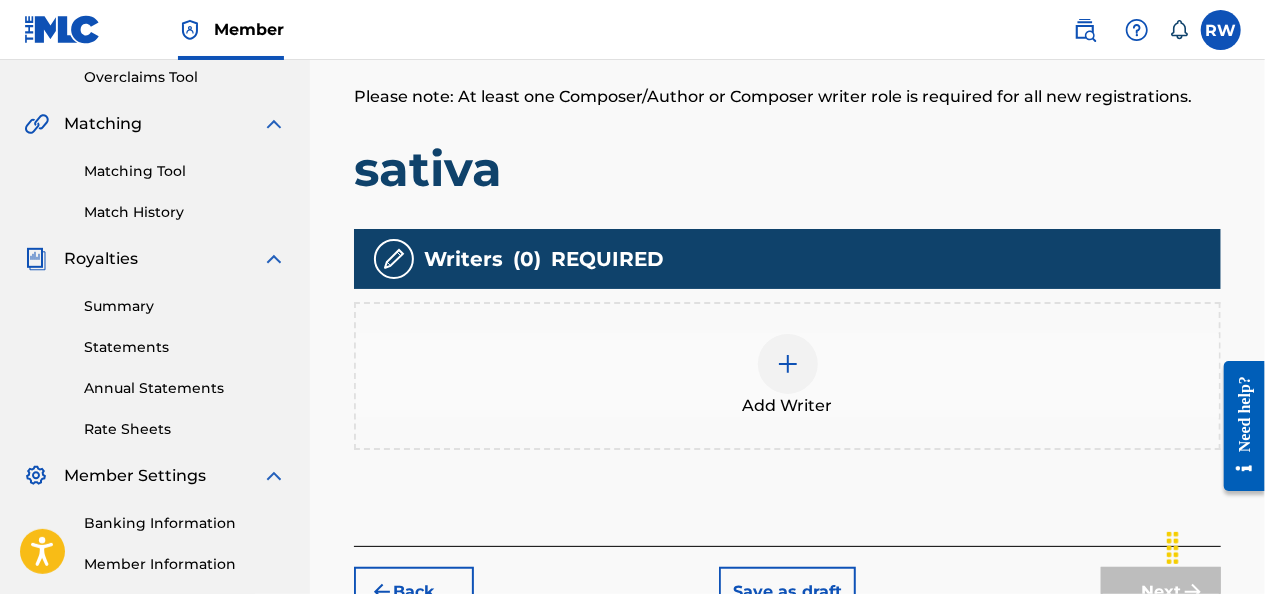 click at bounding box center (788, 364) 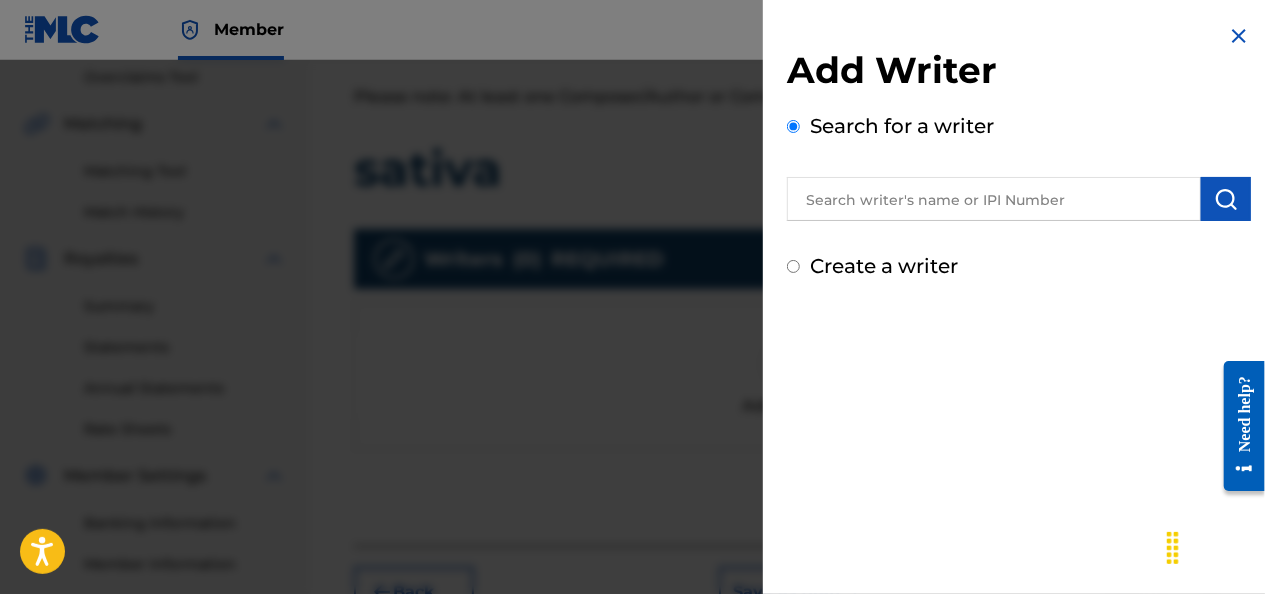 click at bounding box center (994, 199) 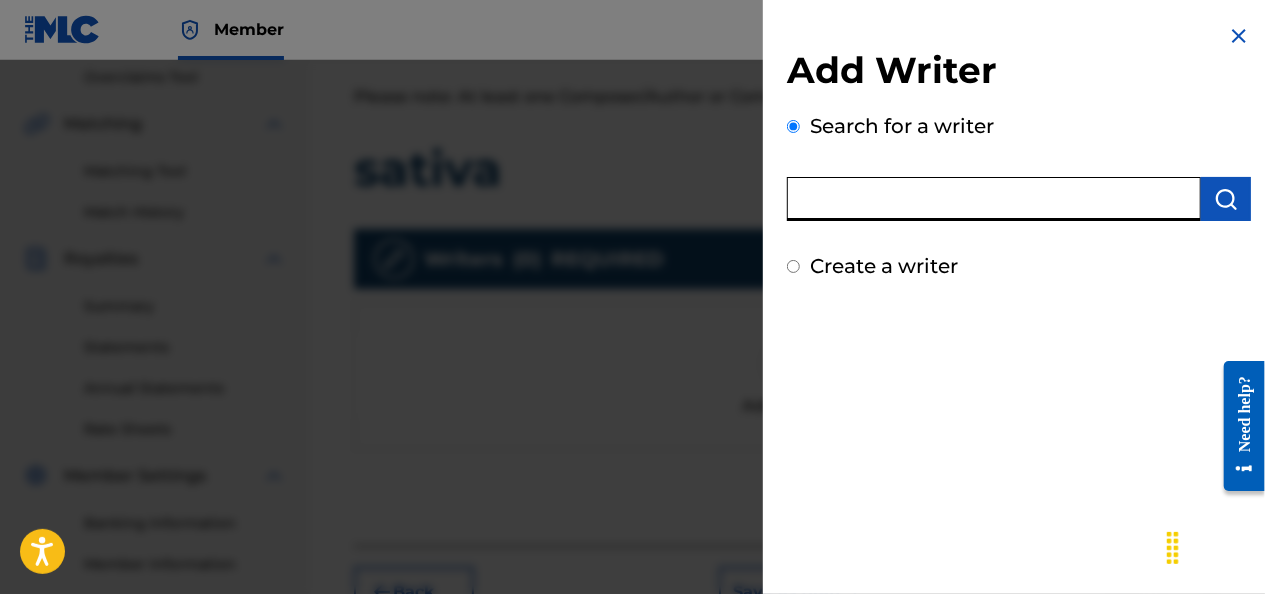 paste on "[PHONE]" 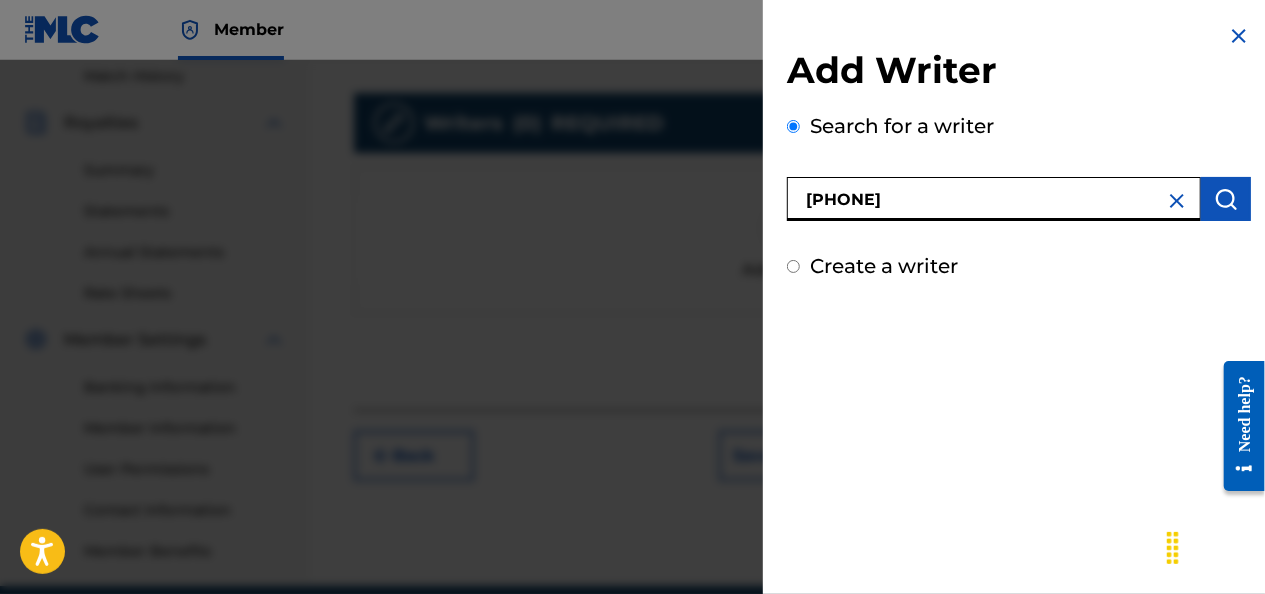 scroll, scrollTop: 646, scrollLeft: 0, axis: vertical 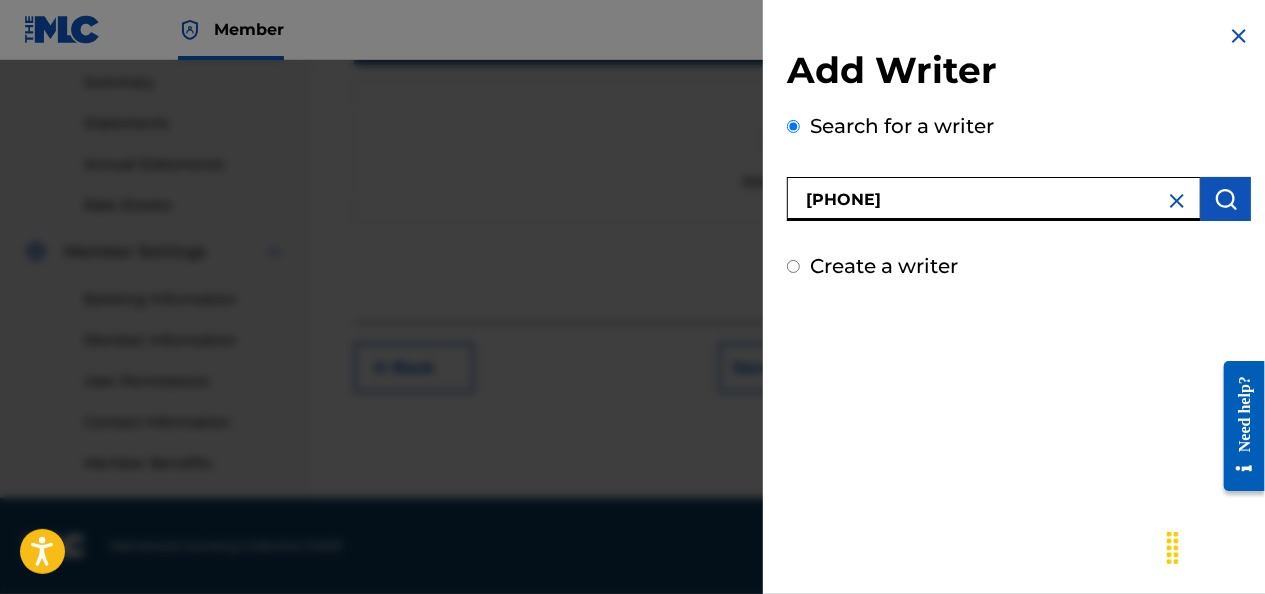 type on "[PHONE]" 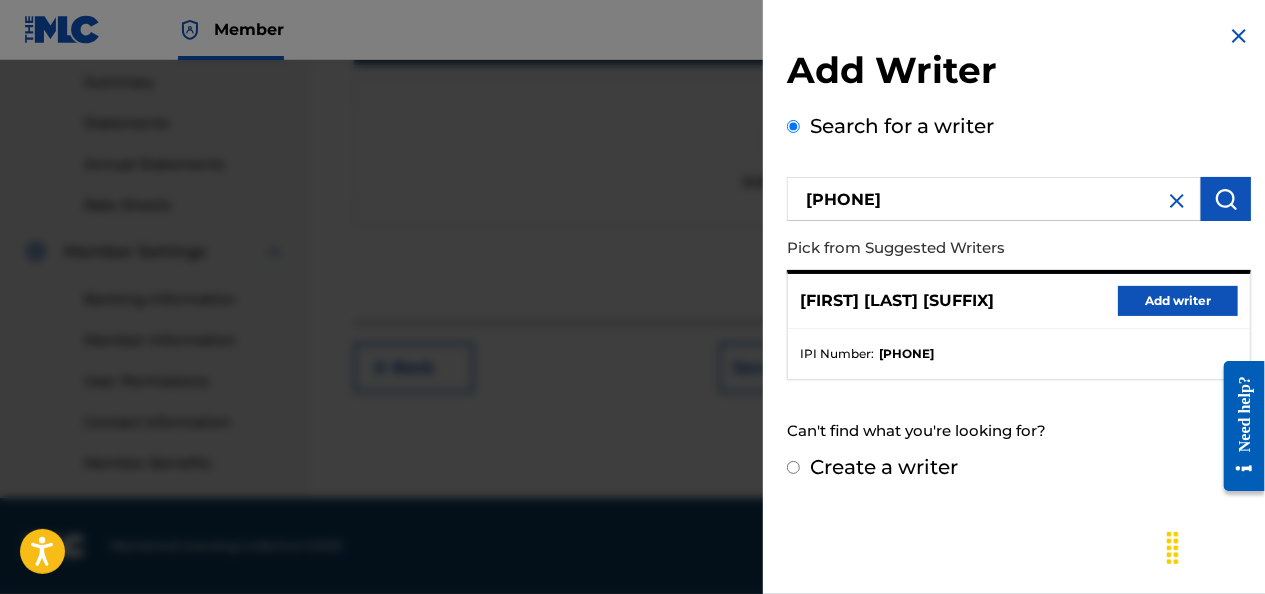 click on "Add writer" at bounding box center (1178, 301) 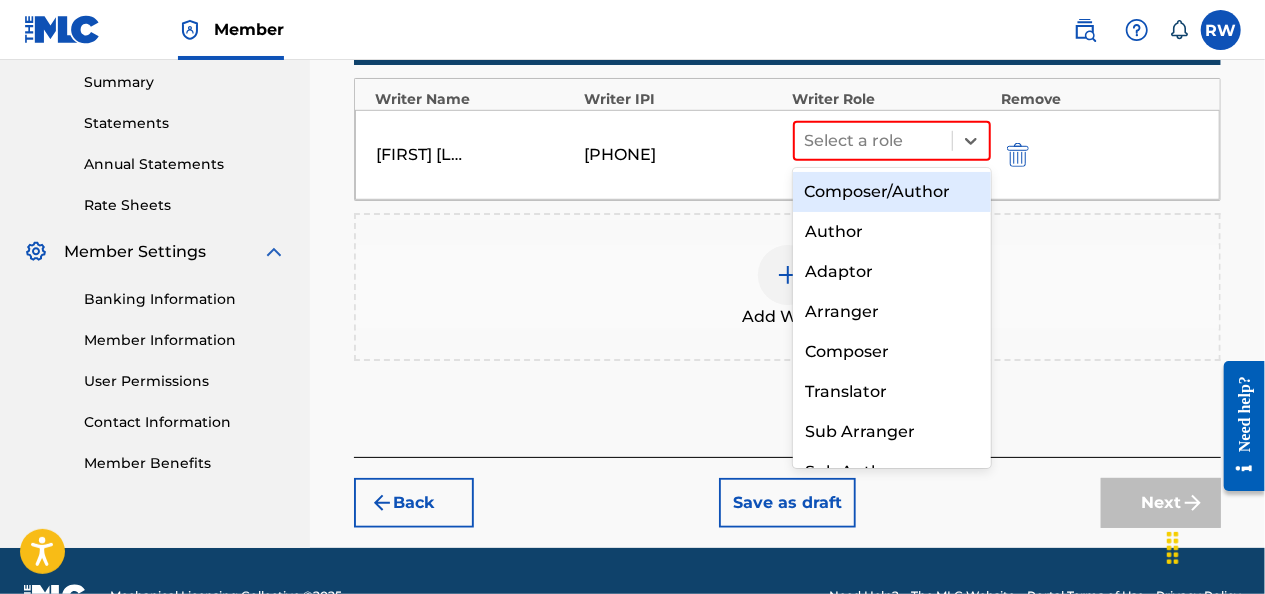click on "Composer/Author" at bounding box center [892, 192] 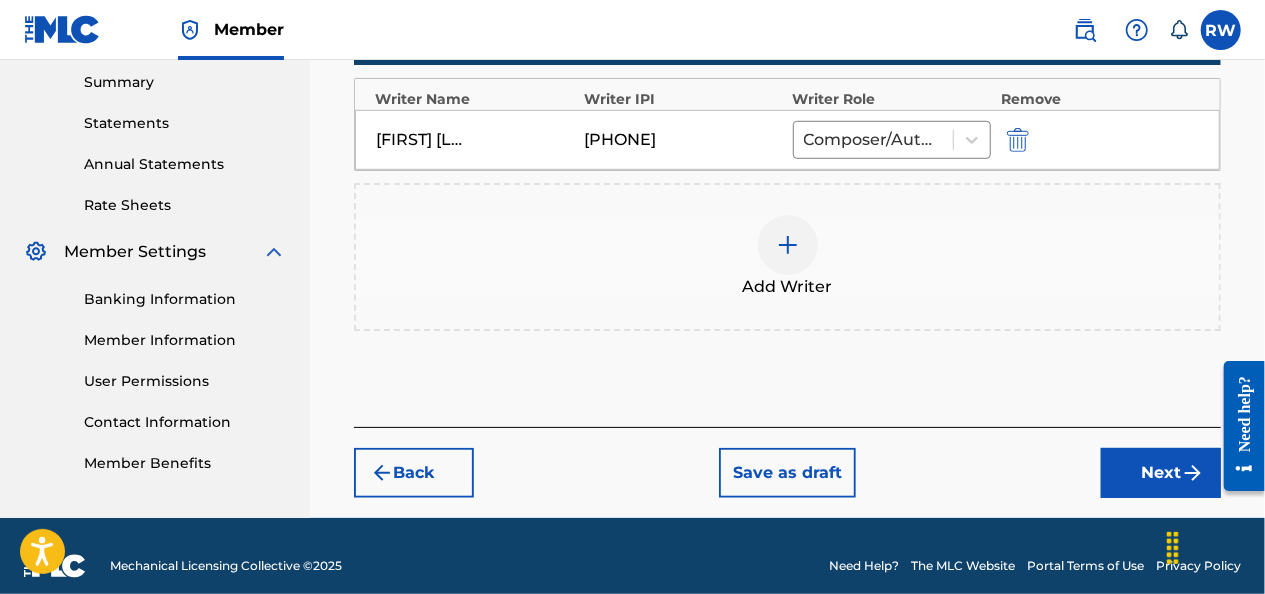 click on "Next" at bounding box center (1161, 473) 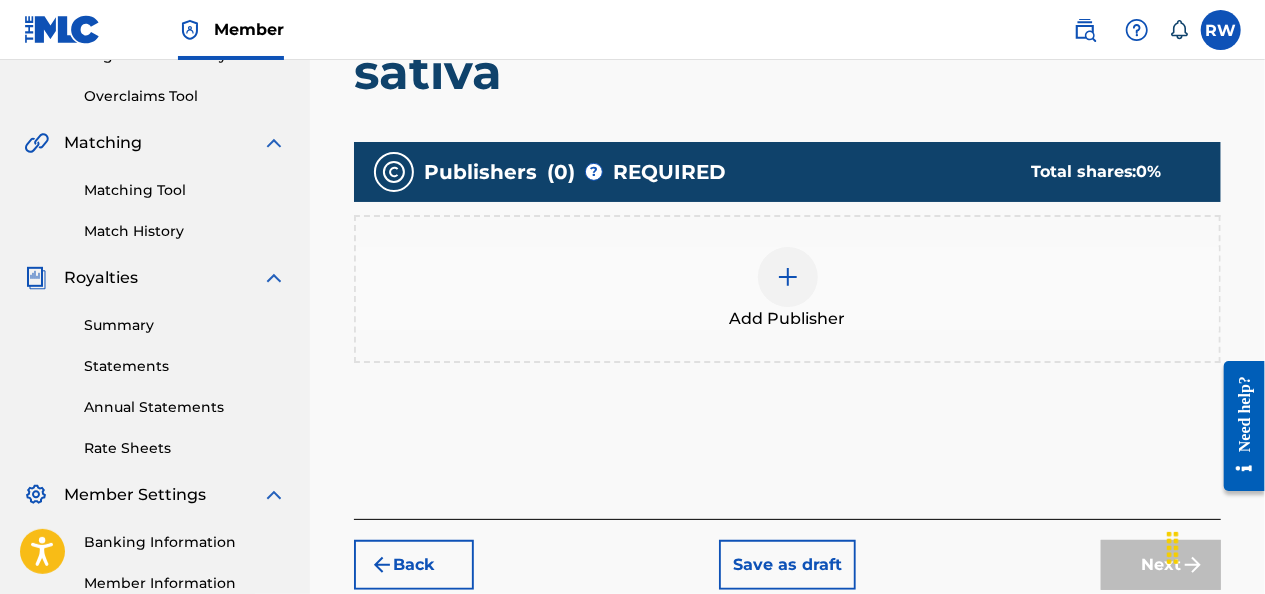 scroll, scrollTop: 409, scrollLeft: 0, axis: vertical 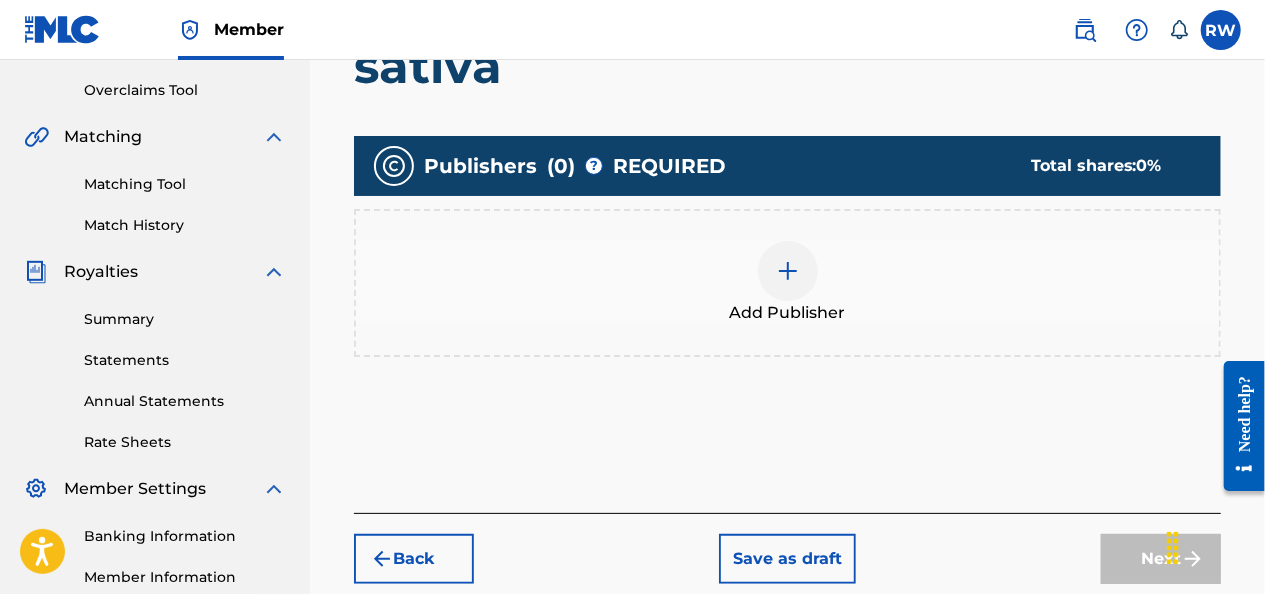 click at bounding box center [788, 271] 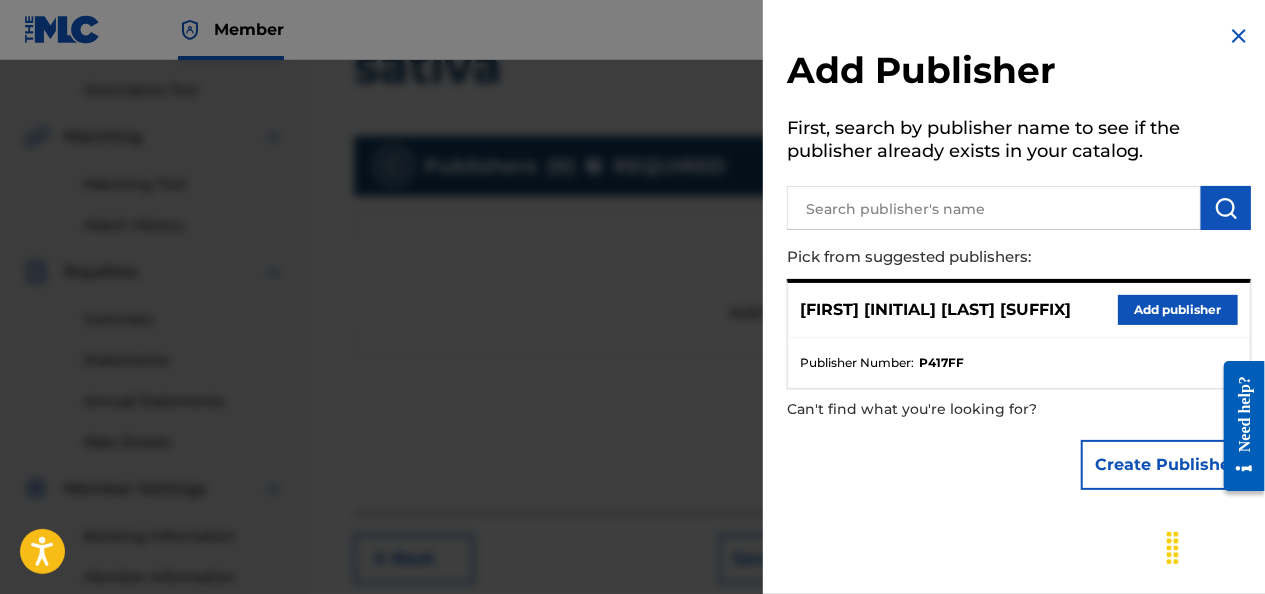 click on "Add publisher" at bounding box center [1178, 310] 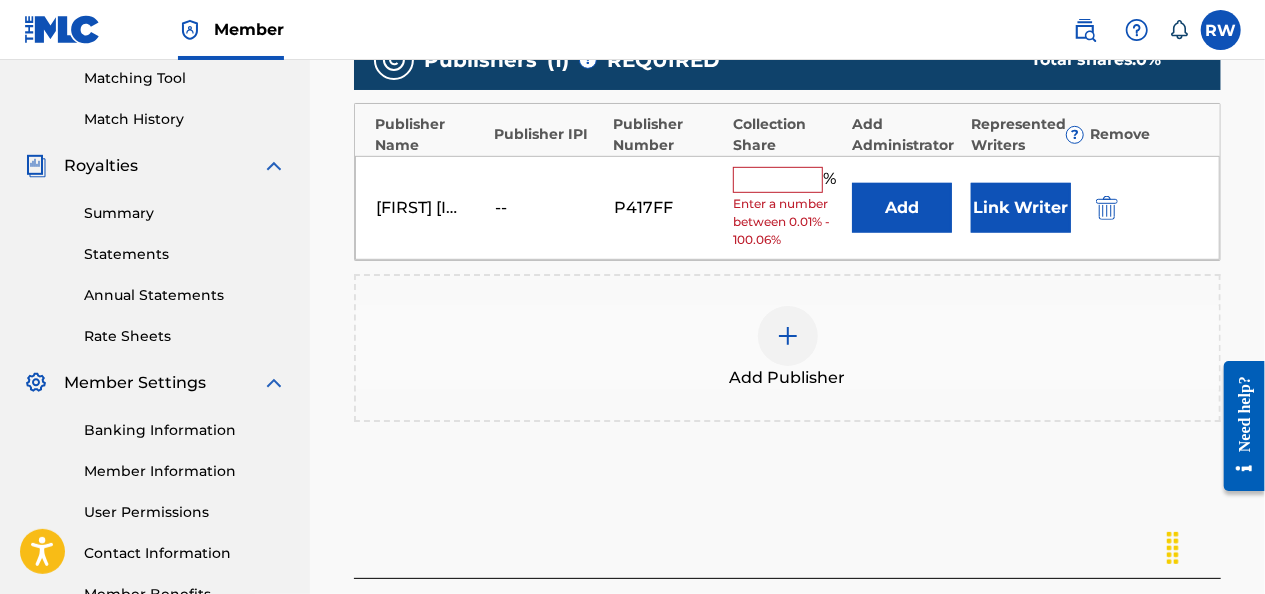 scroll, scrollTop: 562, scrollLeft: 0, axis: vertical 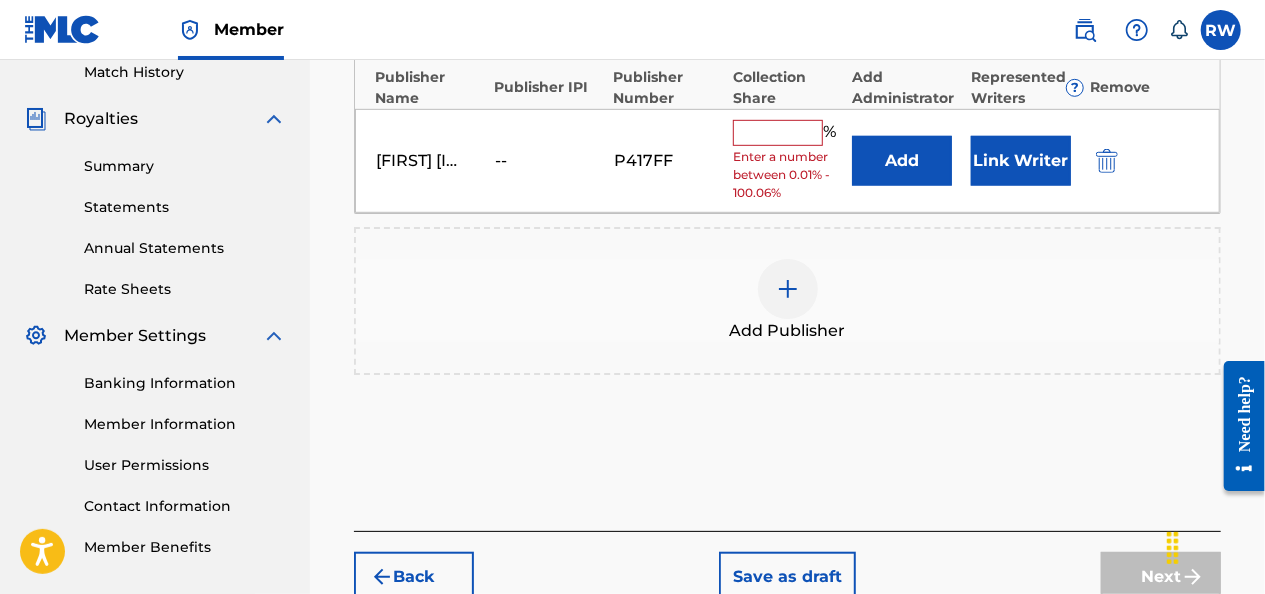 click at bounding box center [778, 133] 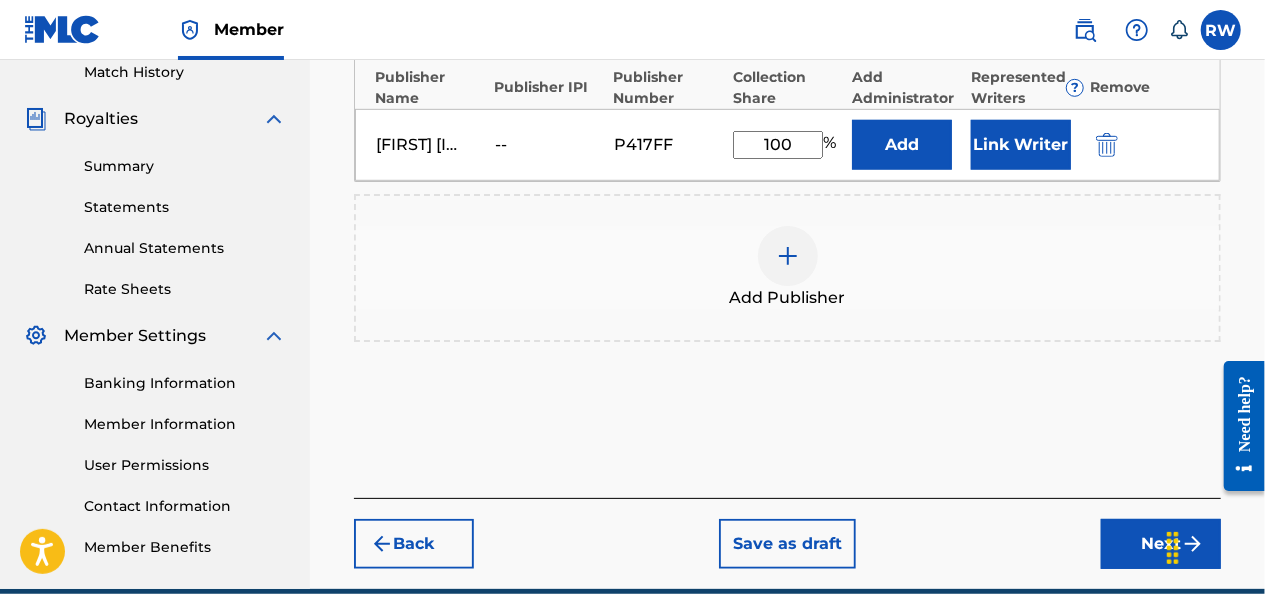 scroll, scrollTop: 651, scrollLeft: 0, axis: vertical 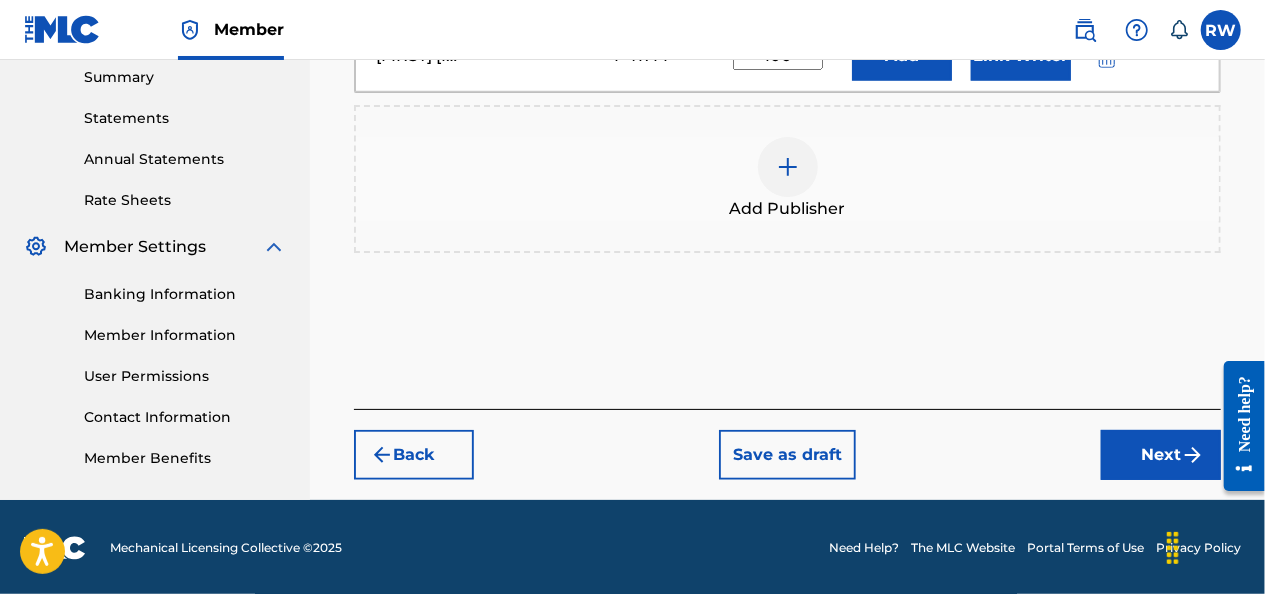 click on "Next" at bounding box center (1161, 455) 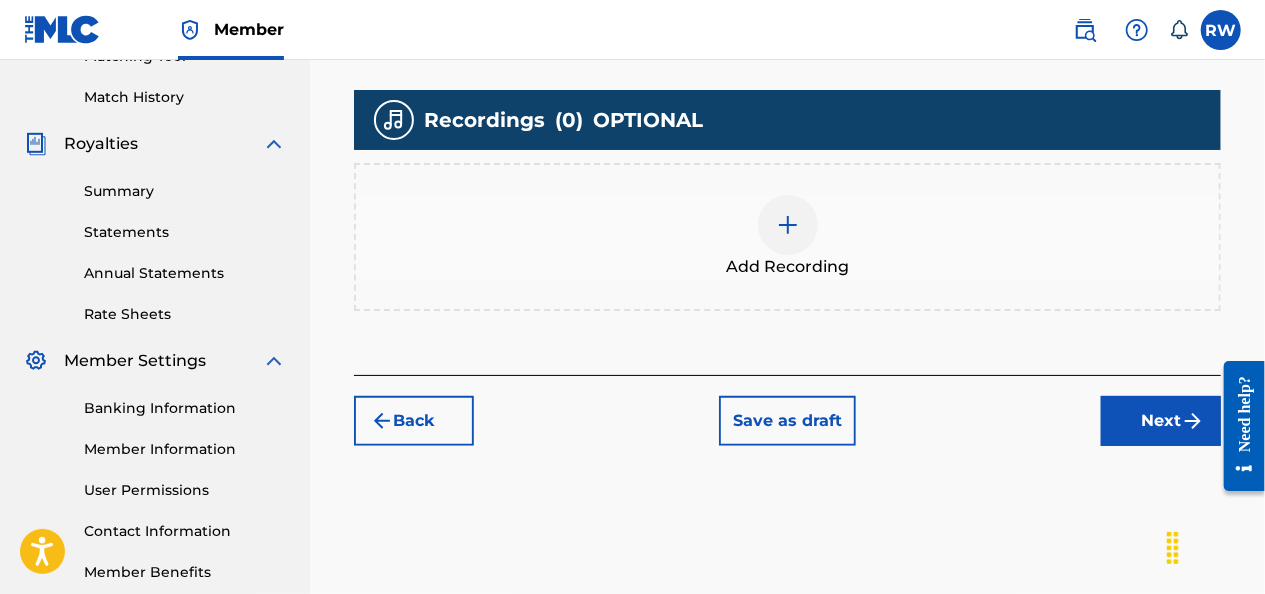 scroll, scrollTop: 539, scrollLeft: 0, axis: vertical 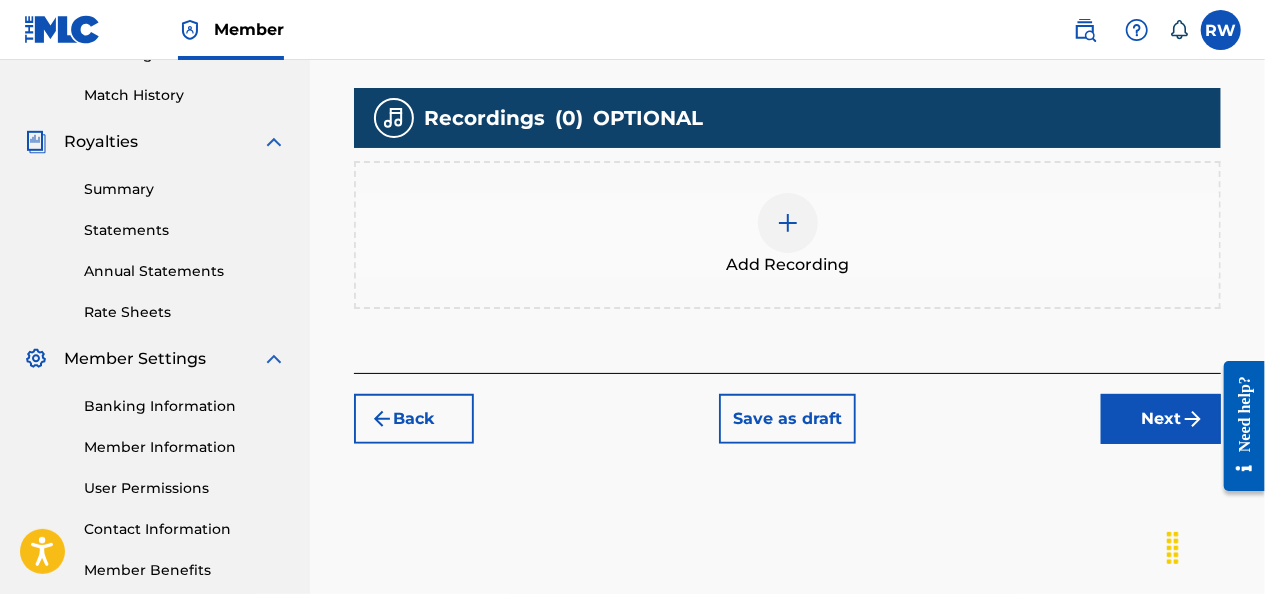 click at bounding box center (788, 223) 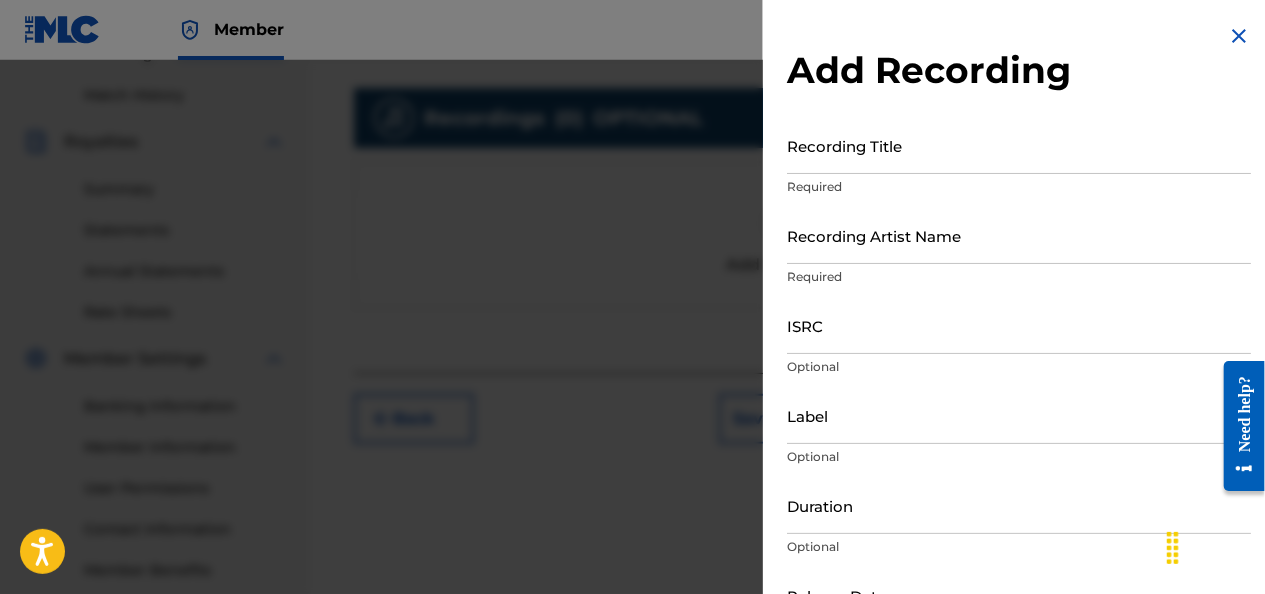 click on "Recording Title" at bounding box center [1019, 145] 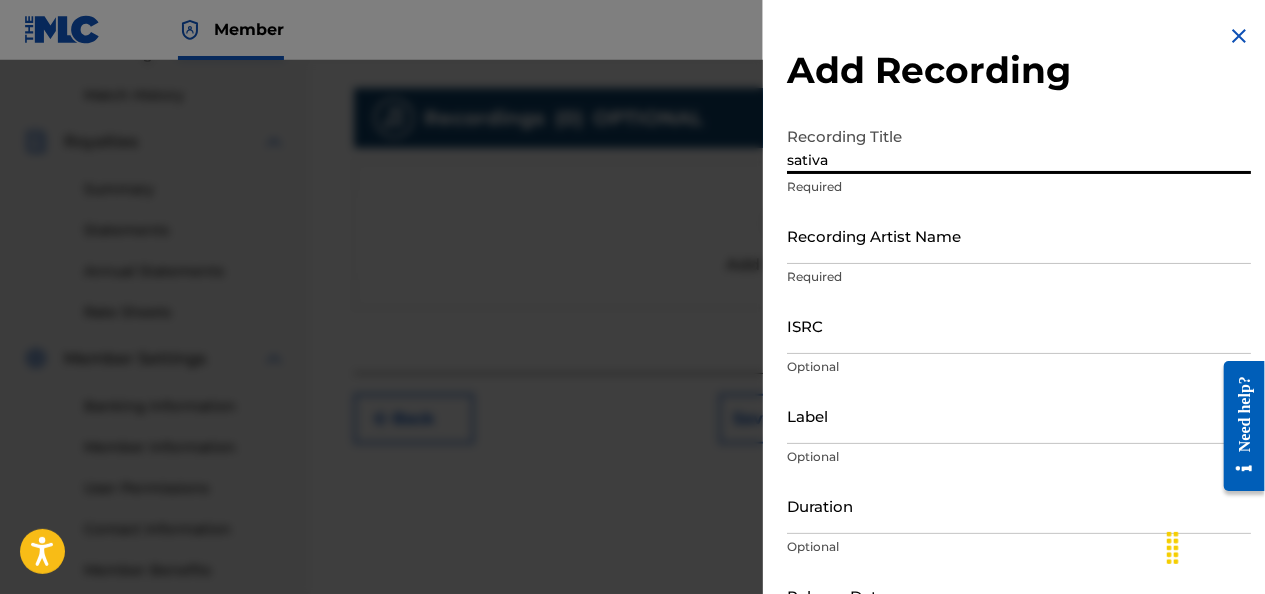 type on "sativa" 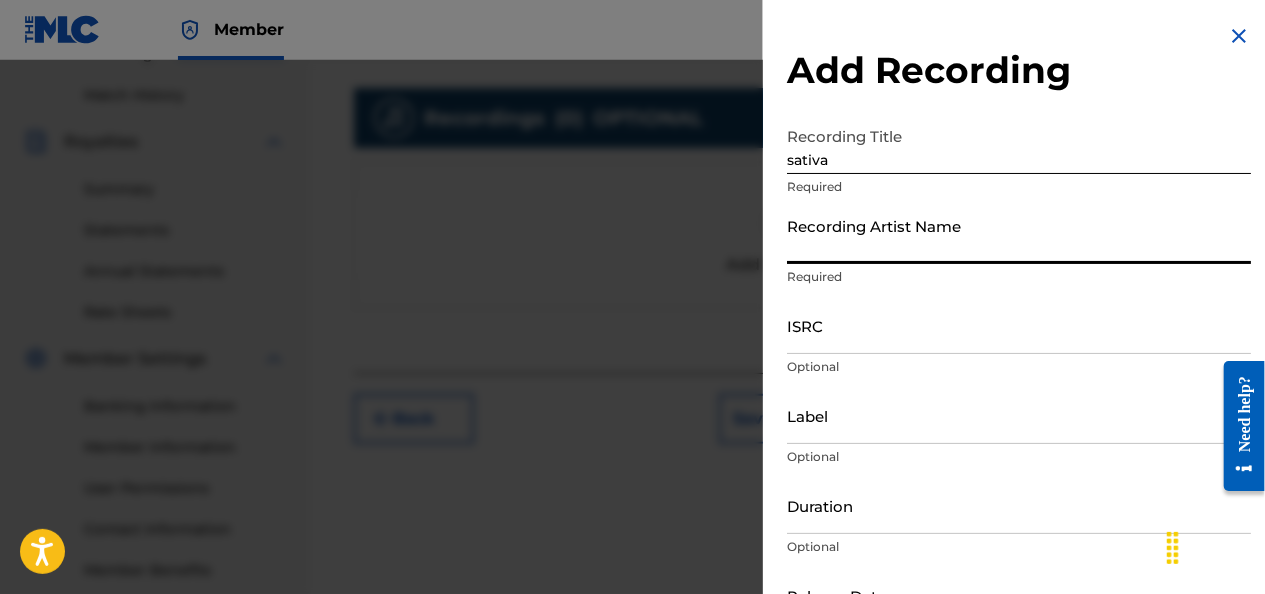 click on "Recording Artist Name" at bounding box center [1019, 235] 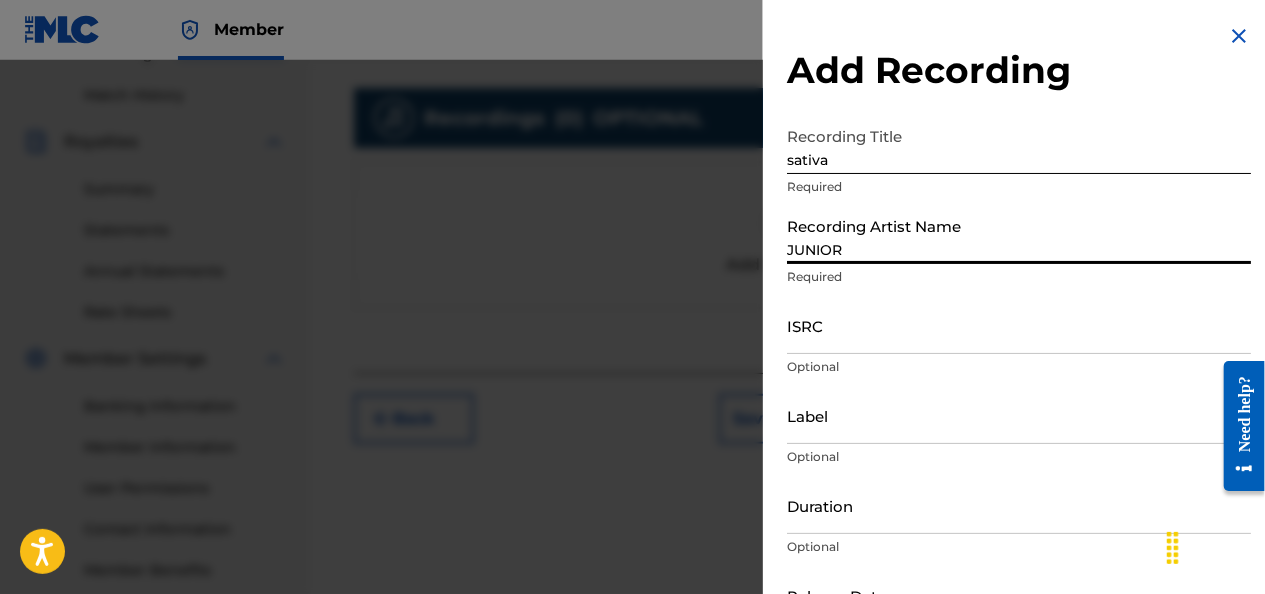type on "STREETKID MUSIC LLC" 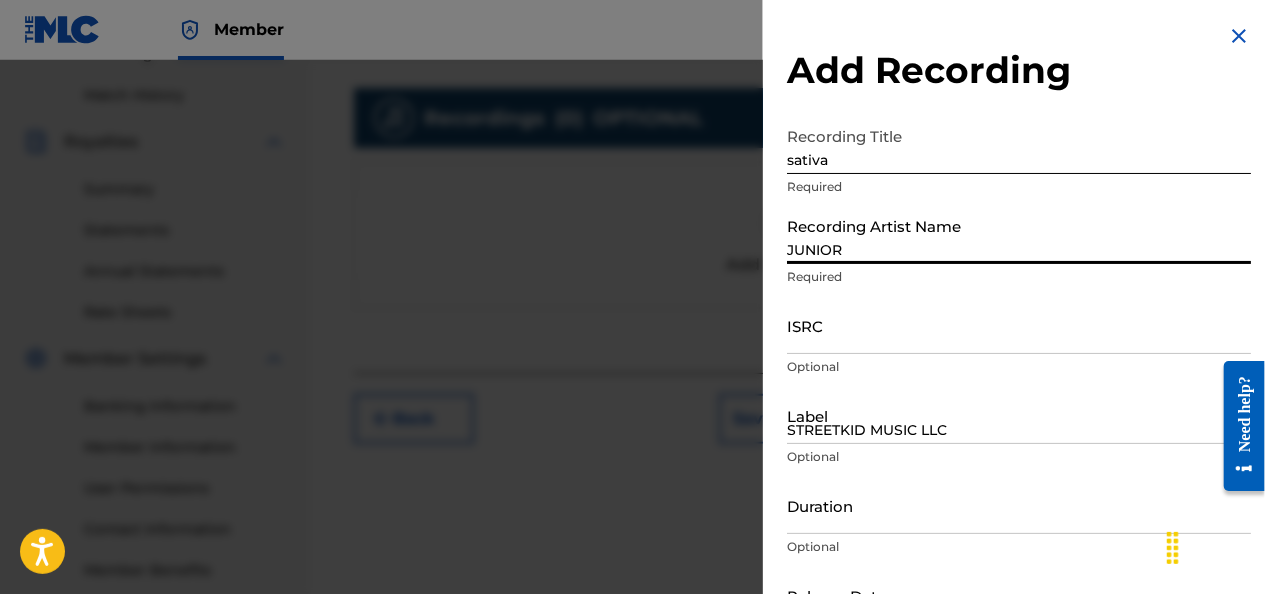 type on "[MONTH] [DAY] [YEAR]" 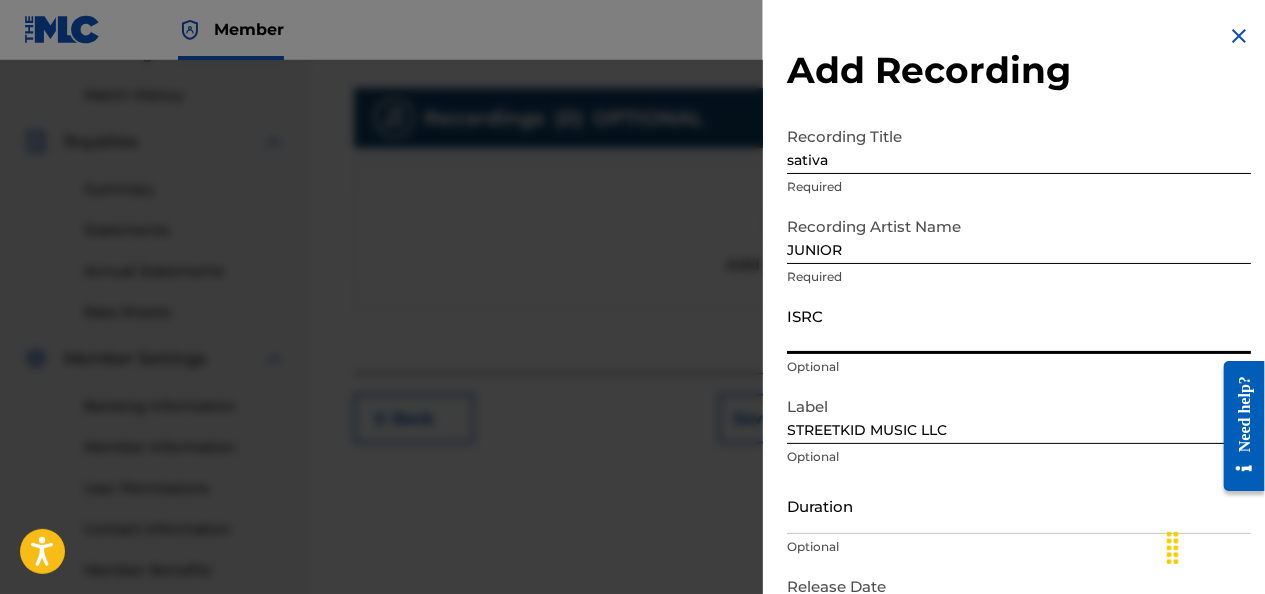 paste on "[PHONE]" 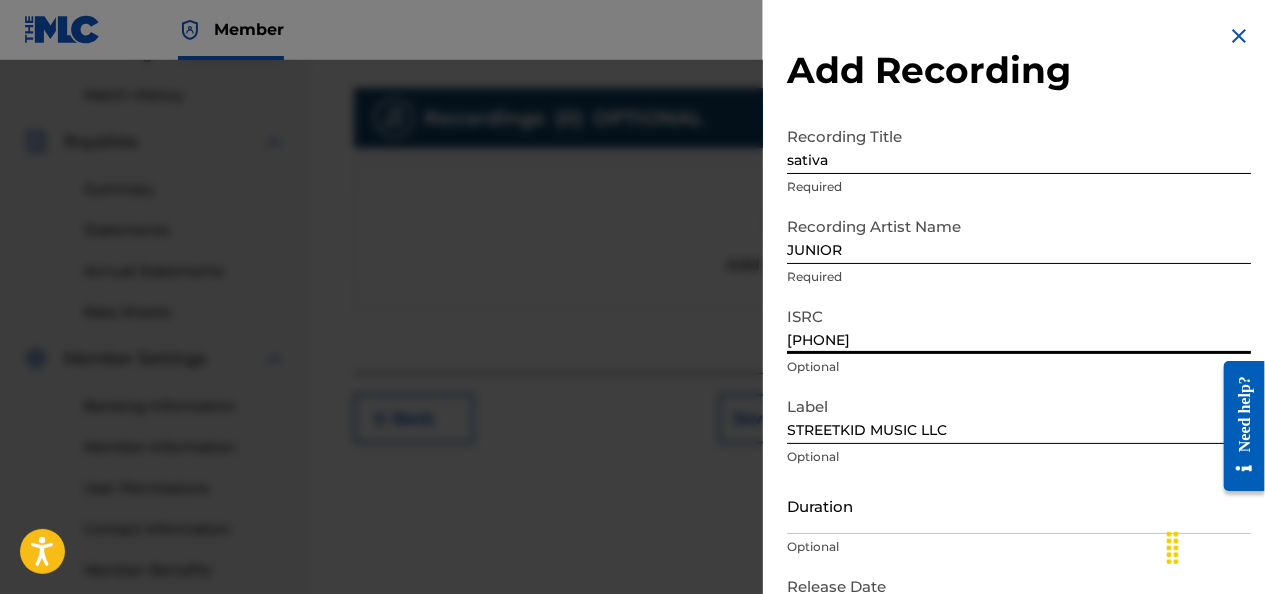 scroll, scrollTop: 137, scrollLeft: 0, axis: vertical 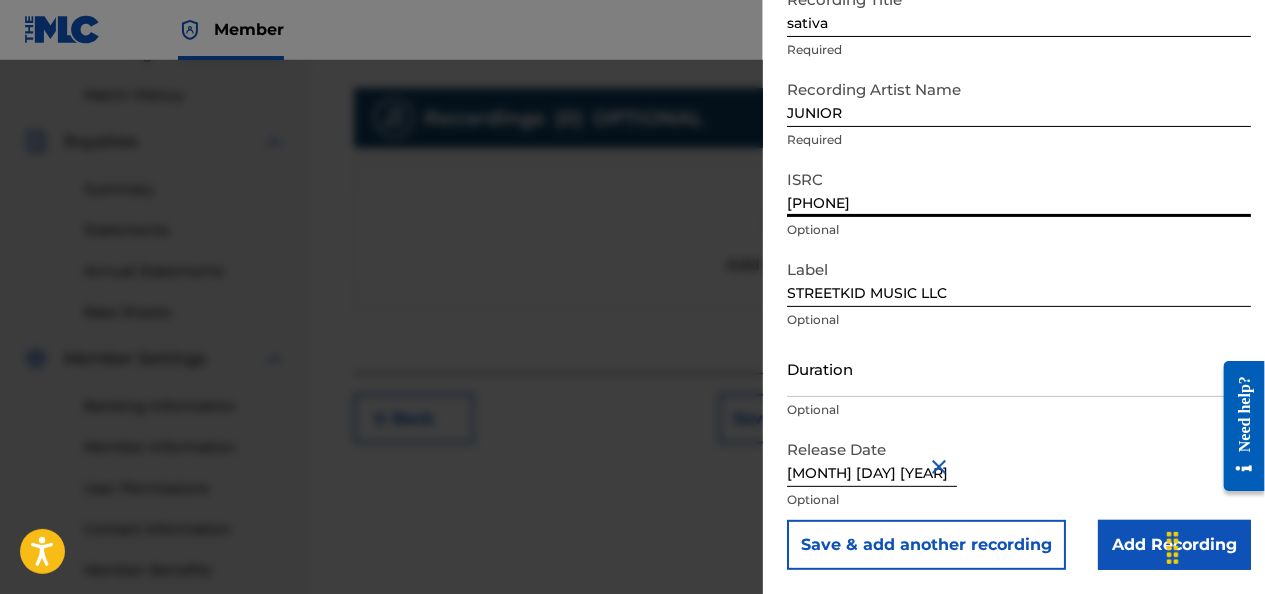 click on "Add Recording" at bounding box center (1174, 545) 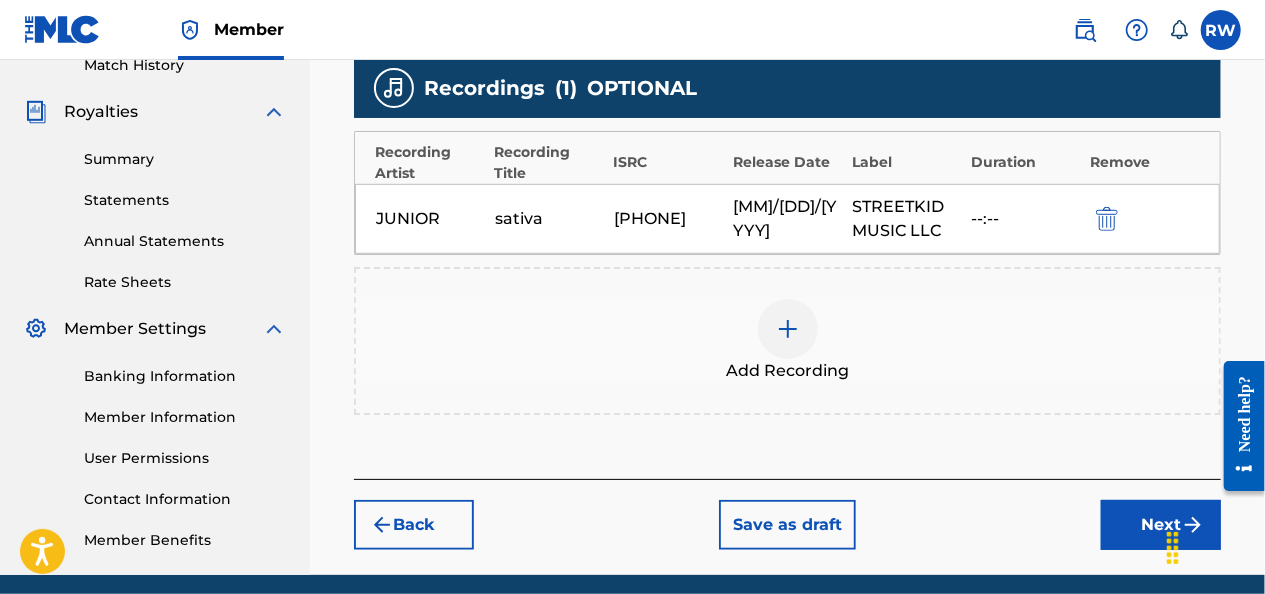 scroll, scrollTop: 646, scrollLeft: 0, axis: vertical 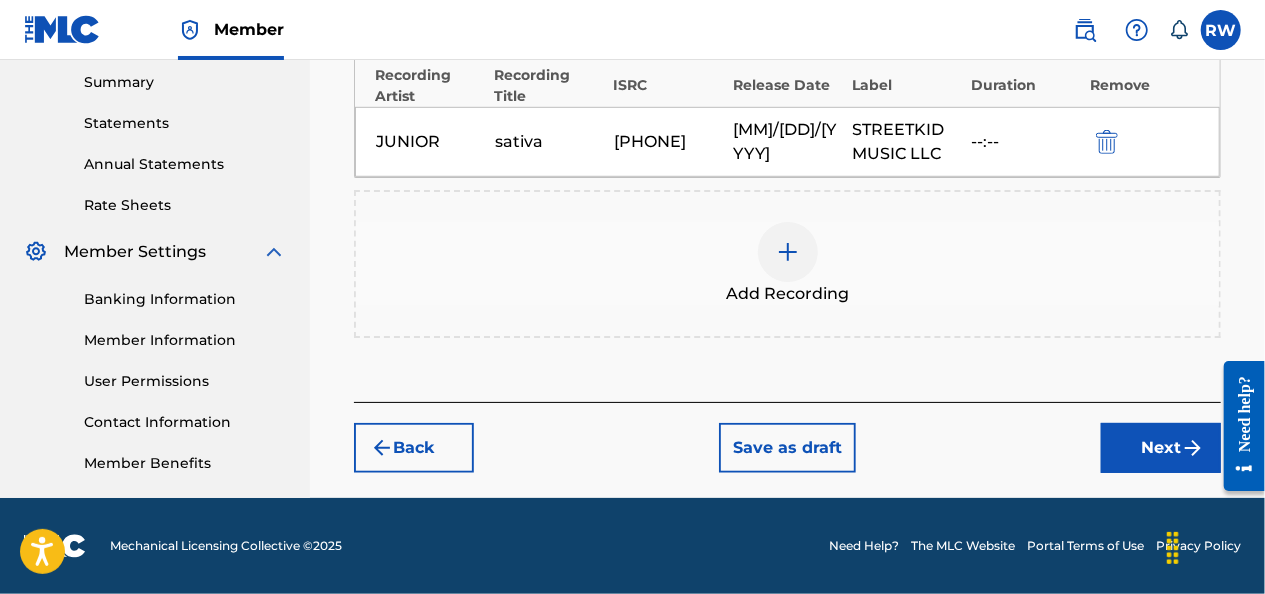 click on "Next" at bounding box center [1161, 448] 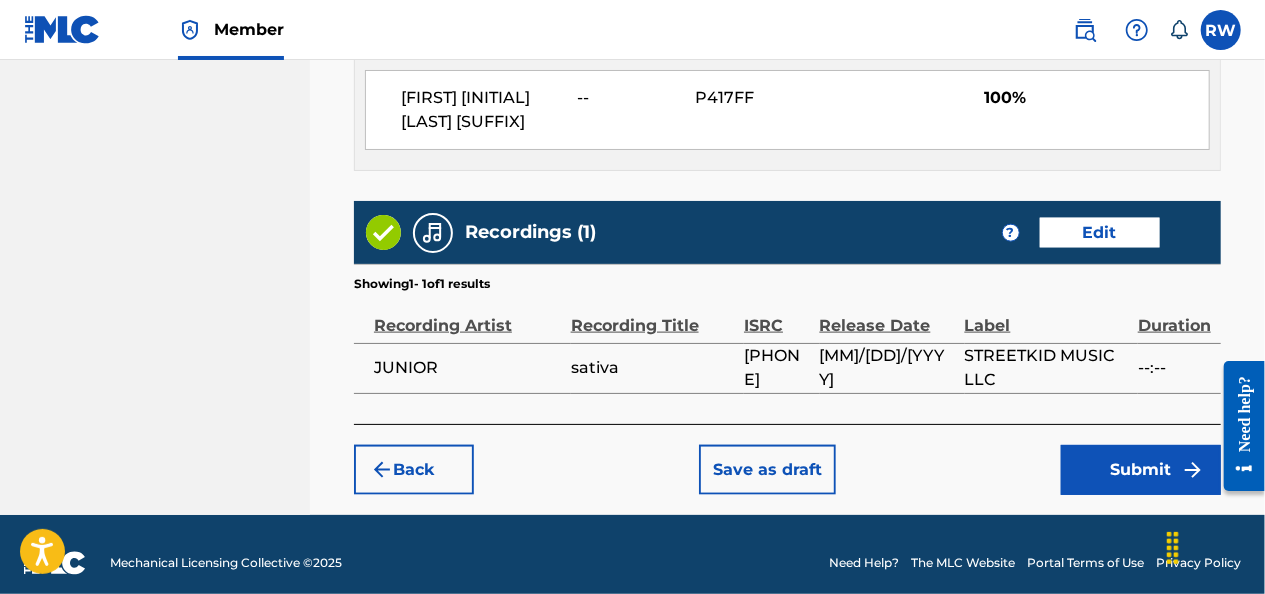scroll, scrollTop: 1169, scrollLeft: 0, axis: vertical 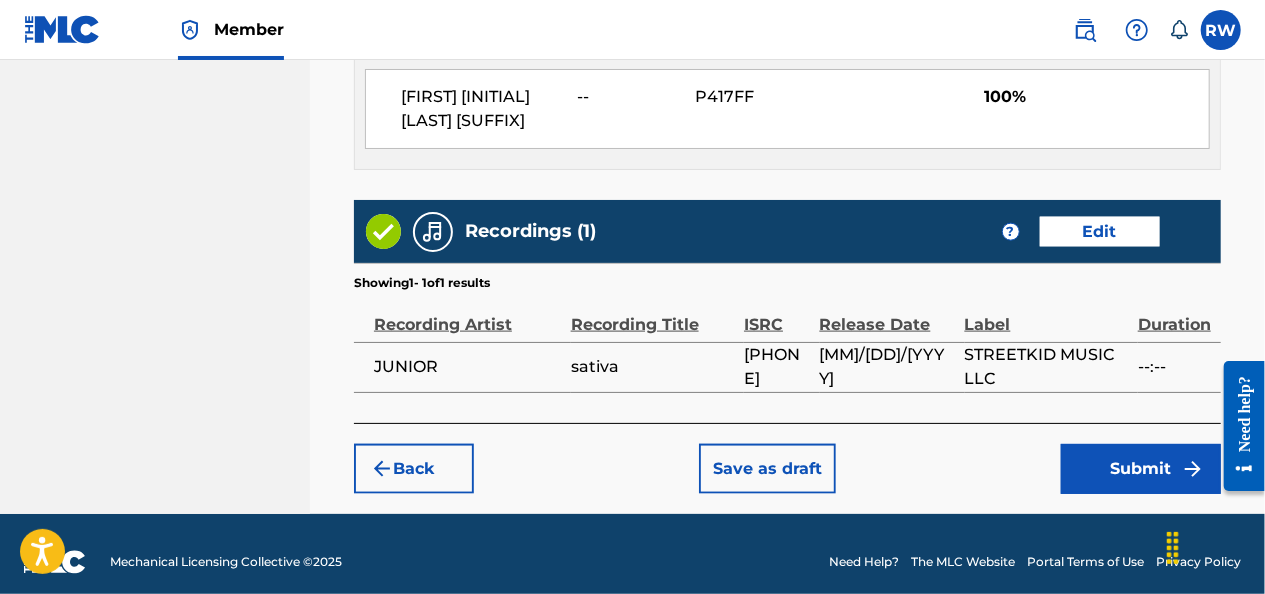 click on "Submit" at bounding box center [1141, 469] 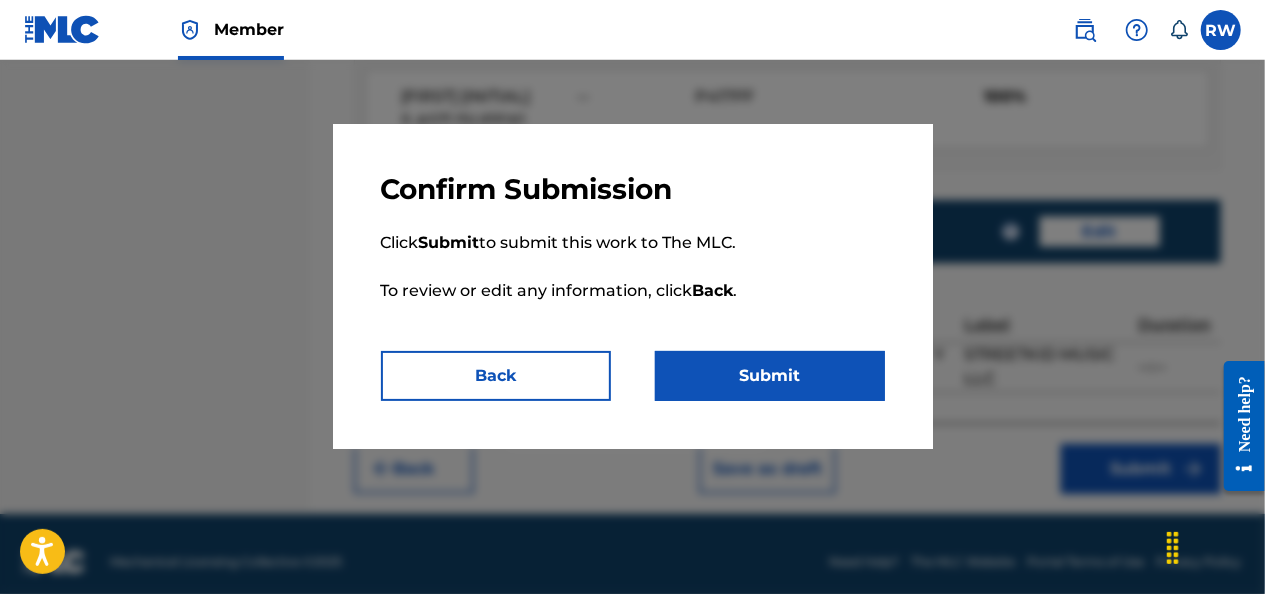 click on "Submit" at bounding box center (770, 376) 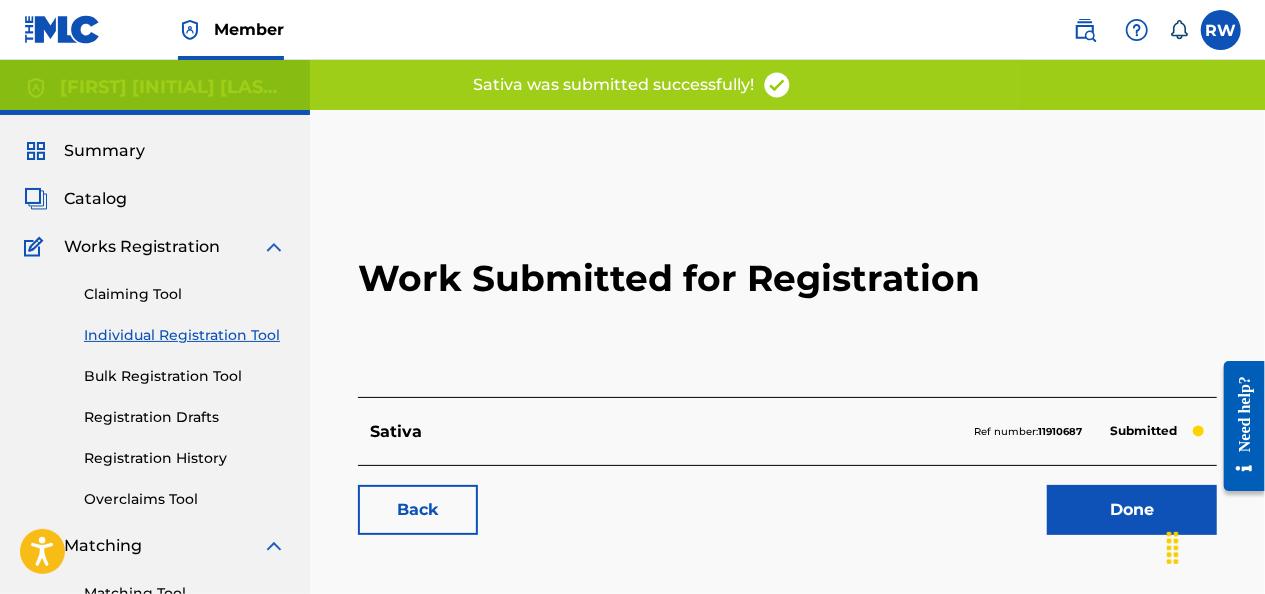click on "Done" at bounding box center [1132, 510] 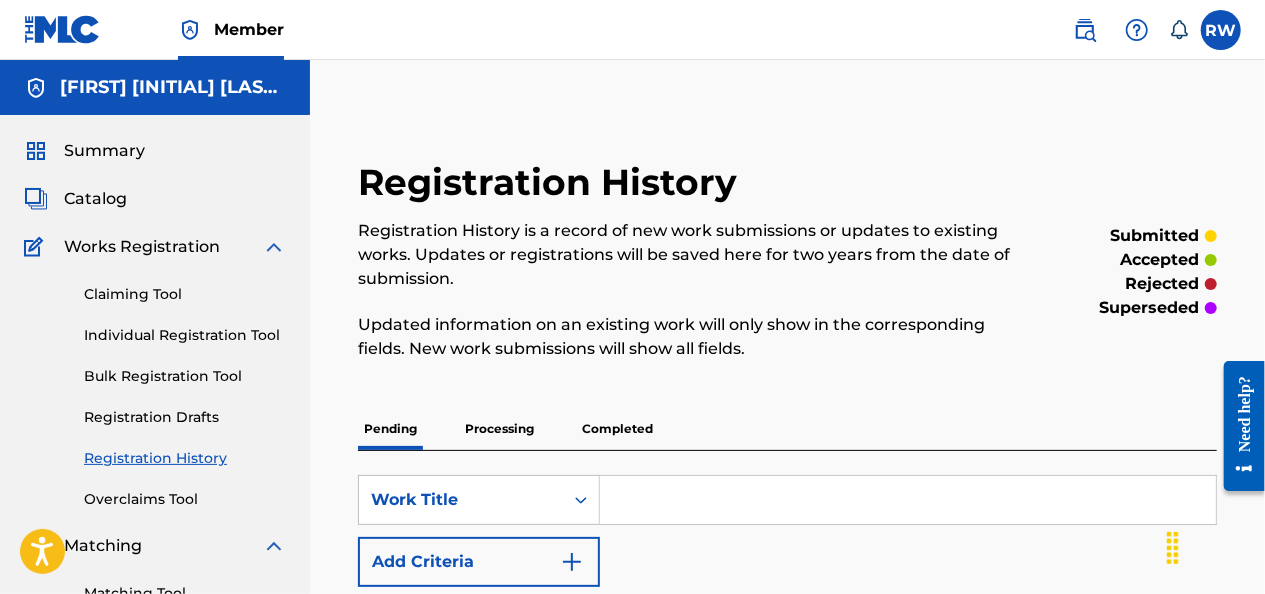 click on "Individual Registration Tool" at bounding box center (185, 335) 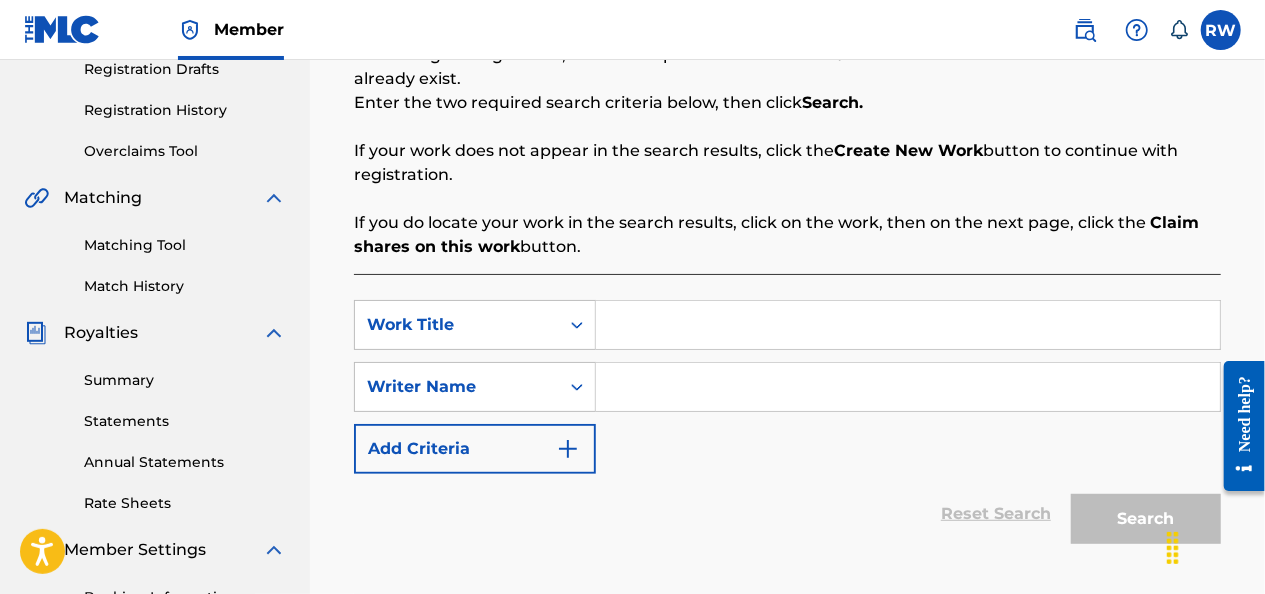 scroll, scrollTop: 350, scrollLeft: 0, axis: vertical 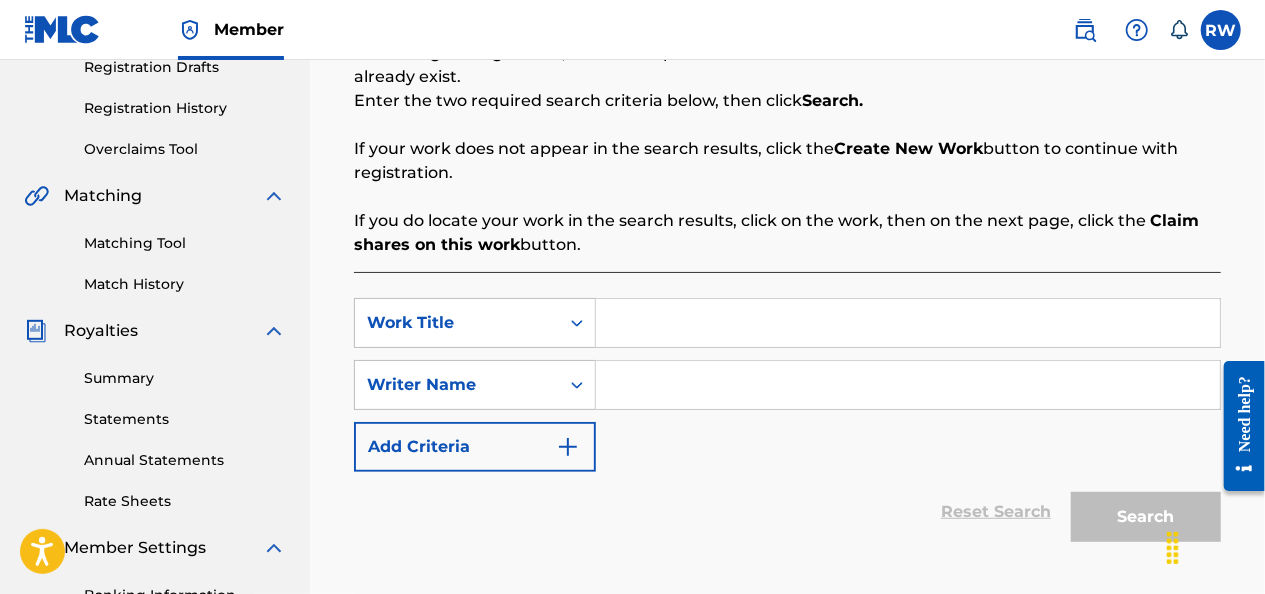 click at bounding box center [908, 323] 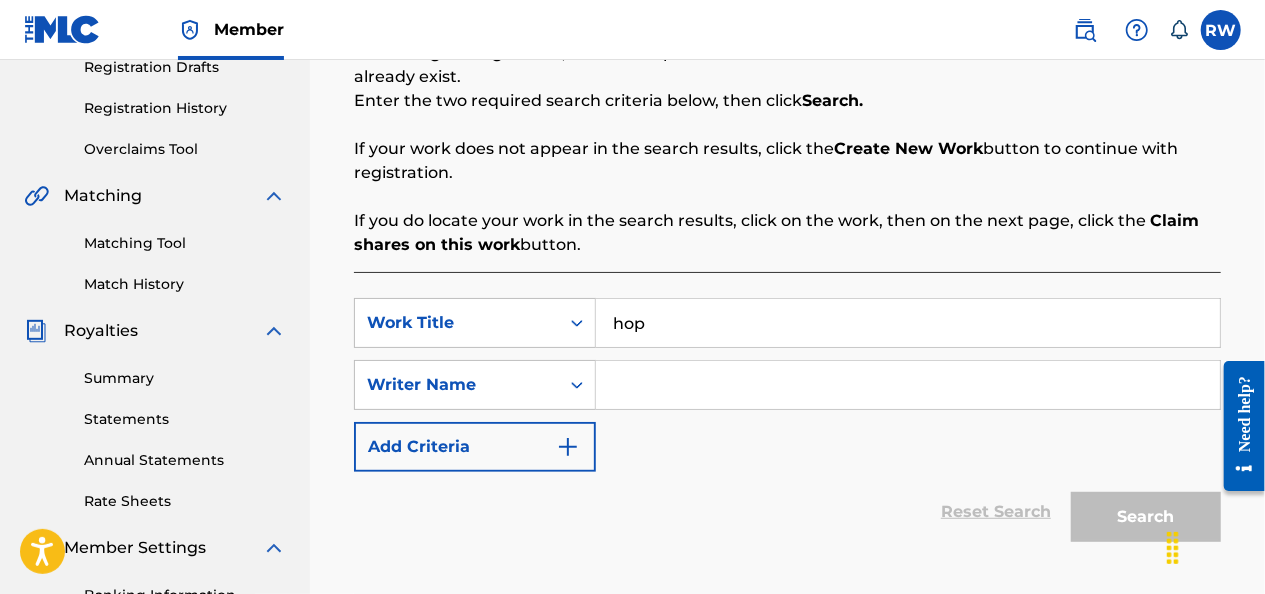 click on "hop" at bounding box center [908, 323] 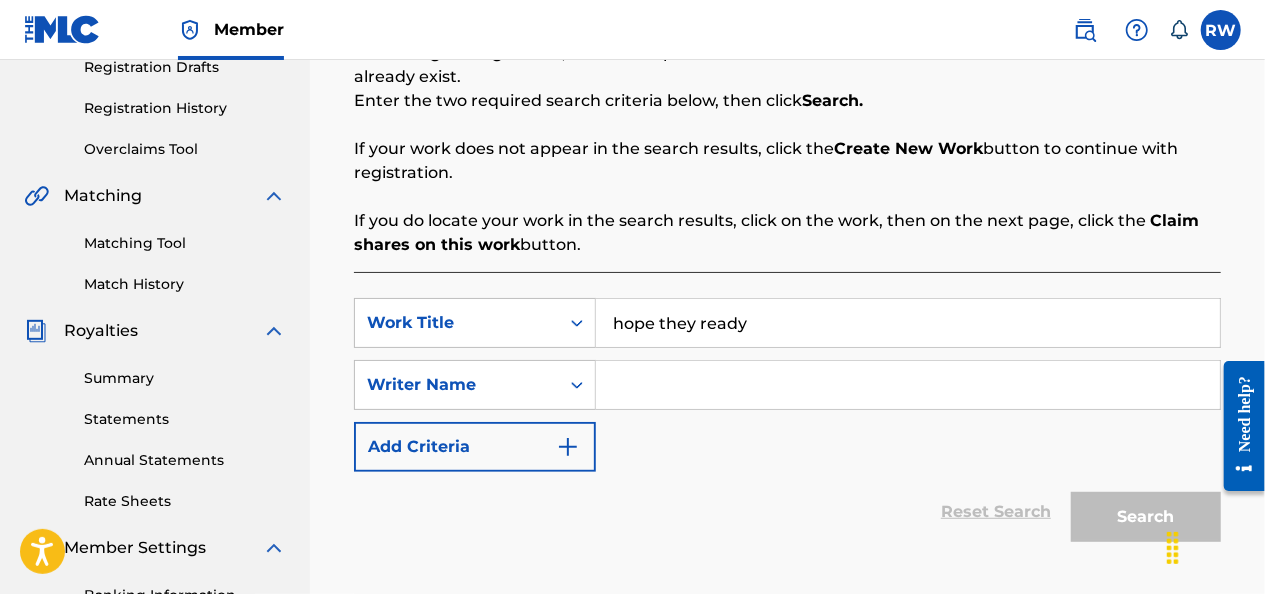type on "hope they ready" 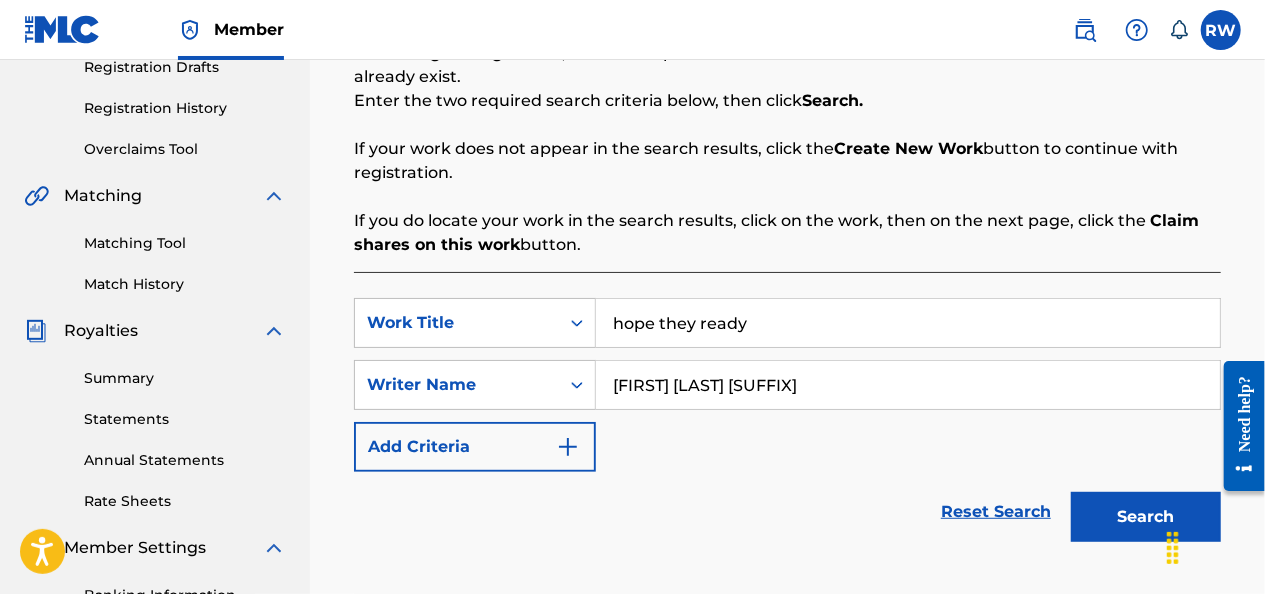 click on "Search" at bounding box center (1146, 517) 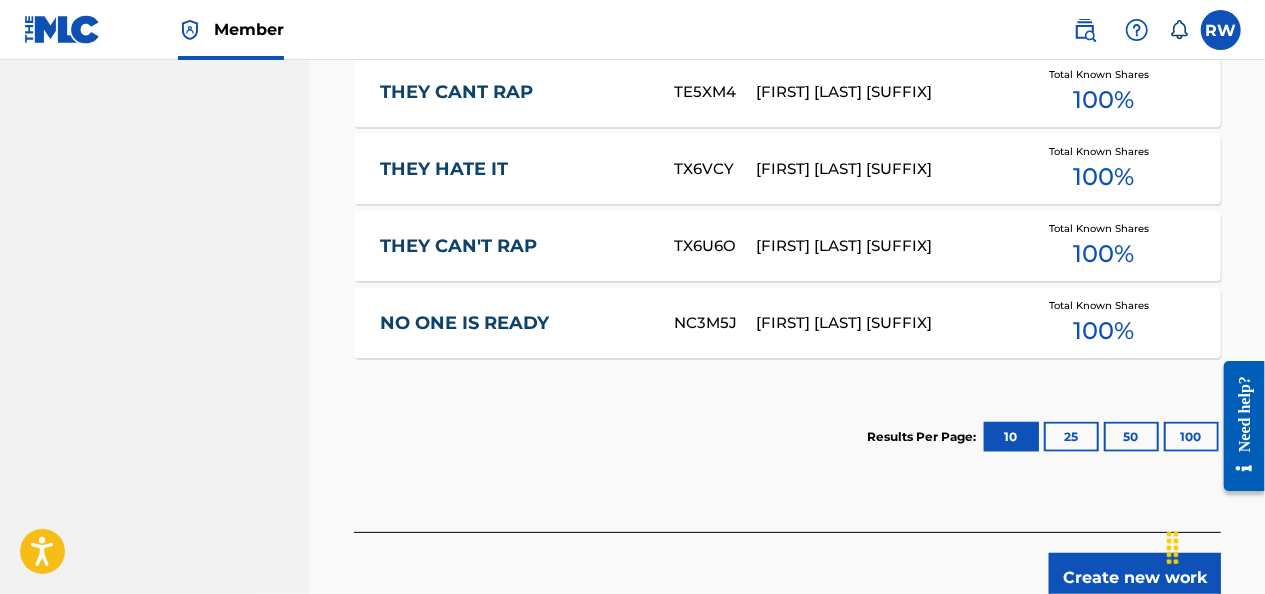 scroll, scrollTop: 1136, scrollLeft: 0, axis: vertical 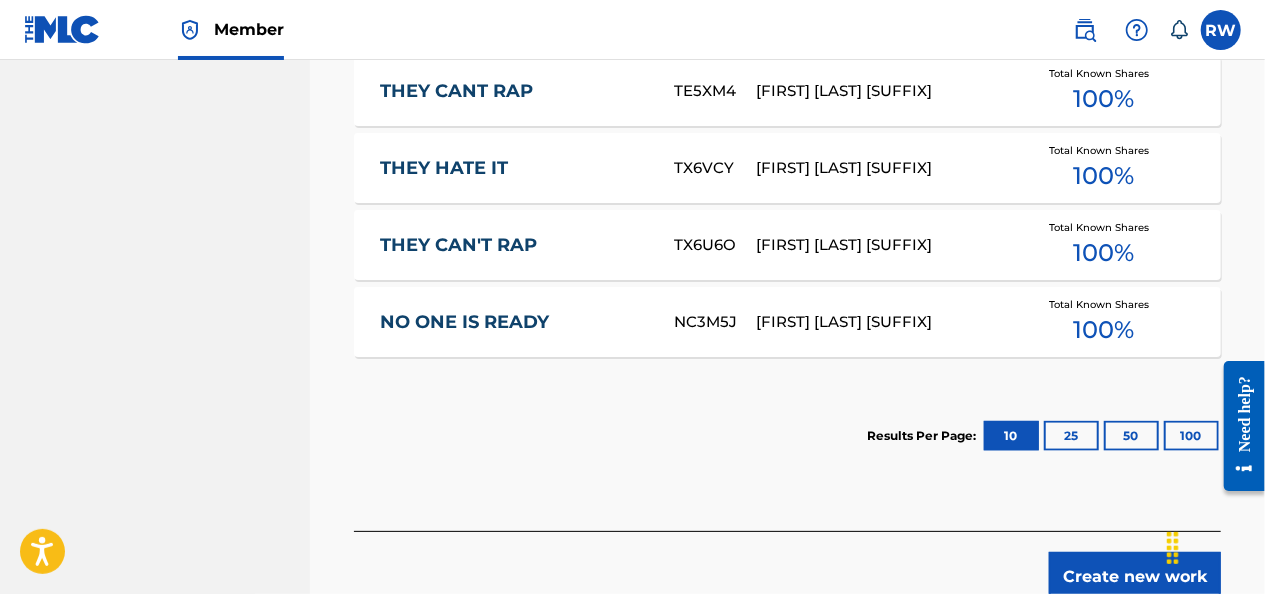 click on "Create new work" at bounding box center (1135, 577) 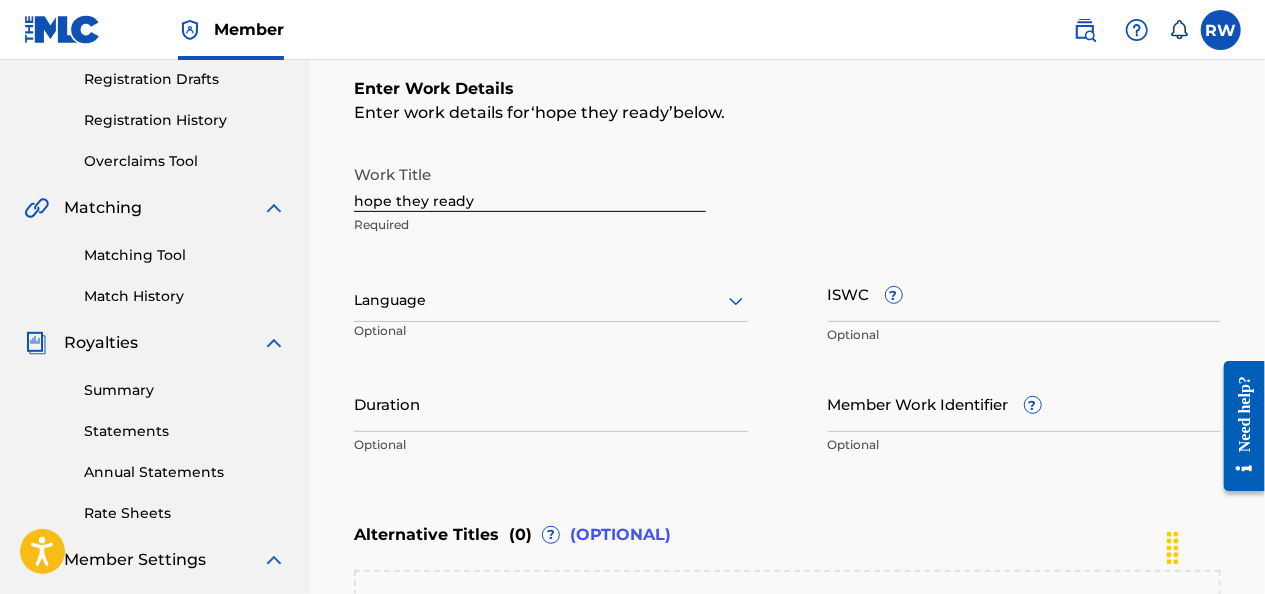 scroll, scrollTop: 337, scrollLeft: 0, axis: vertical 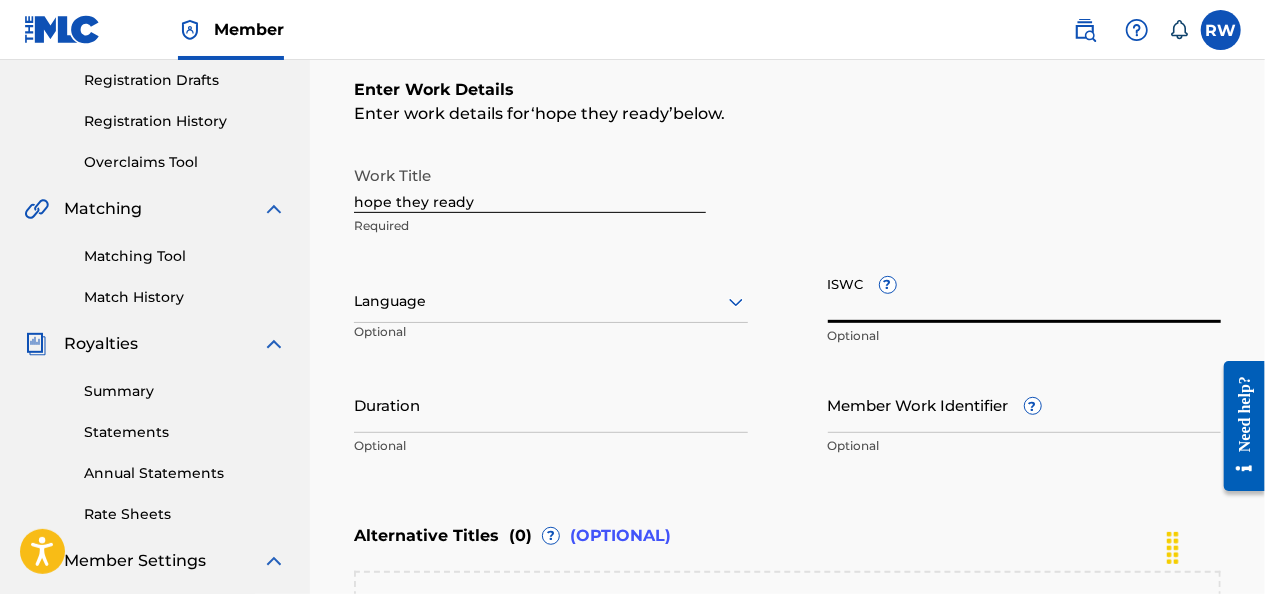 paste on "[PHONE]" 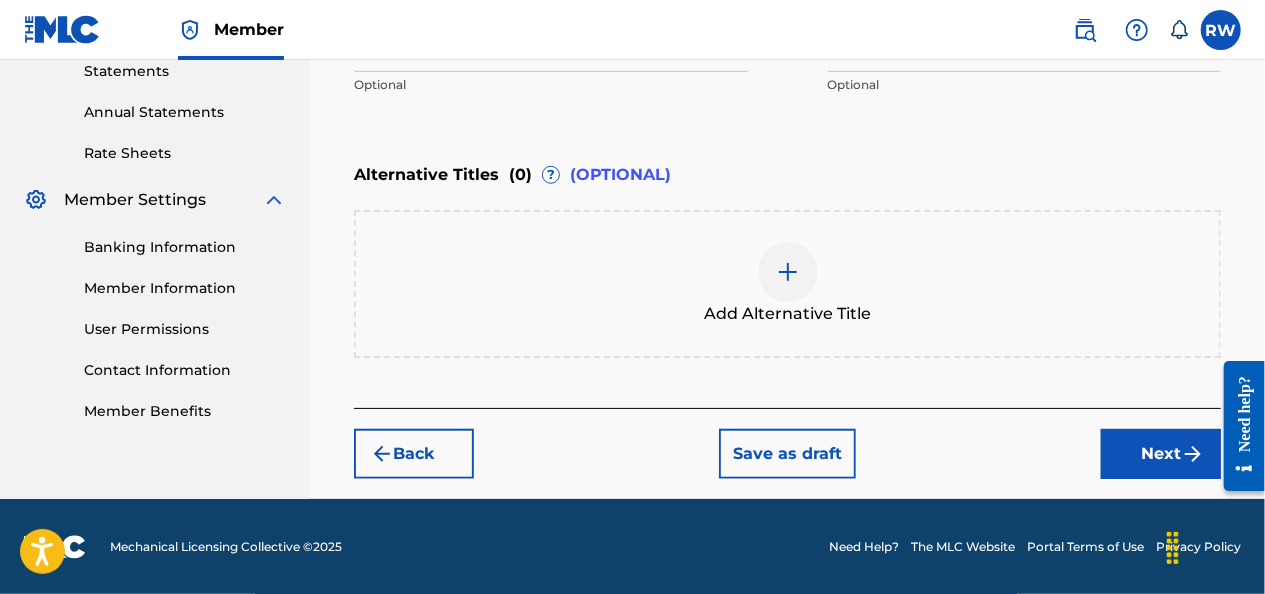 click on "Next" at bounding box center (1161, 454) 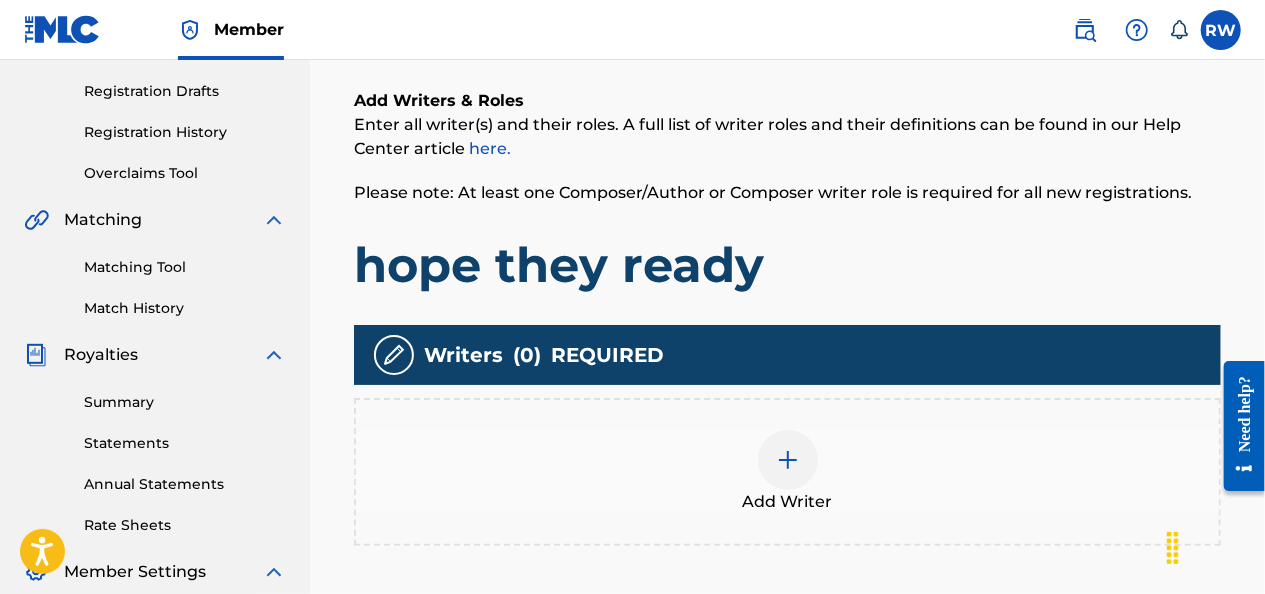 scroll, scrollTop: 352, scrollLeft: 0, axis: vertical 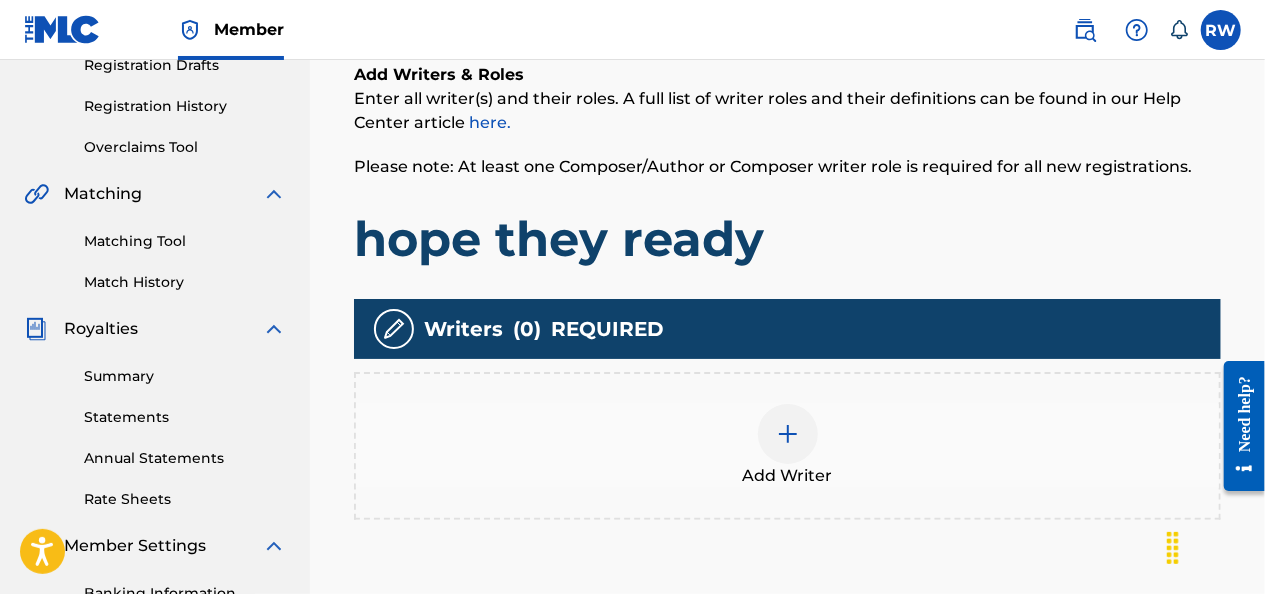 click at bounding box center [788, 434] 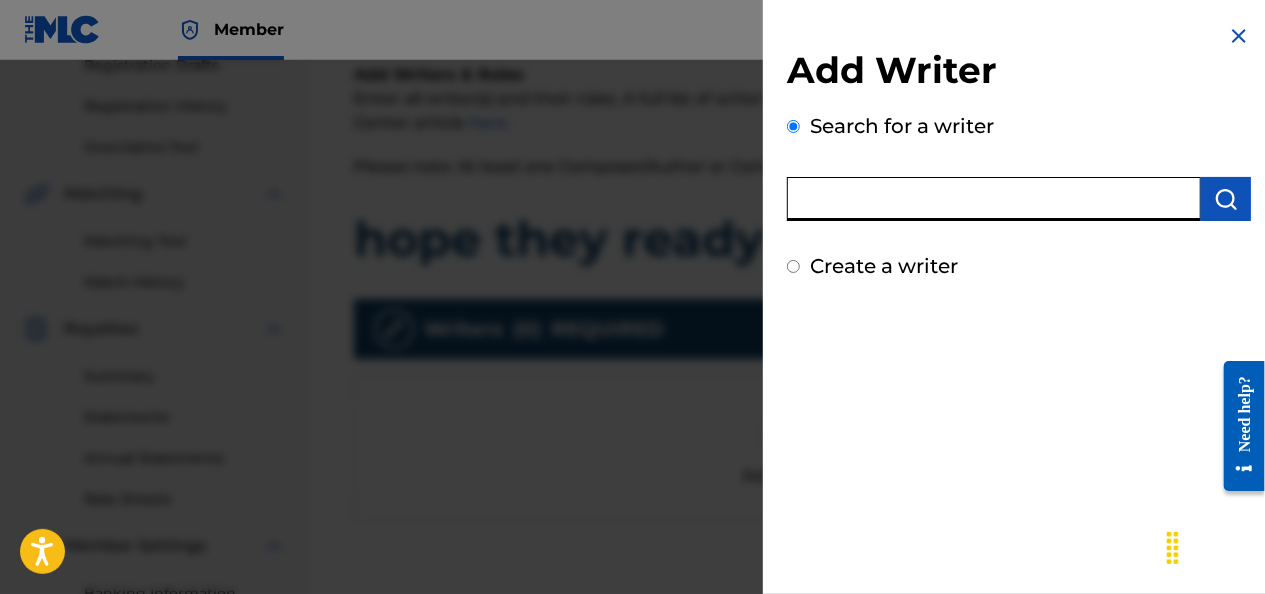 paste on "[PHONE]" 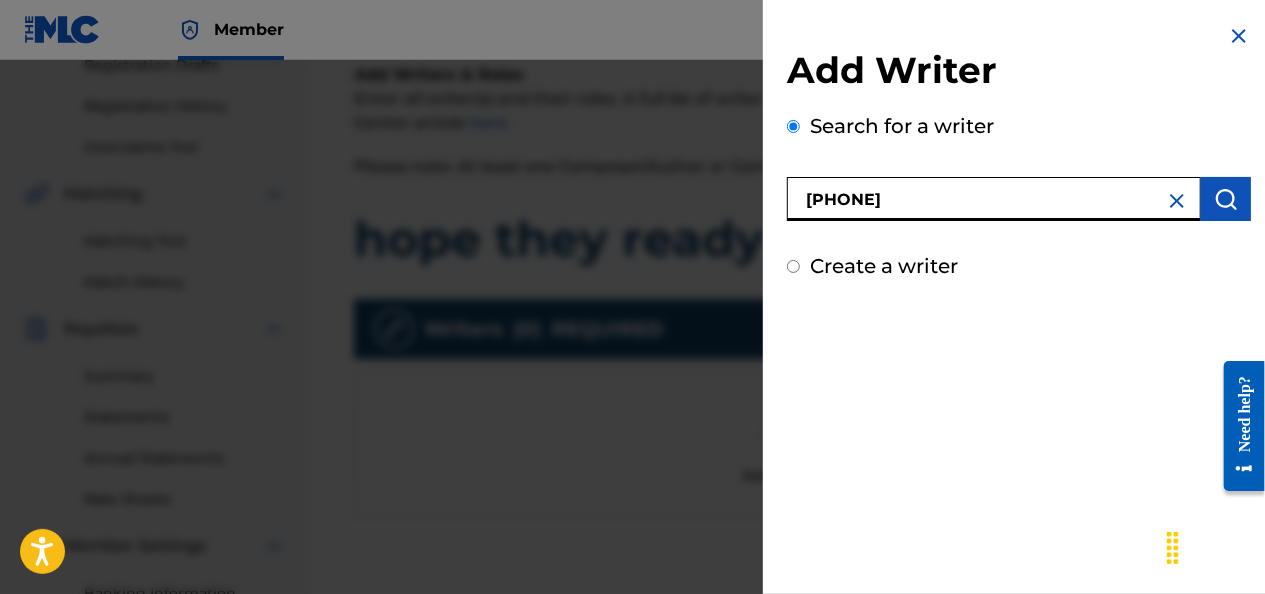type on "[PHONE]" 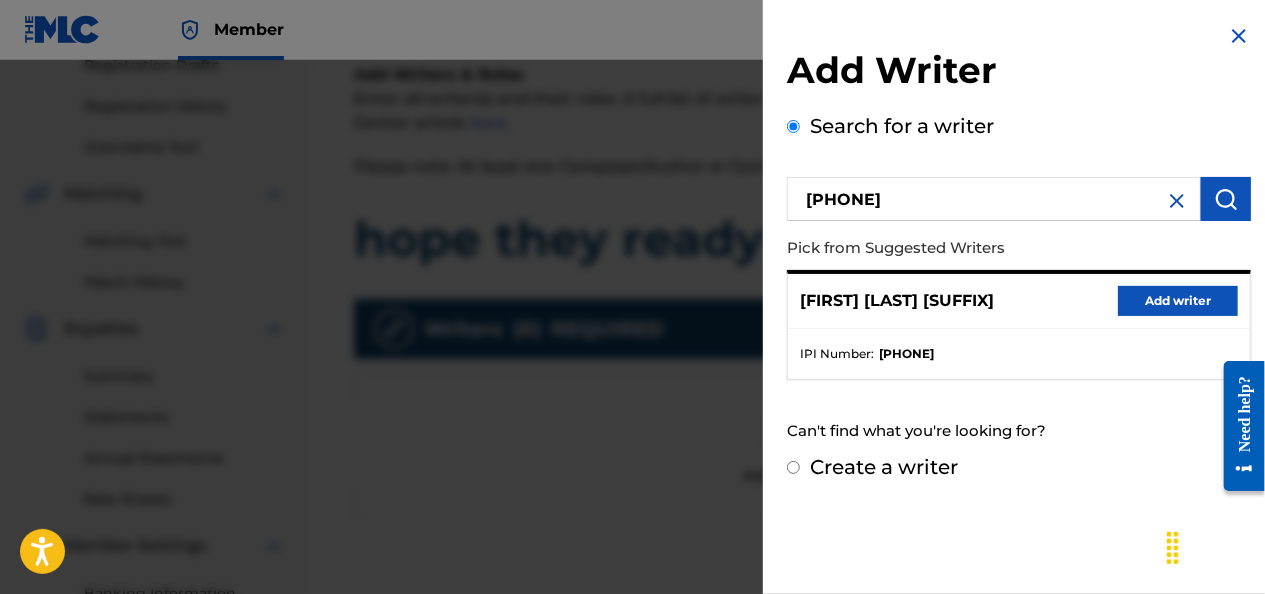 click on "Add writer" at bounding box center [1178, 301] 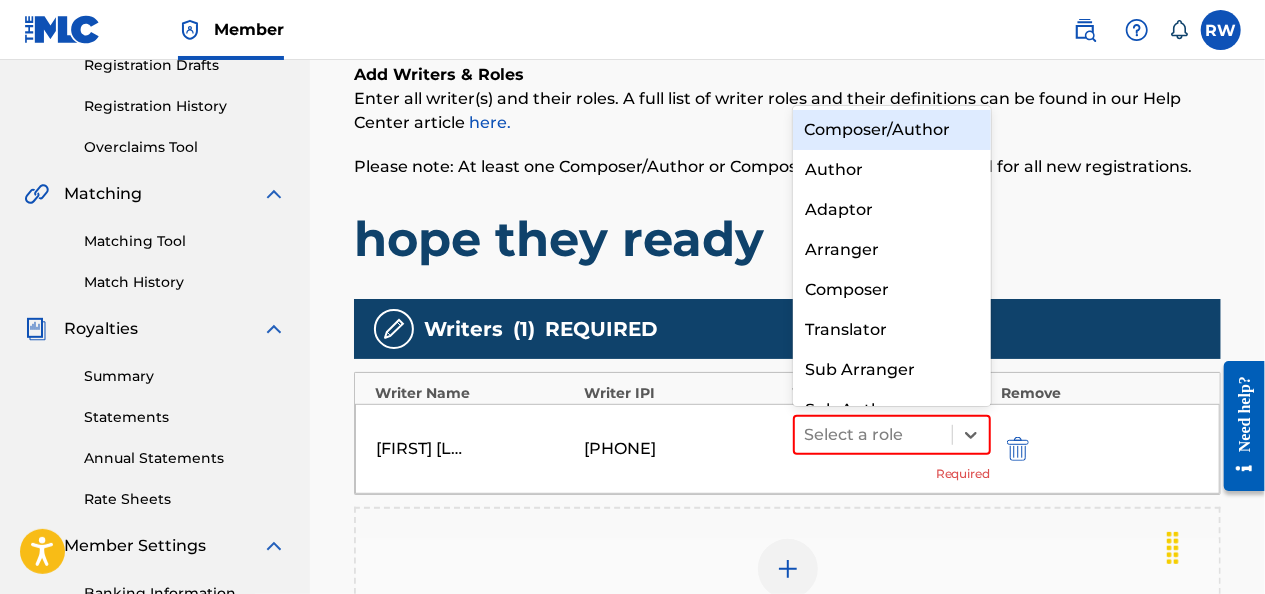 click on "Composer/Author" at bounding box center [892, 130] 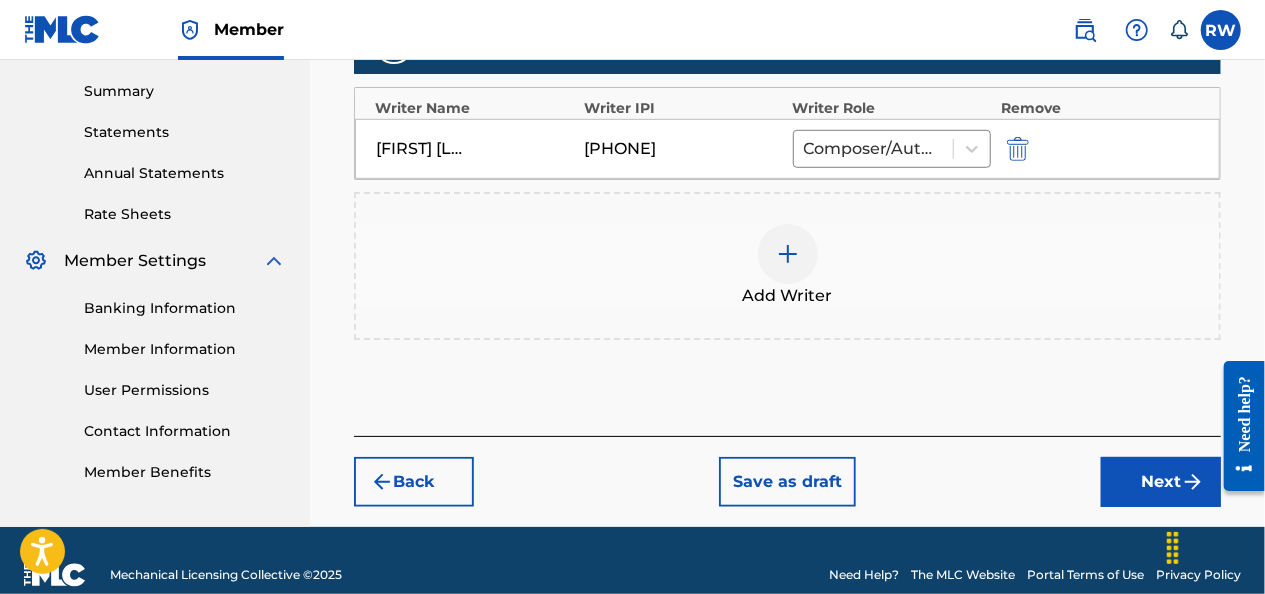 scroll, scrollTop: 648, scrollLeft: 0, axis: vertical 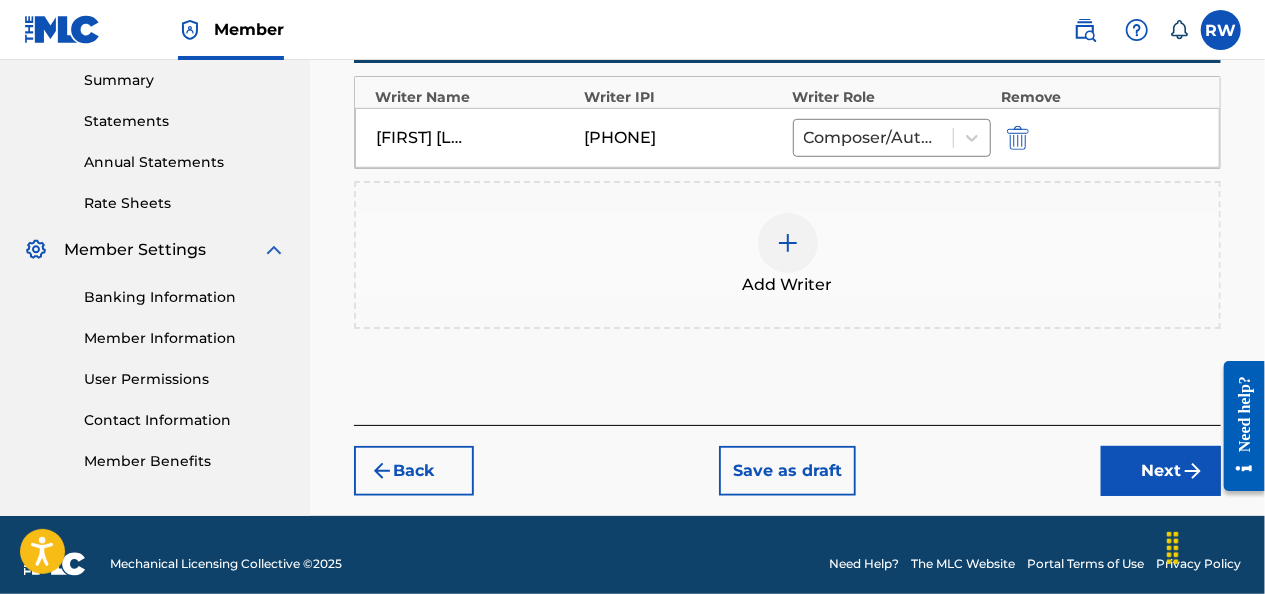 click on "Next" at bounding box center [1161, 471] 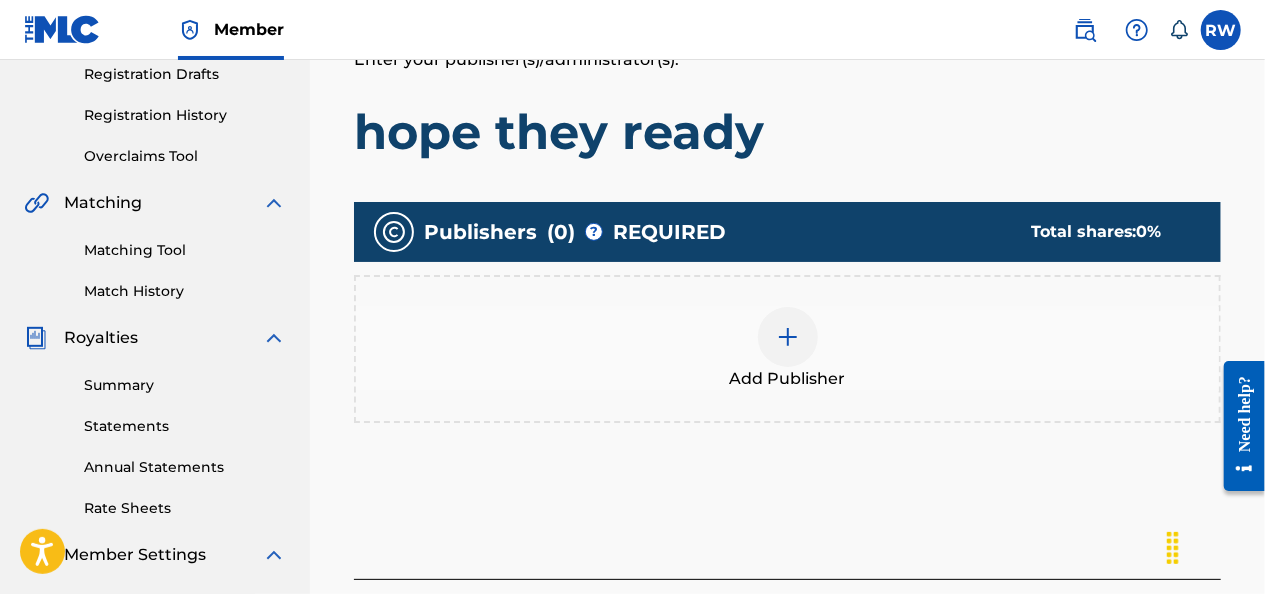 scroll, scrollTop: 351, scrollLeft: 0, axis: vertical 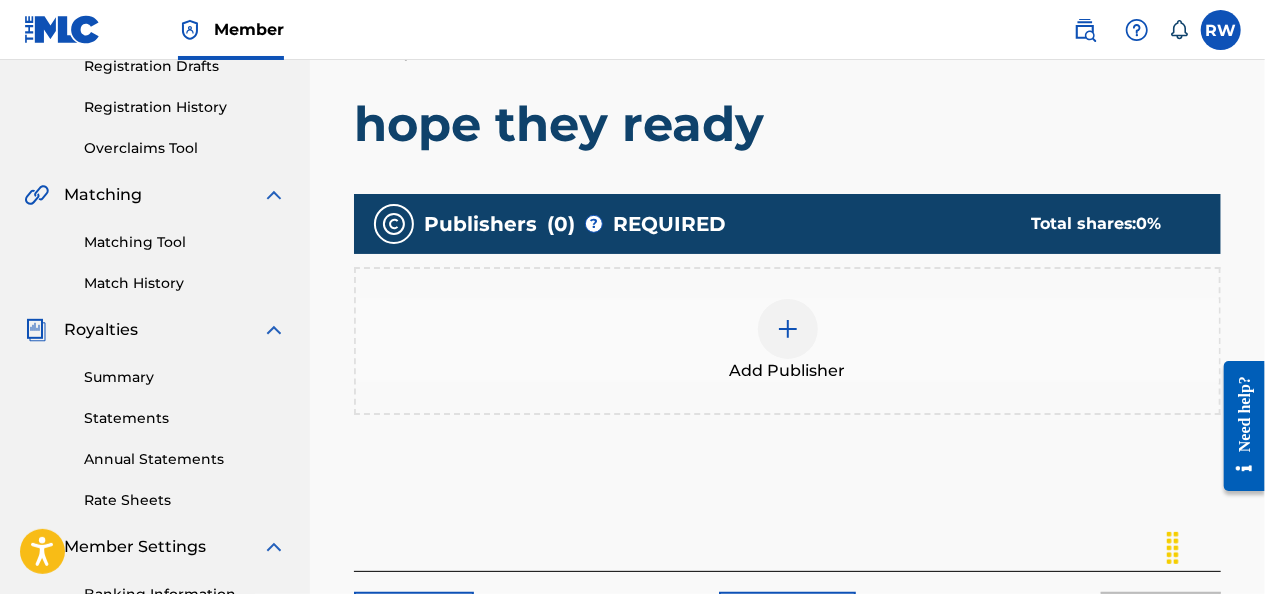 click at bounding box center [788, 329] 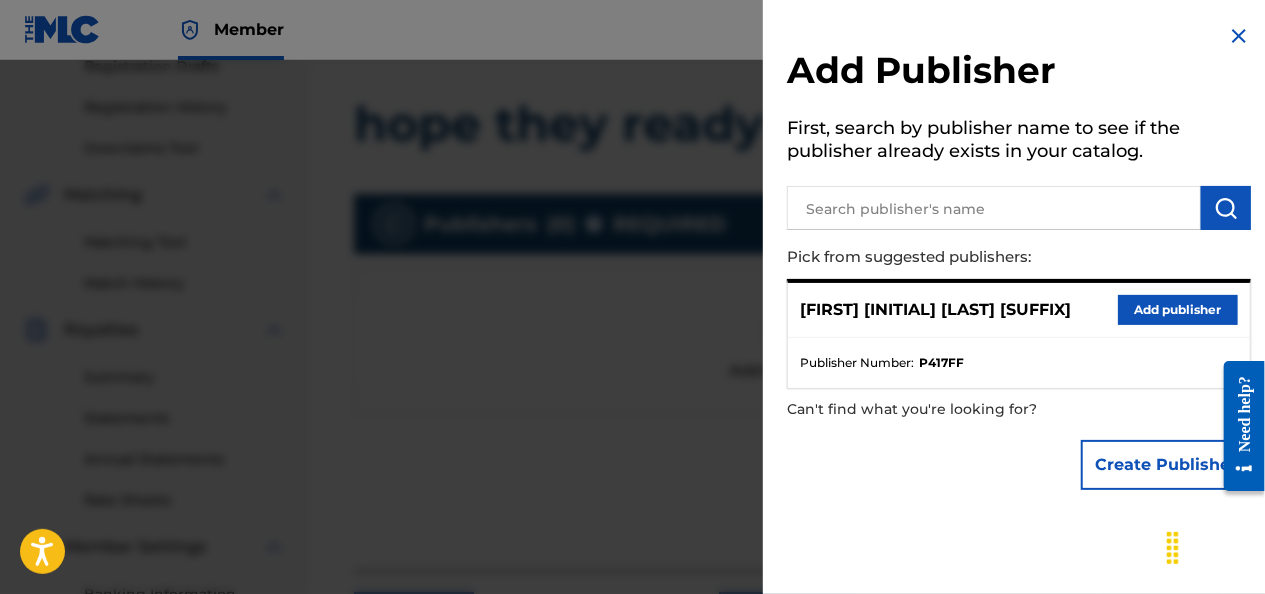 click on "Add publisher" at bounding box center [1178, 310] 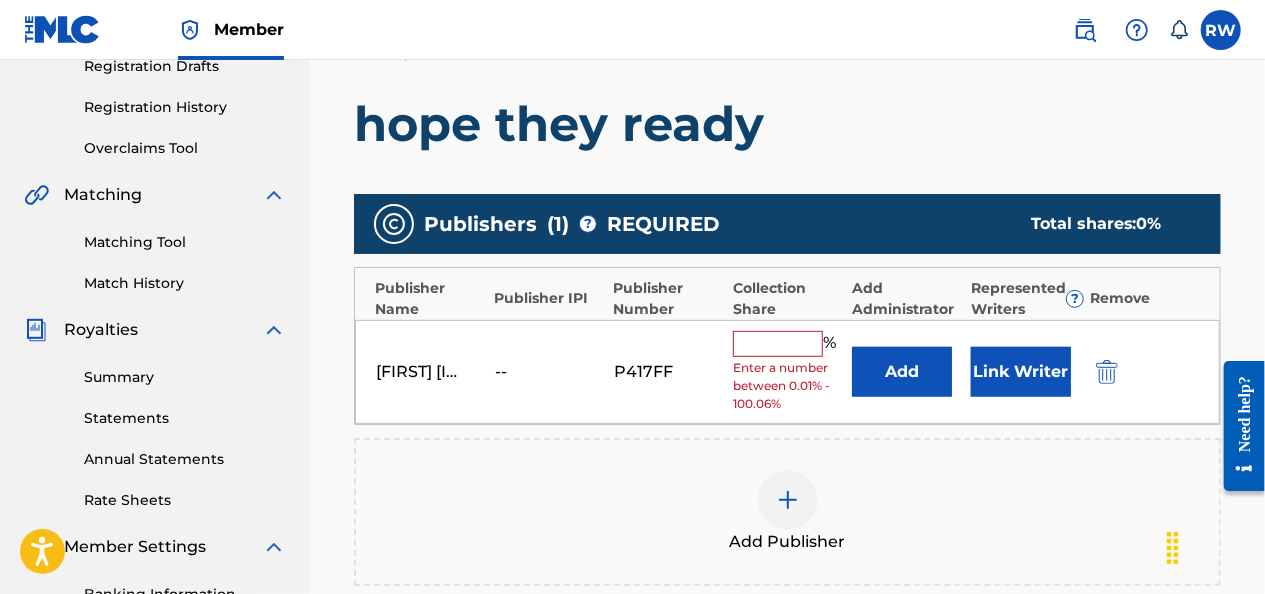 click at bounding box center (778, 344) 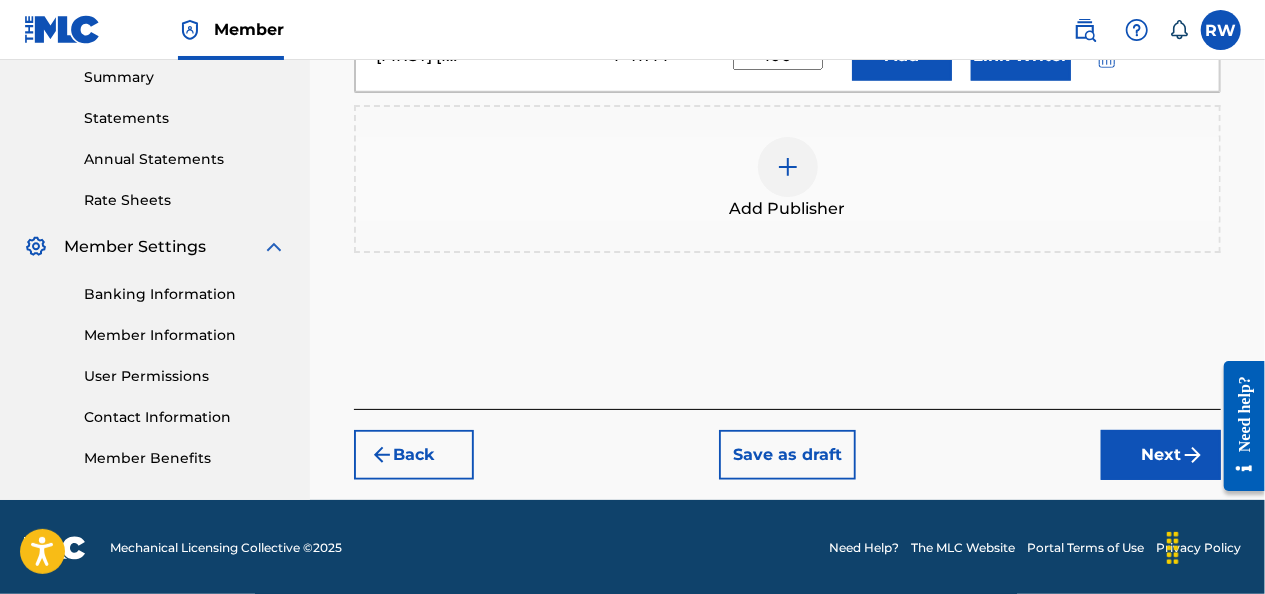 click on "Next" at bounding box center [1161, 455] 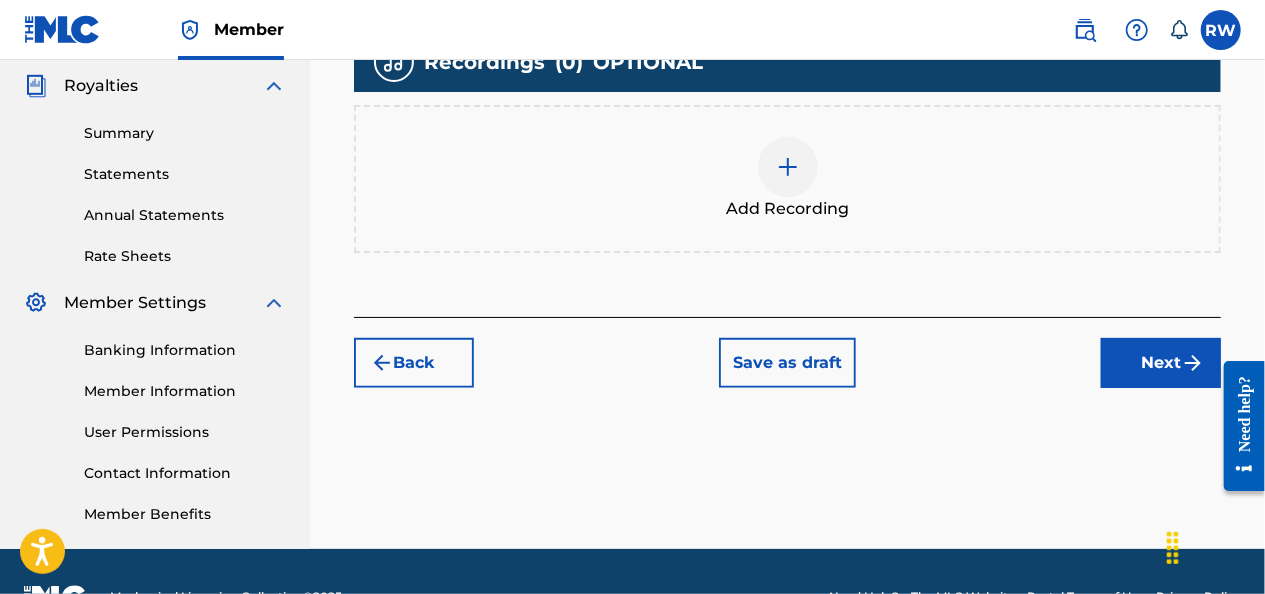 scroll, scrollTop: 600, scrollLeft: 0, axis: vertical 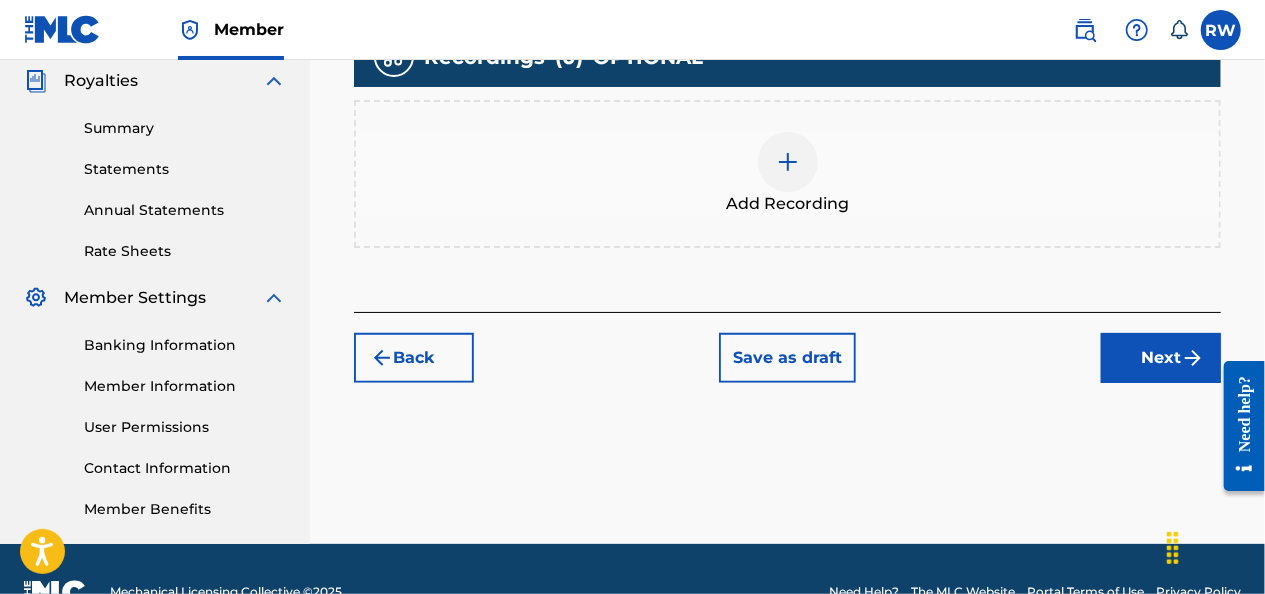 click at bounding box center (788, 162) 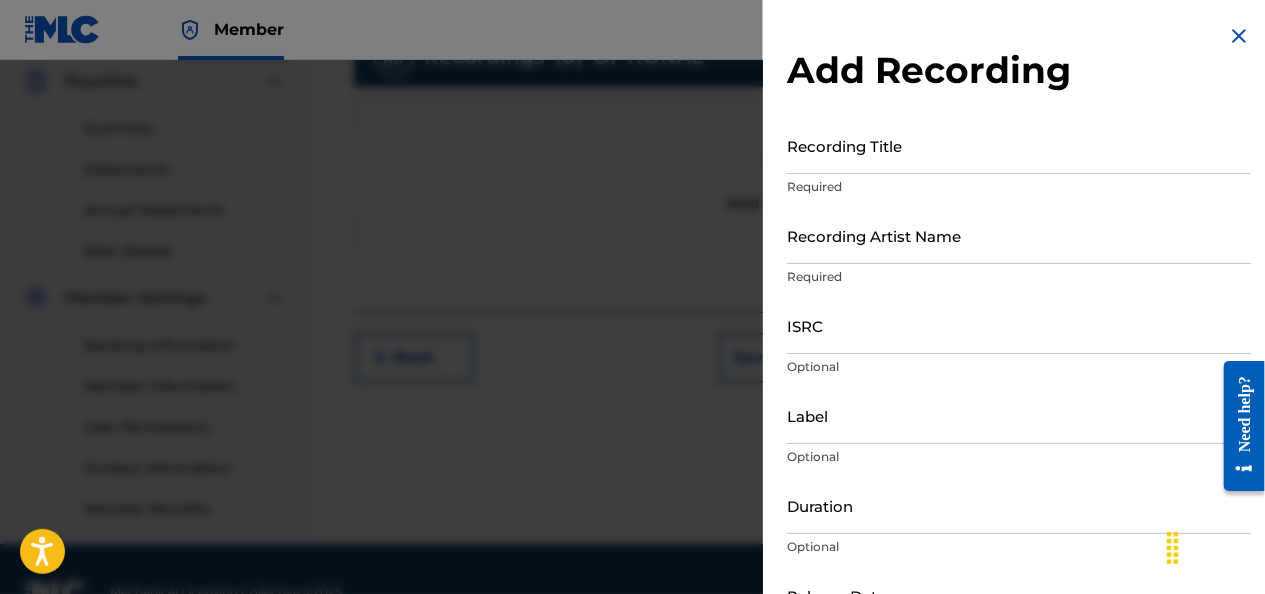 click on "Recording Title" at bounding box center [1019, 145] 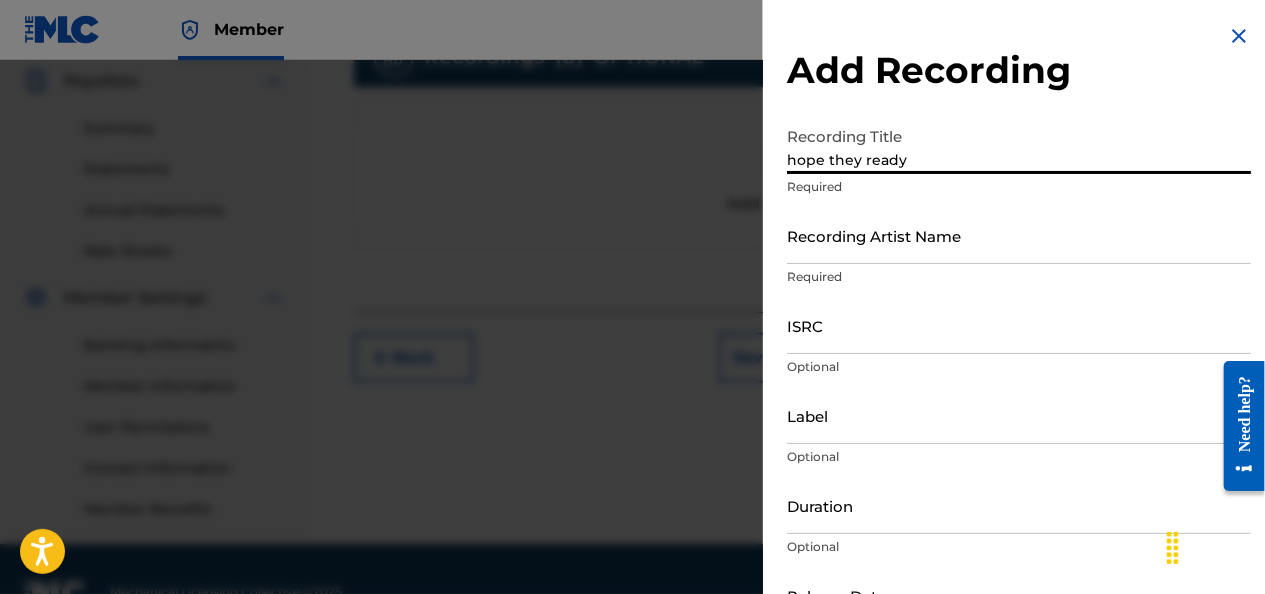 click on "hope they ready" at bounding box center [1019, 145] 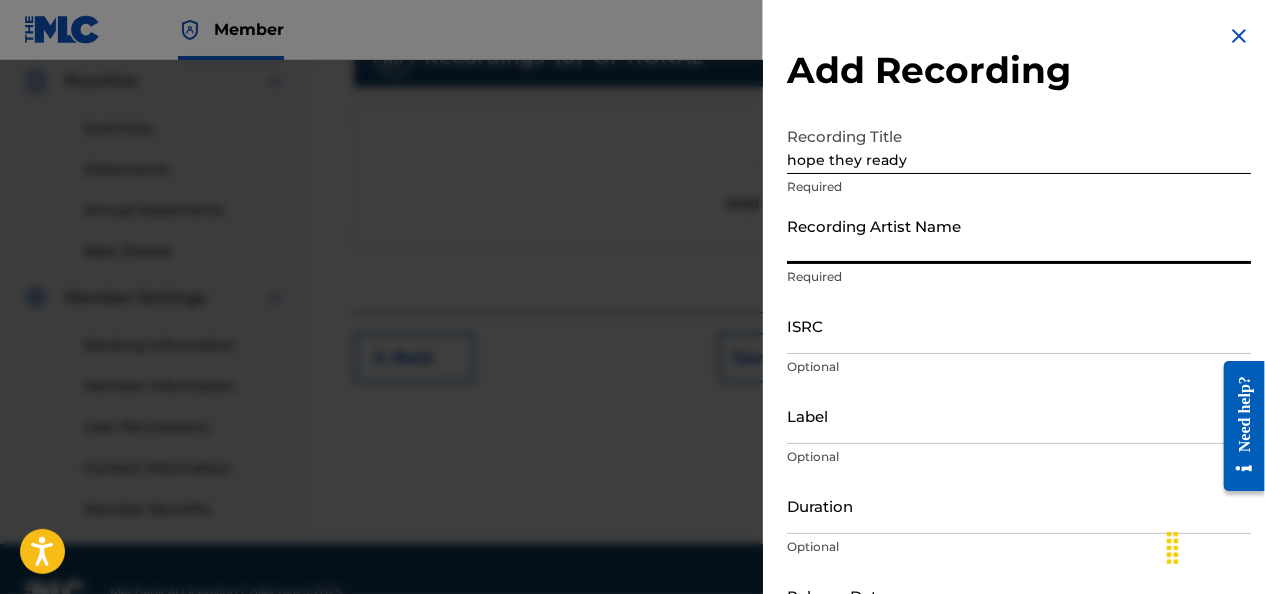 click on "Recording Artist Name" at bounding box center (1019, 235) 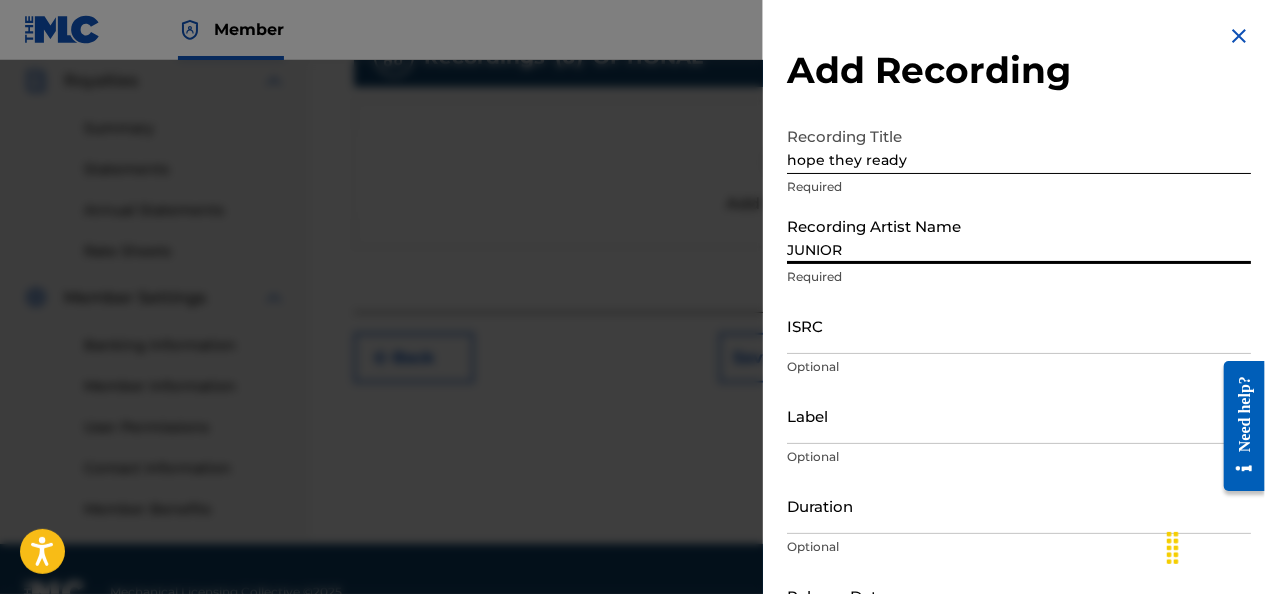 type on "STREETKID MUSIC LLC" 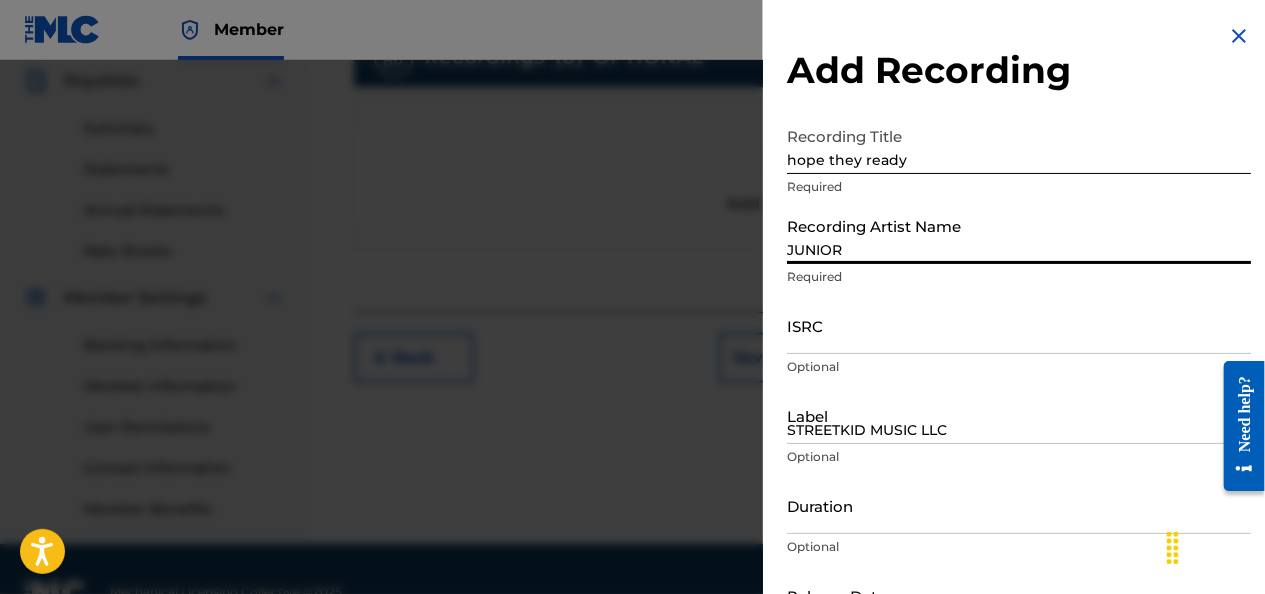 type on "[MONTH] [DAY] [YEAR]" 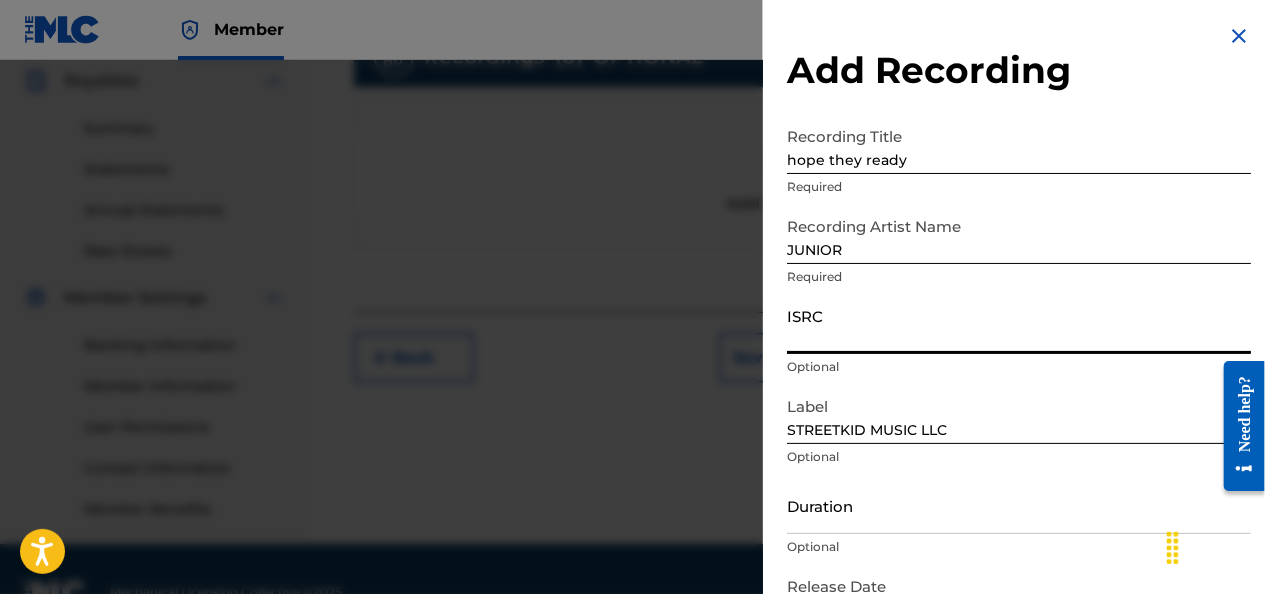 click on "ISRC" at bounding box center (1019, 325) 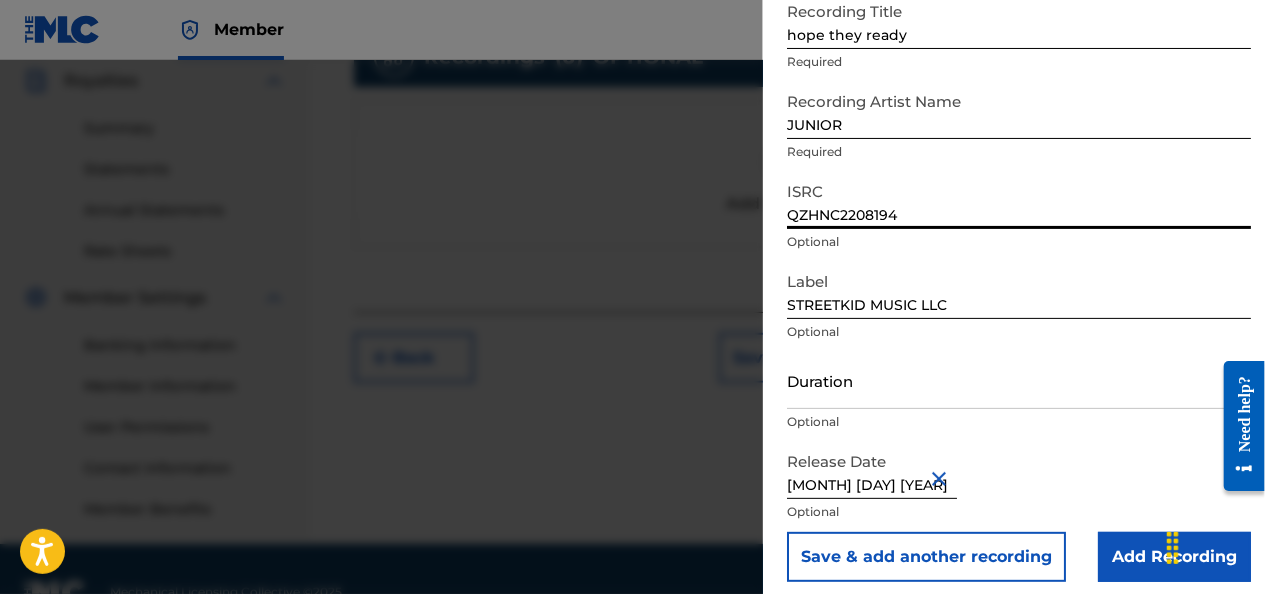 scroll, scrollTop: 137, scrollLeft: 0, axis: vertical 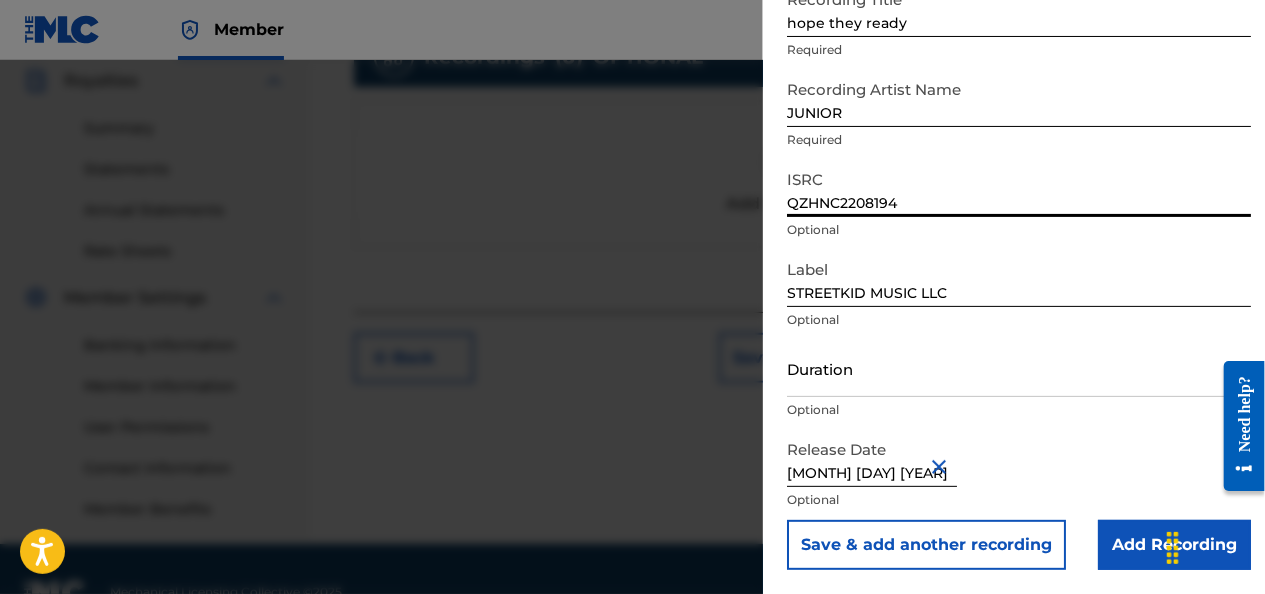 click on "Add Recording" at bounding box center [1174, 545] 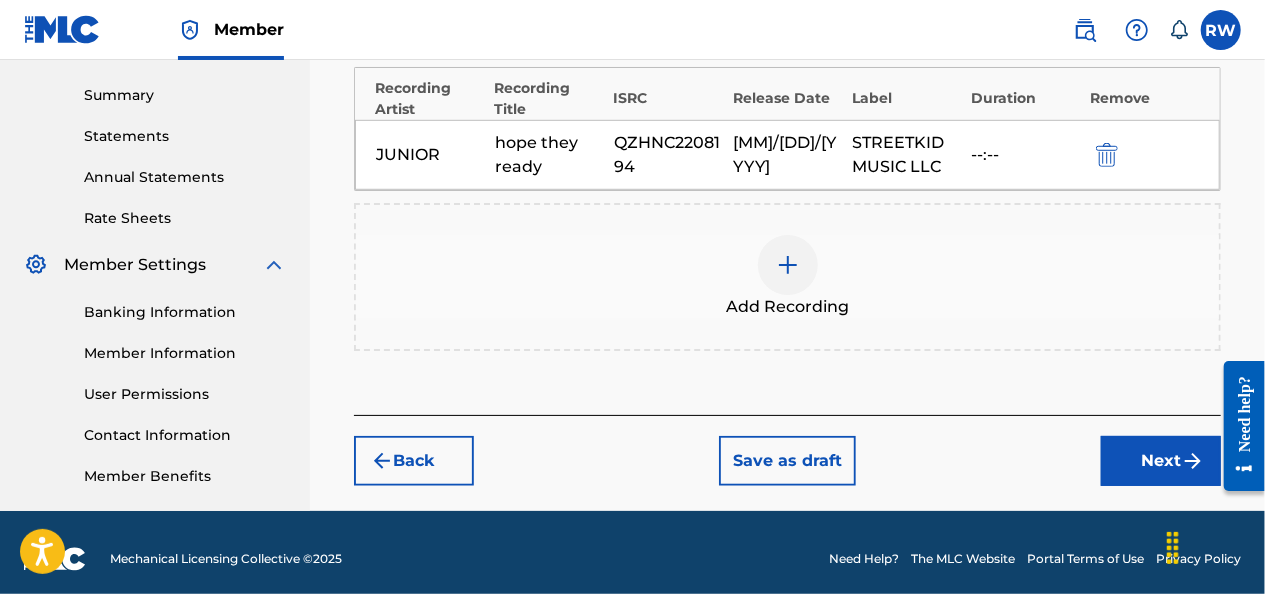 scroll, scrollTop: 646, scrollLeft: 0, axis: vertical 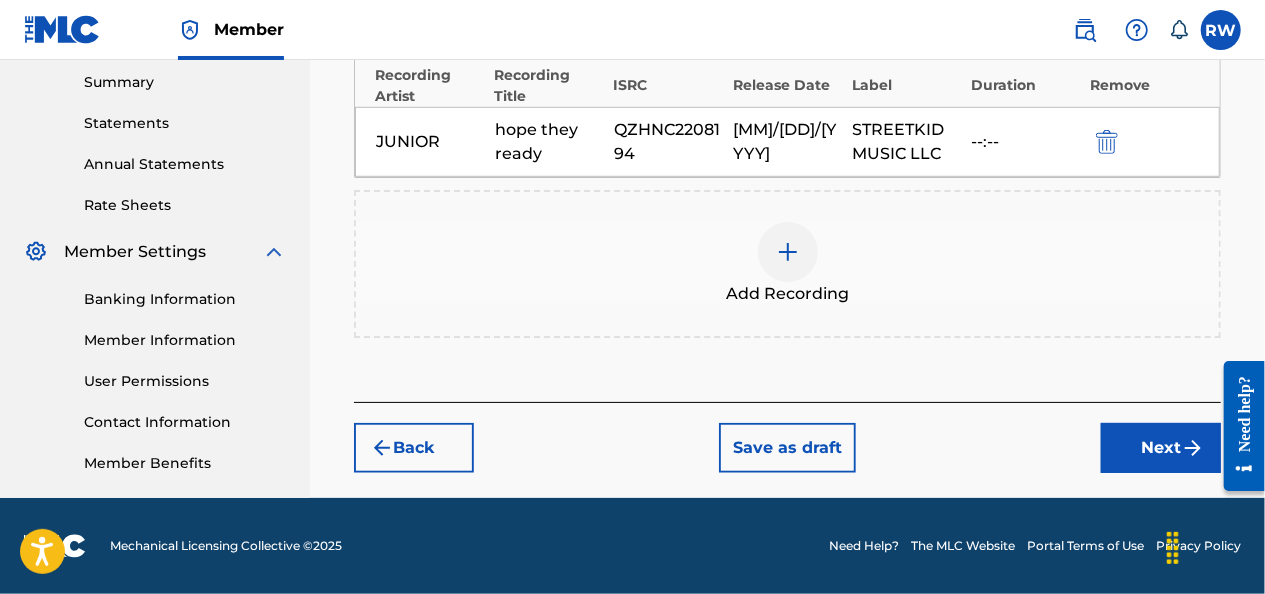 click on "Next" at bounding box center [1161, 448] 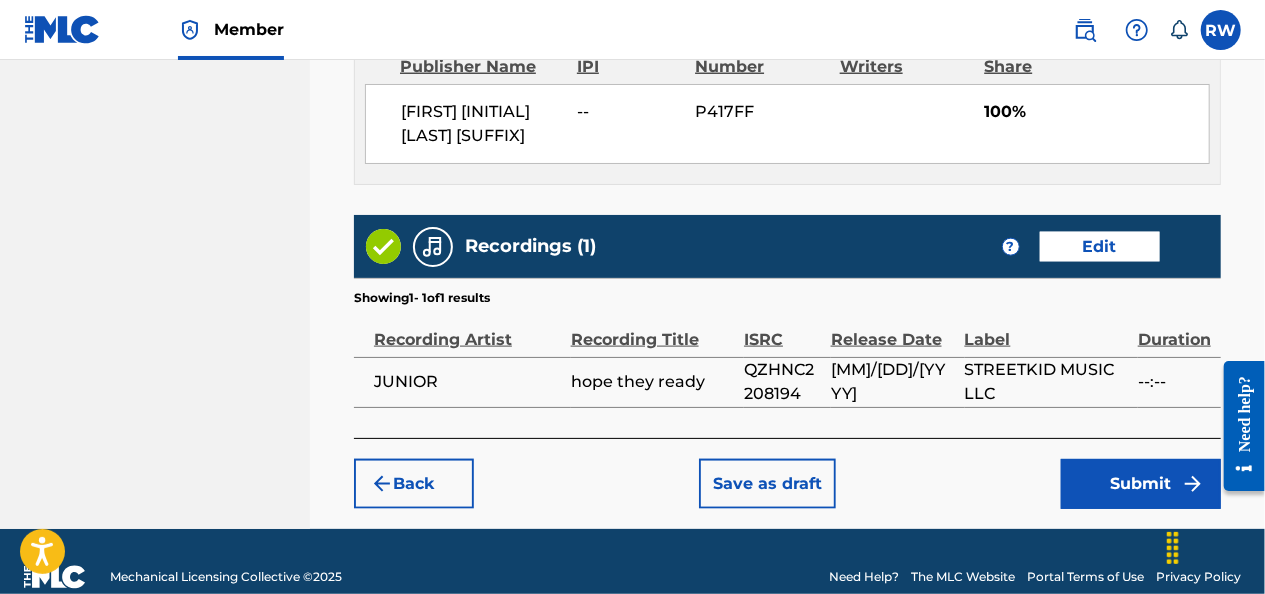 scroll, scrollTop: 1181, scrollLeft: 0, axis: vertical 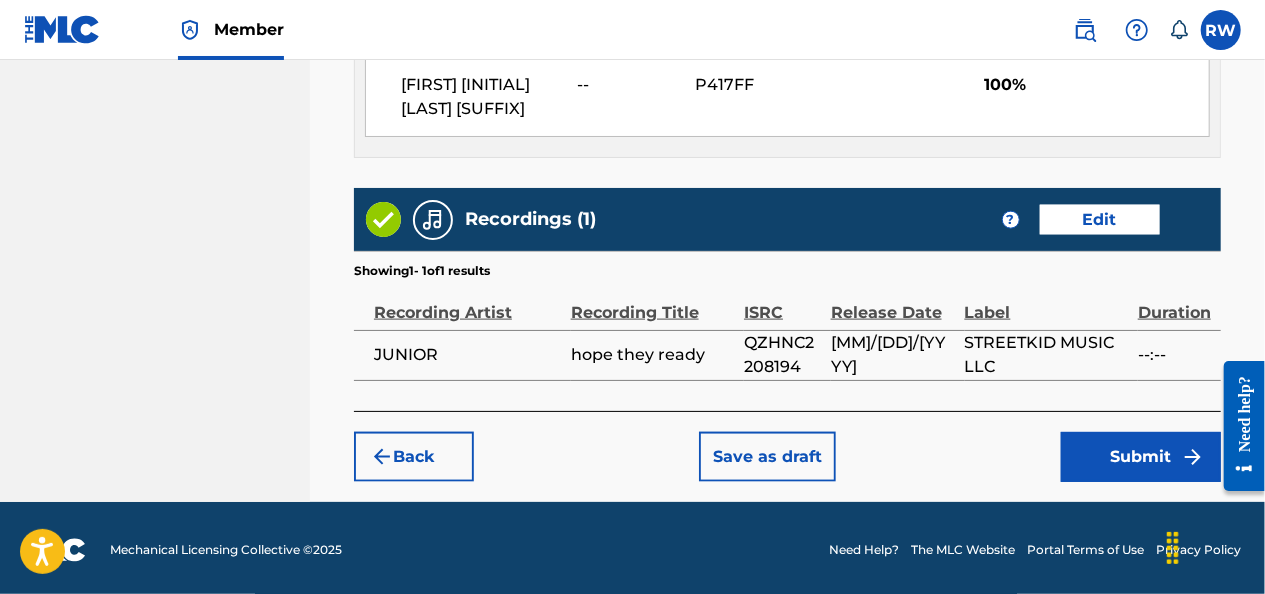 click on "Submit" at bounding box center (1141, 457) 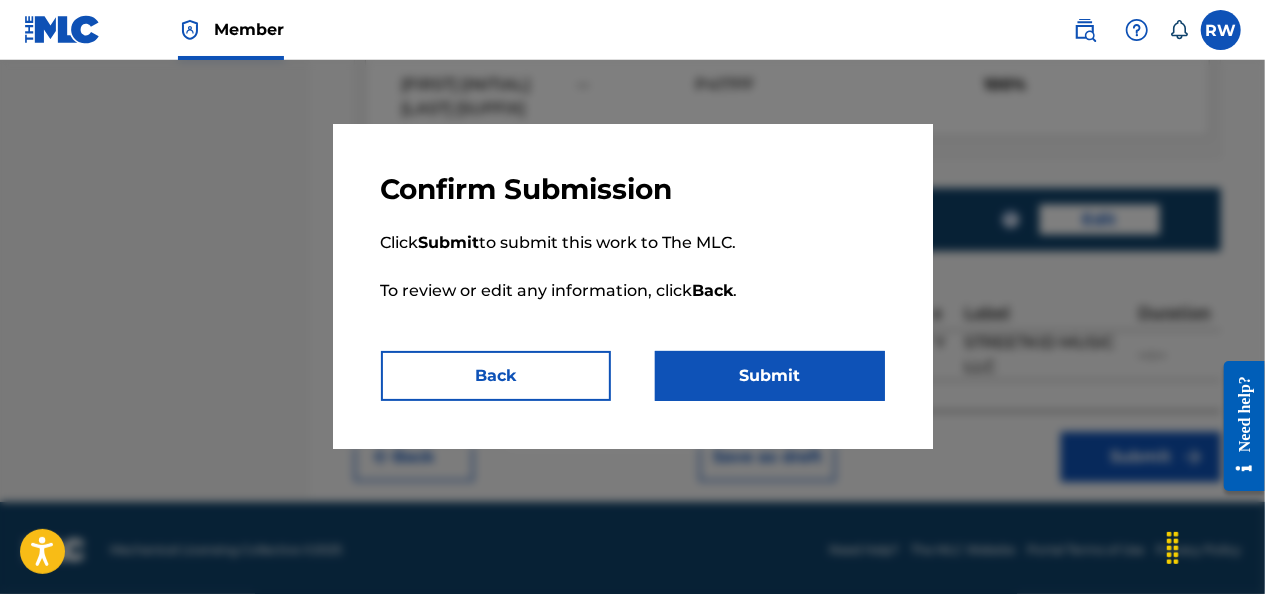 click on "Submit" at bounding box center [770, 376] 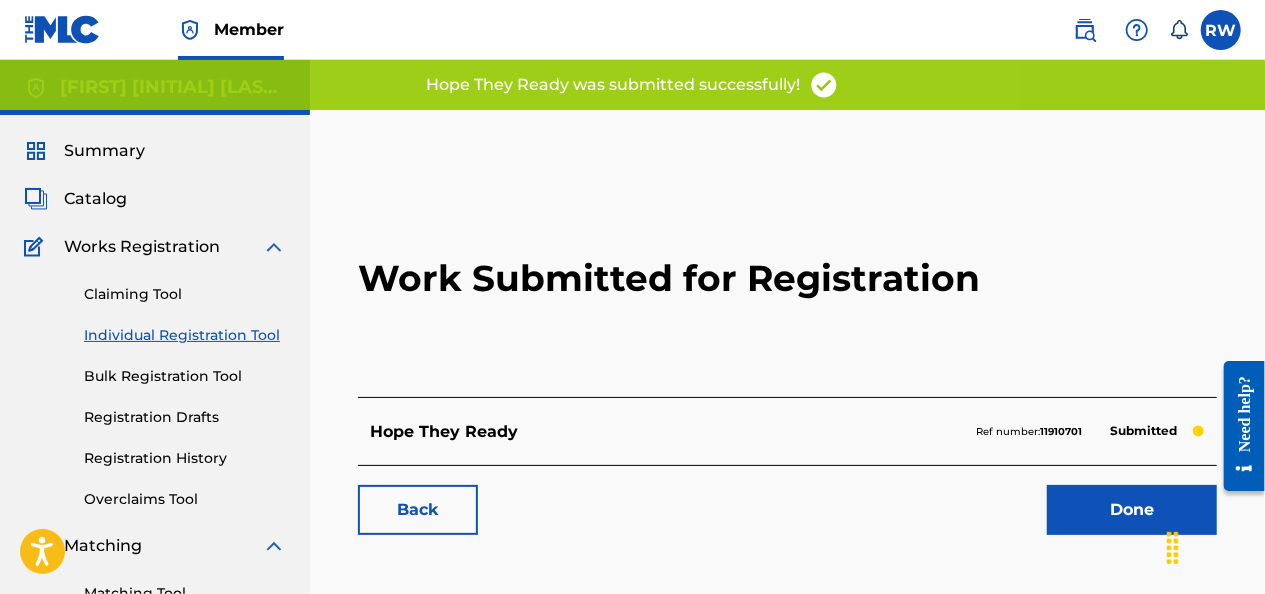 click on "Done" at bounding box center [1132, 510] 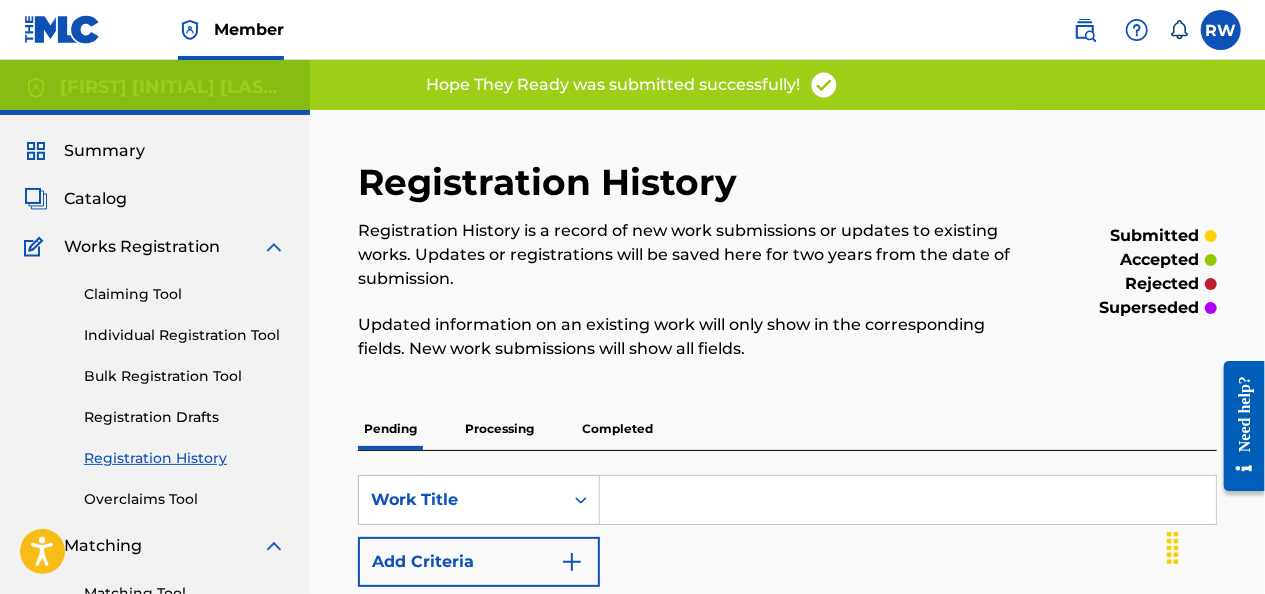 click on "Individual Registration Tool" at bounding box center (185, 335) 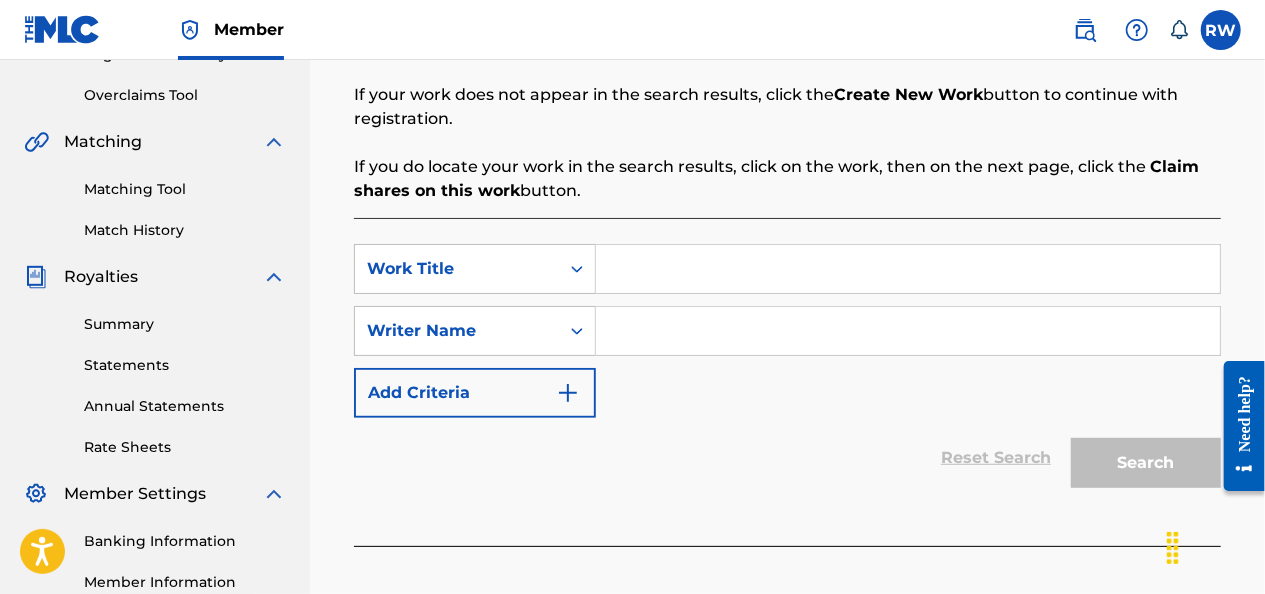 scroll, scrollTop: 405, scrollLeft: 0, axis: vertical 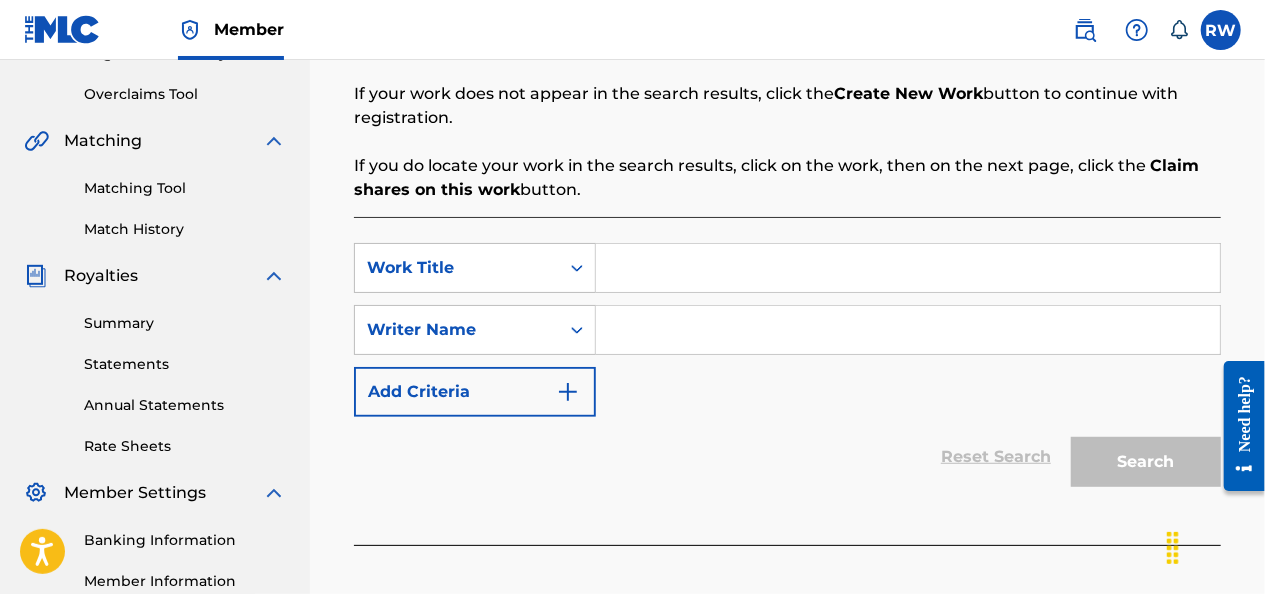 paste on "[PHONE]" 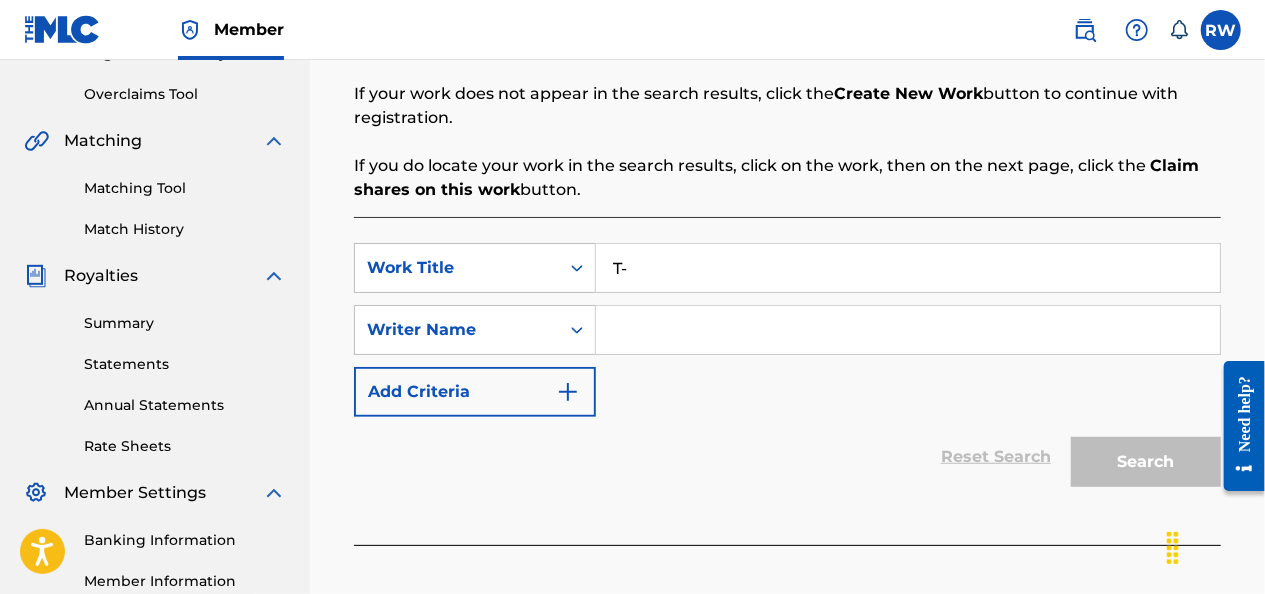 type on "T" 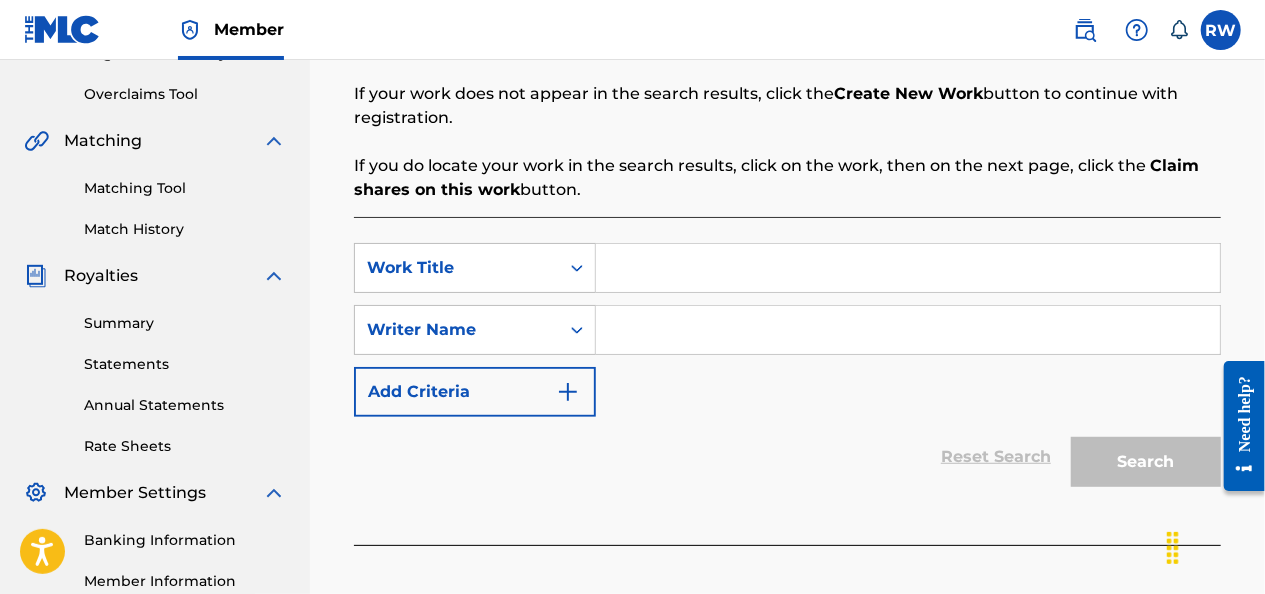 click at bounding box center (908, 268) 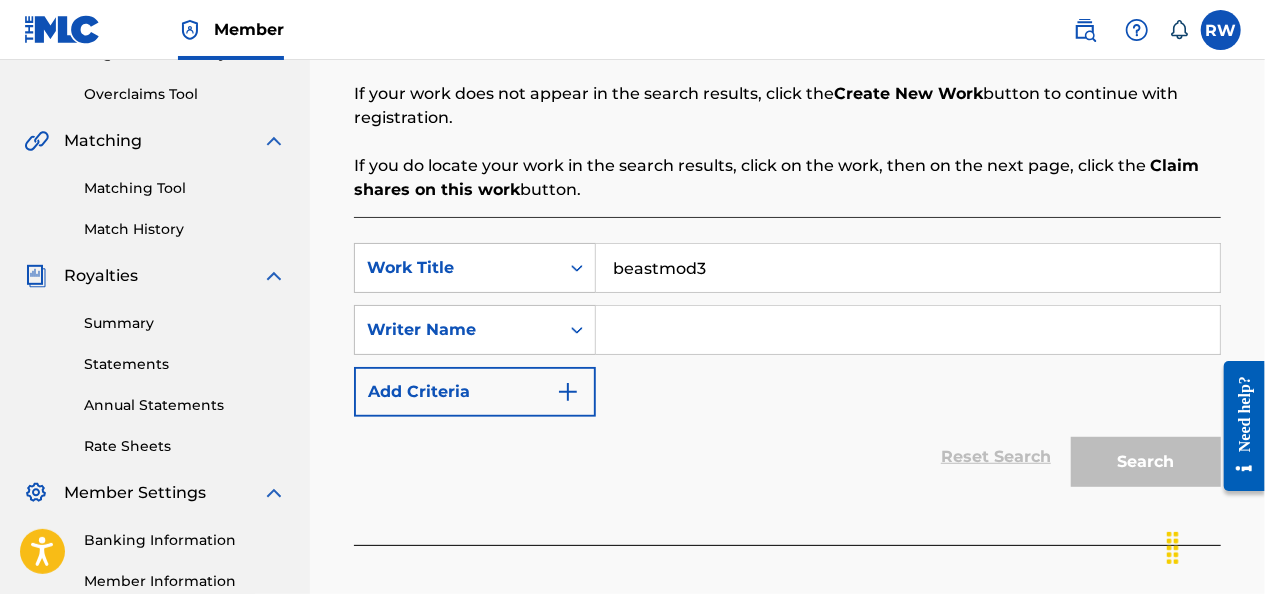 type on "beastmod3" 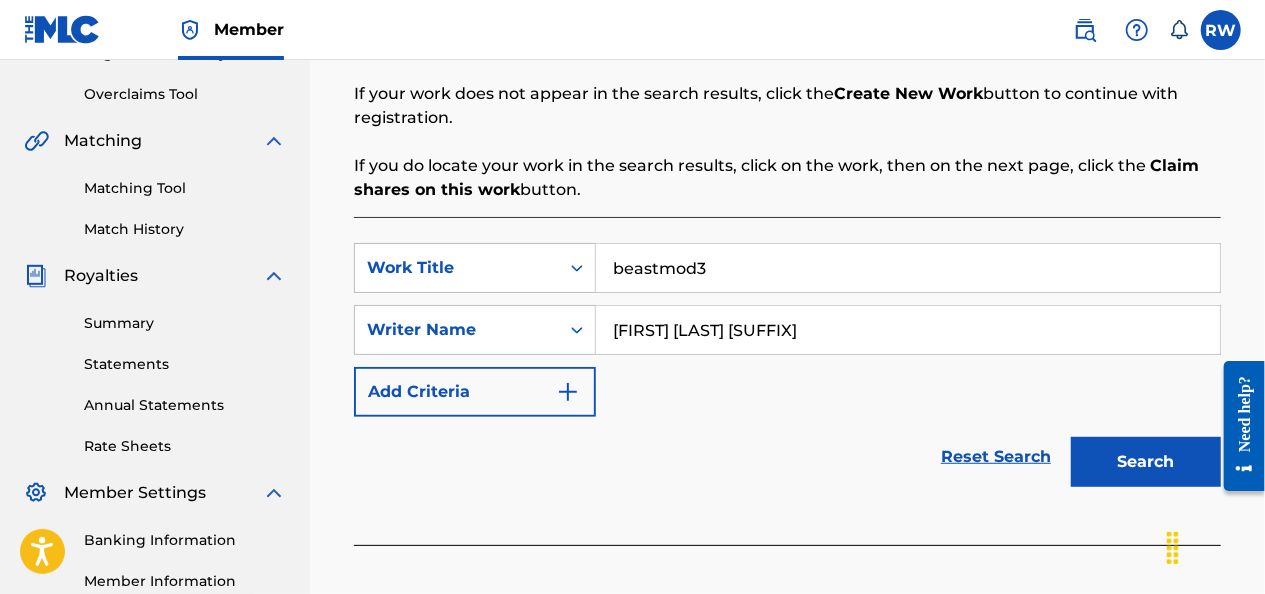 click on "Search" at bounding box center (1146, 462) 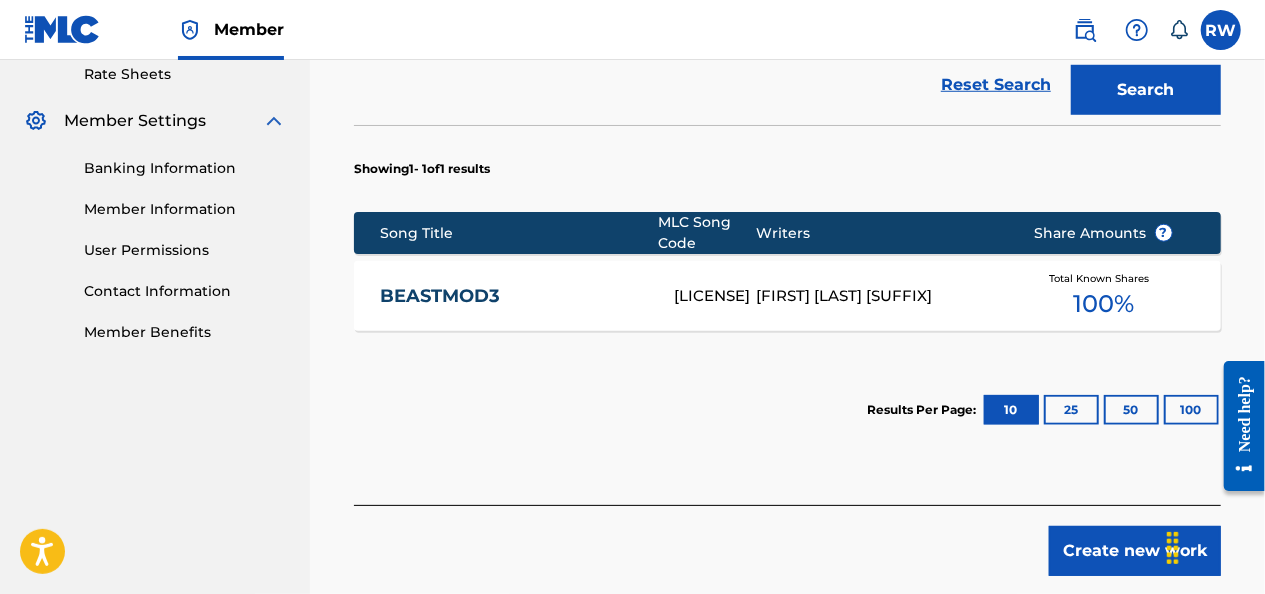 scroll, scrollTop: 874, scrollLeft: 0, axis: vertical 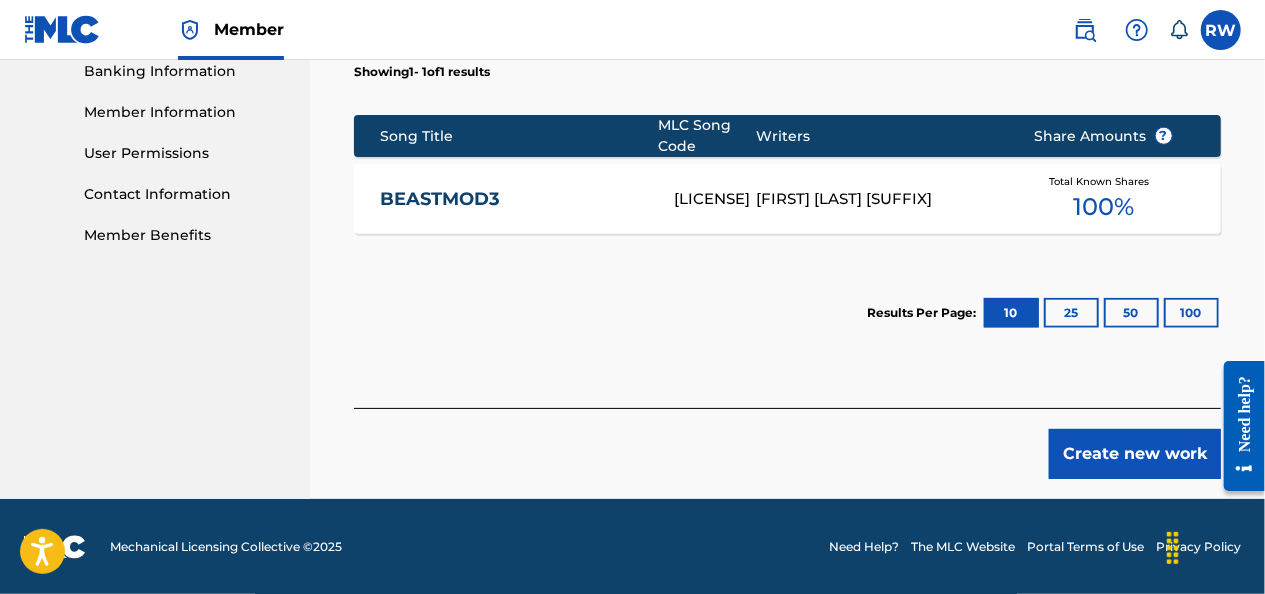 click on "Create new work" at bounding box center (1135, 454) 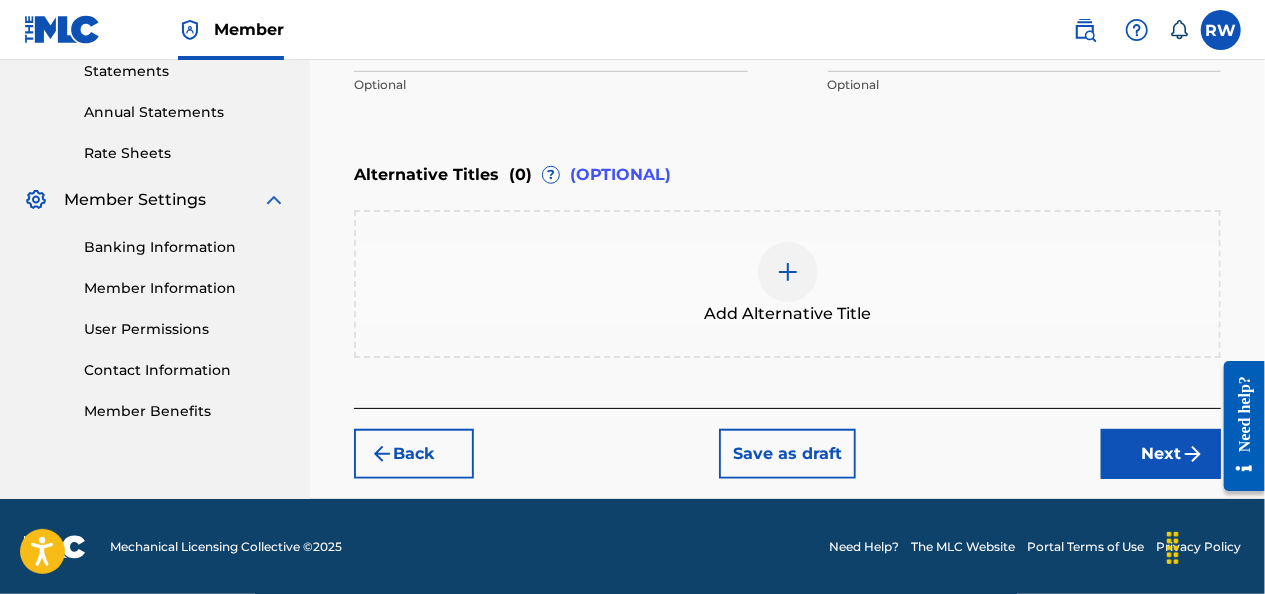 click on "Add Alternative Title" at bounding box center (787, 284) 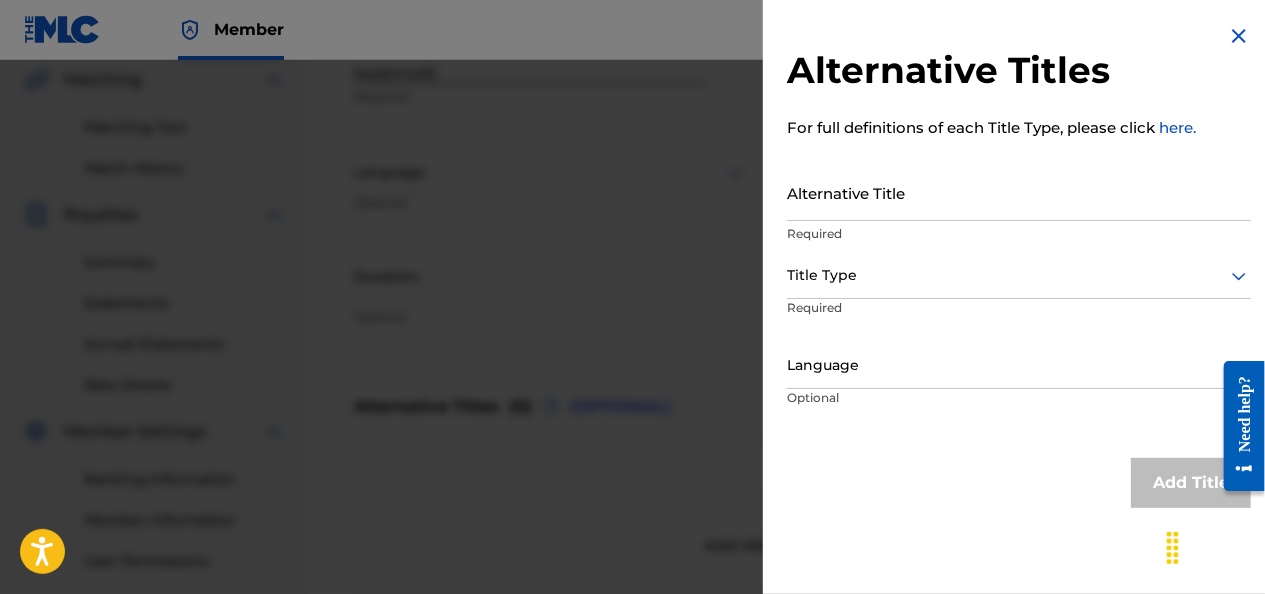 scroll, scrollTop: 464, scrollLeft: 0, axis: vertical 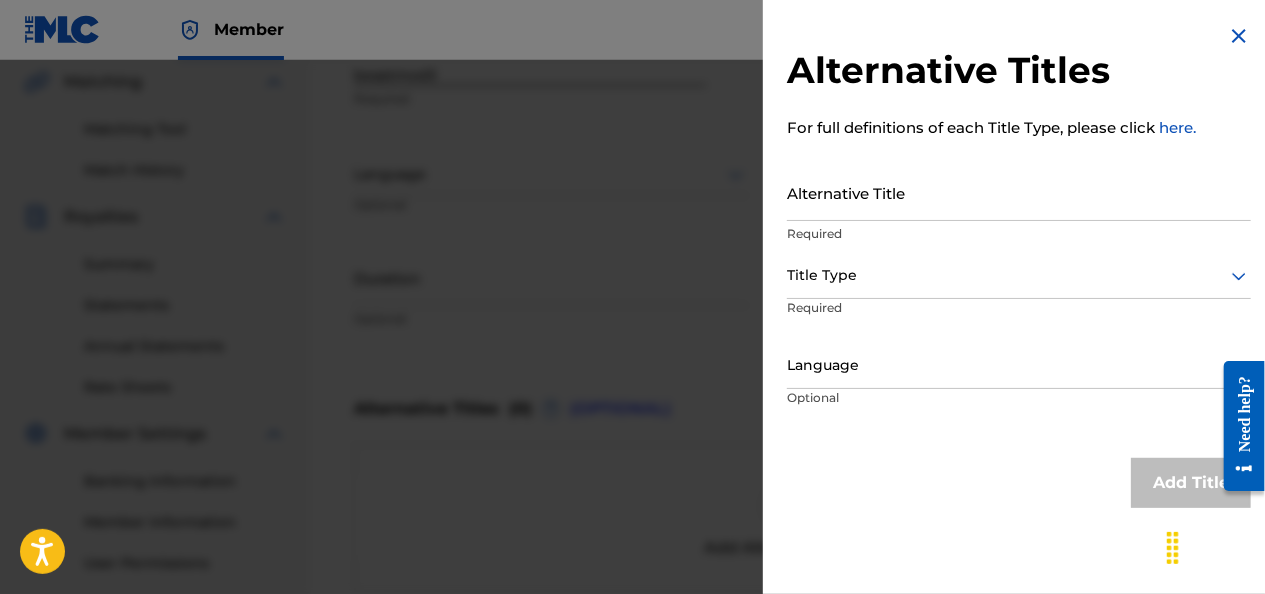 click at bounding box center [632, 357] 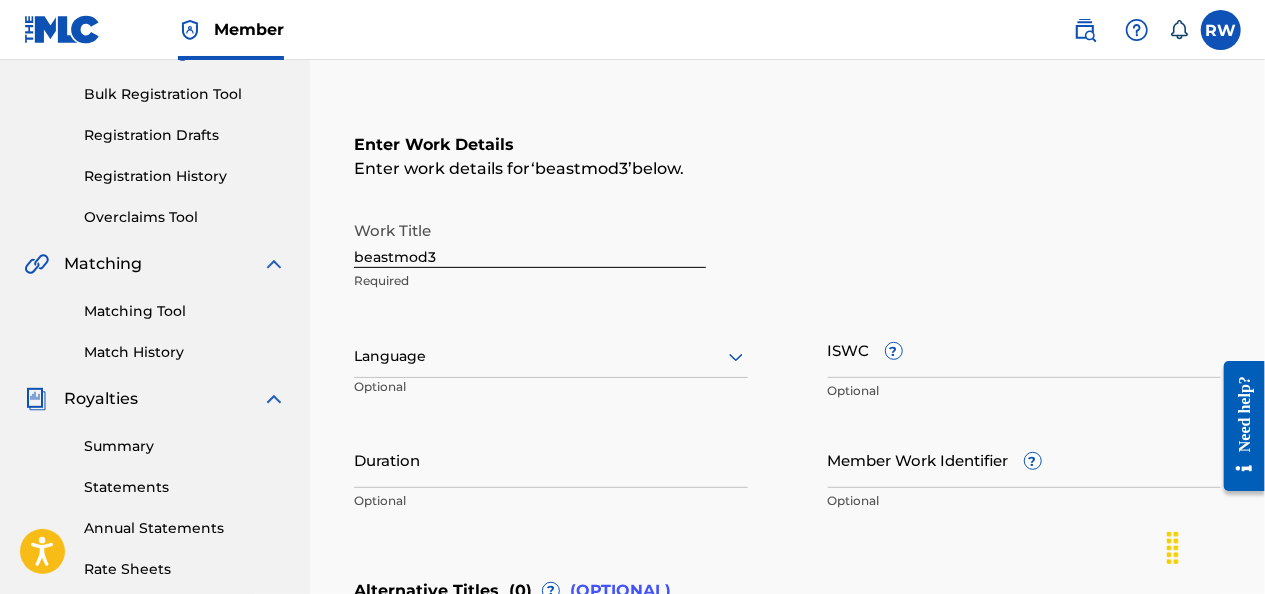 scroll, scrollTop: 282, scrollLeft: 0, axis: vertical 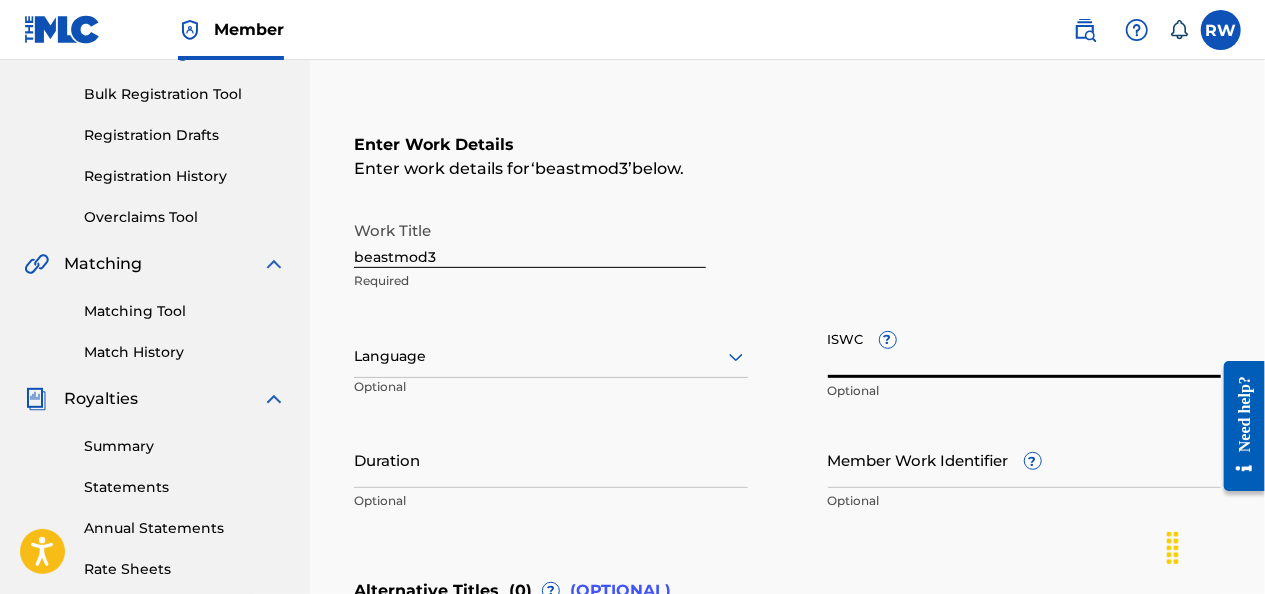 paste on "[PHONE]" 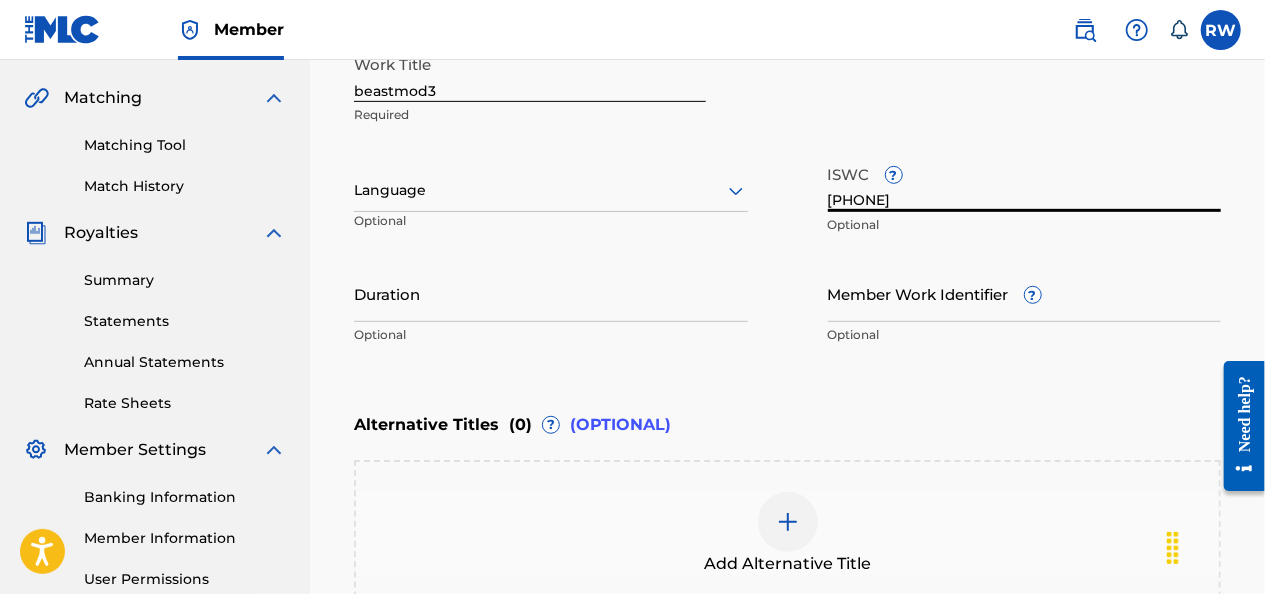 scroll, scrollTop: 512, scrollLeft: 0, axis: vertical 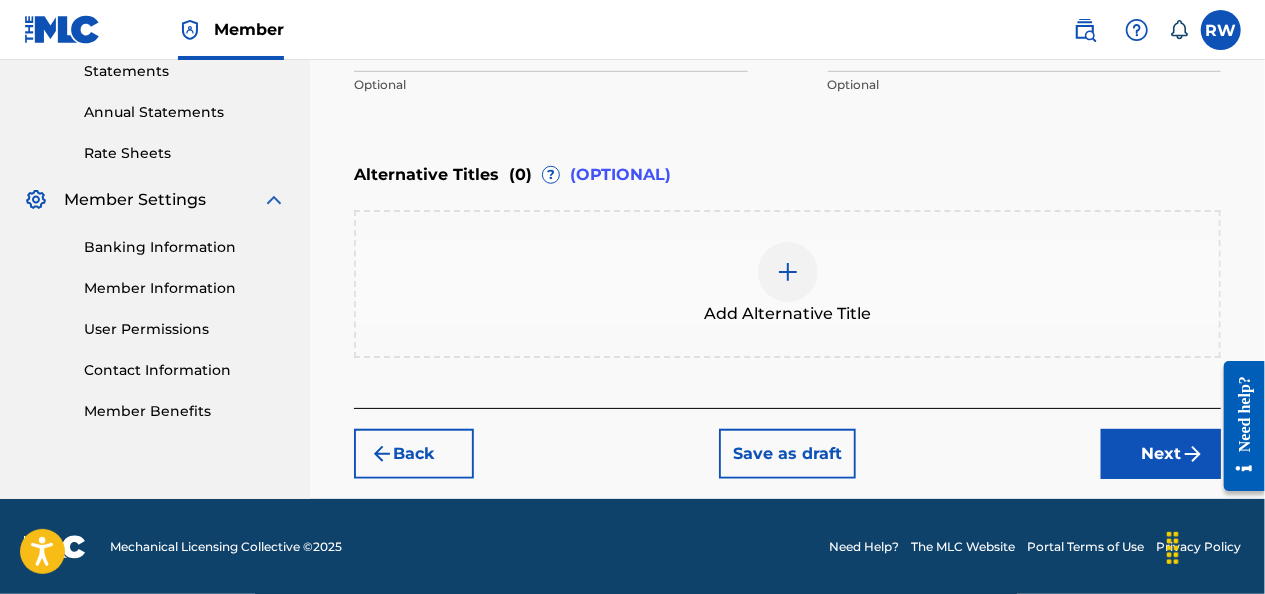 click on "Next" at bounding box center (1161, 454) 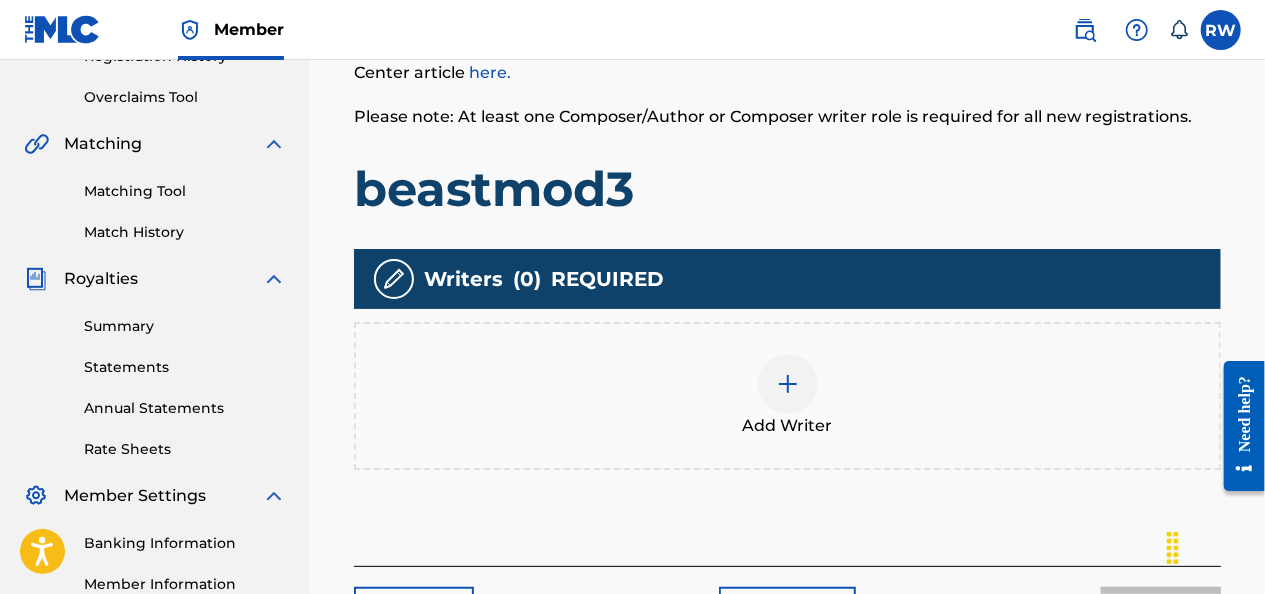 scroll, scrollTop: 406, scrollLeft: 0, axis: vertical 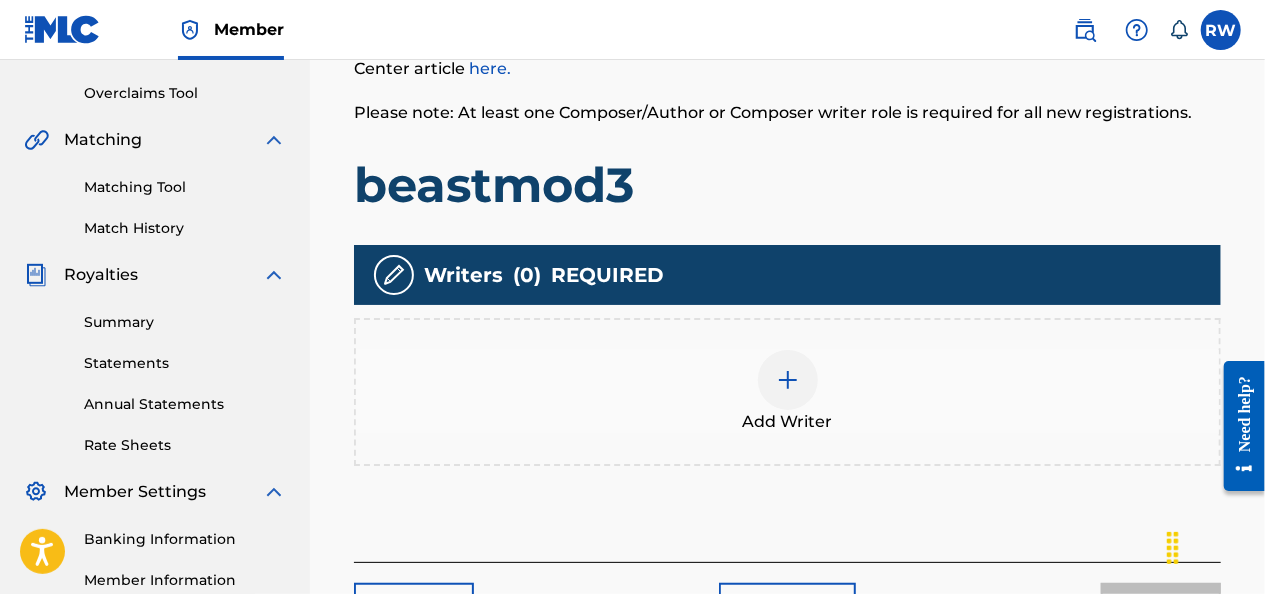 click at bounding box center (788, 380) 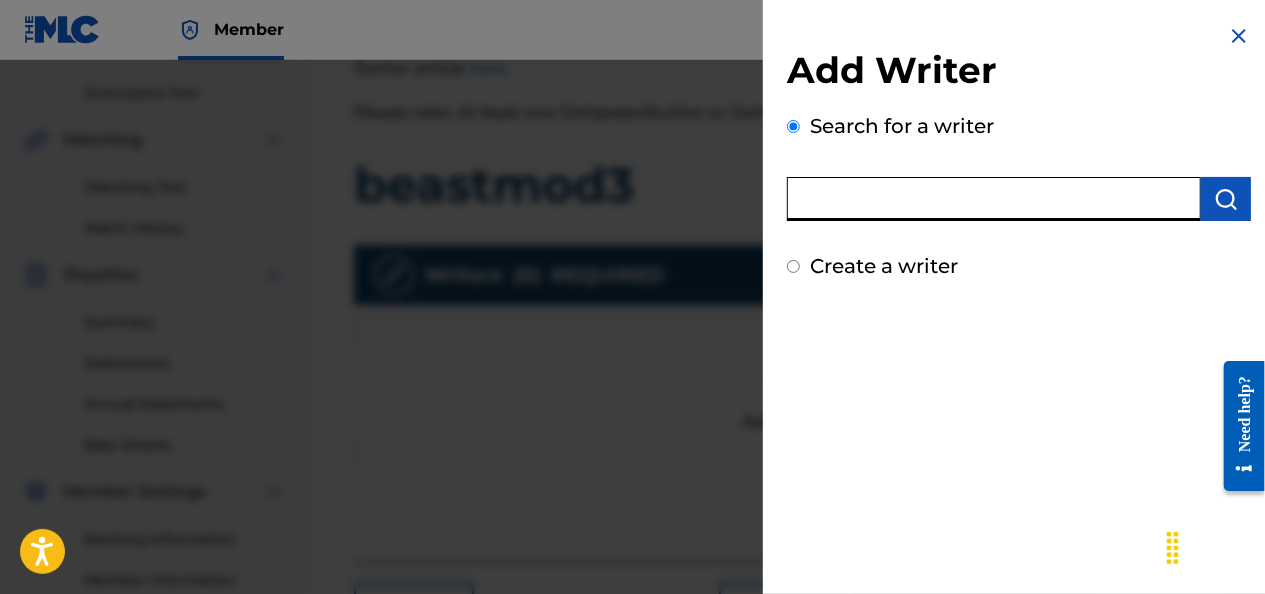 paste on "[PHONE]" 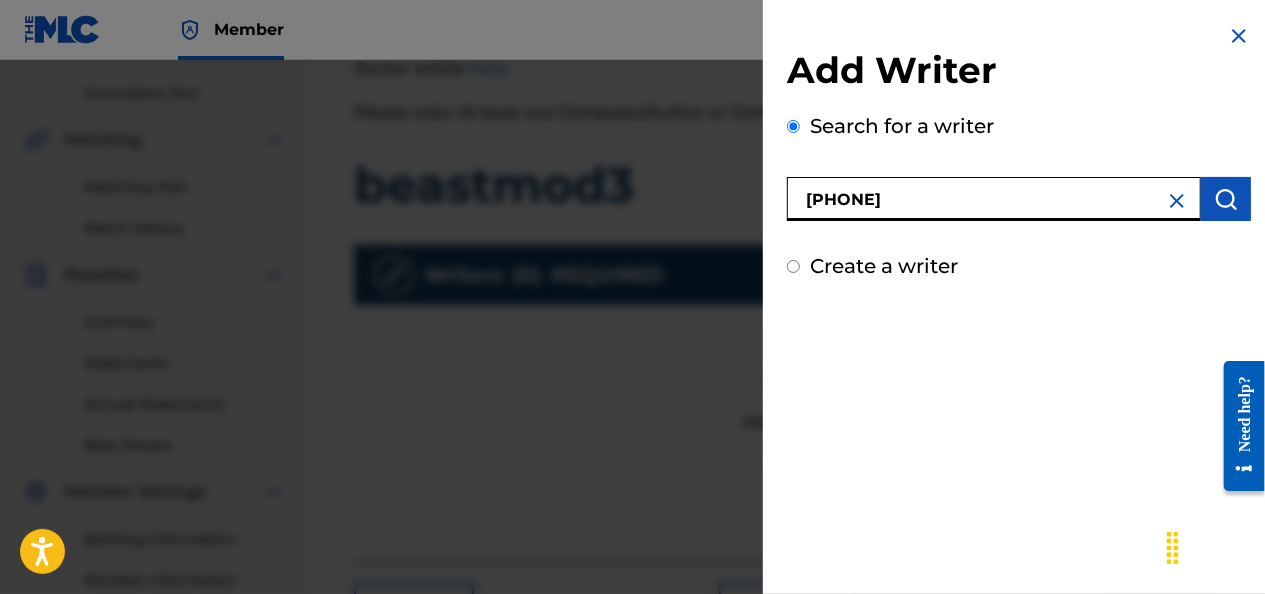 type on "[PHONE]" 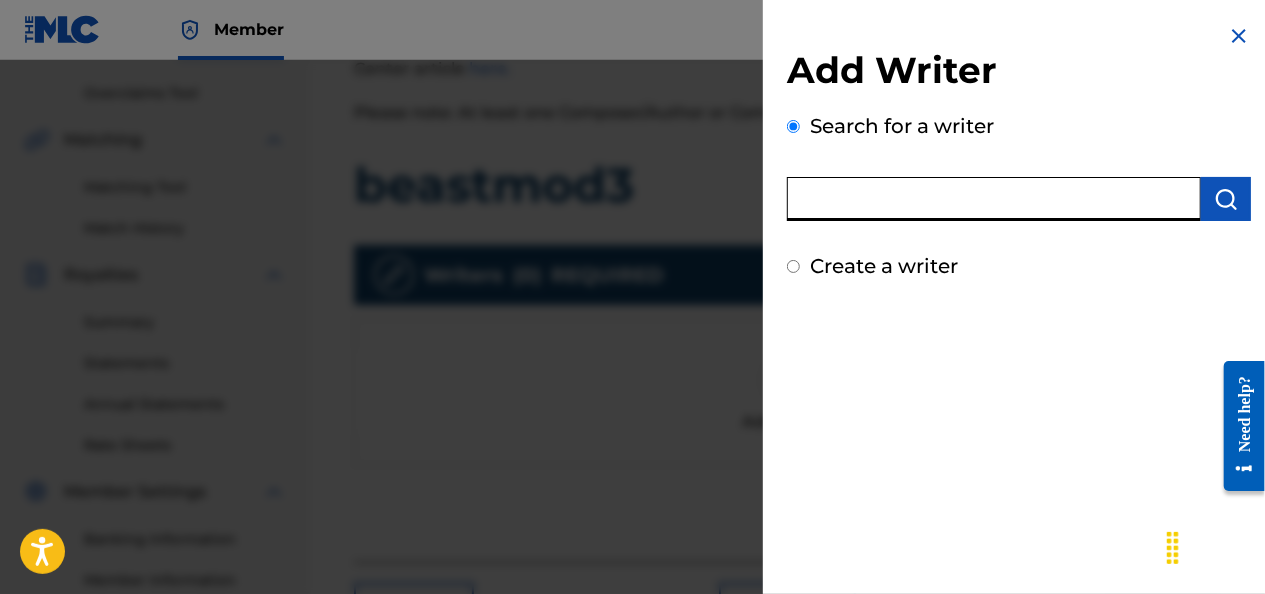paste on "[PHONE]" 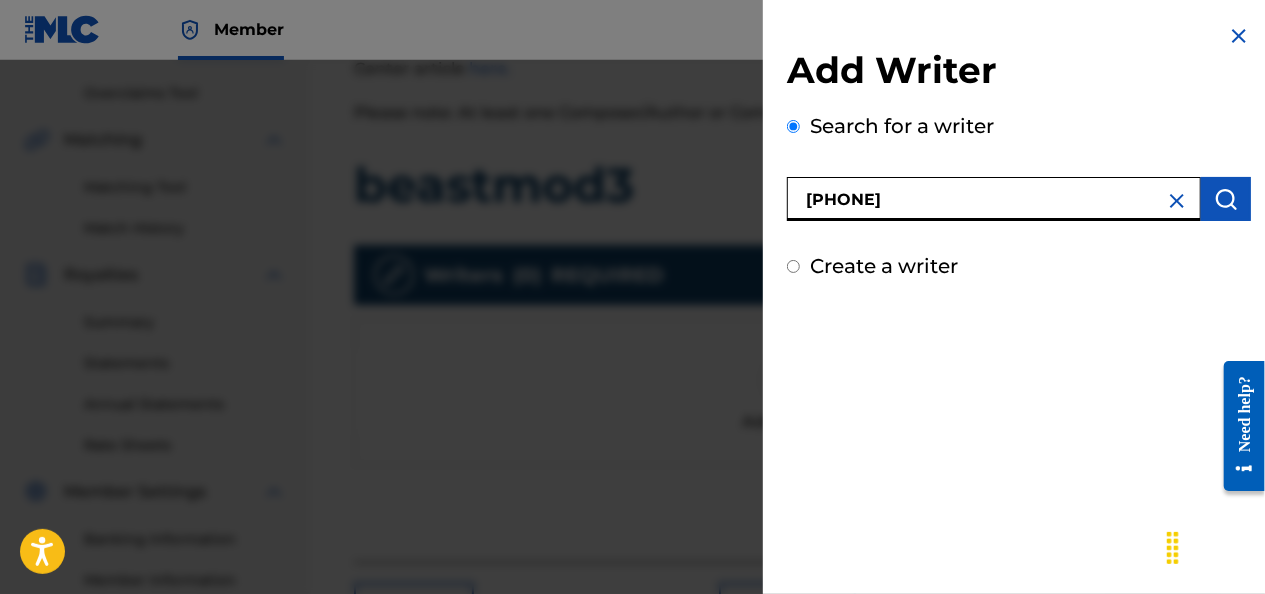 type on "[PHONE]" 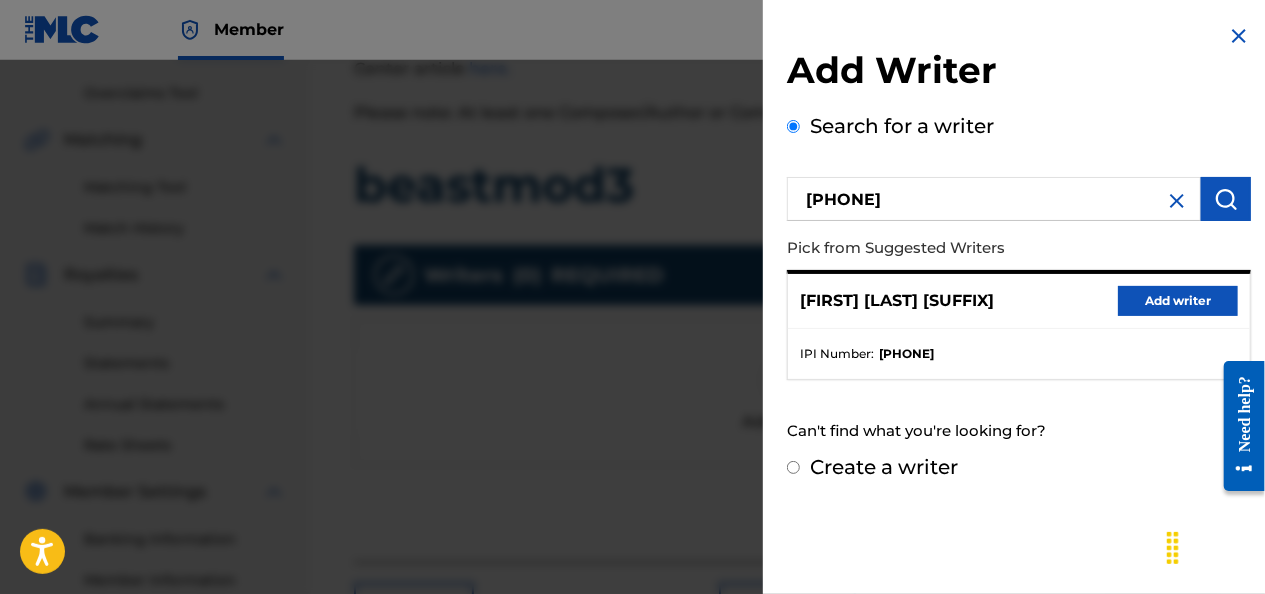 click on "Add writer" at bounding box center (1178, 301) 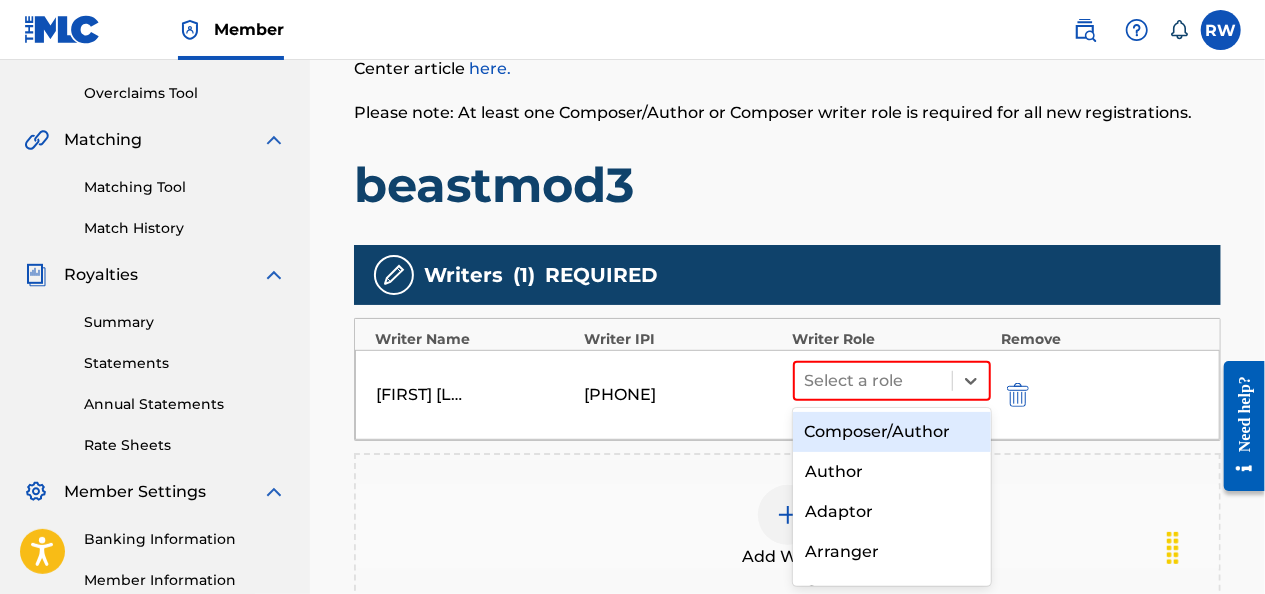 click on "Composer/Author" at bounding box center [892, 432] 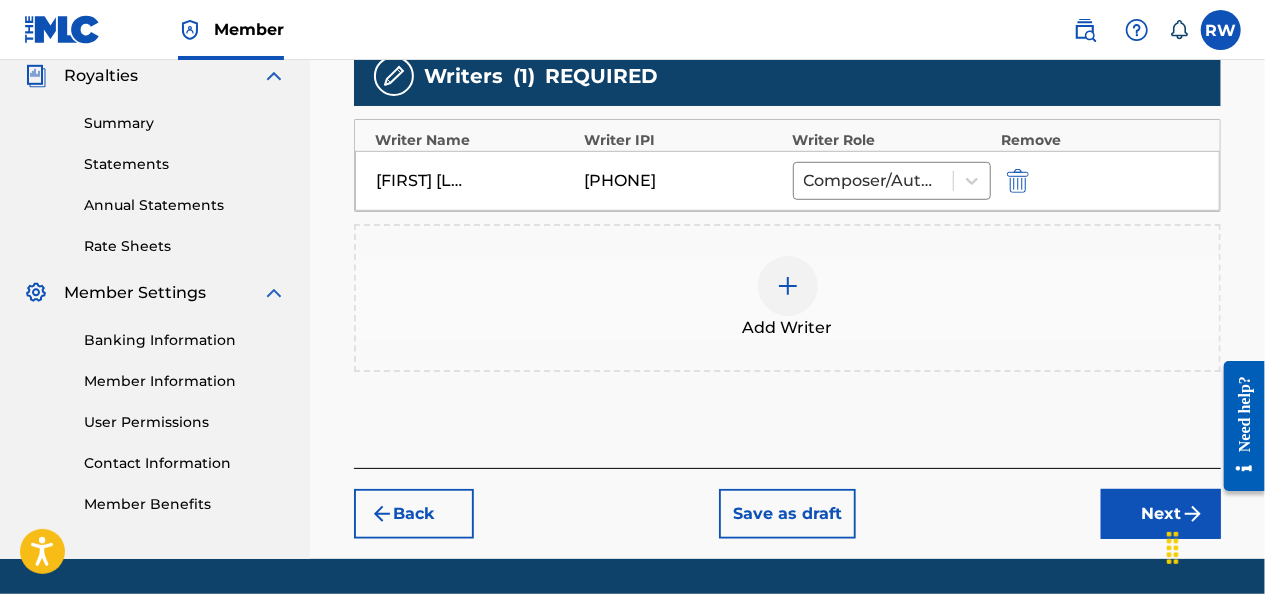 scroll, scrollTop: 607, scrollLeft: 0, axis: vertical 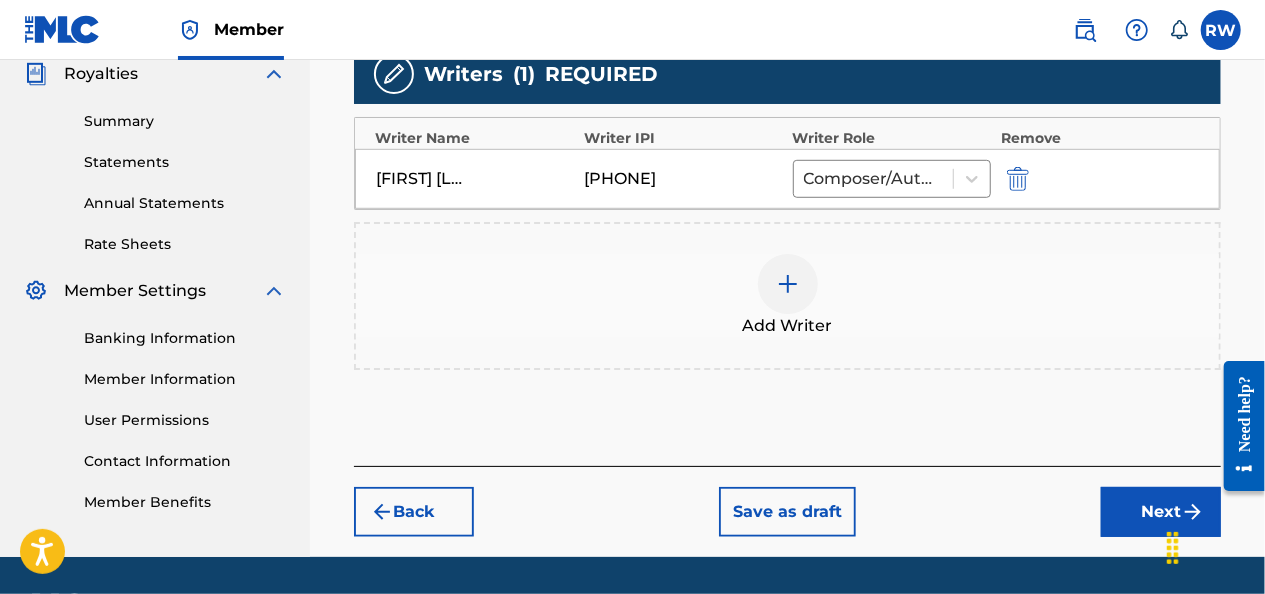 click on "Next" at bounding box center [1161, 512] 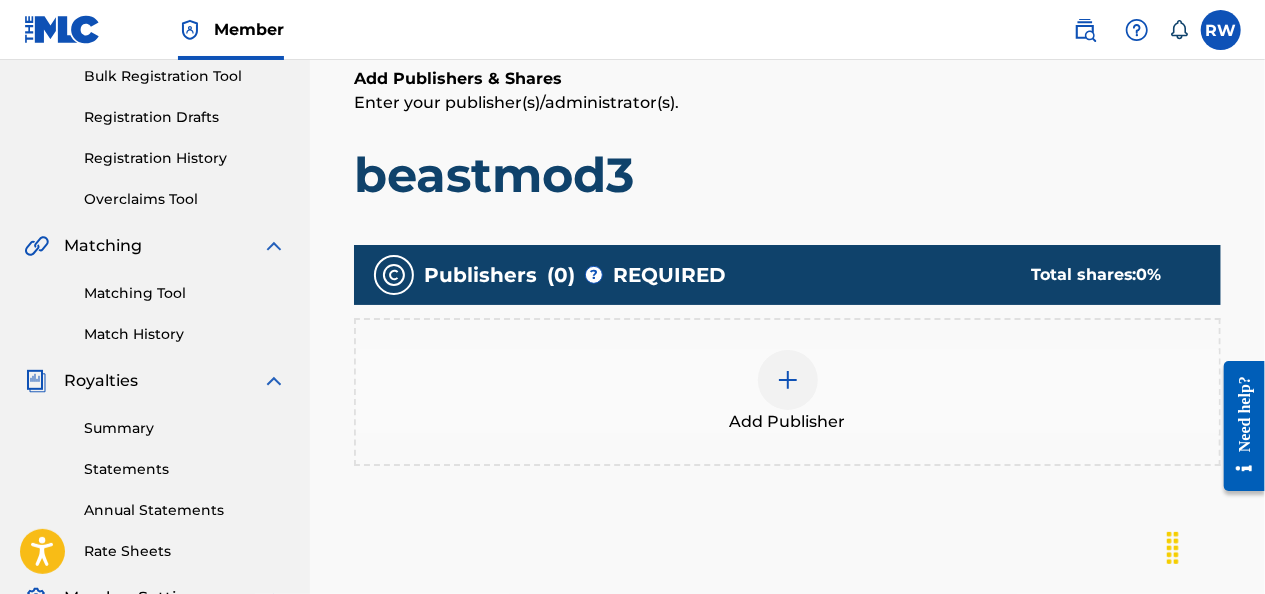 scroll, scrollTop: 308, scrollLeft: 0, axis: vertical 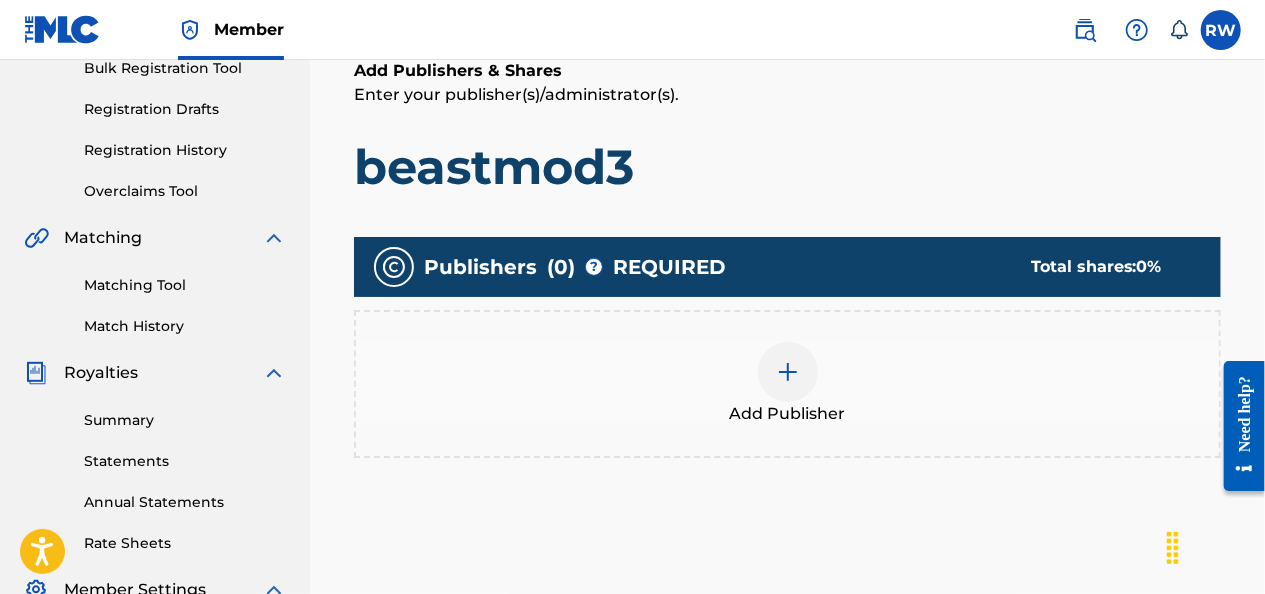 click at bounding box center (788, 372) 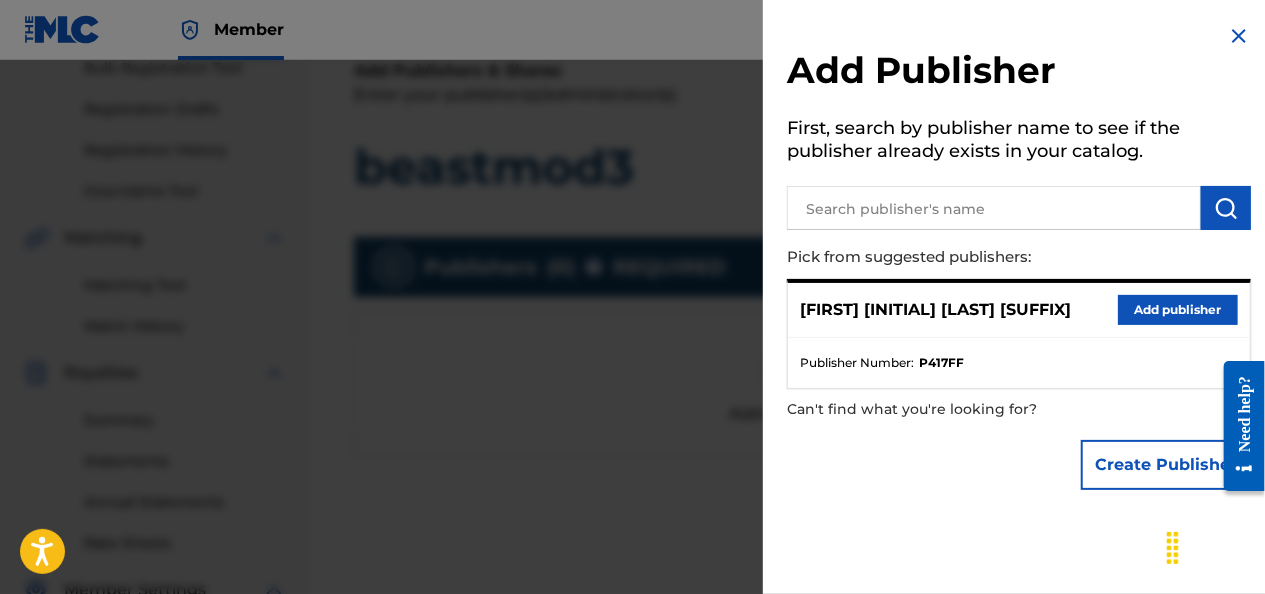click on "Add publisher" at bounding box center (1178, 310) 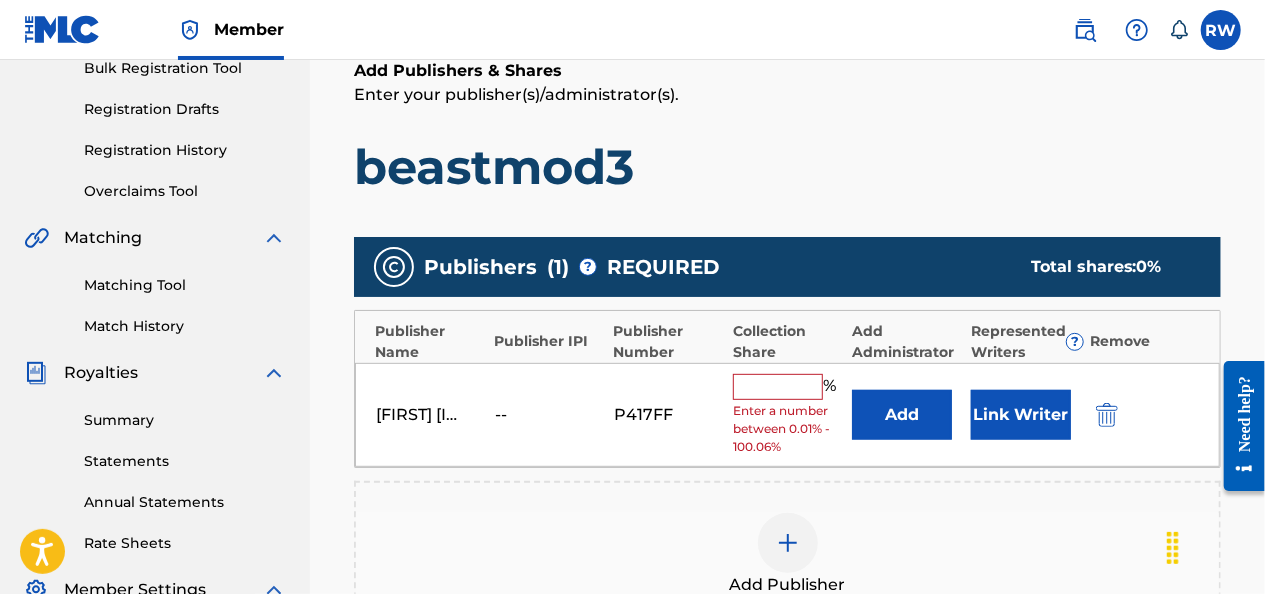 click at bounding box center [778, 387] 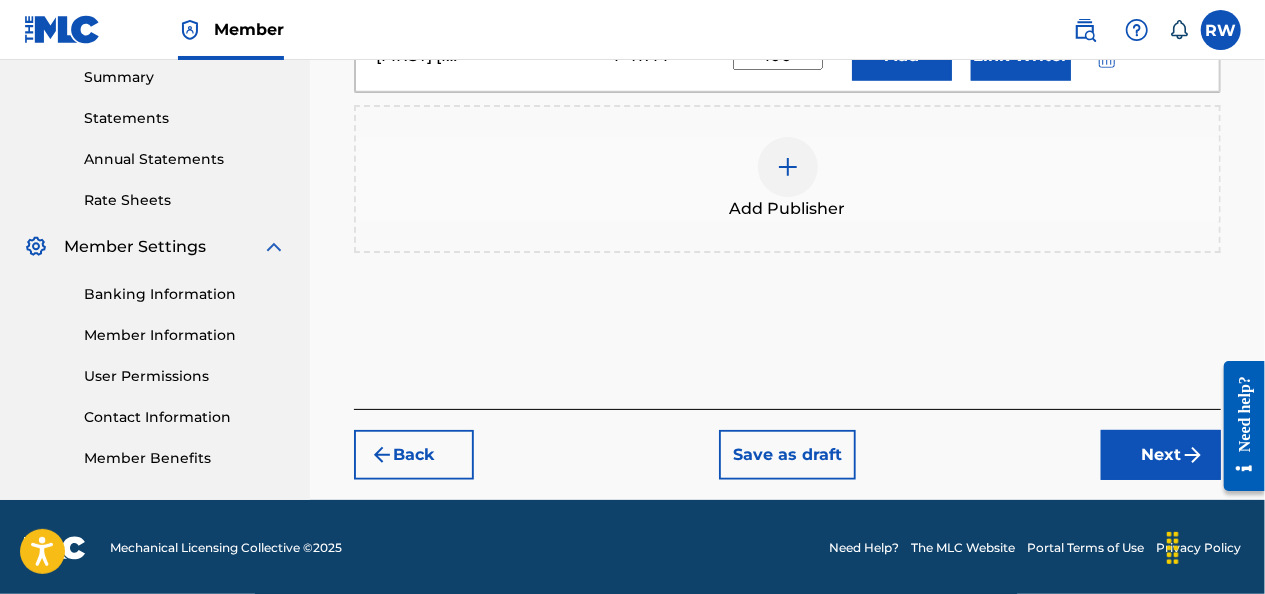click on "Next" at bounding box center [1161, 455] 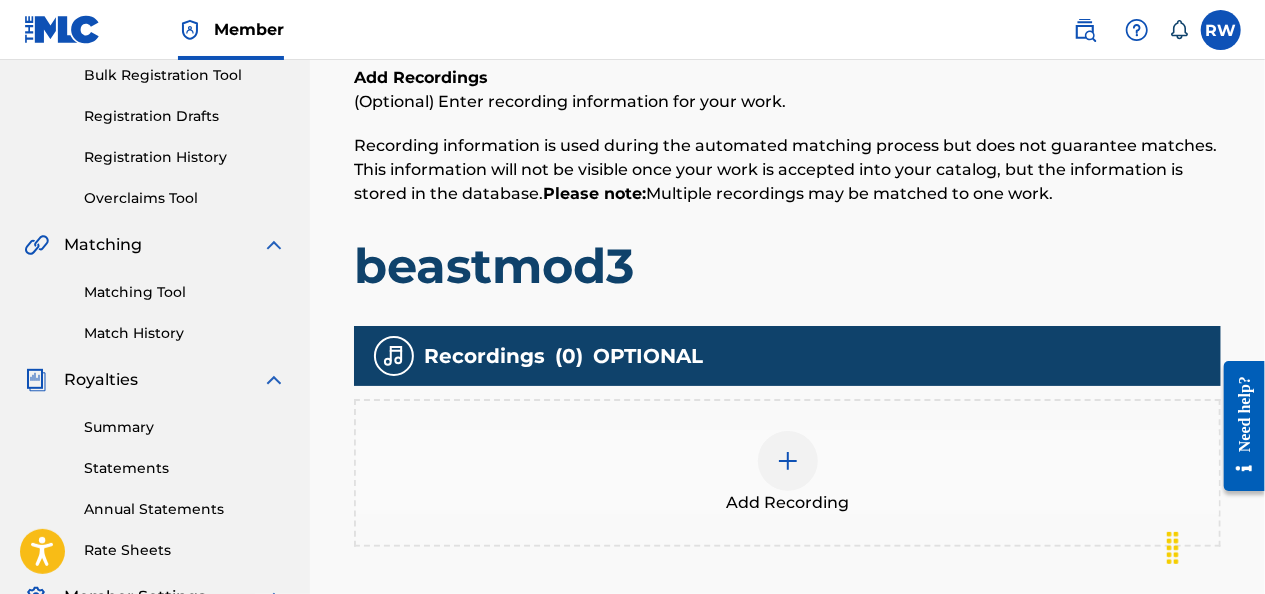 scroll, scrollTop: 304, scrollLeft: 0, axis: vertical 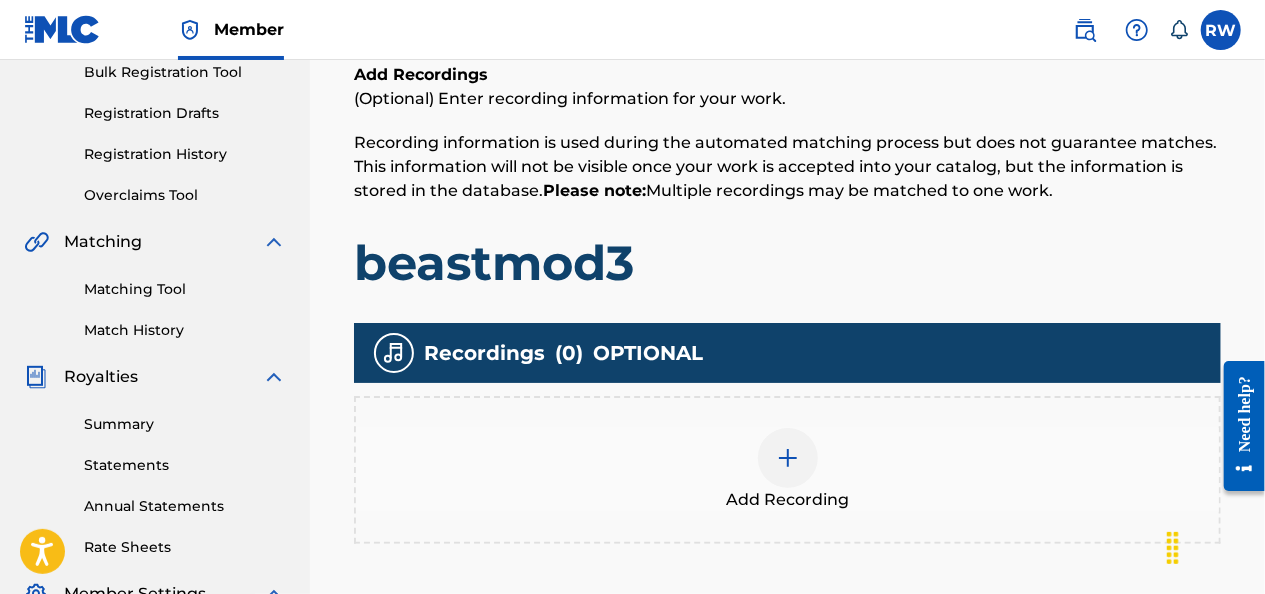 click at bounding box center [788, 458] 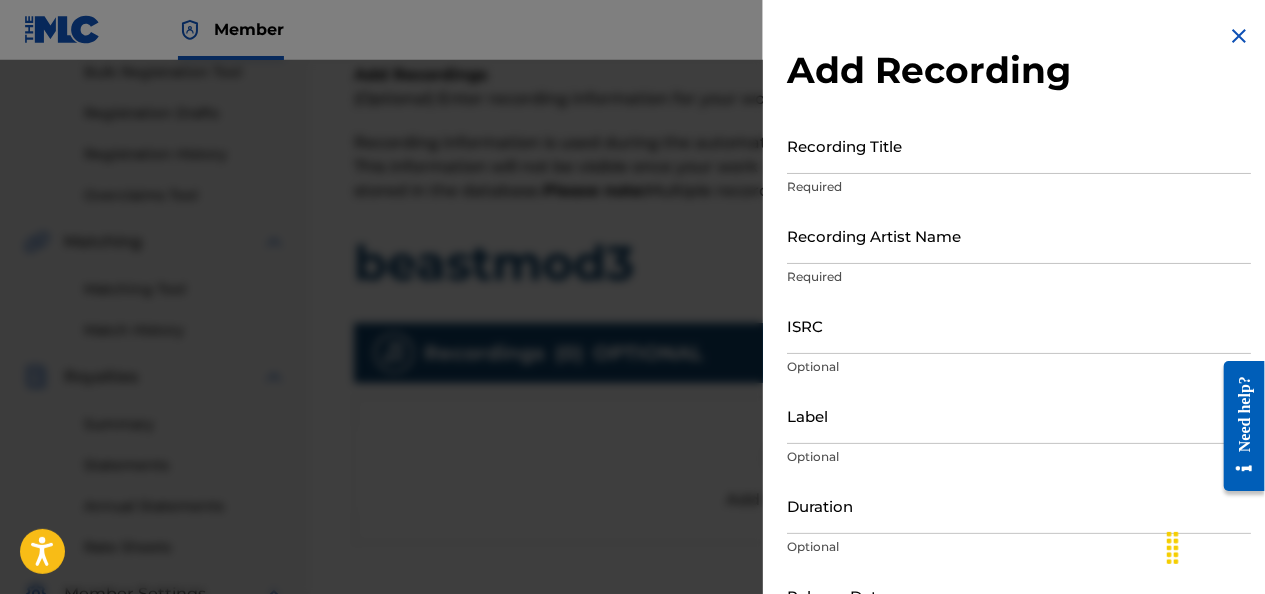 click on "ISRC" at bounding box center (1019, 325) 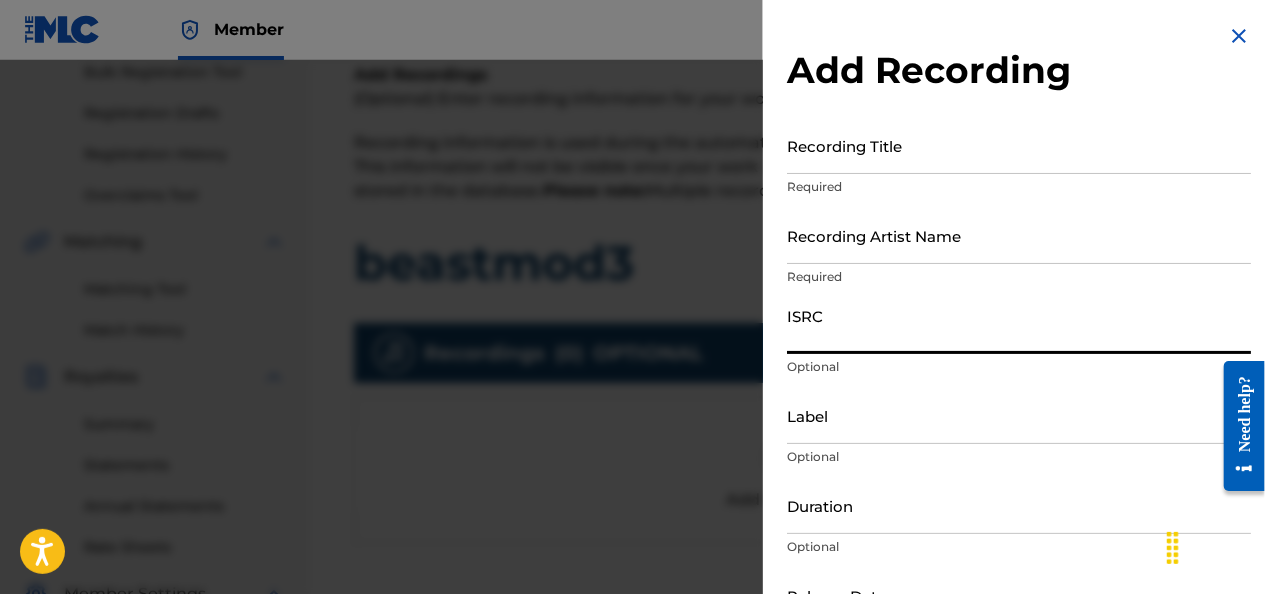 paste on "QZK6G2294504" 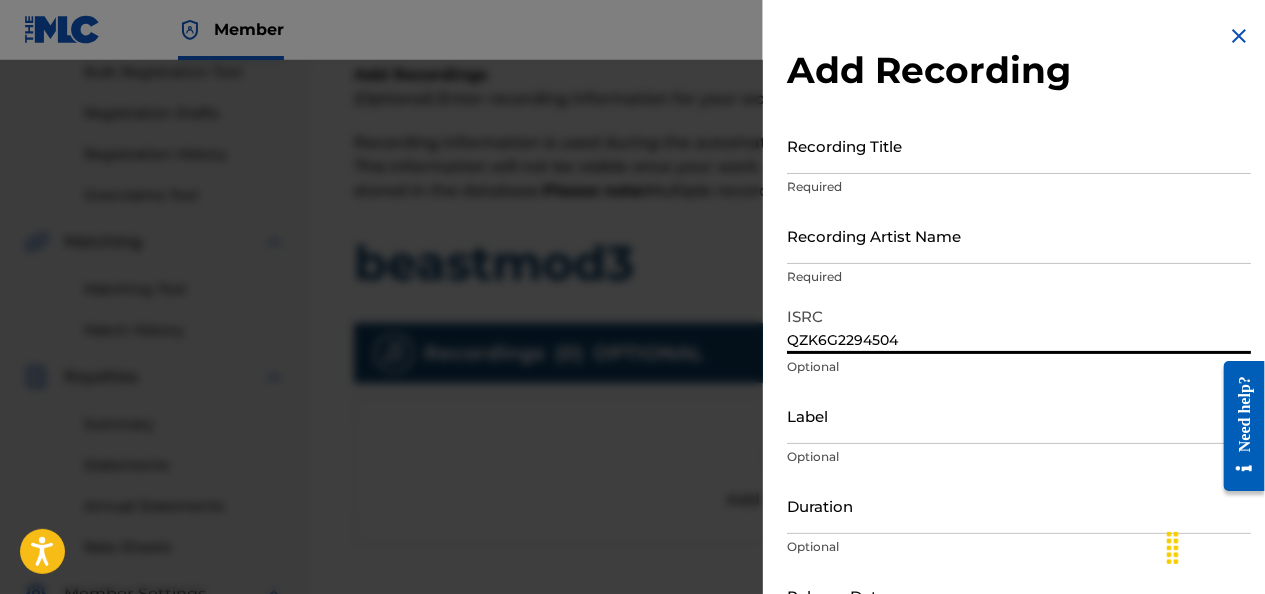 scroll, scrollTop: 0, scrollLeft: 0, axis: both 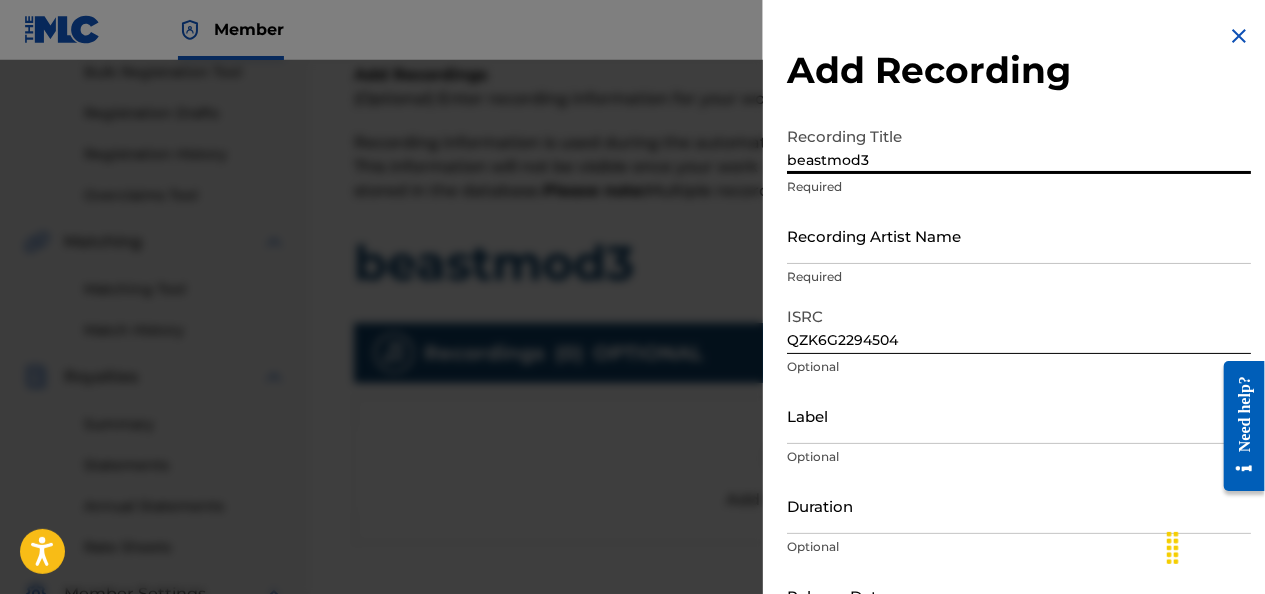 type on "beastmod3" 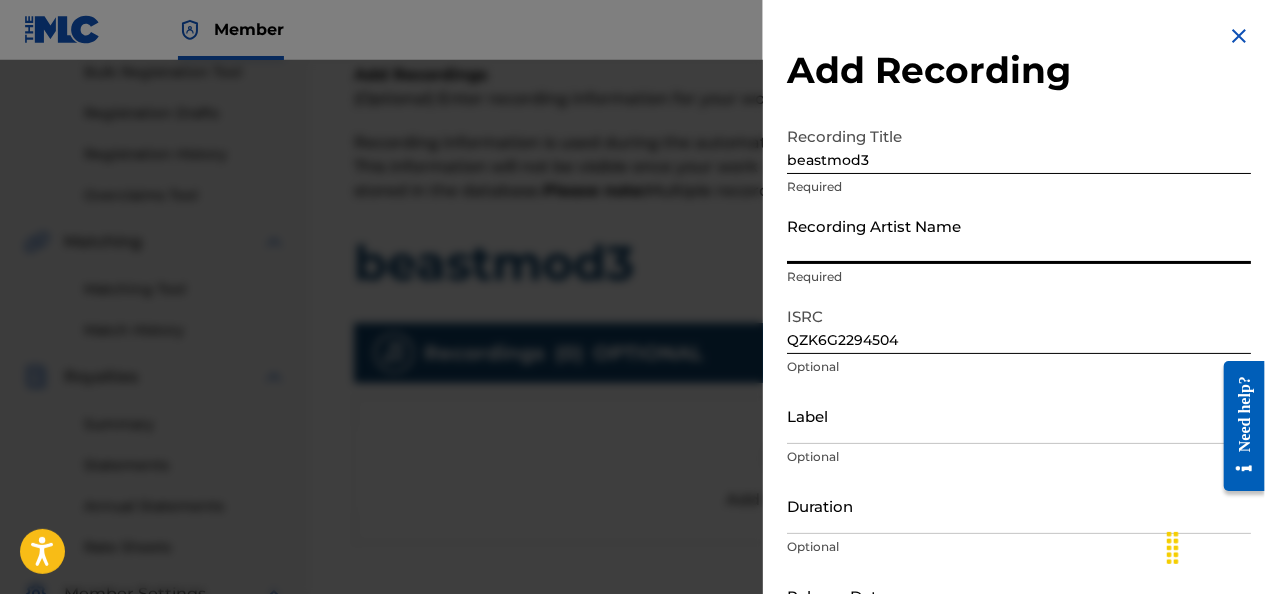 type on "JUNIOR" 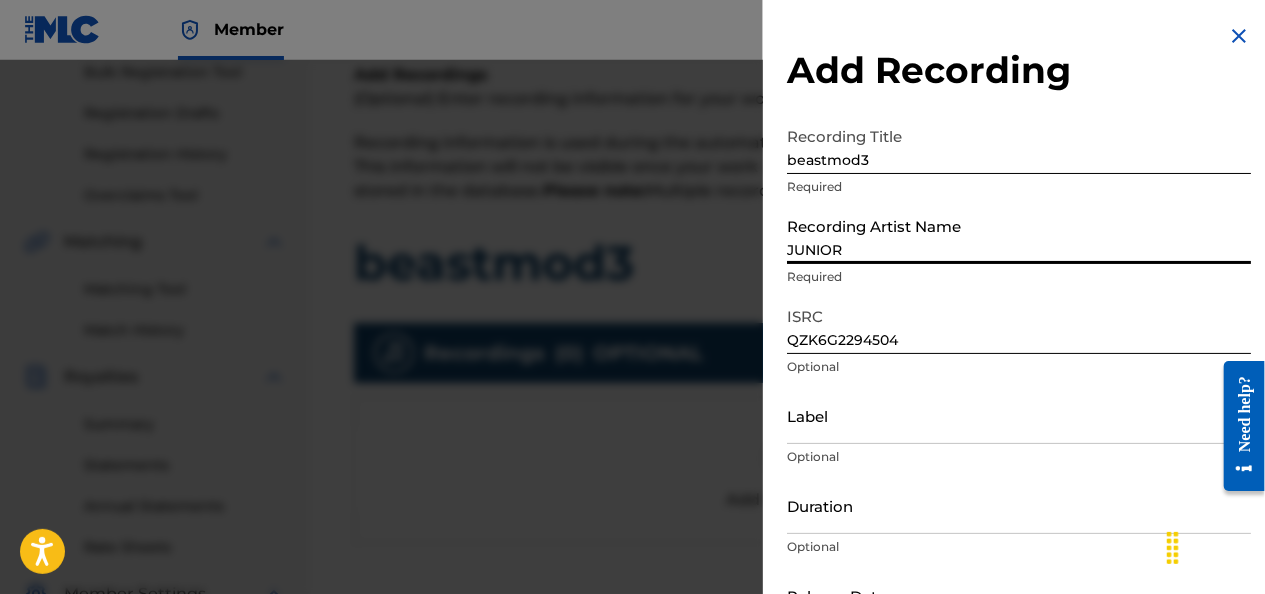 type on "STREETKID MUSIC LLC" 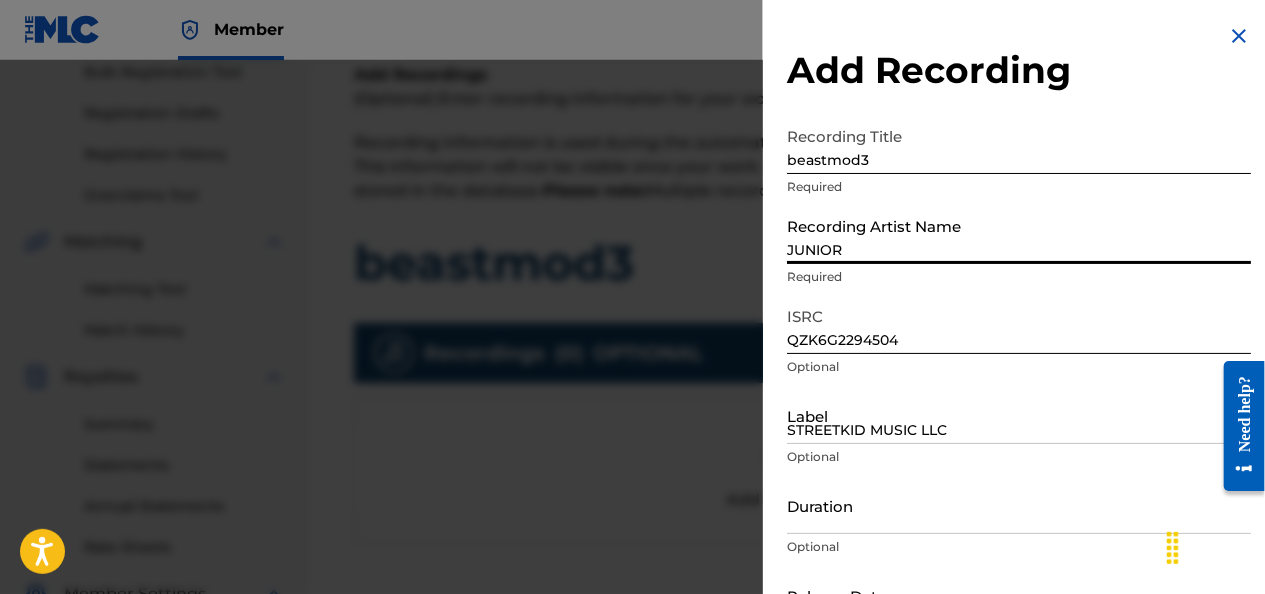 type on "[MONTH] [DAY] [YEAR]" 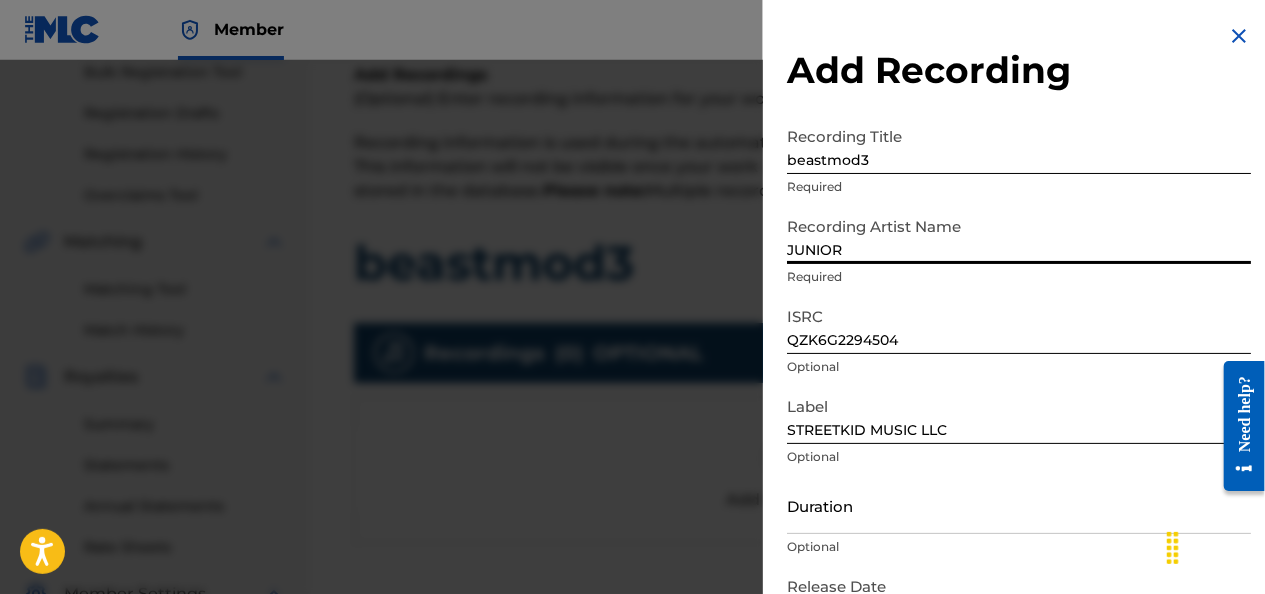 scroll, scrollTop: 137, scrollLeft: 0, axis: vertical 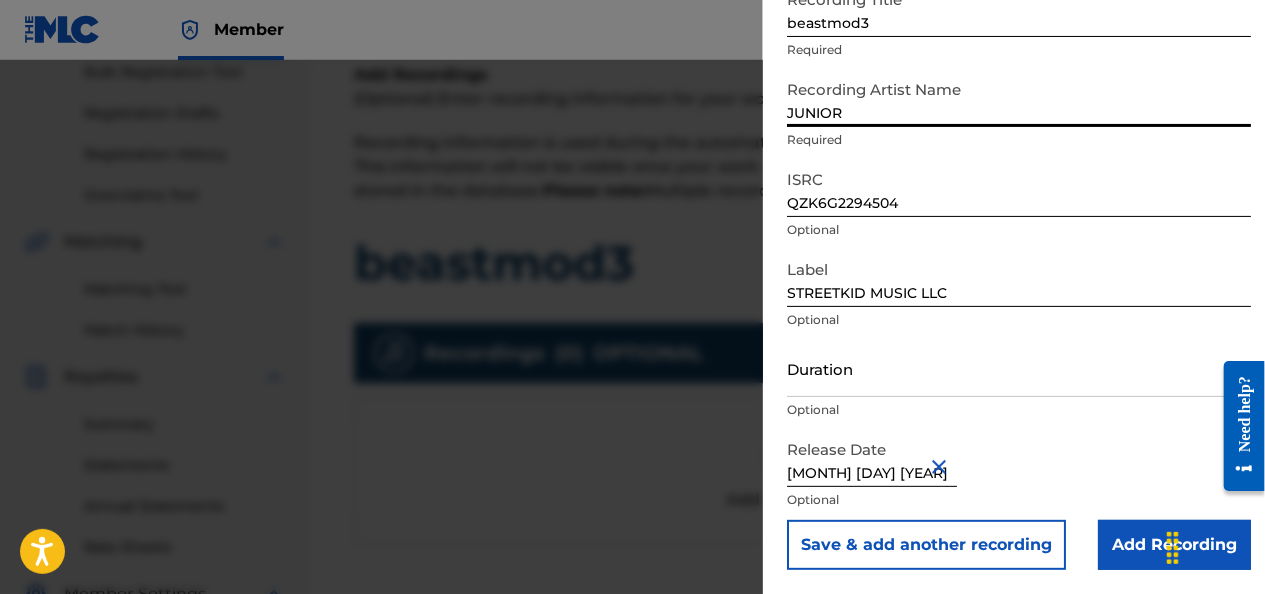 click on "Add Recording" at bounding box center [1174, 545] 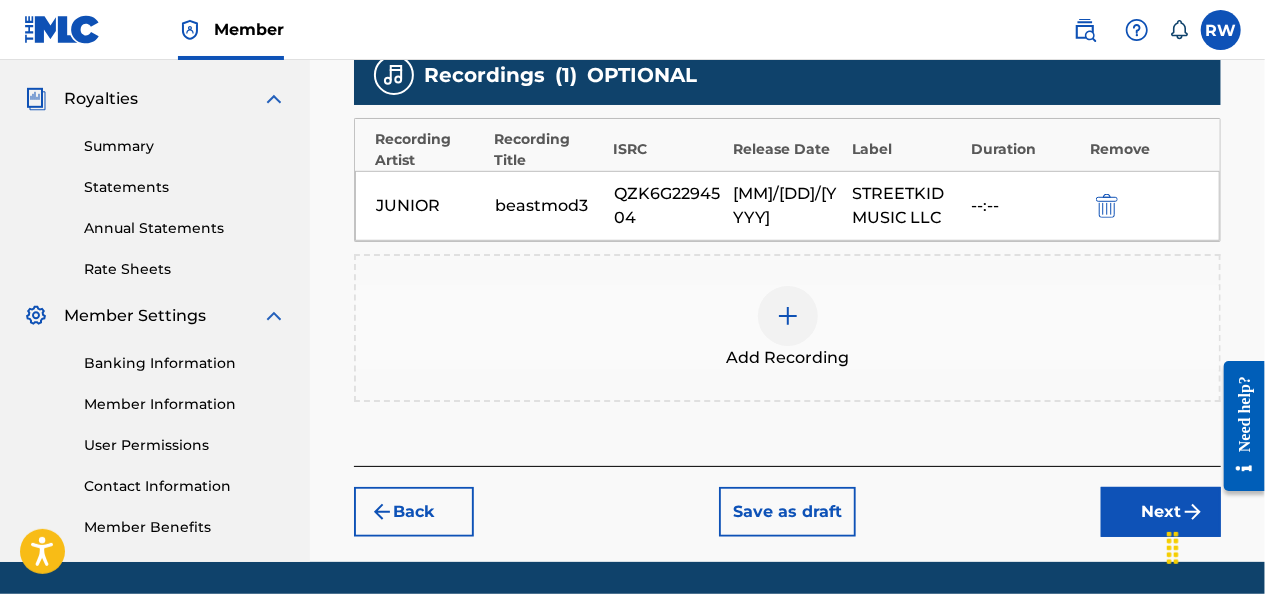 scroll, scrollTop: 646, scrollLeft: 0, axis: vertical 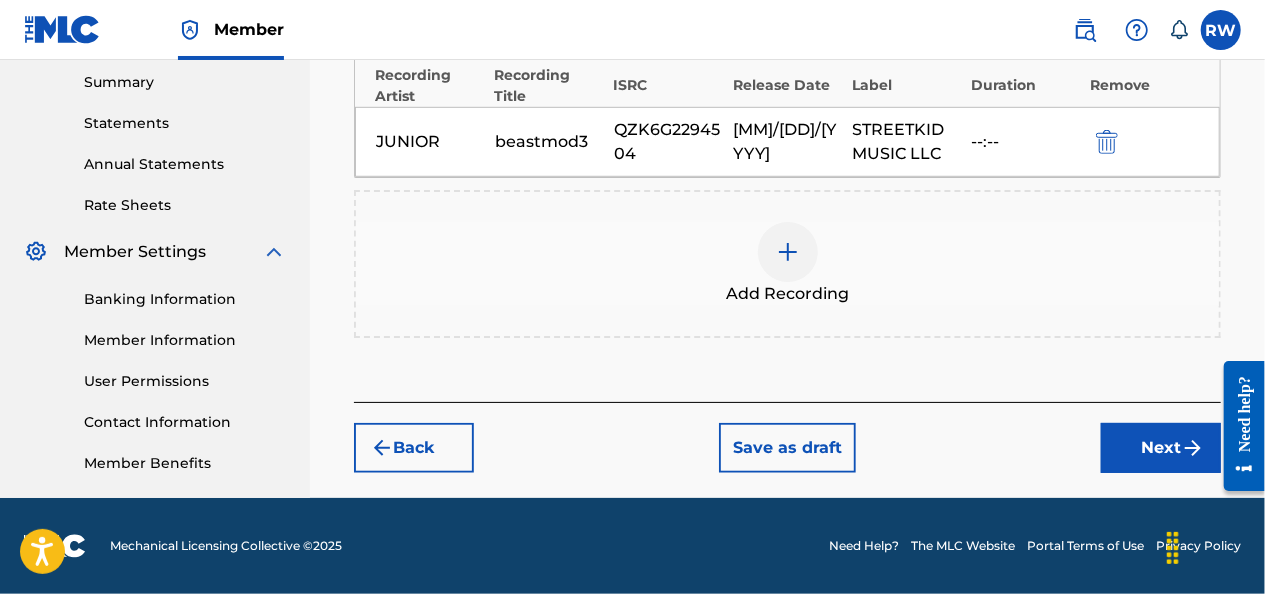 click on "Next" at bounding box center [1161, 448] 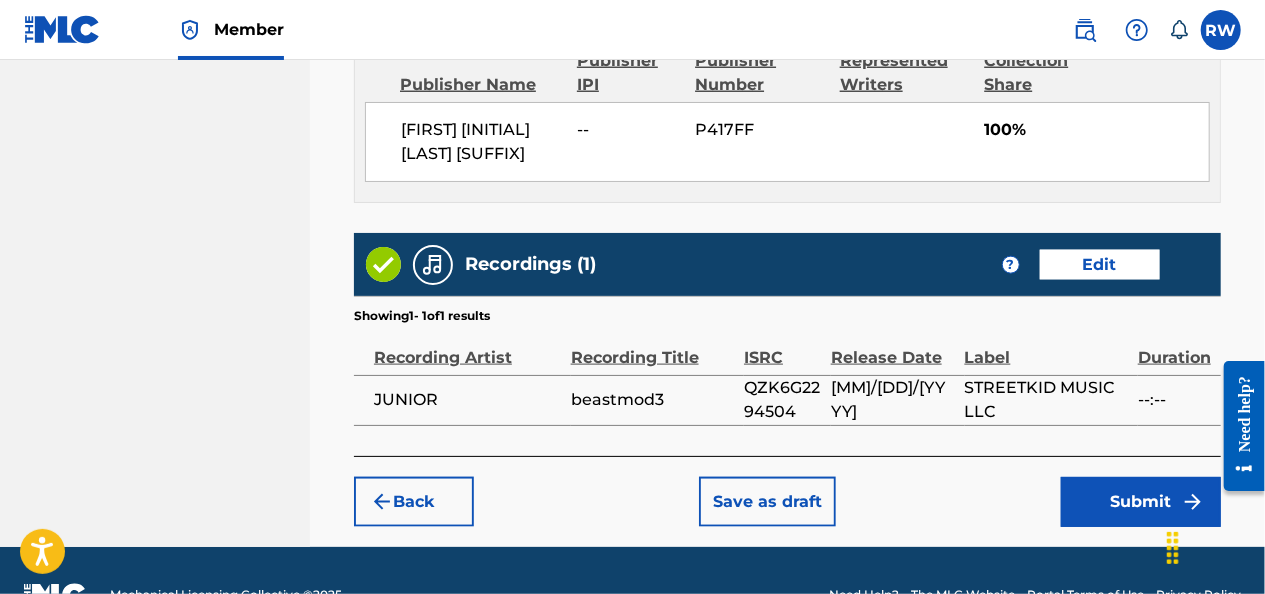 scroll, scrollTop: 1181, scrollLeft: 0, axis: vertical 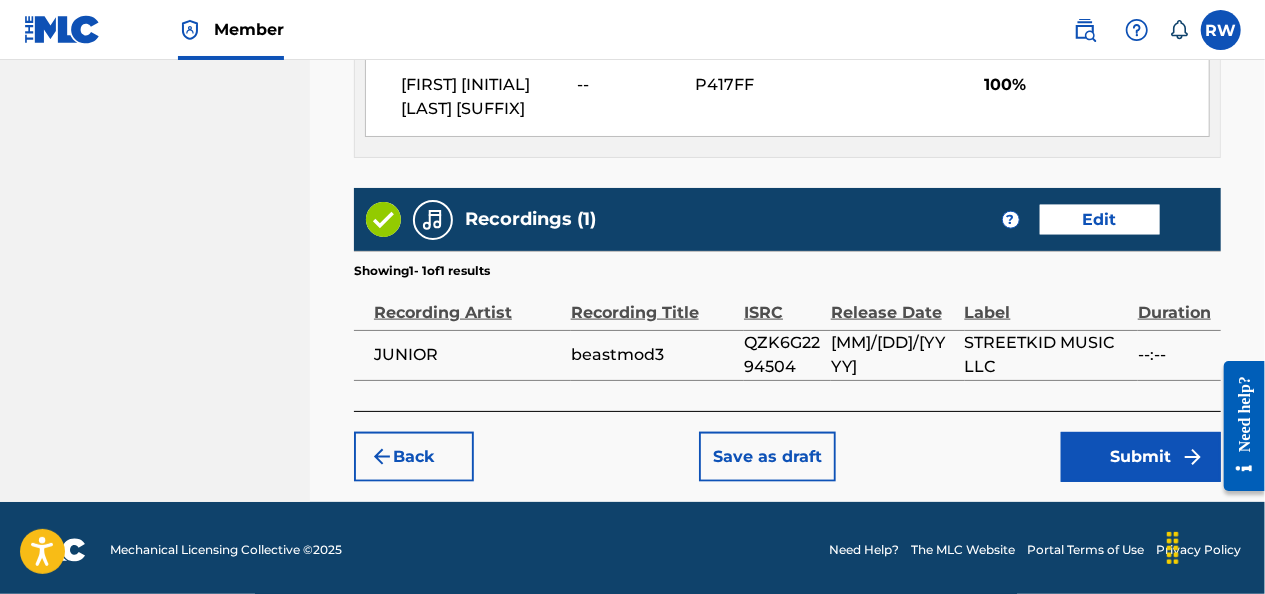 click on "Submit" at bounding box center [1141, 457] 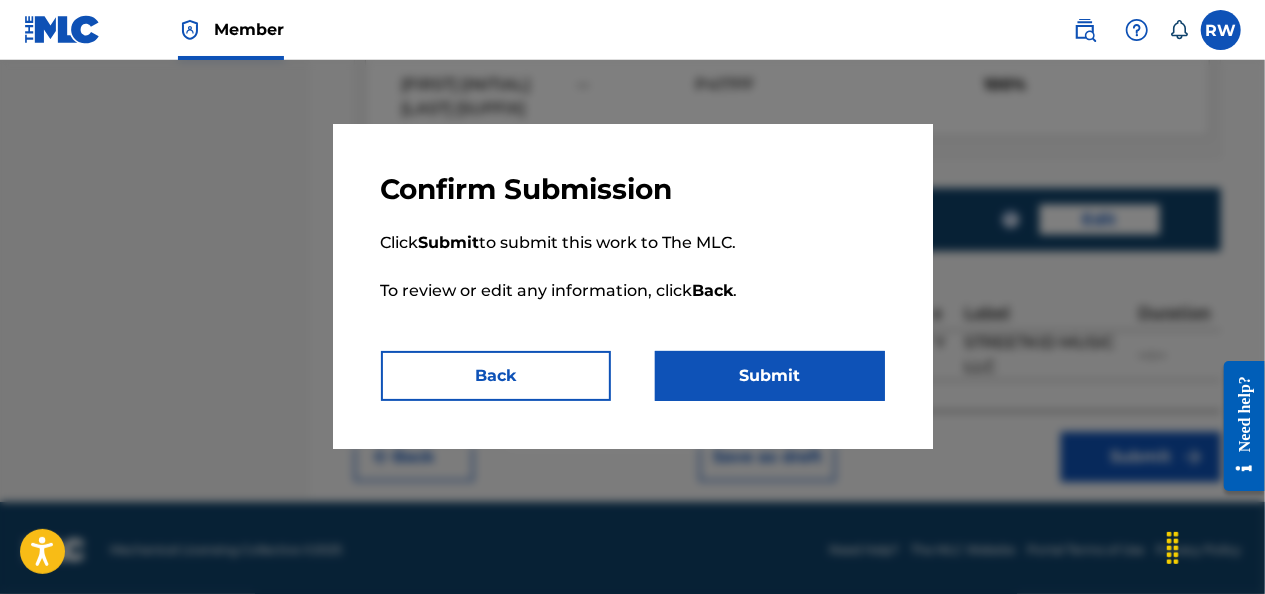 click on "Submit" at bounding box center (770, 376) 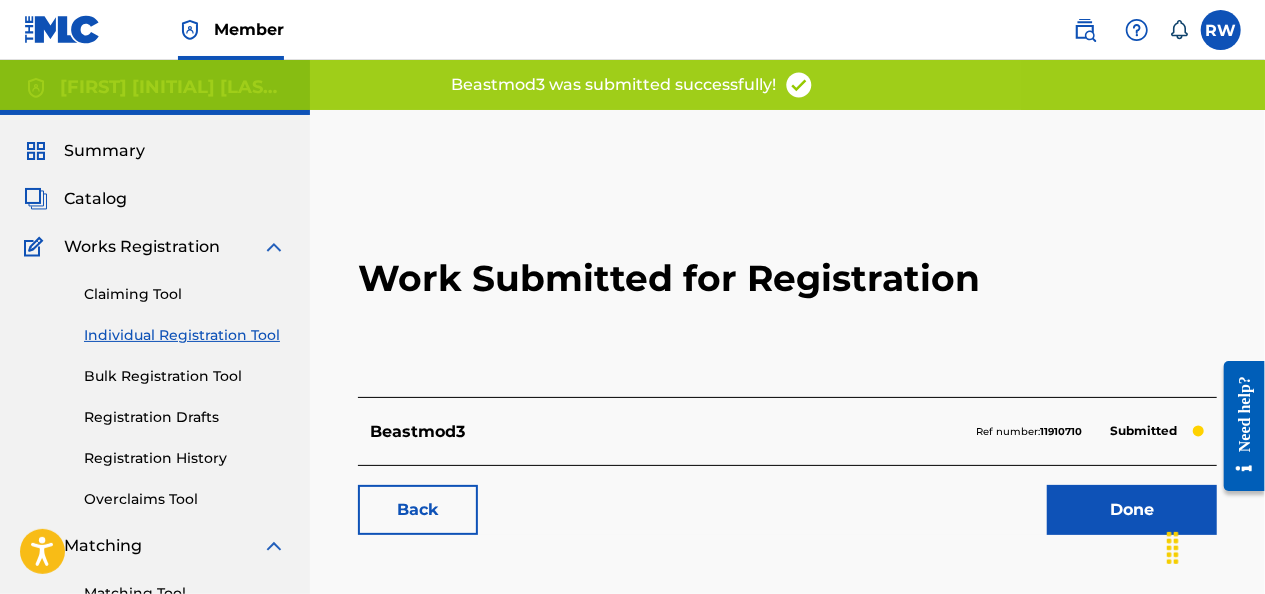 click on "Done" at bounding box center [1132, 510] 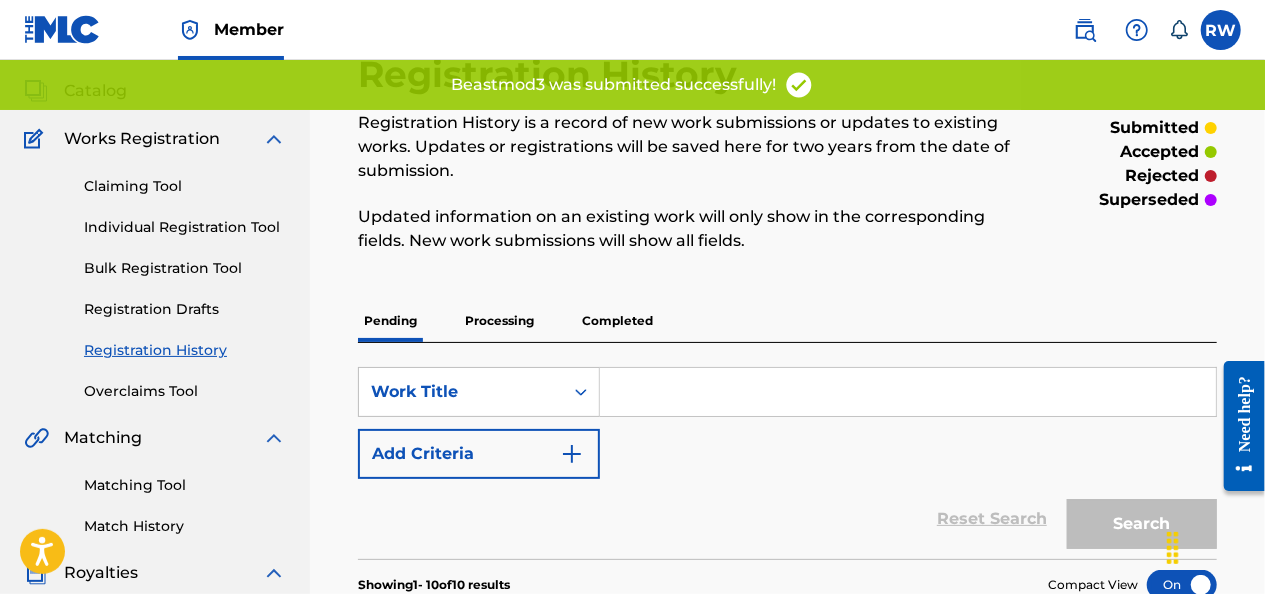 scroll, scrollTop: 109, scrollLeft: 0, axis: vertical 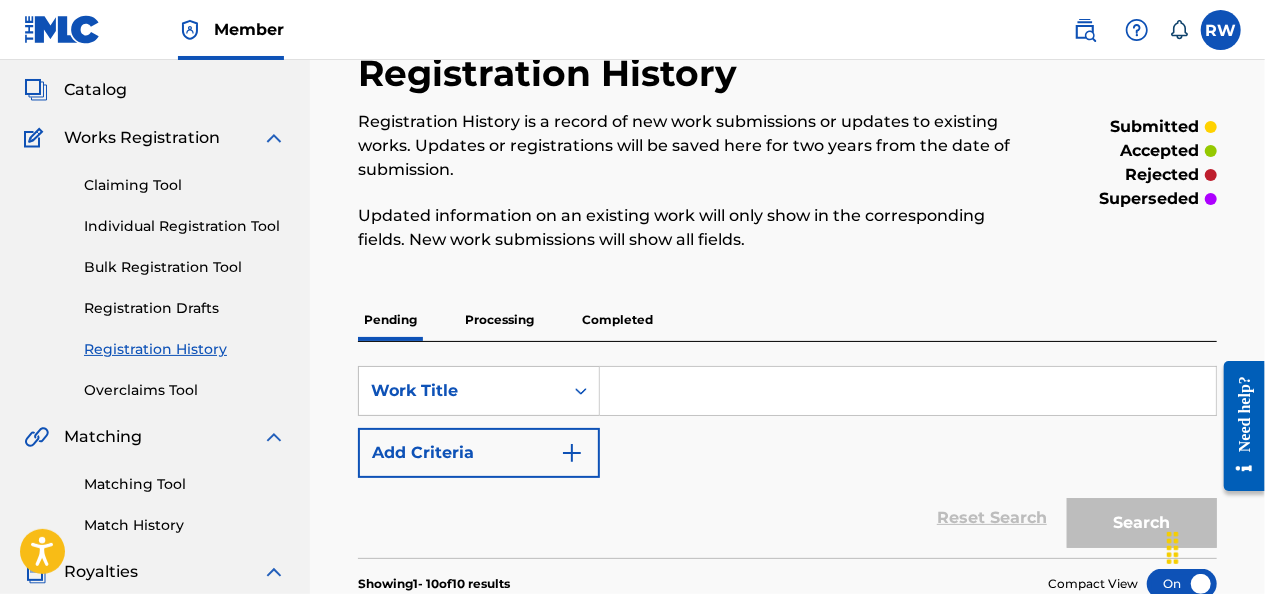 click on "Individual Registration Tool" at bounding box center [185, 226] 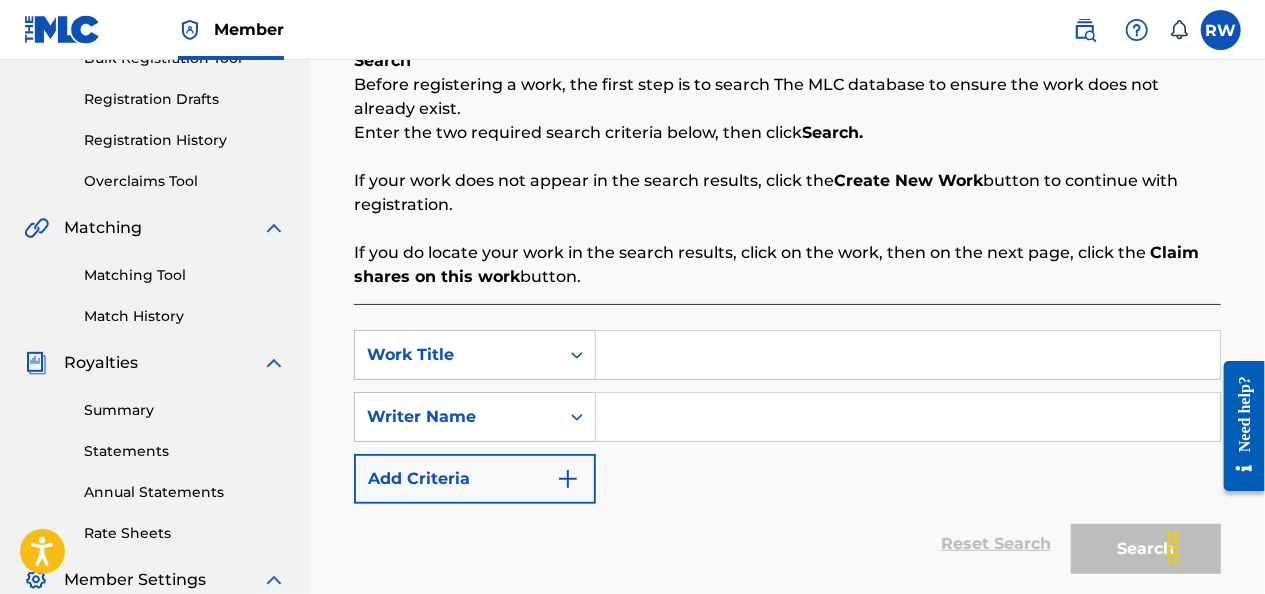 scroll, scrollTop: 320, scrollLeft: 0, axis: vertical 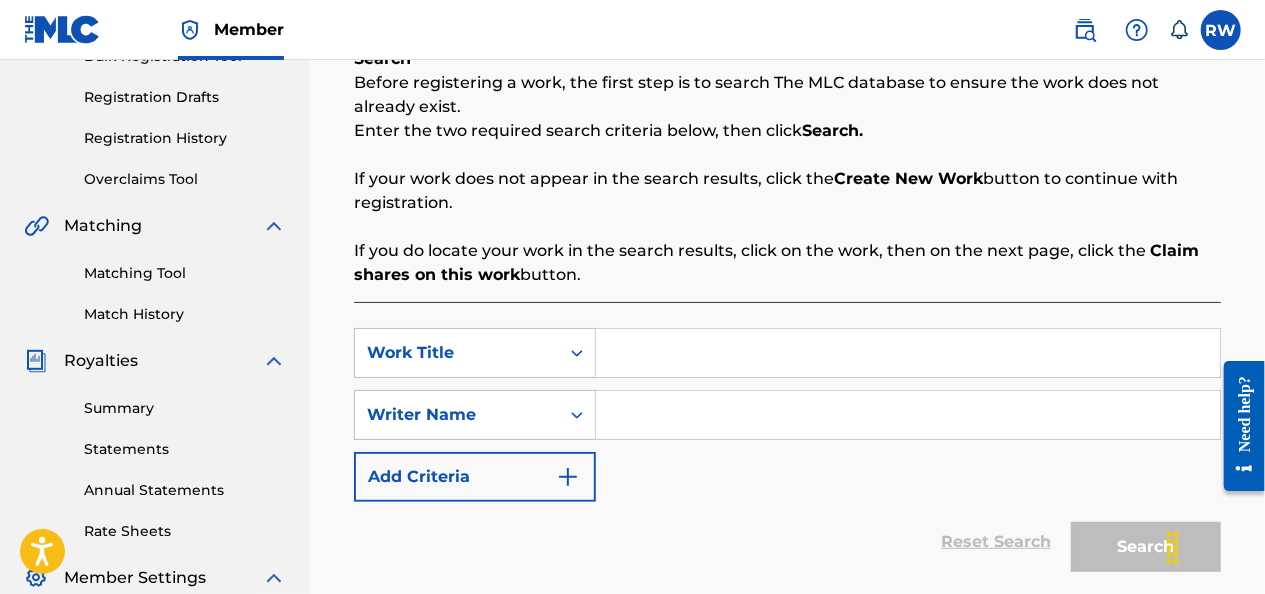 click at bounding box center (908, 353) 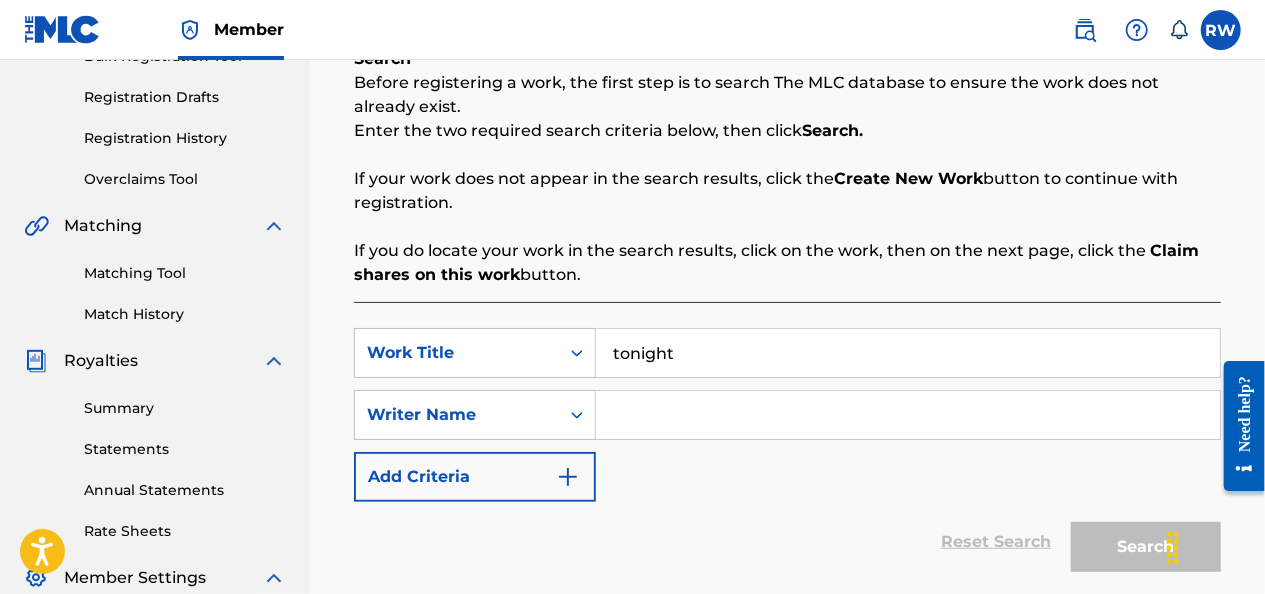 type on "tonight" 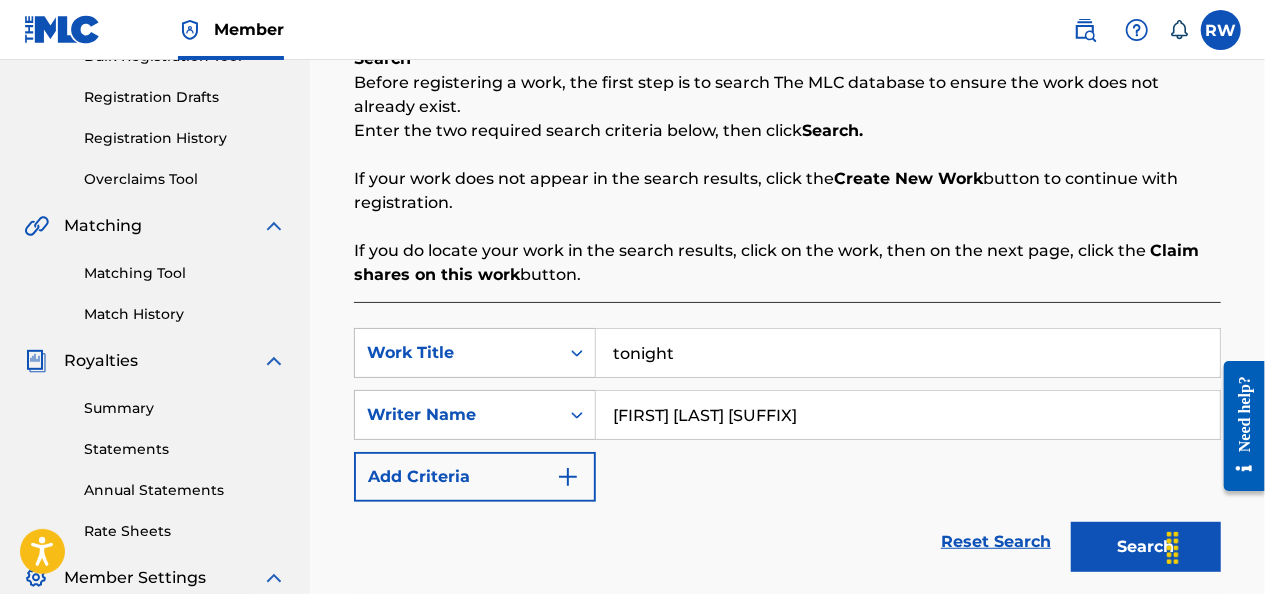 click on "Search" at bounding box center [1146, 547] 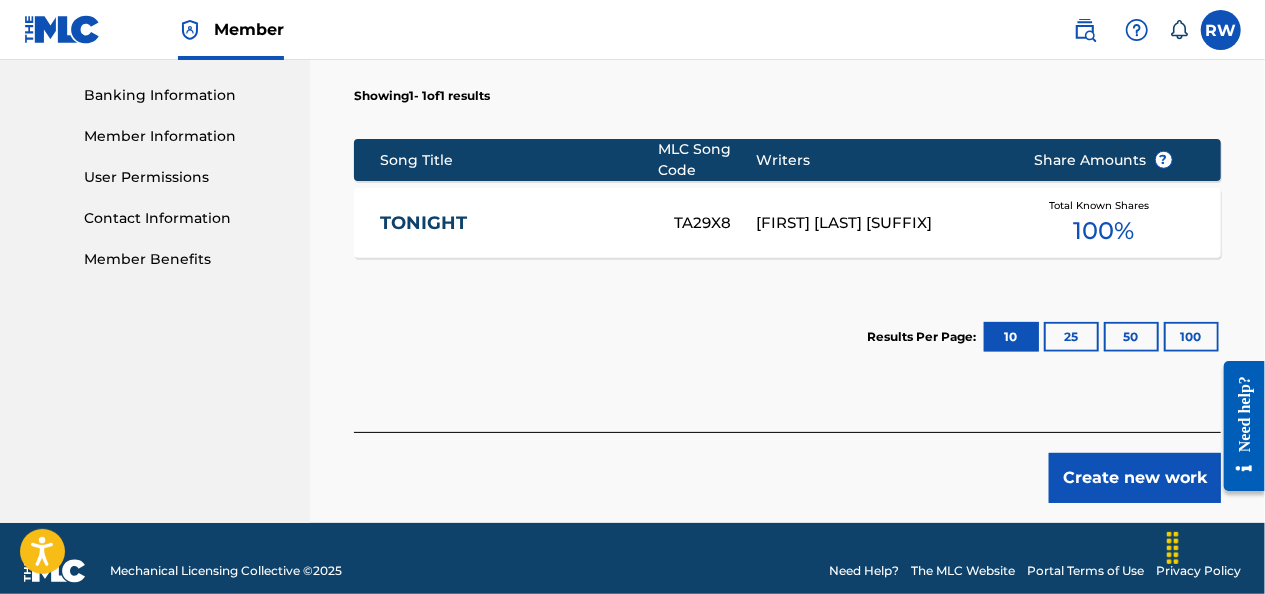 click on "Create new work" at bounding box center [1135, 478] 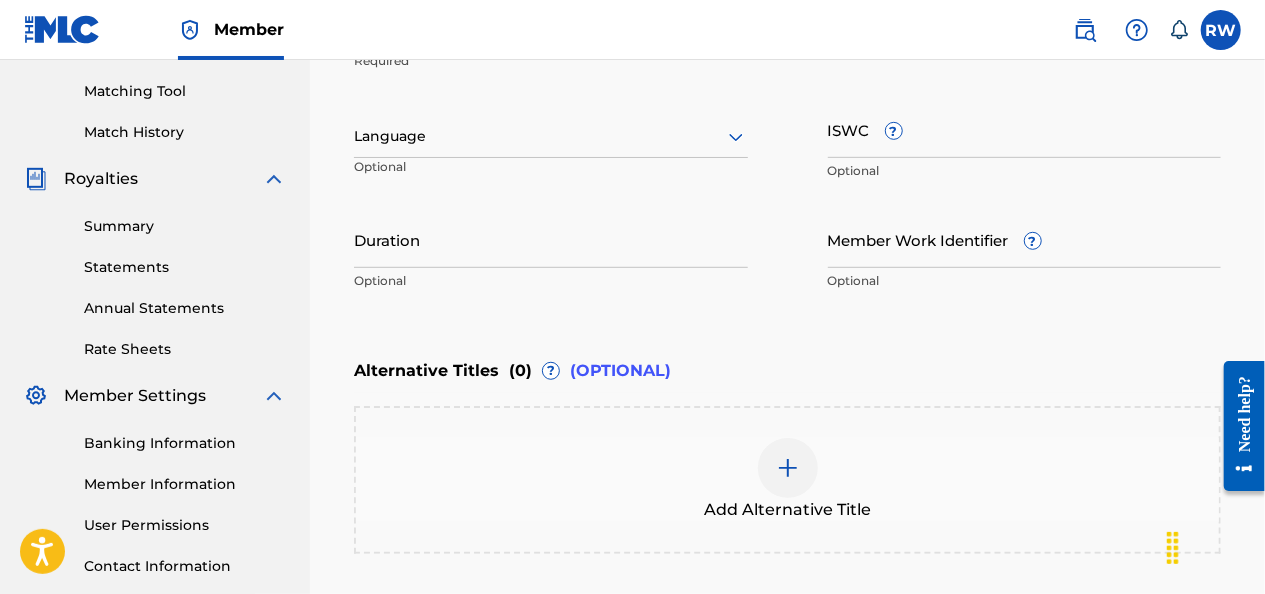 scroll, scrollTop: 489, scrollLeft: 0, axis: vertical 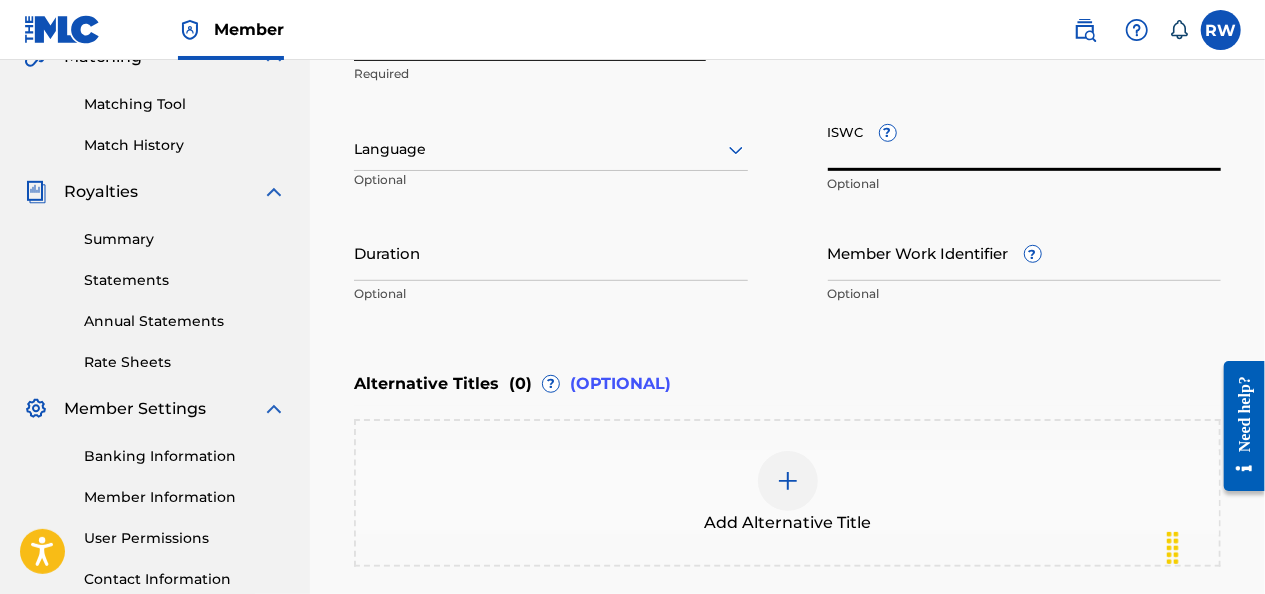 paste on "[PHONE]" 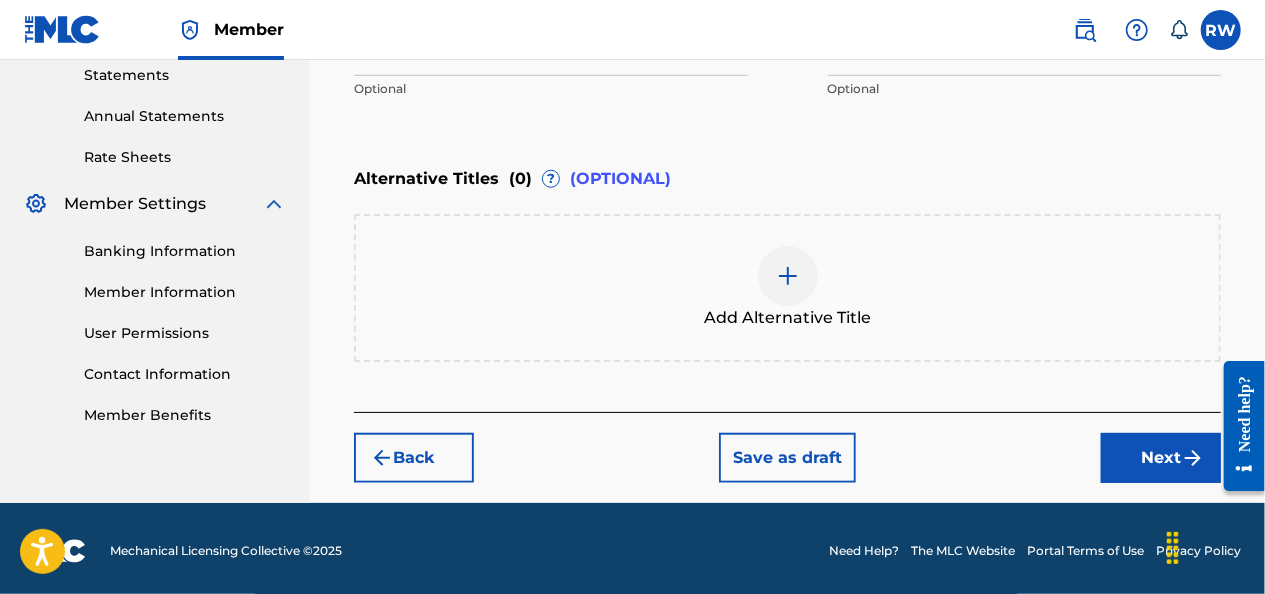 click on "Next" at bounding box center [1161, 458] 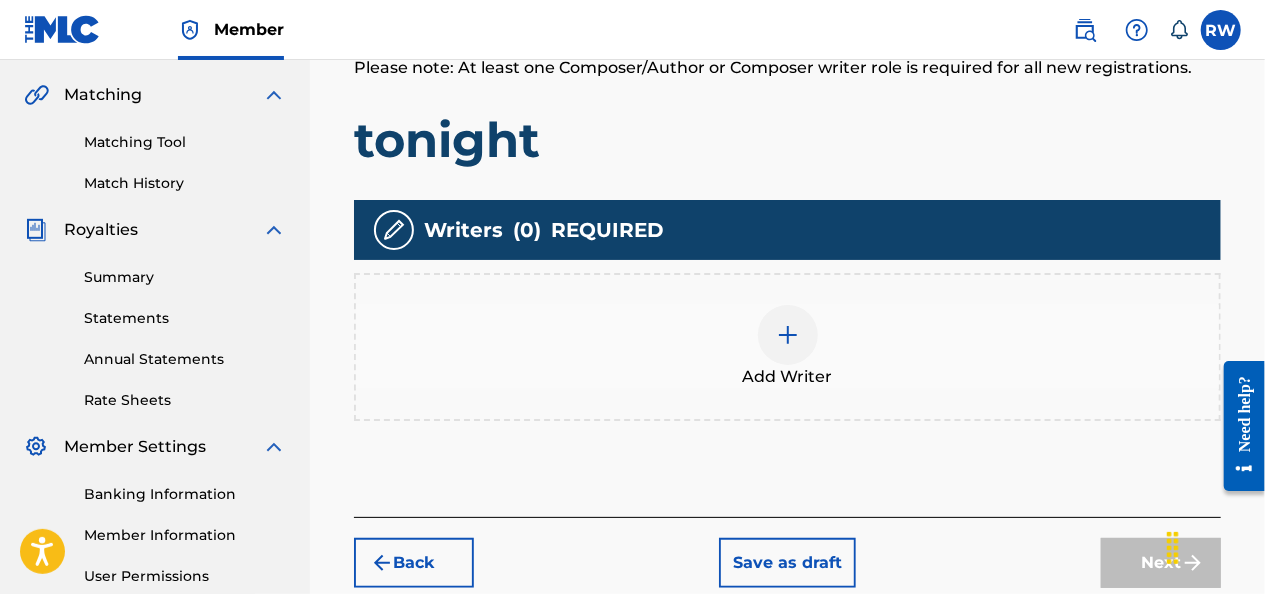 scroll, scrollTop: 646, scrollLeft: 0, axis: vertical 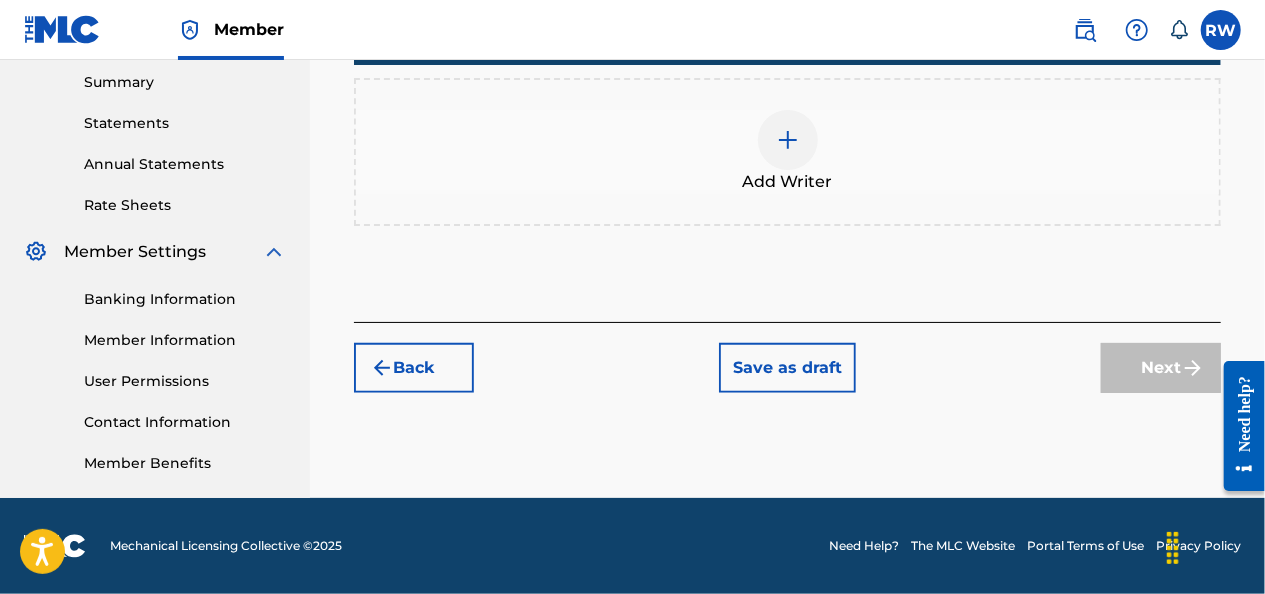 click at bounding box center (788, 140) 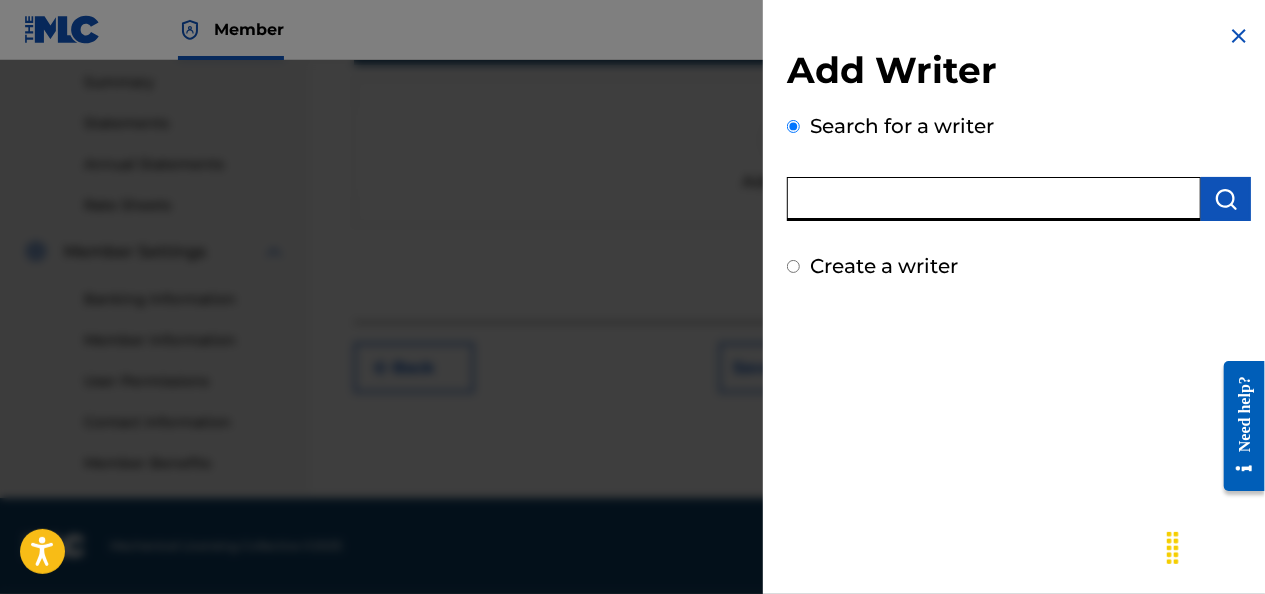paste on "[PHONE]" 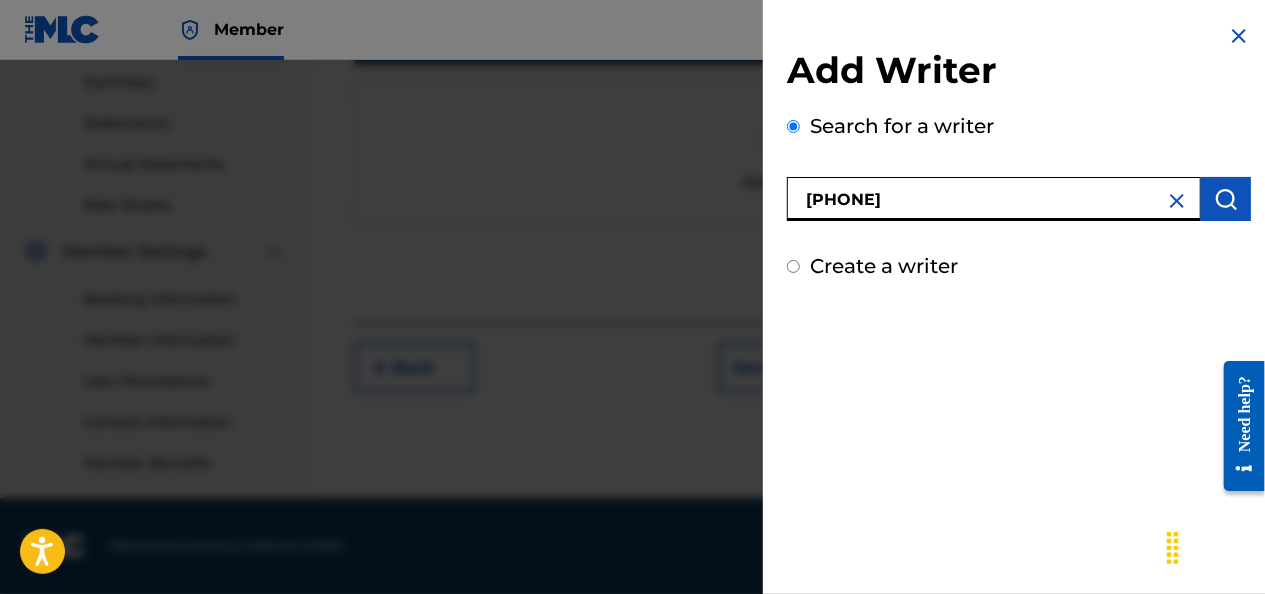 type on "[PHONE]" 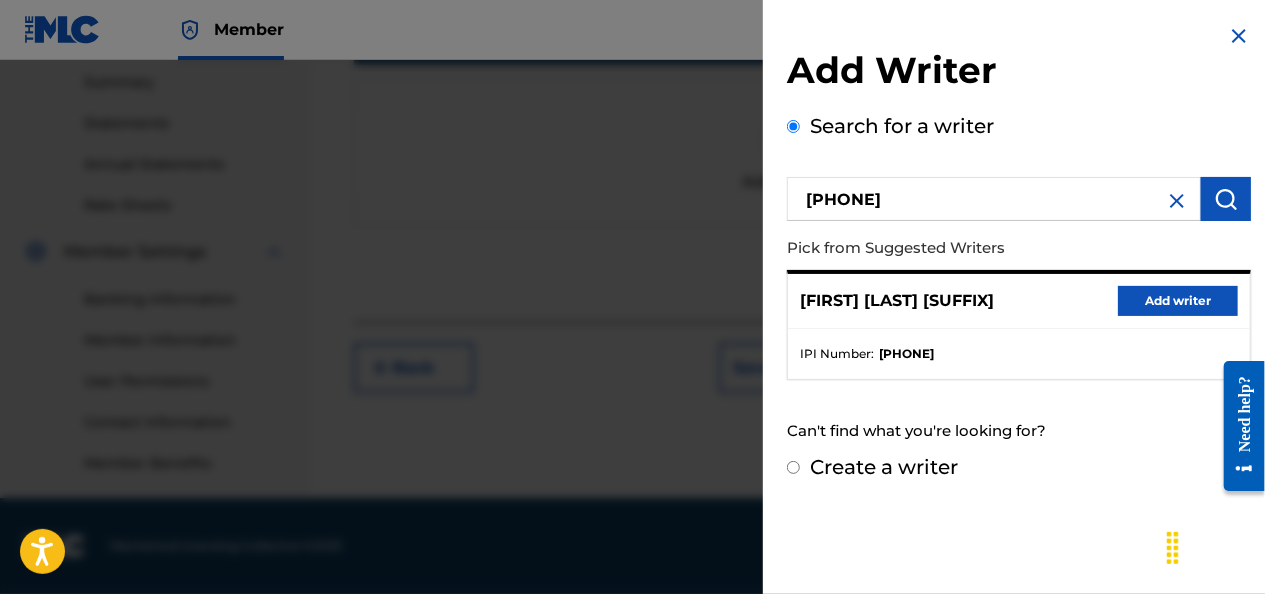 click on "Add writer" at bounding box center [1178, 301] 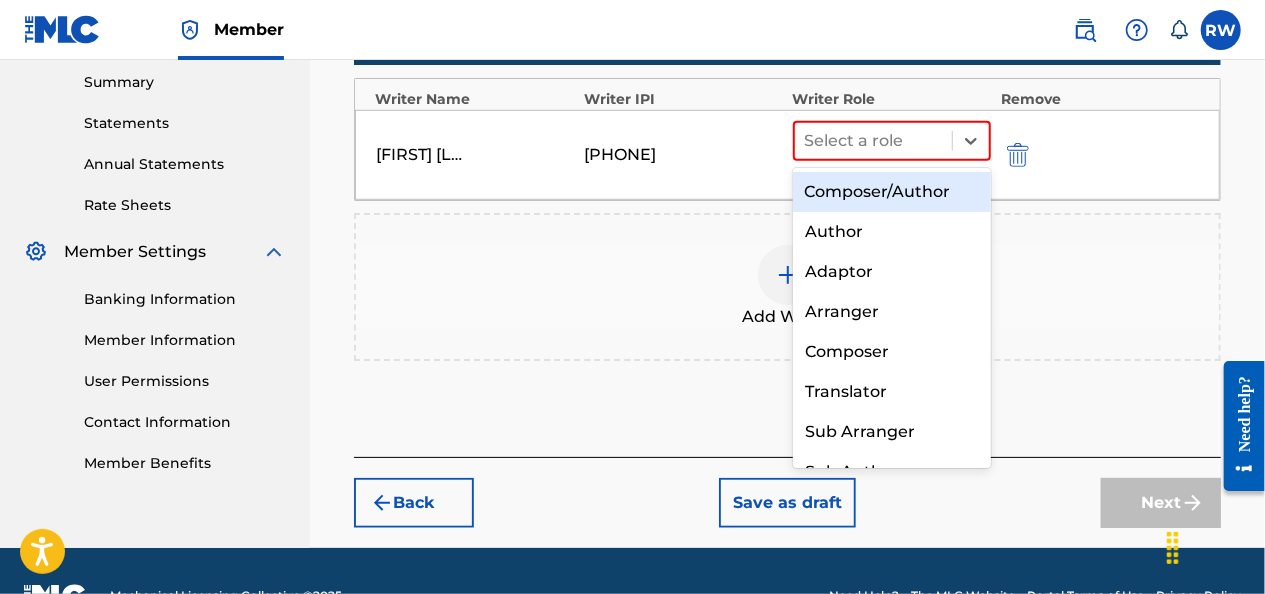 click on "Composer/Author" at bounding box center (892, 192) 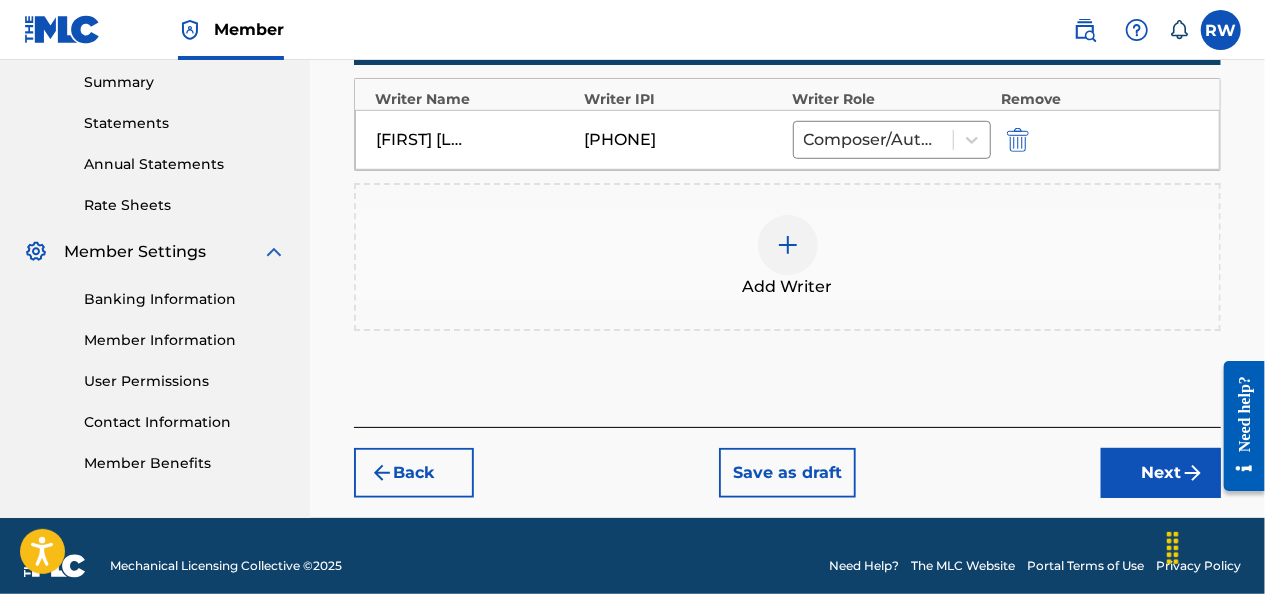 click on "Next" at bounding box center [1161, 473] 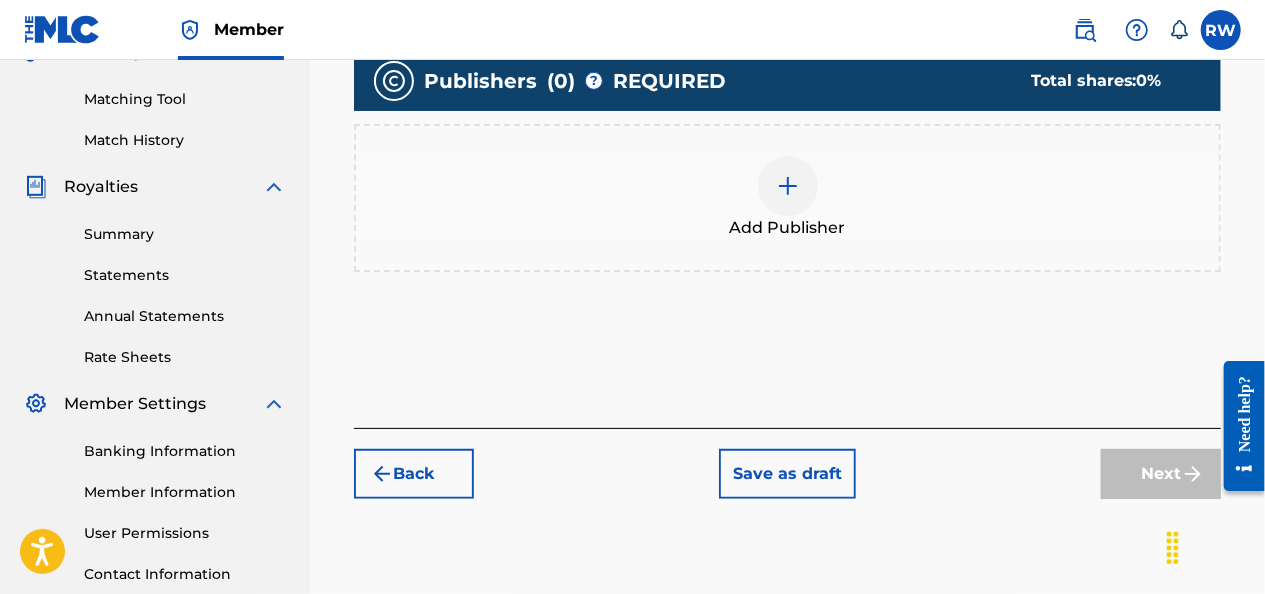 scroll, scrollTop: 497, scrollLeft: 0, axis: vertical 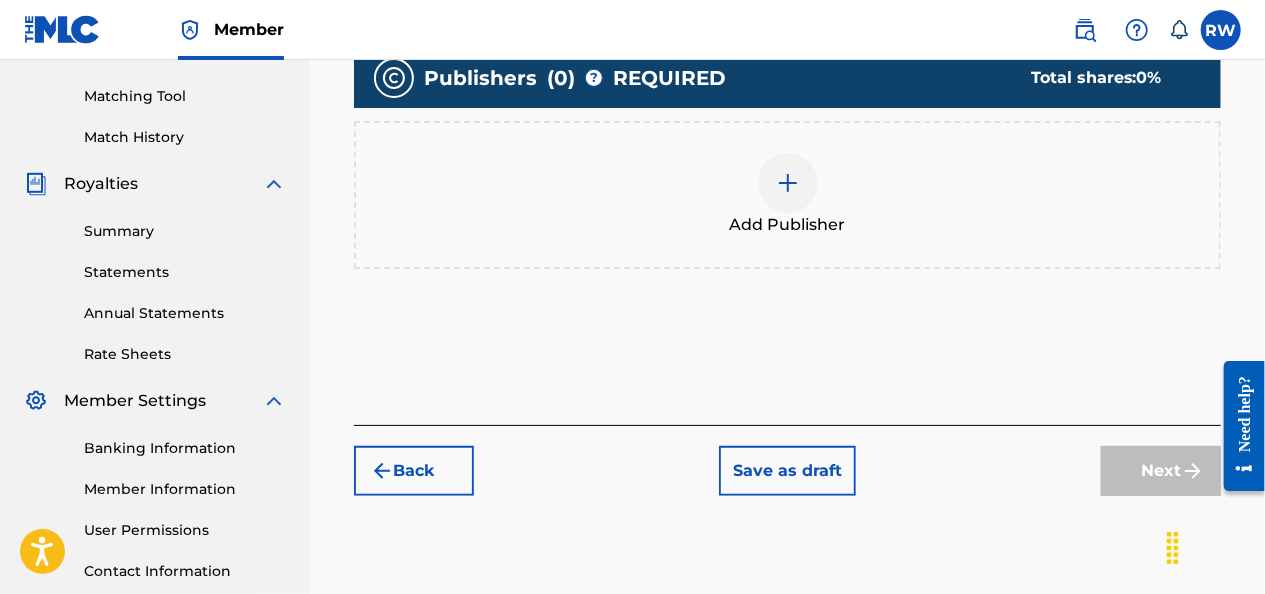 click at bounding box center [788, 183] 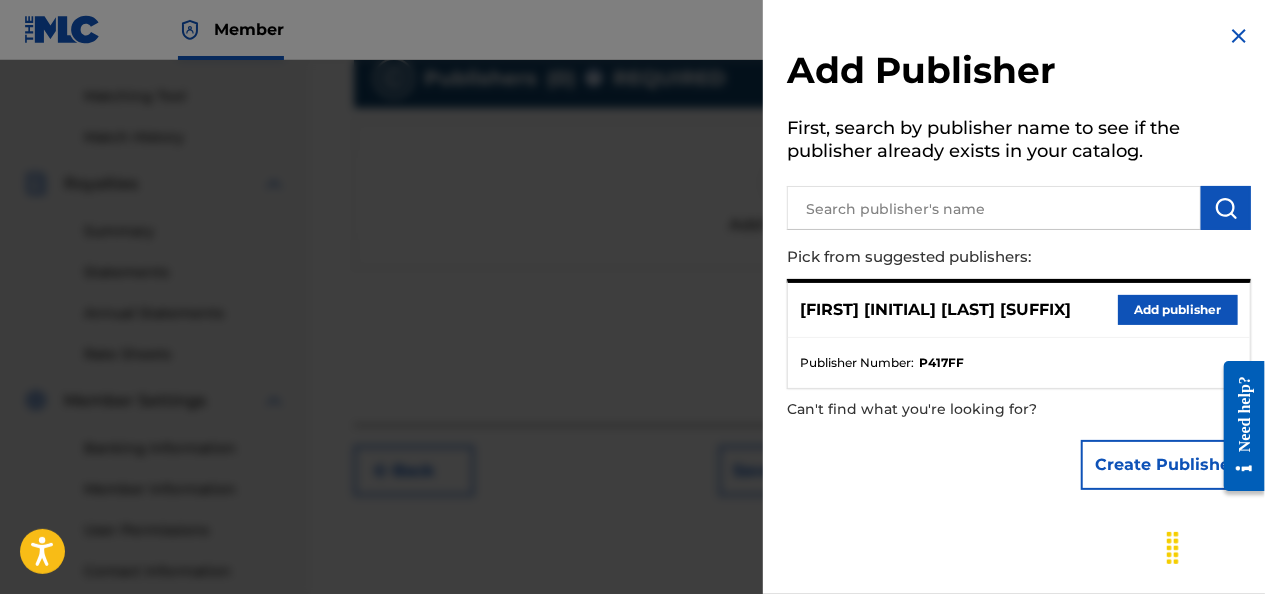 click on "Add publisher" at bounding box center [1178, 310] 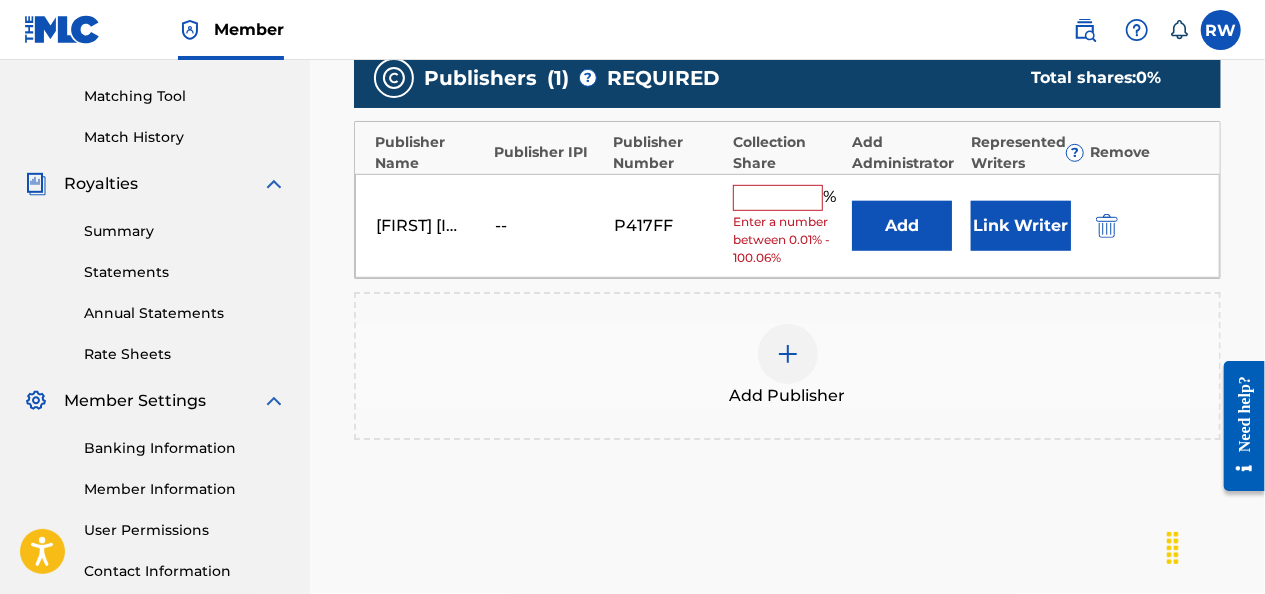 click at bounding box center [778, 198] 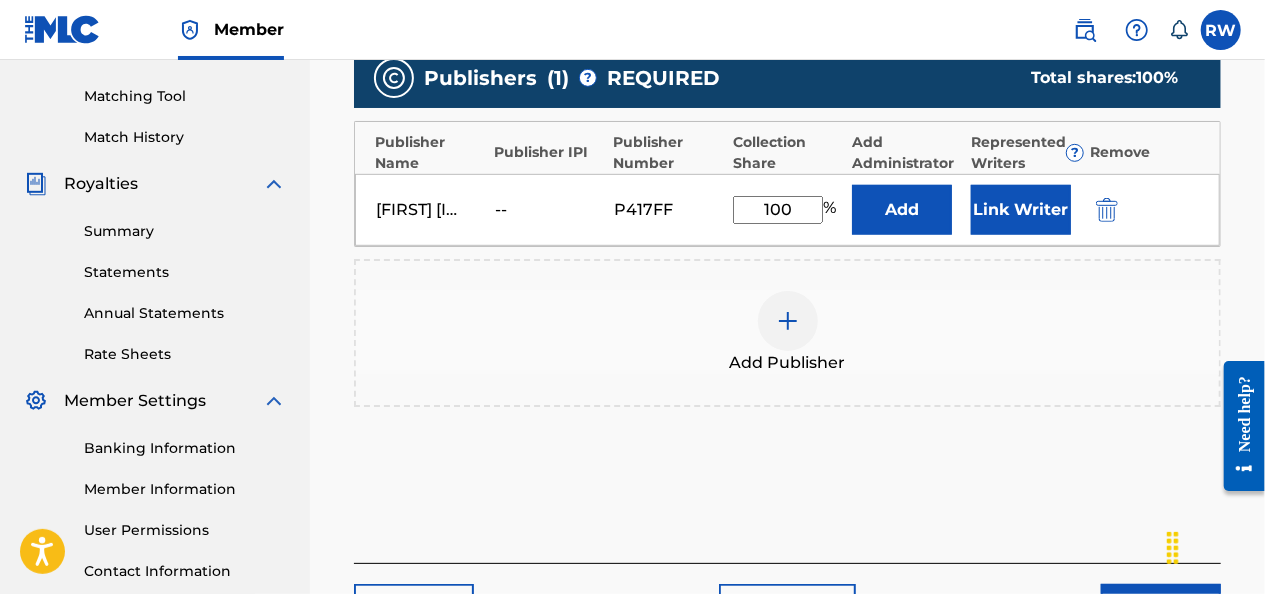 scroll, scrollTop: 651, scrollLeft: 0, axis: vertical 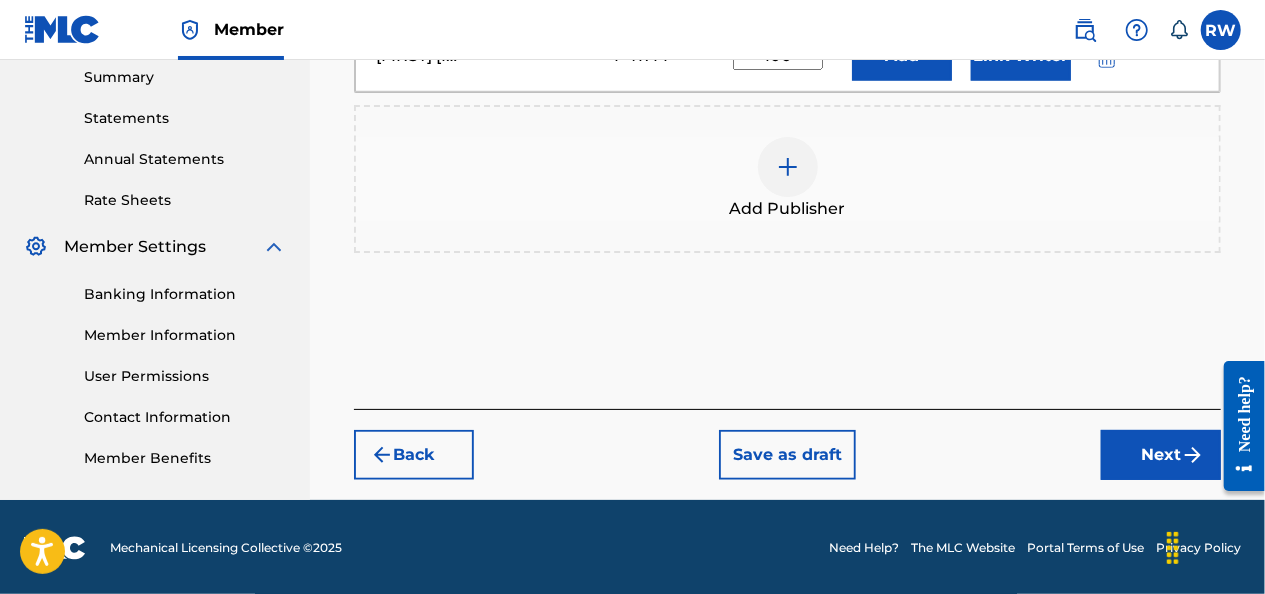 click on "Next" at bounding box center [1161, 455] 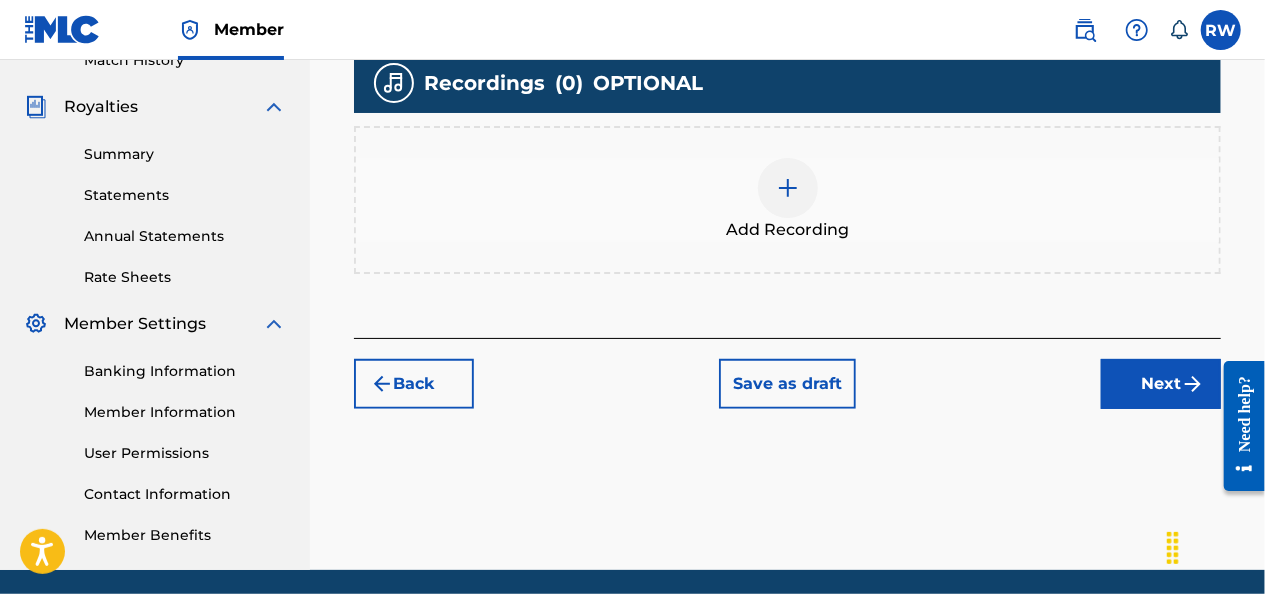scroll, scrollTop: 576, scrollLeft: 0, axis: vertical 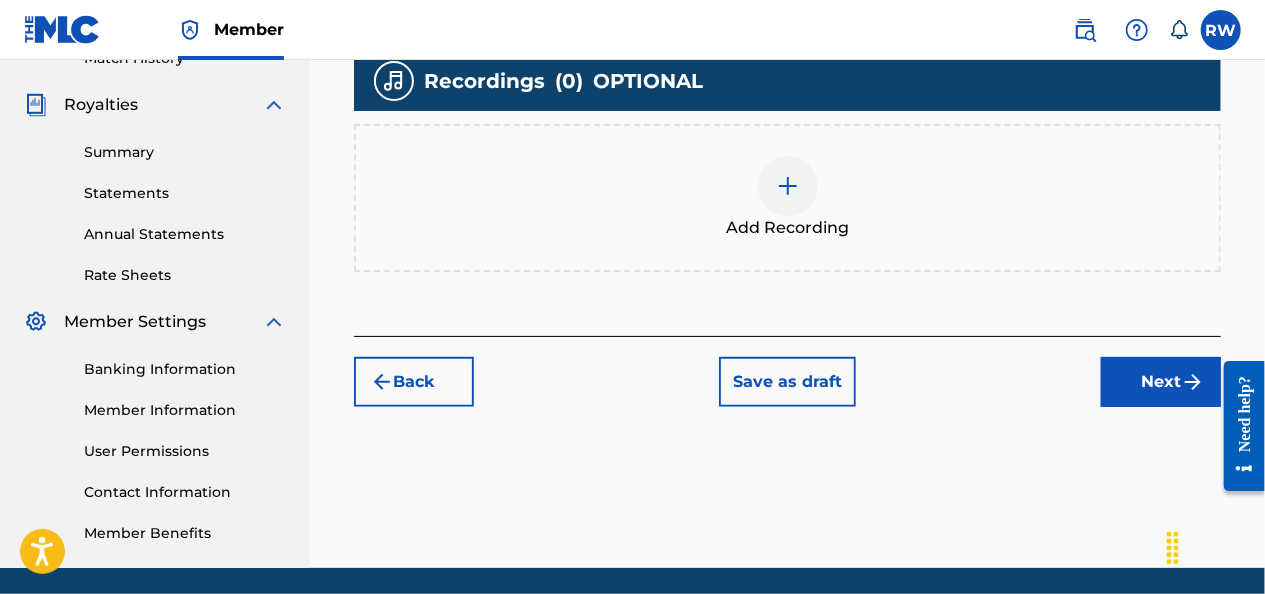 click at bounding box center [788, 186] 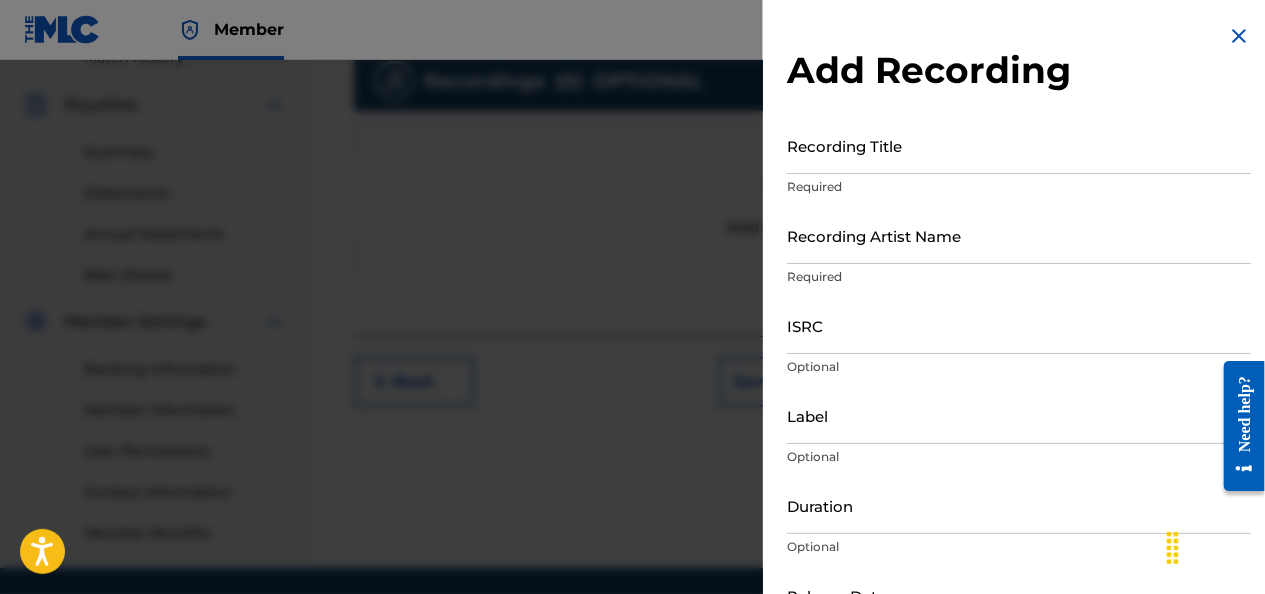 click on "Recording Title" at bounding box center (1019, 145) 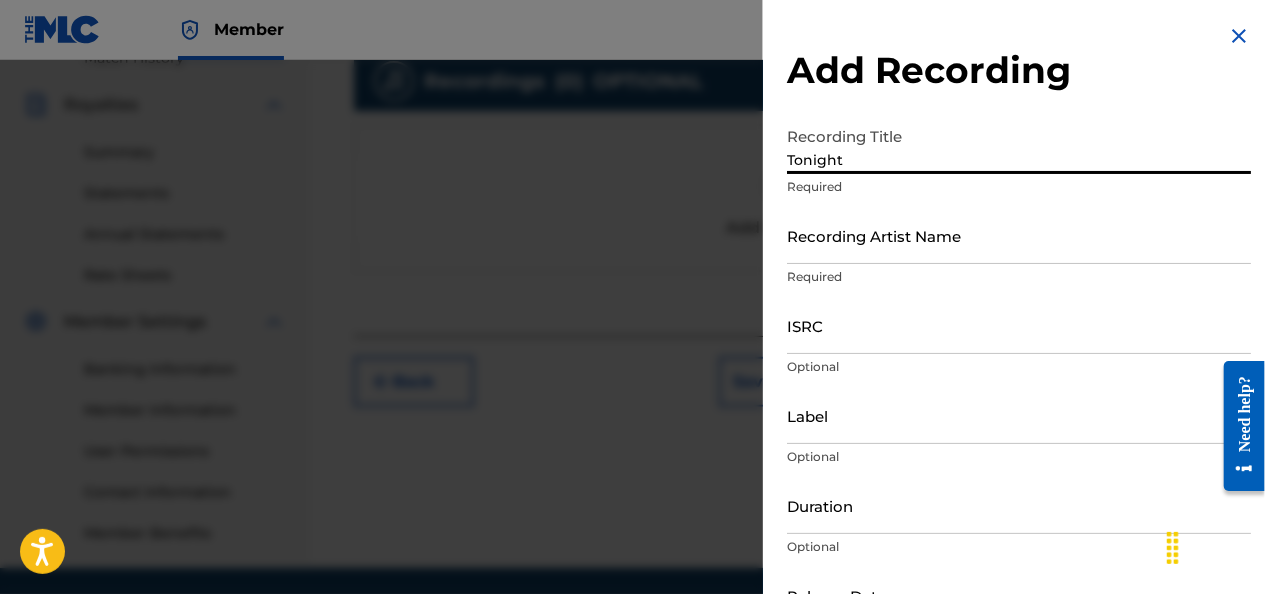 type on "Tonight" 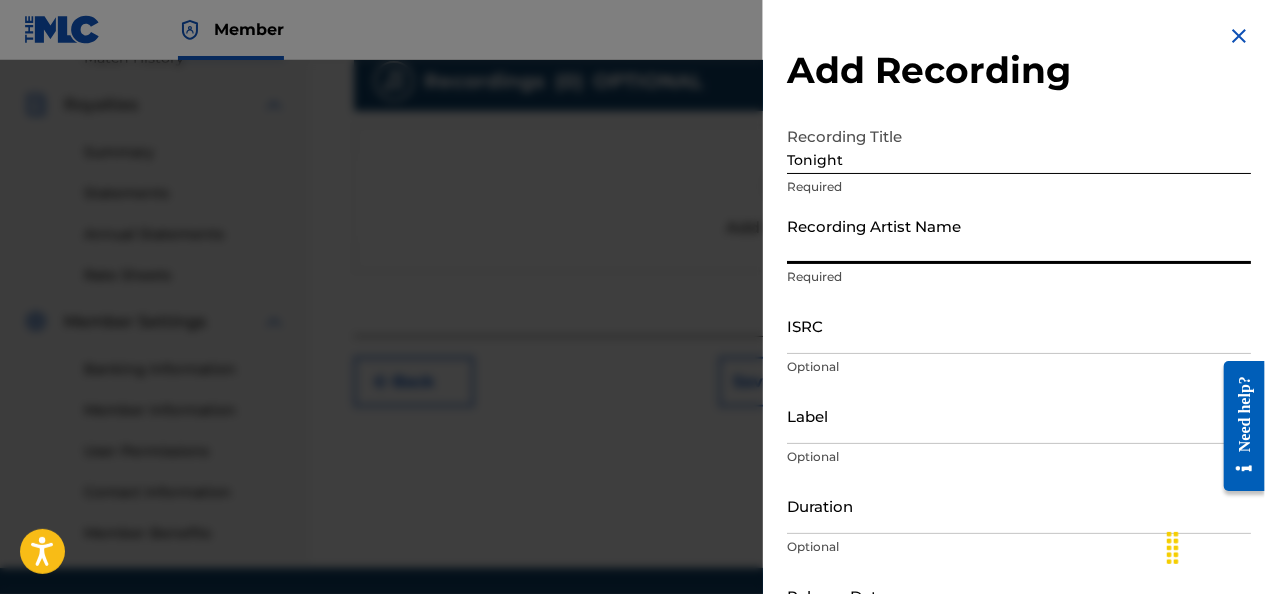 type on "JUNIOR" 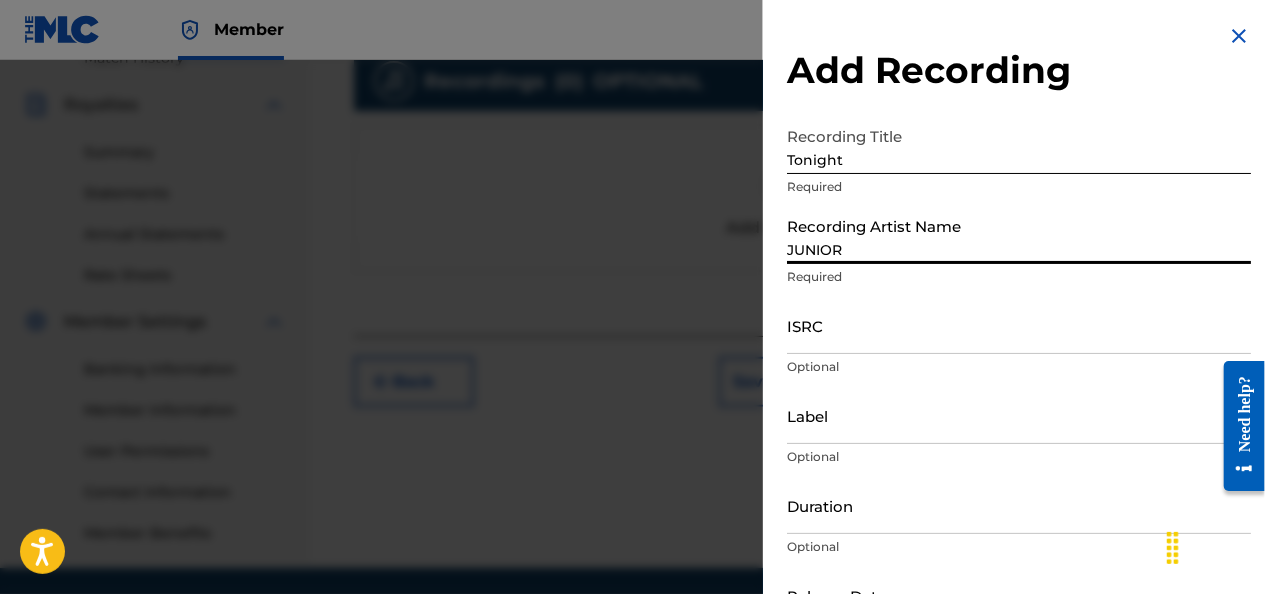 type on "STREETKID MUSIC LLC" 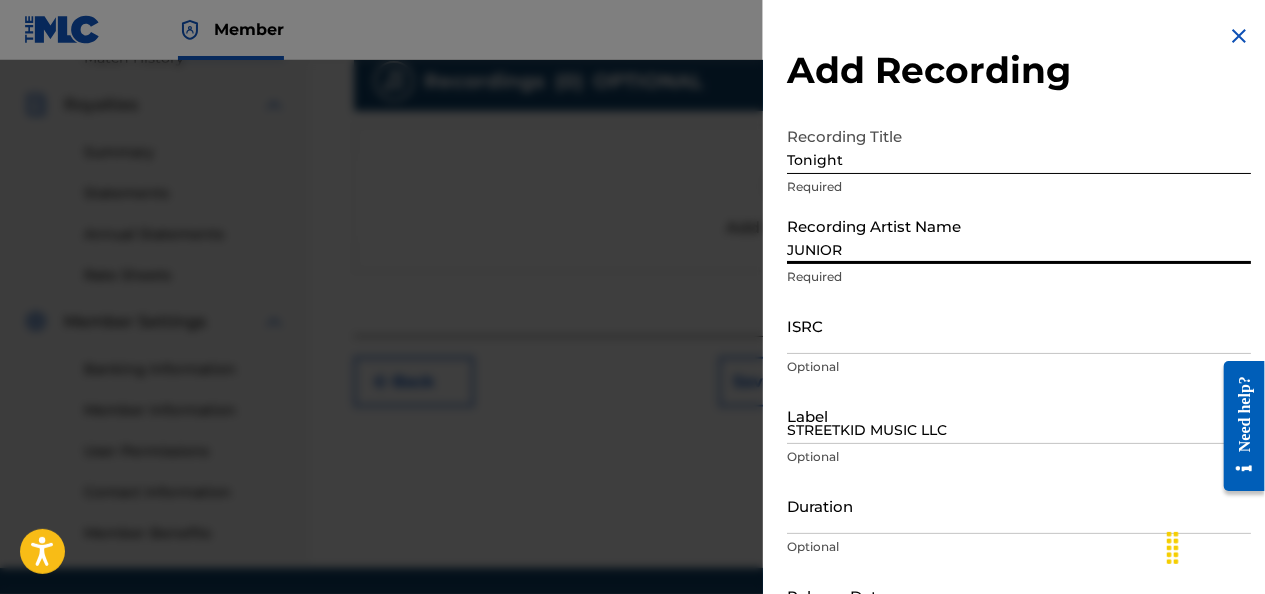type on "[MONTH] [DAY] [YEAR]" 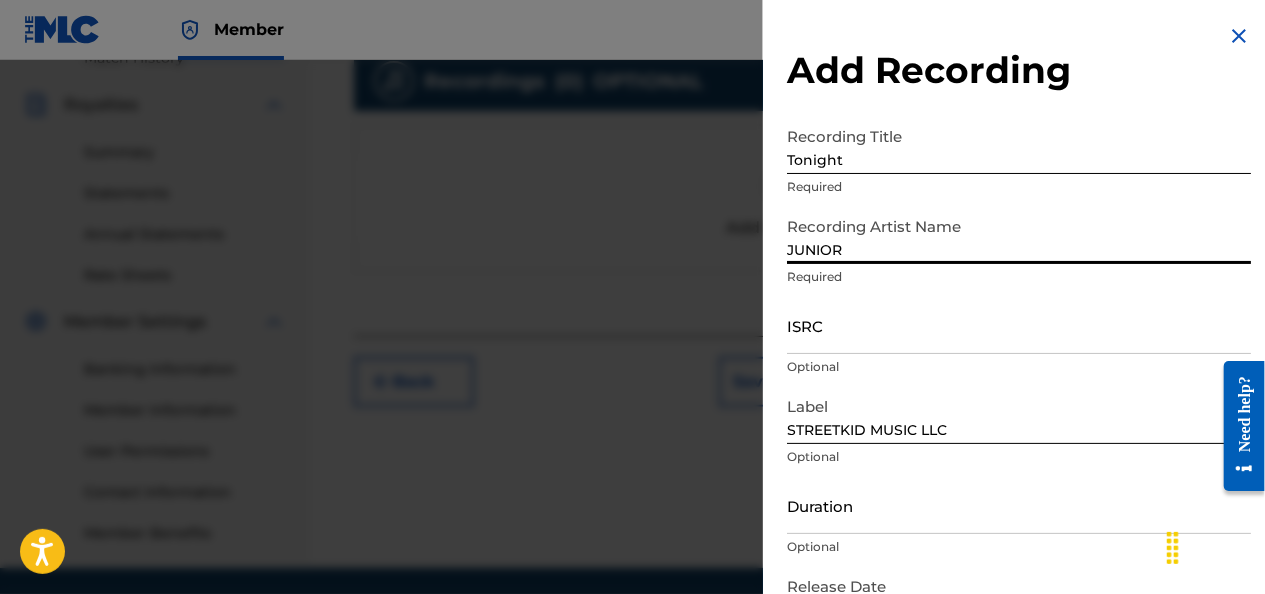 click on "ISRC" at bounding box center [1019, 325] 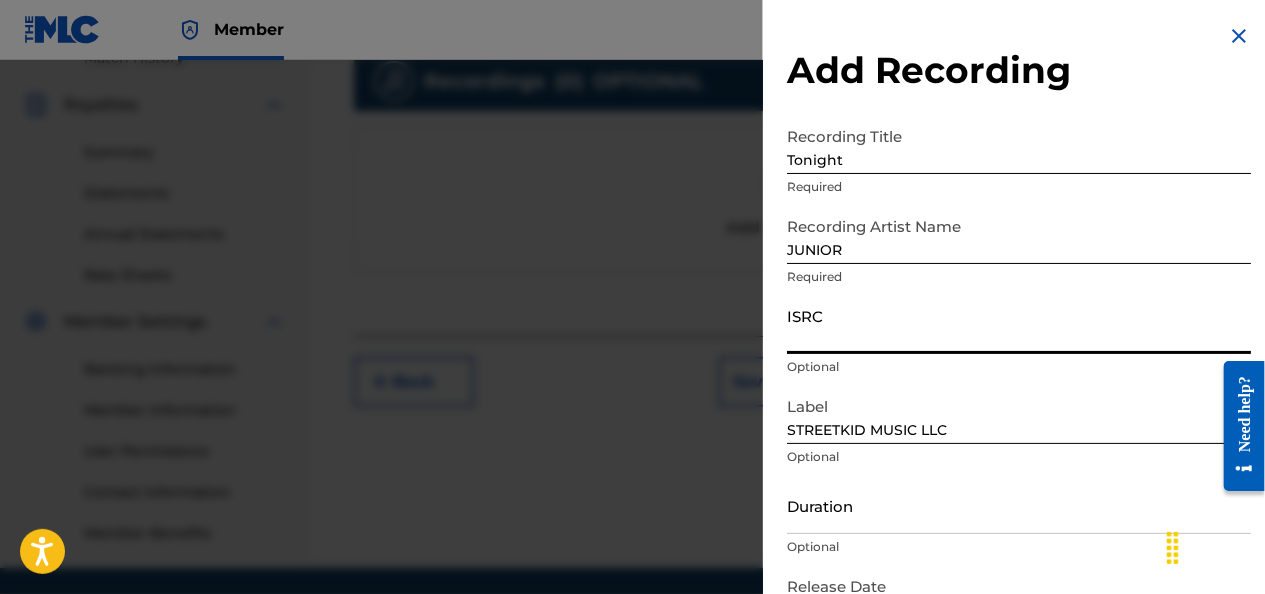 paste on "[PHONE]" 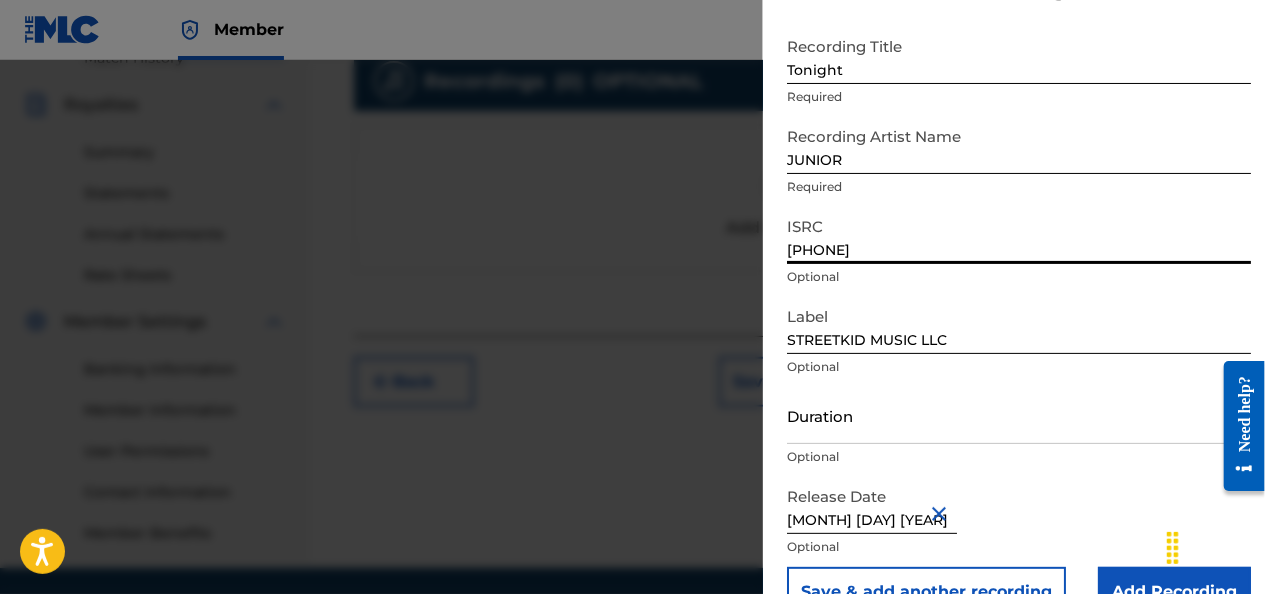 scroll, scrollTop: 137, scrollLeft: 0, axis: vertical 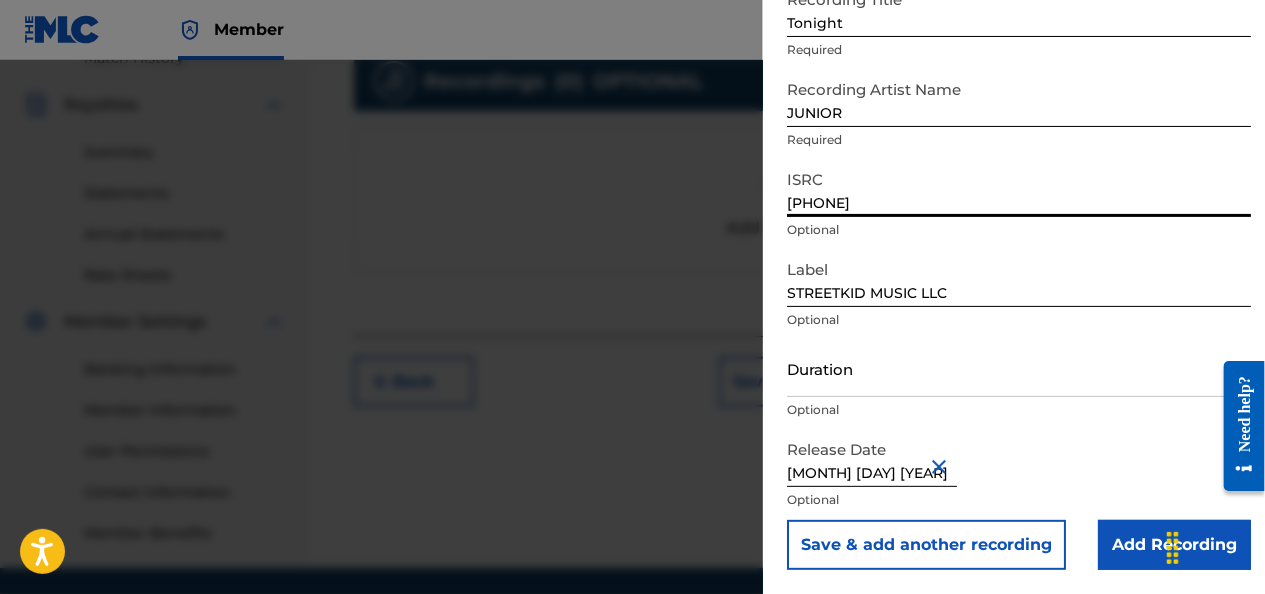 click on "Add Recording" at bounding box center [1174, 545] 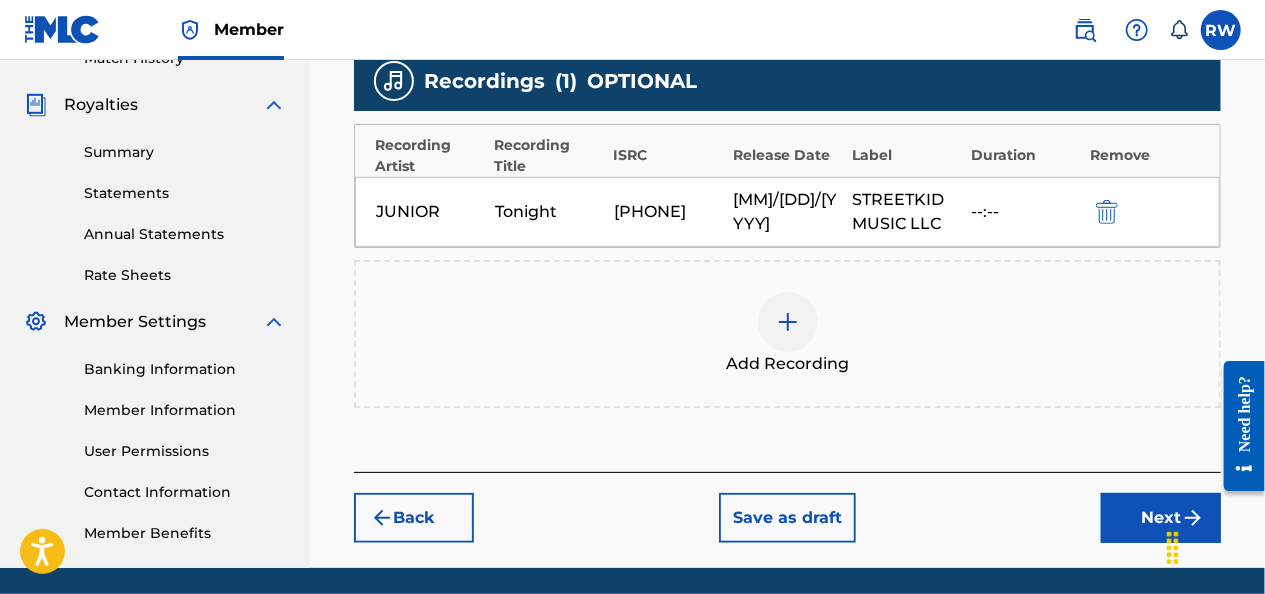 click on "Next" at bounding box center [1161, 518] 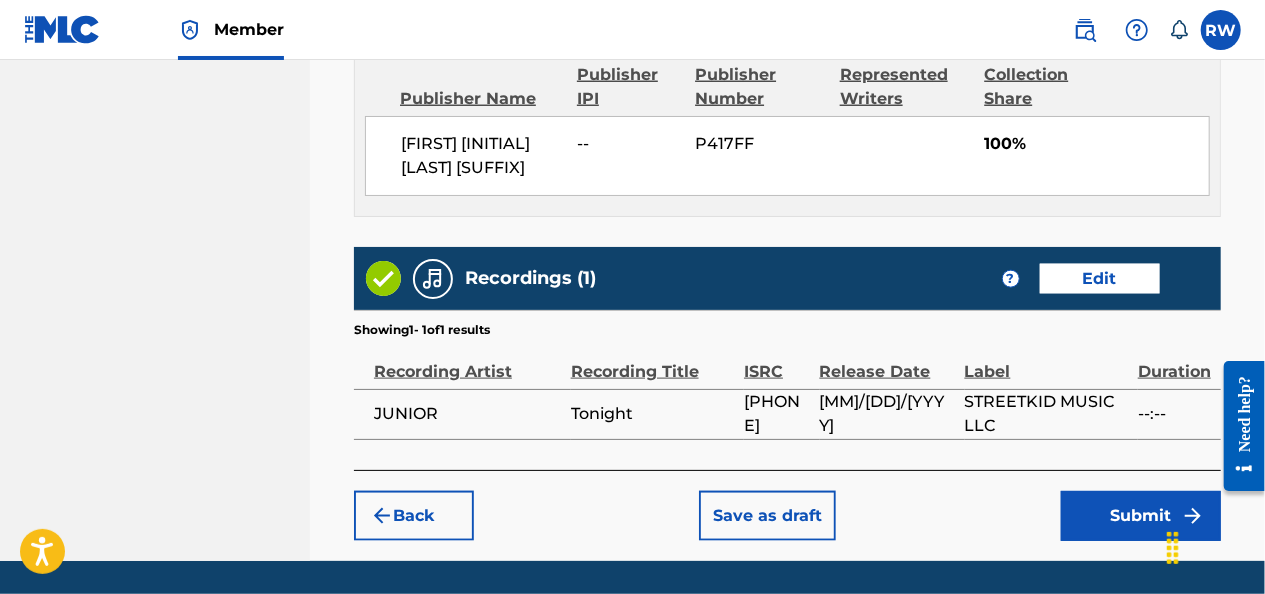 scroll, scrollTop: 1181, scrollLeft: 0, axis: vertical 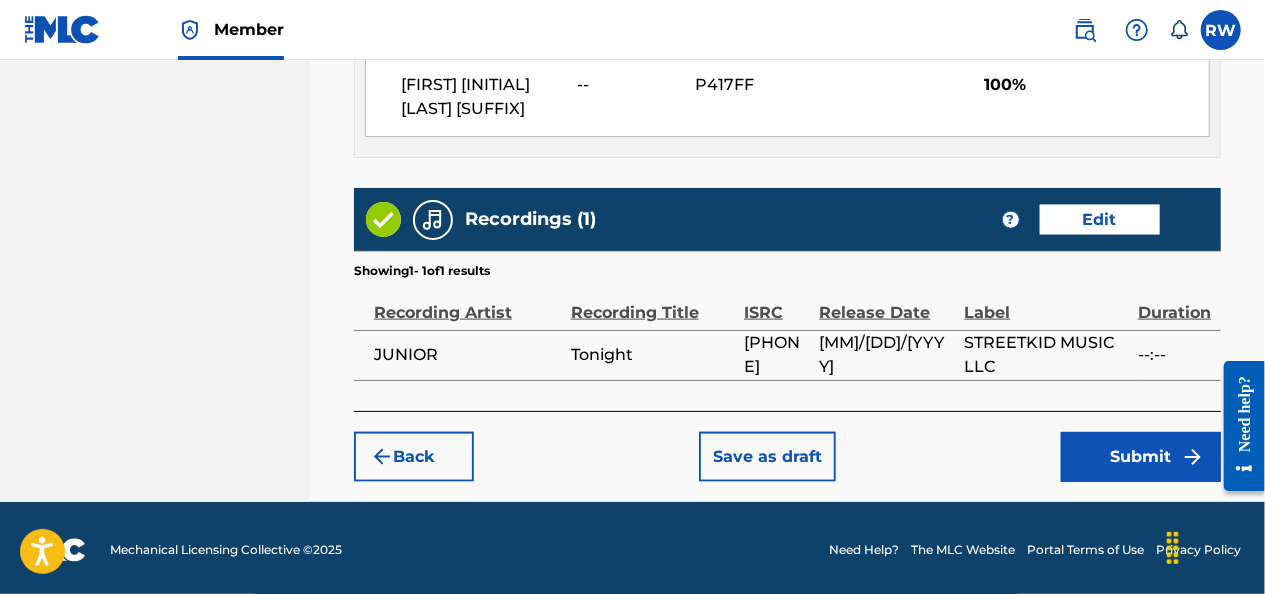 click on "Submit" at bounding box center (1141, 457) 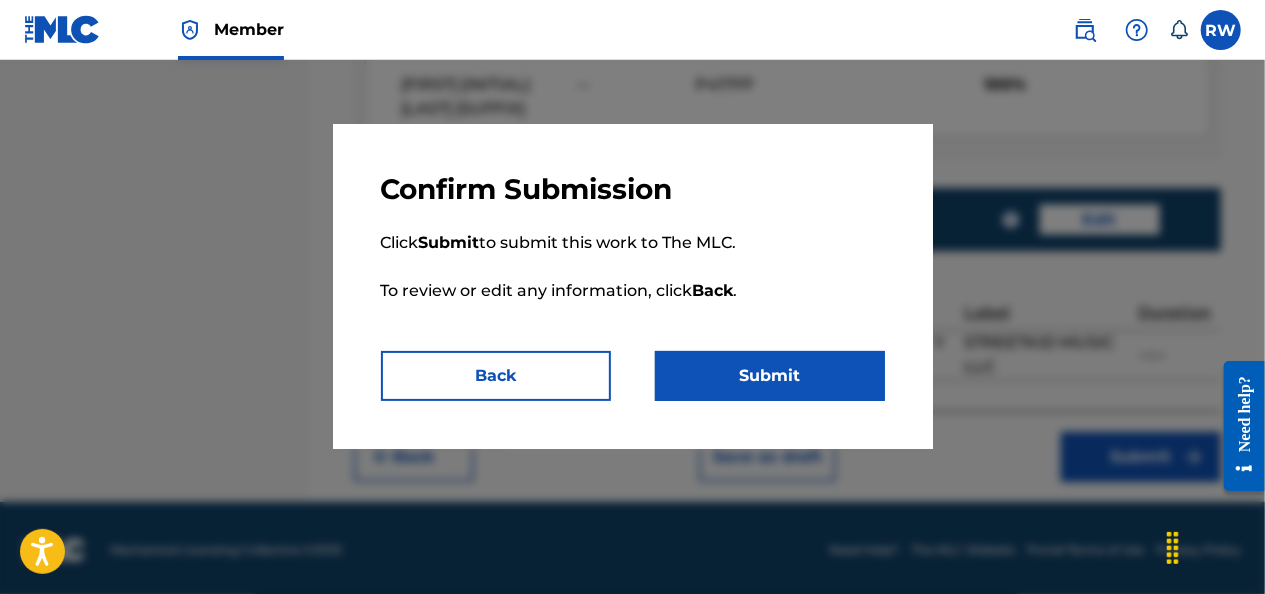 click on "Submit" at bounding box center (770, 376) 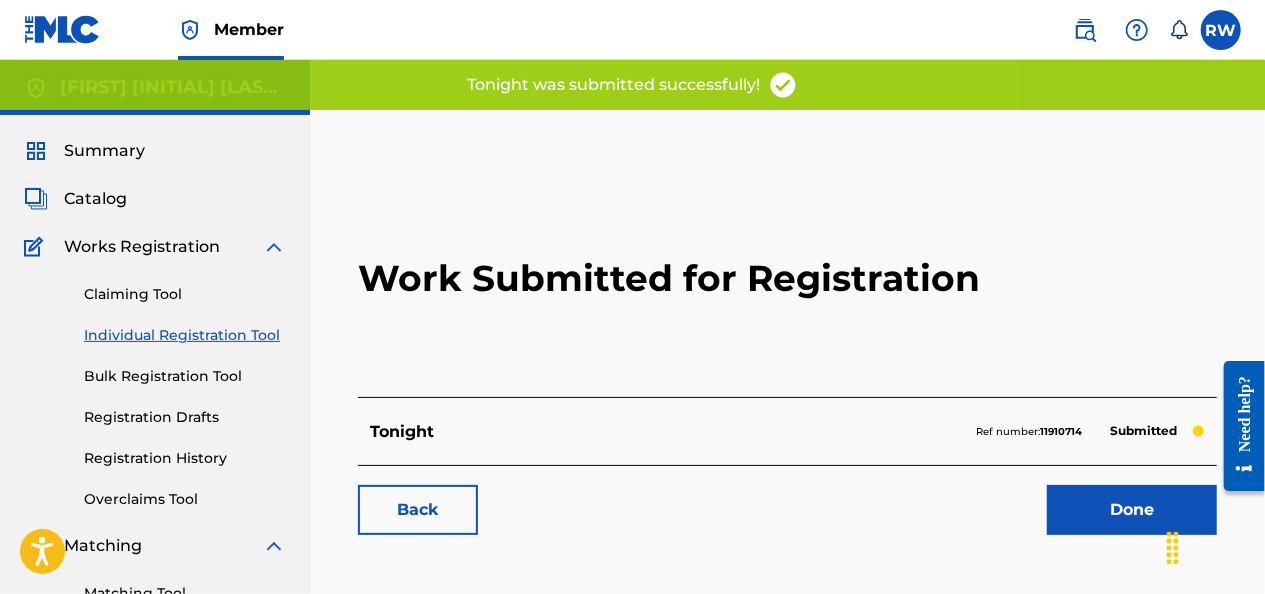 click on "Done" at bounding box center (1132, 510) 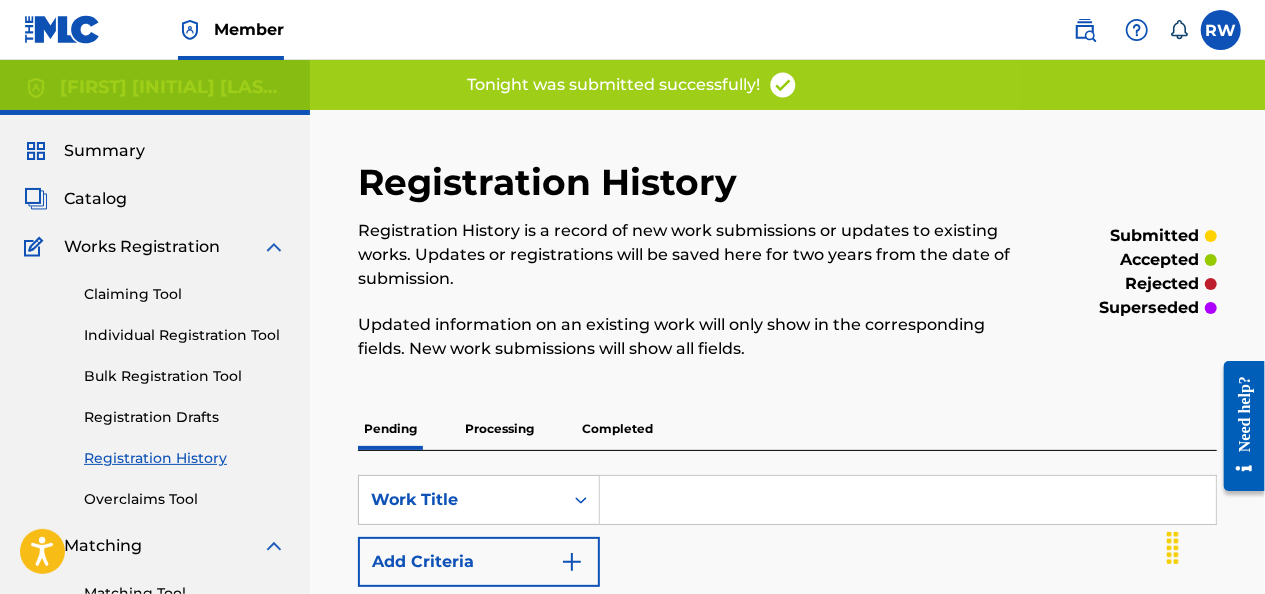 click on "Individual Registration Tool" at bounding box center [185, 335] 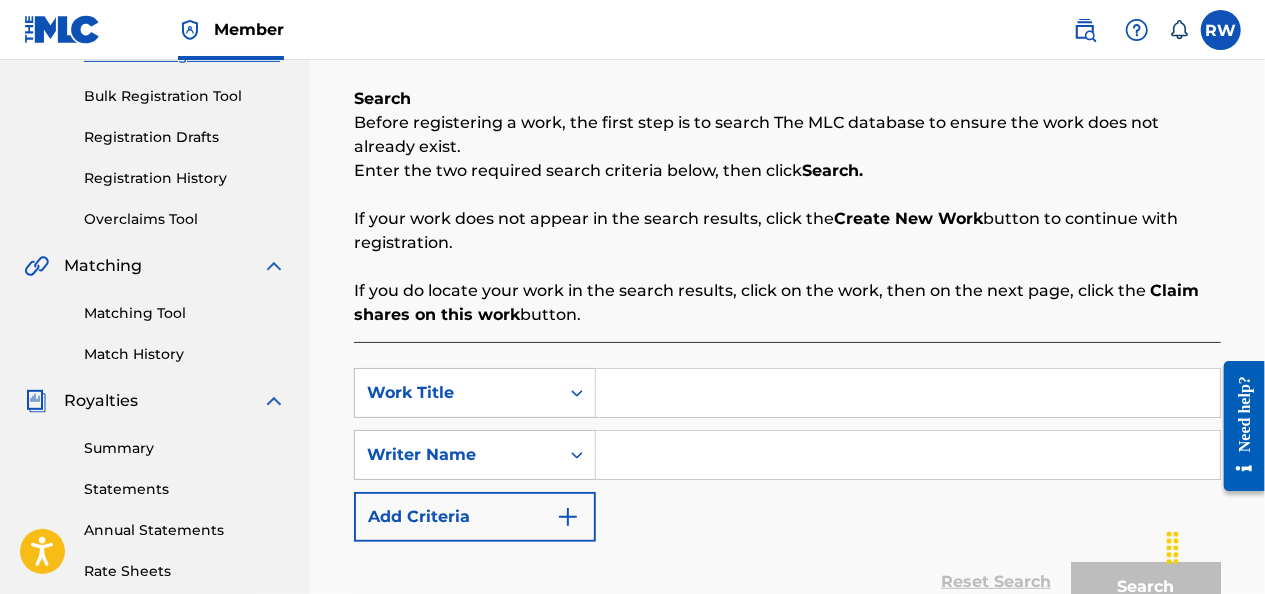 scroll, scrollTop: 284, scrollLeft: 0, axis: vertical 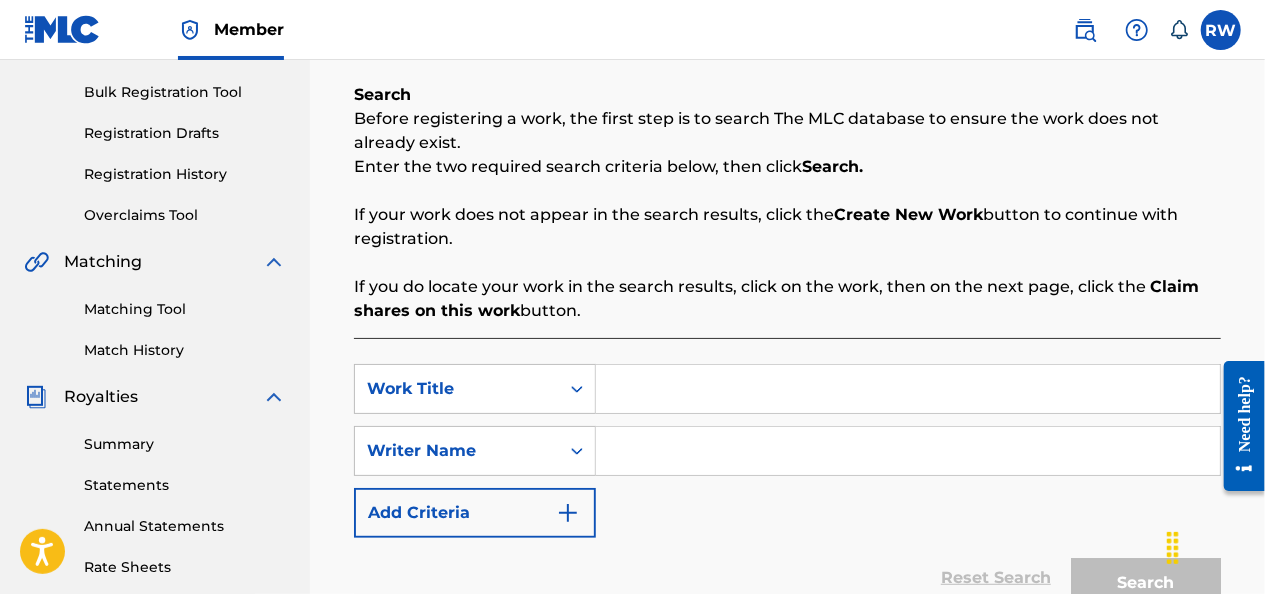 click at bounding box center [908, 389] 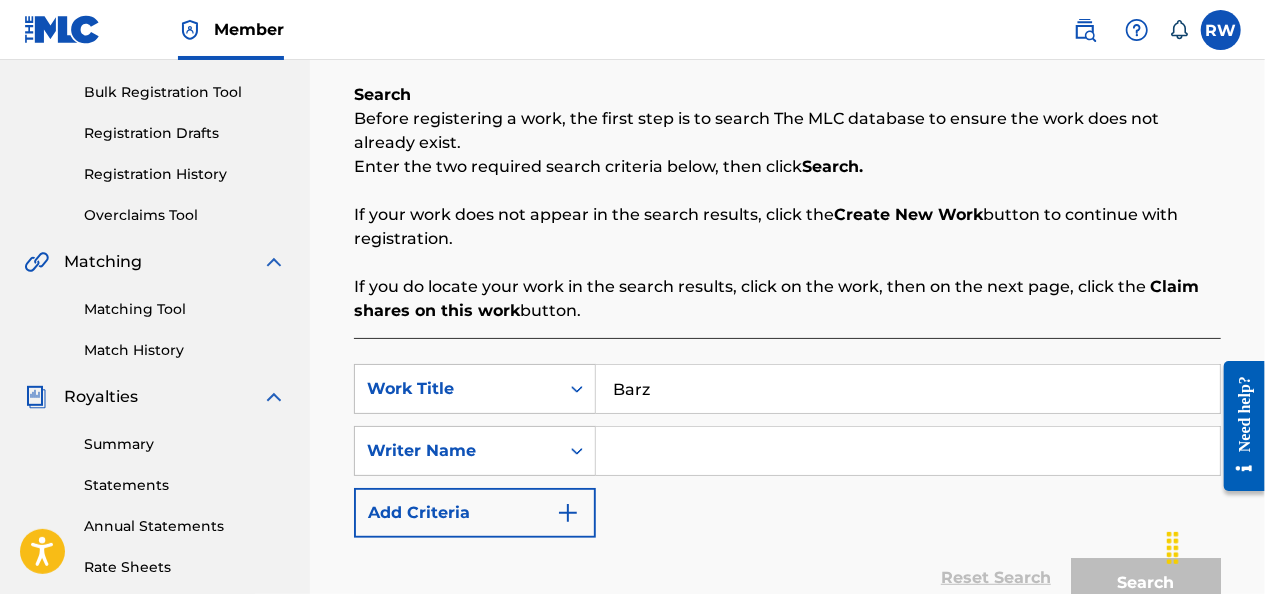 type on "Barz" 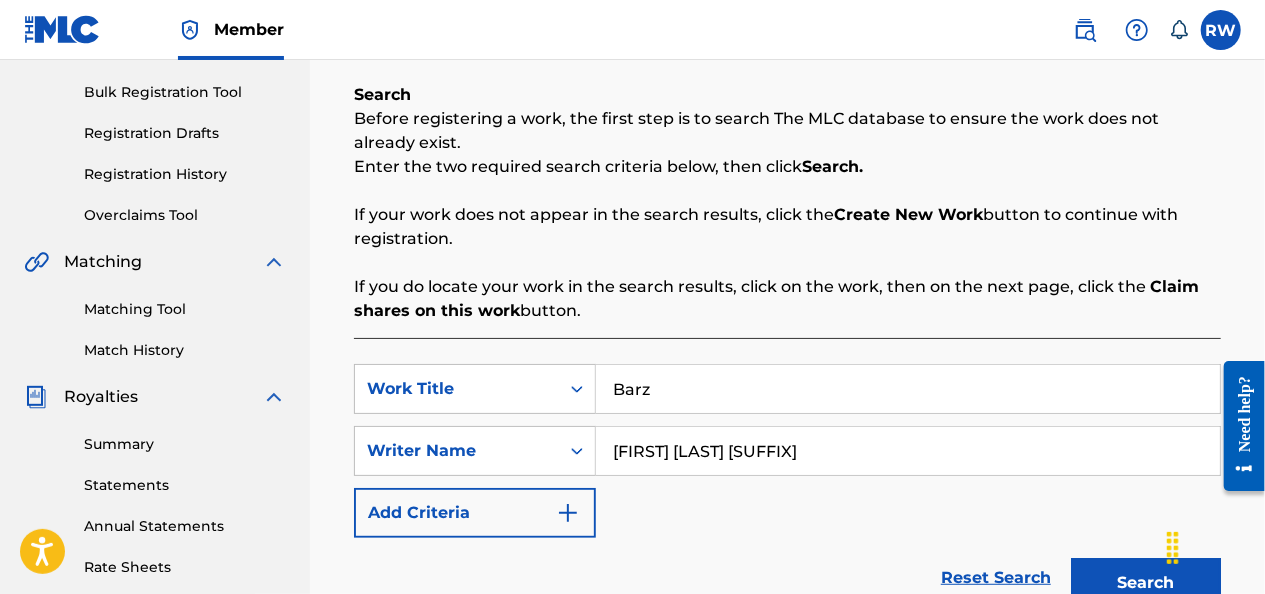 click on "Search" at bounding box center [1146, 583] 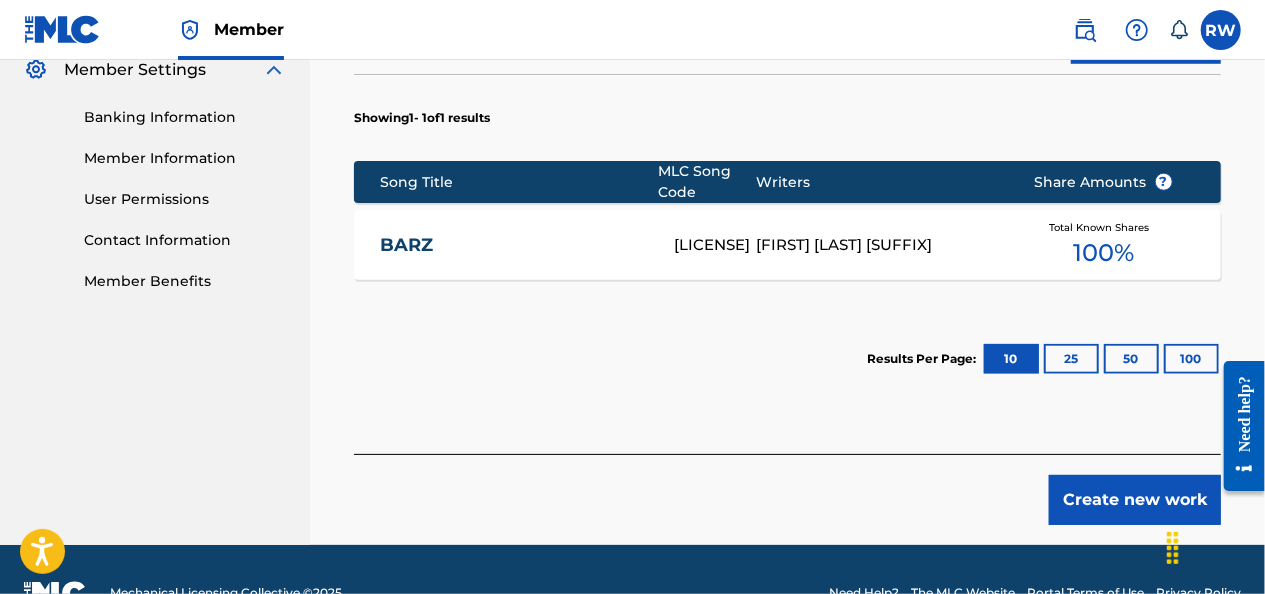 scroll, scrollTop: 874, scrollLeft: 0, axis: vertical 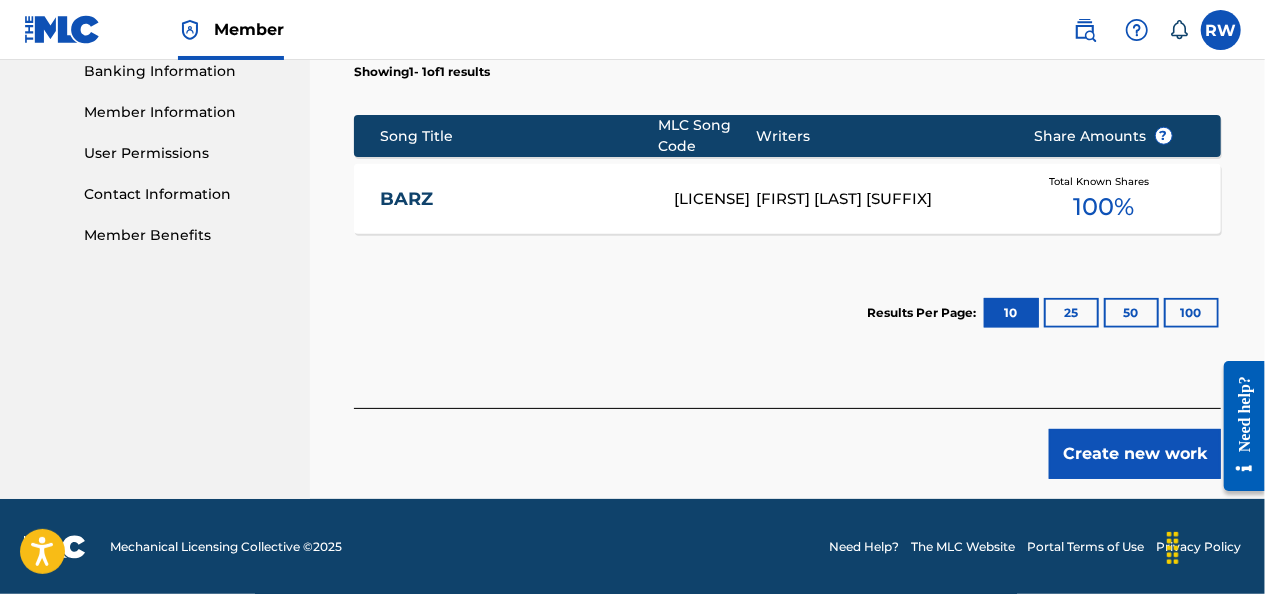 click on "Create new work" at bounding box center [1135, 454] 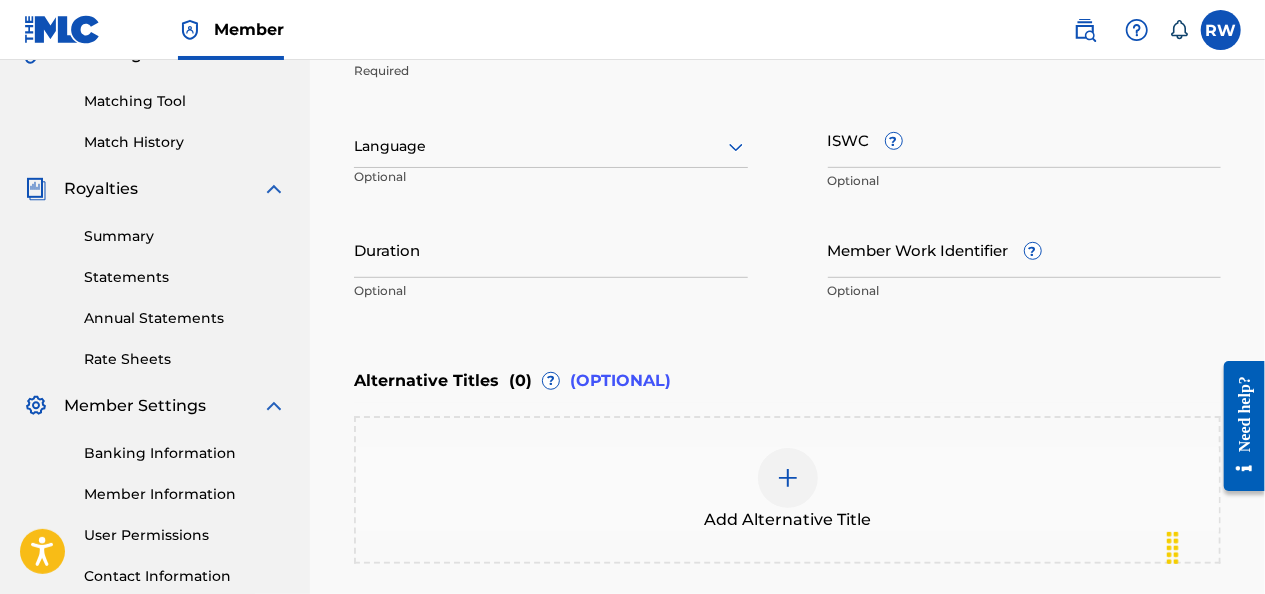 scroll, scrollTop: 486, scrollLeft: 0, axis: vertical 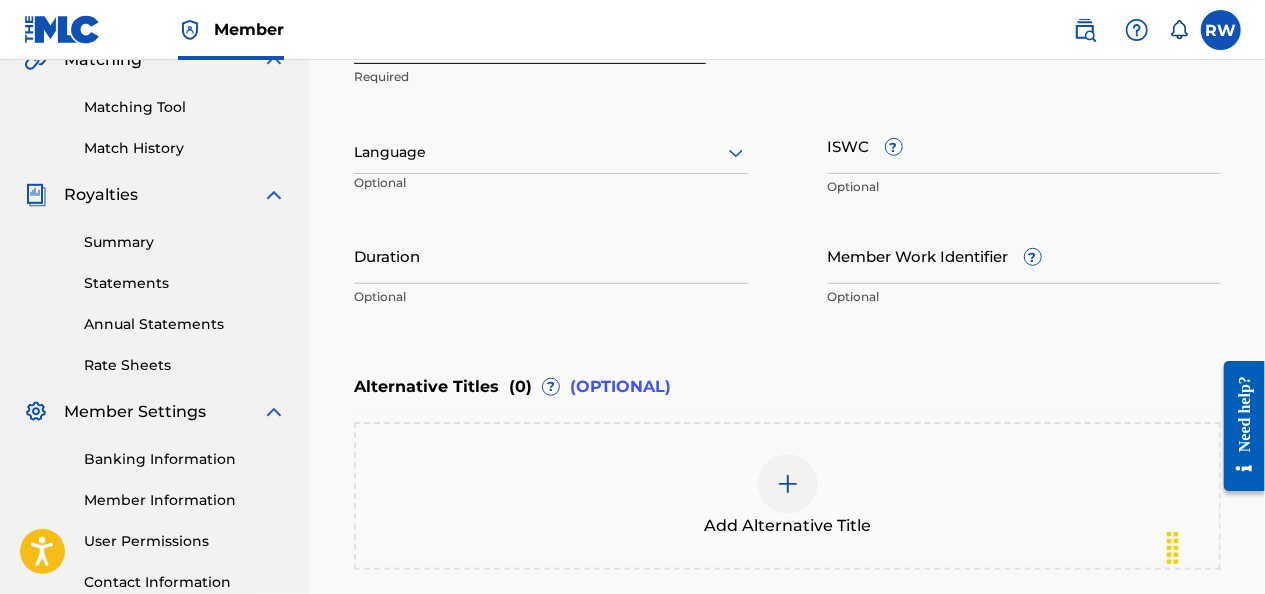 click on "ISWC   ?" at bounding box center (1025, 145) 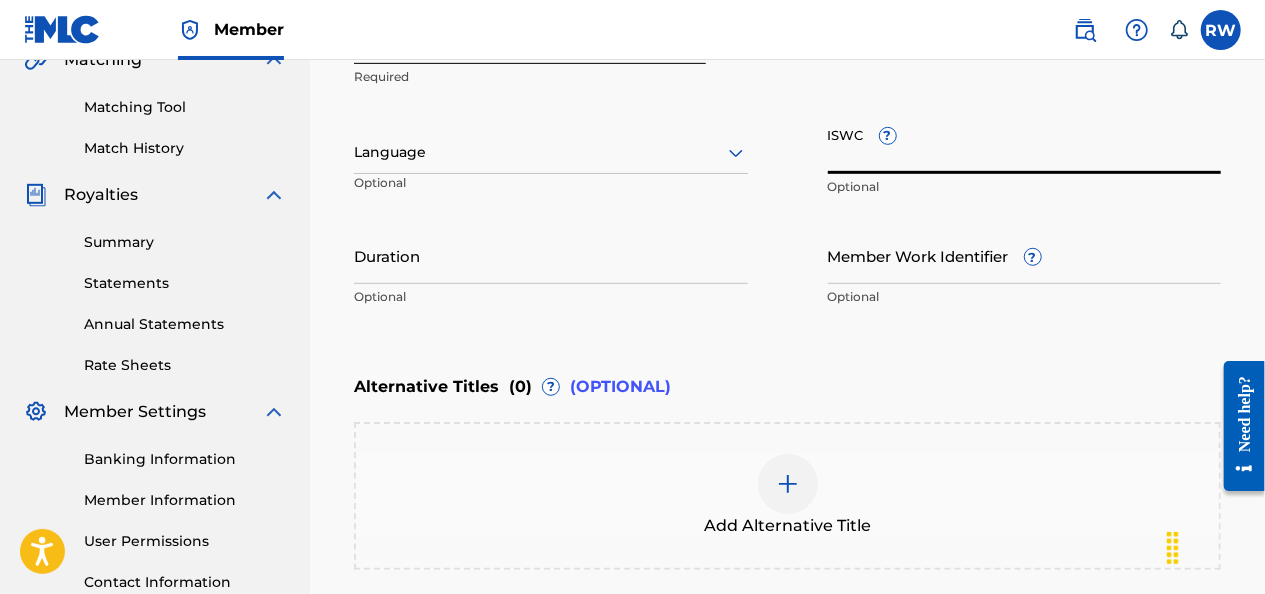 paste on "[PHONE]" 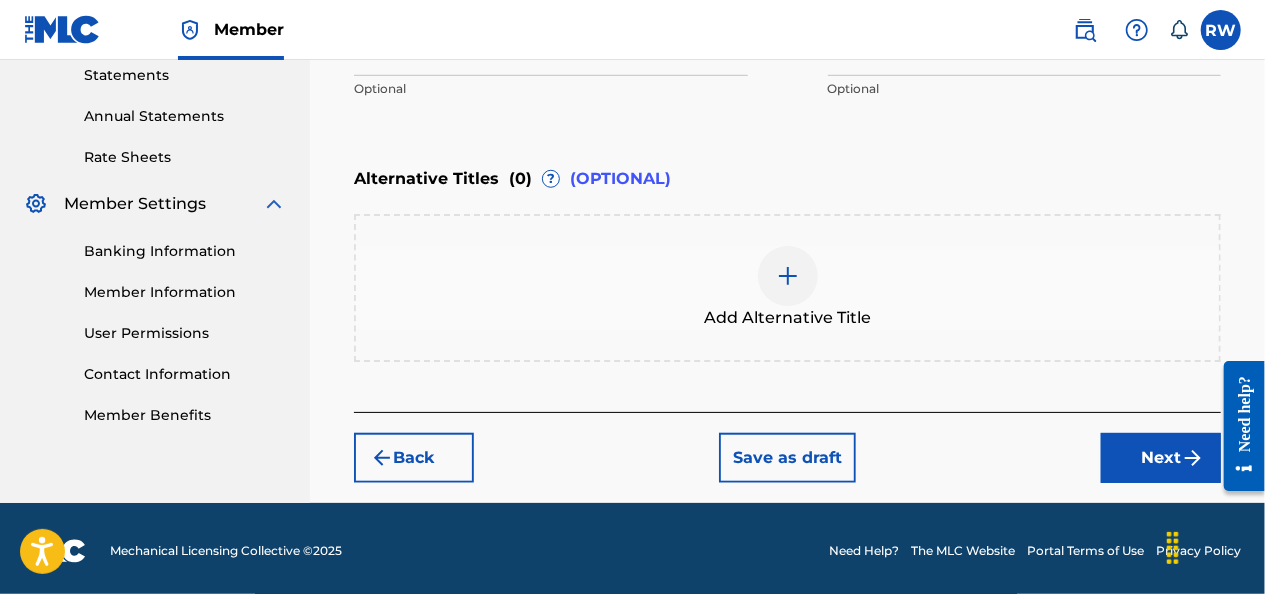 click on "Next" at bounding box center [1161, 458] 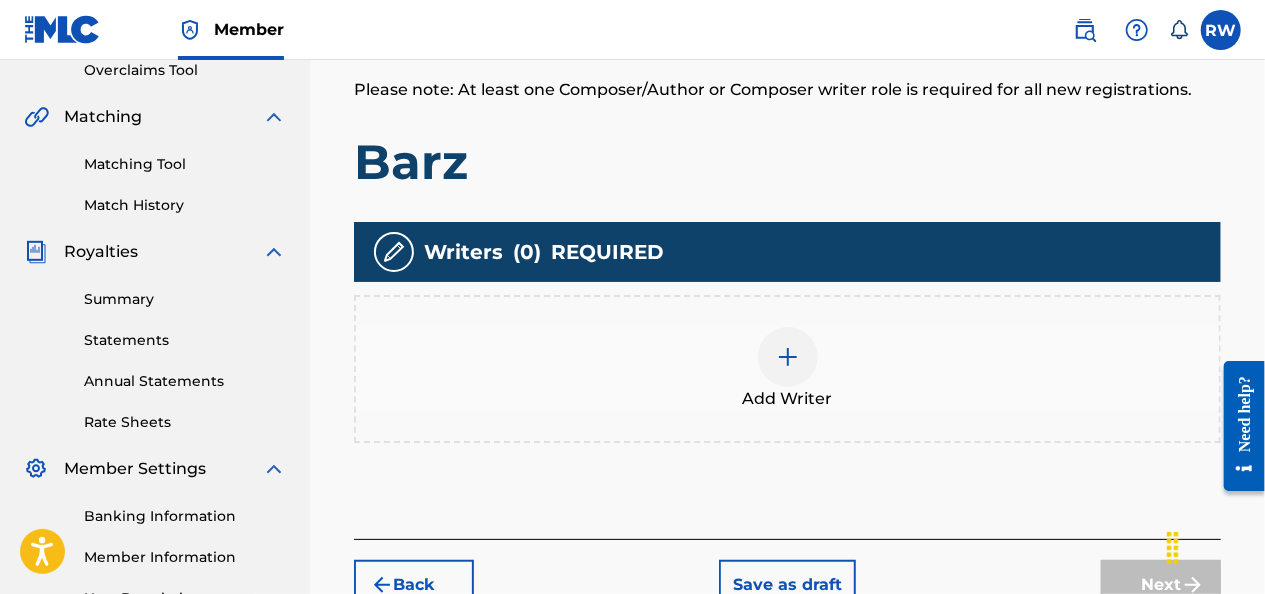 scroll, scrollTop: 430, scrollLeft: 0, axis: vertical 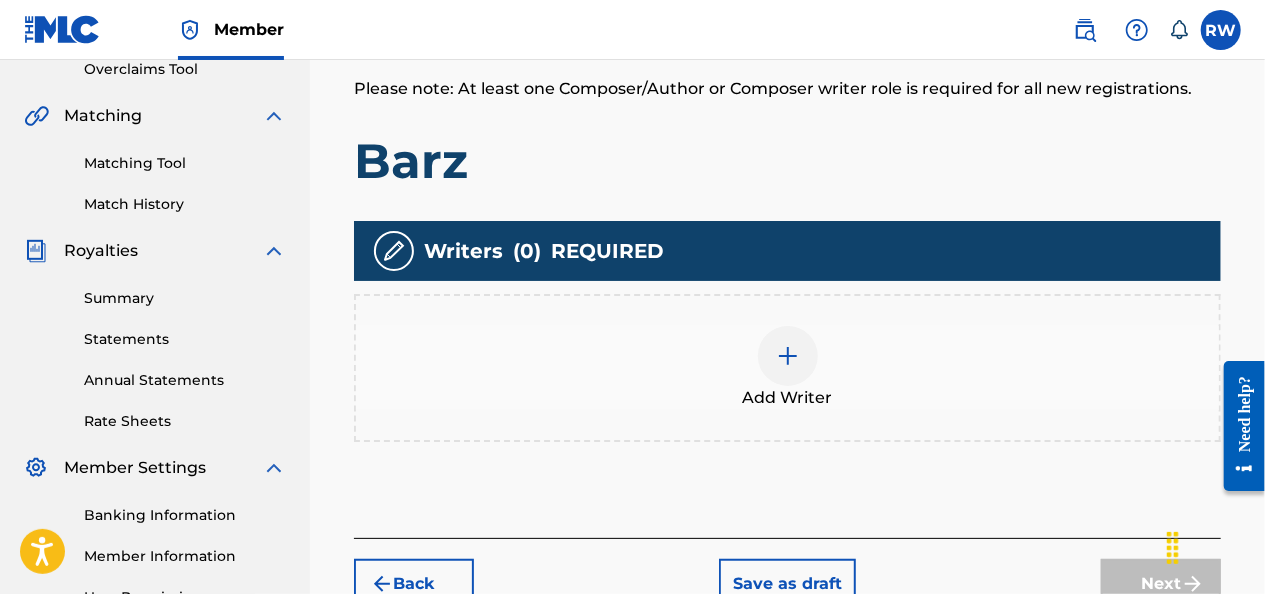 click at bounding box center [788, 356] 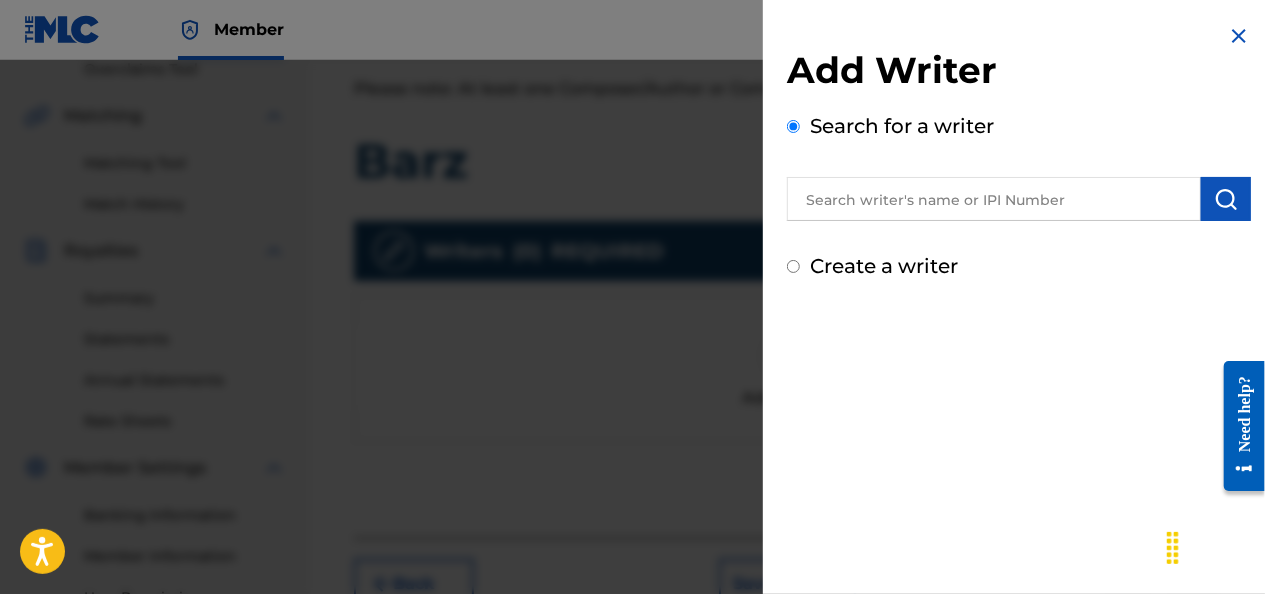 click at bounding box center (994, 199) 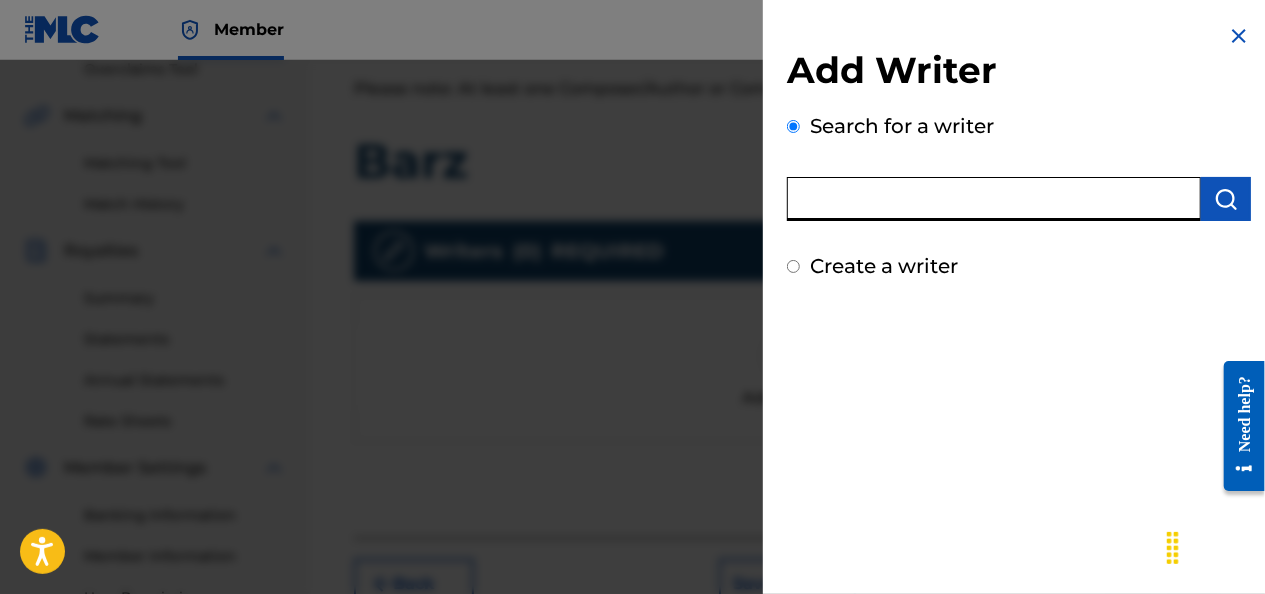 paste on "[PHONE]" 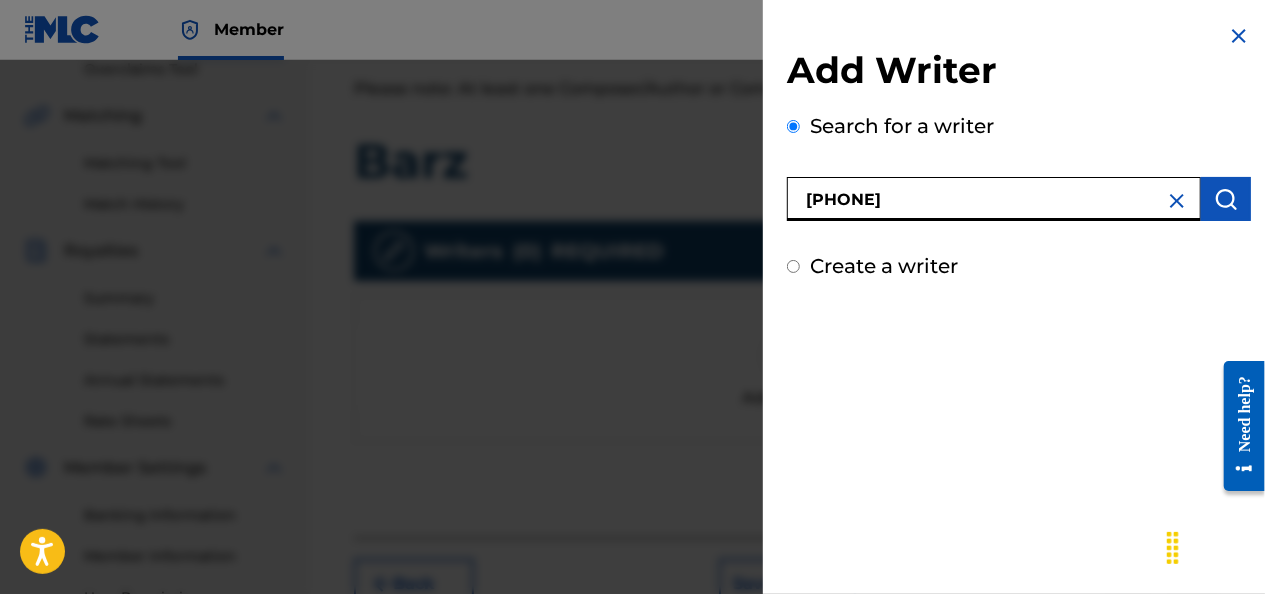 type on "[PHONE]" 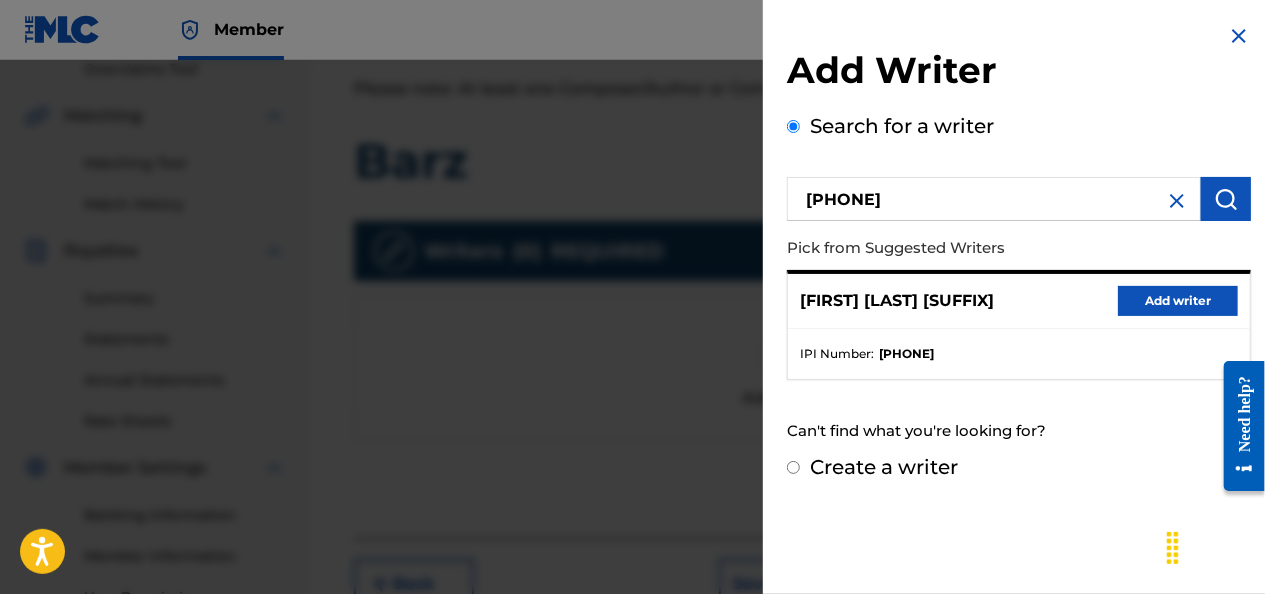 click on "Add writer" at bounding box center (1178, 301) 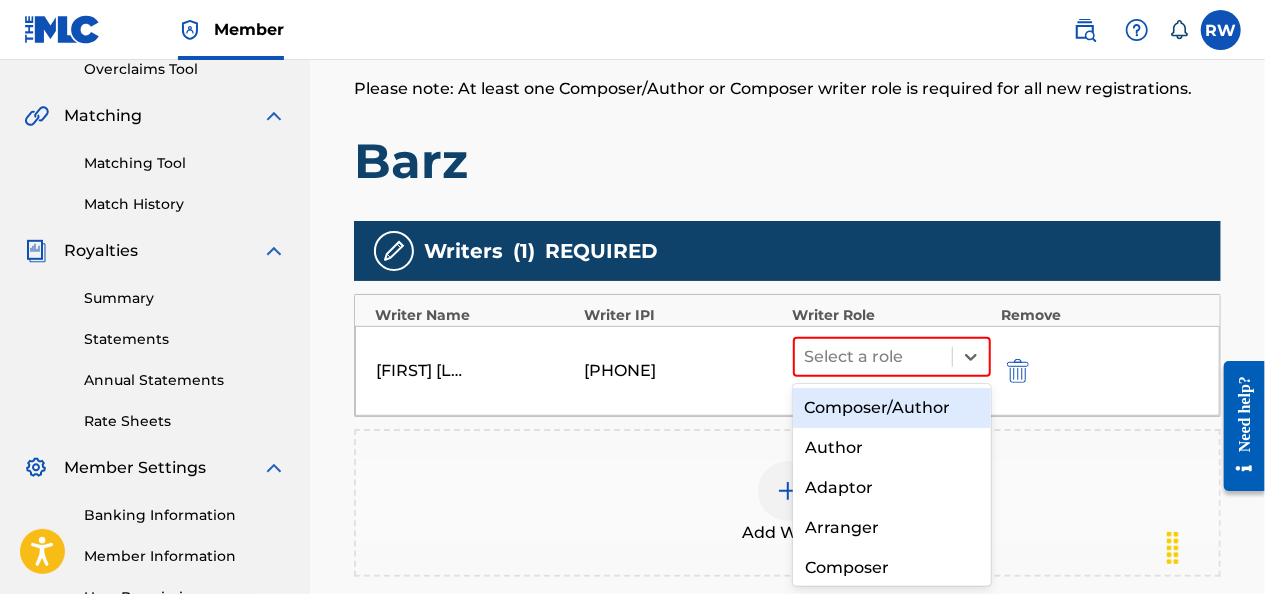 click on "Composer/Author" at bounding box center (892, 408) 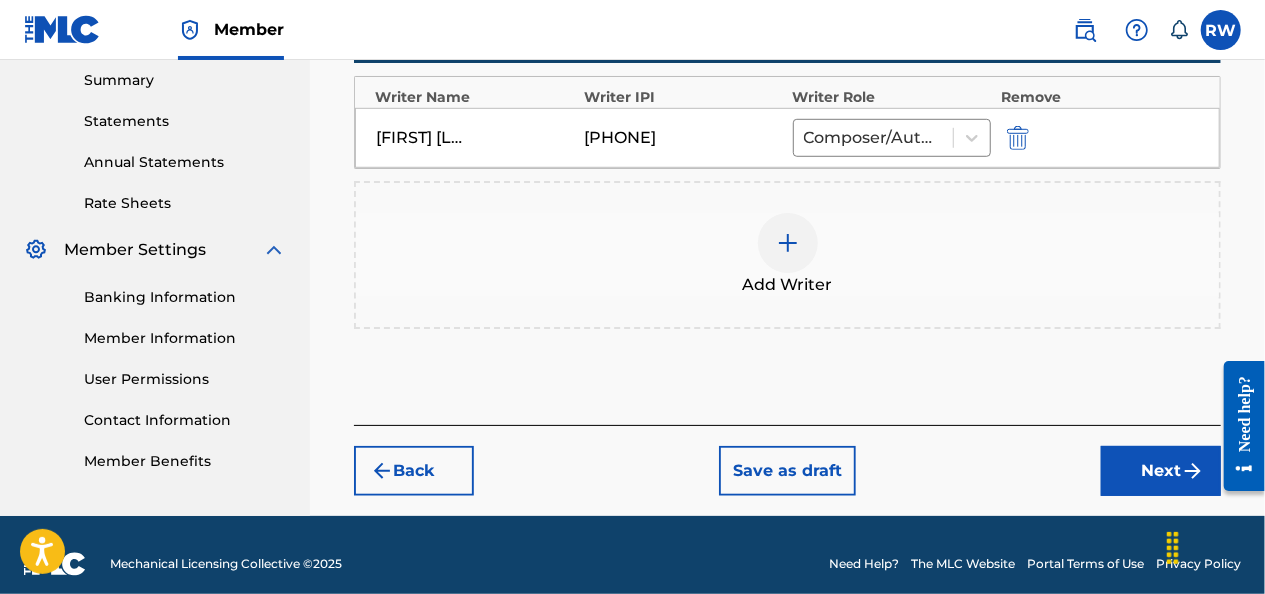 click on "Next" at bounding box center (1161, 471) 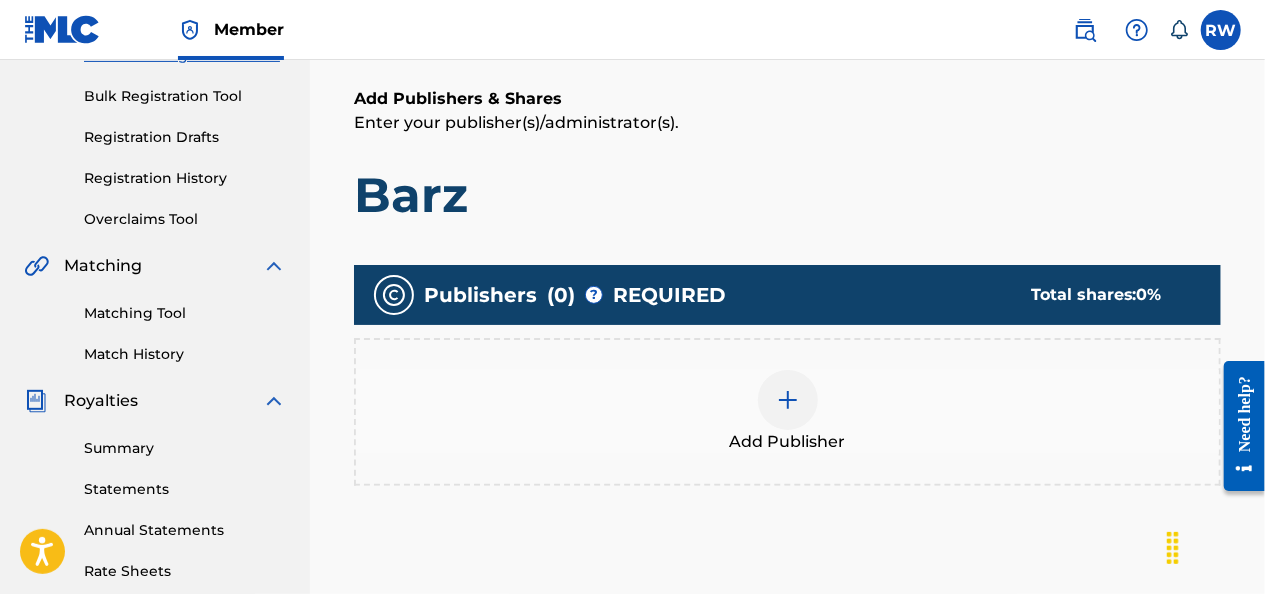 scroll, scrollTop: 284, scrollLeft: 0, axis: vertical 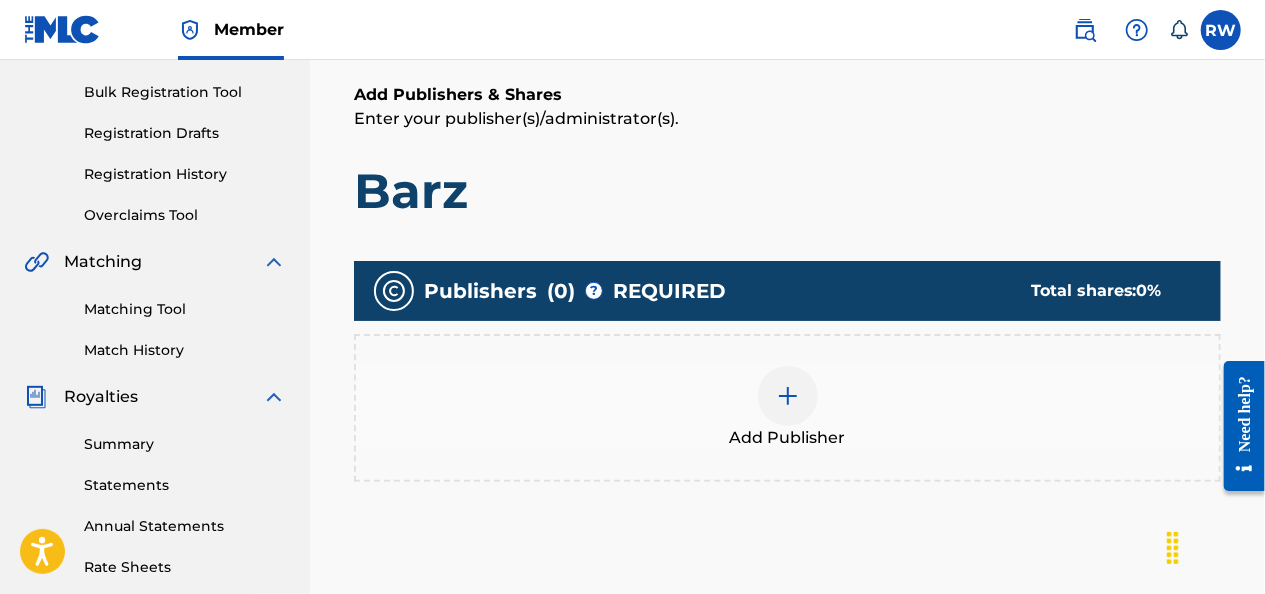 click on "Add Publisher" at bounding box center [787, 408] 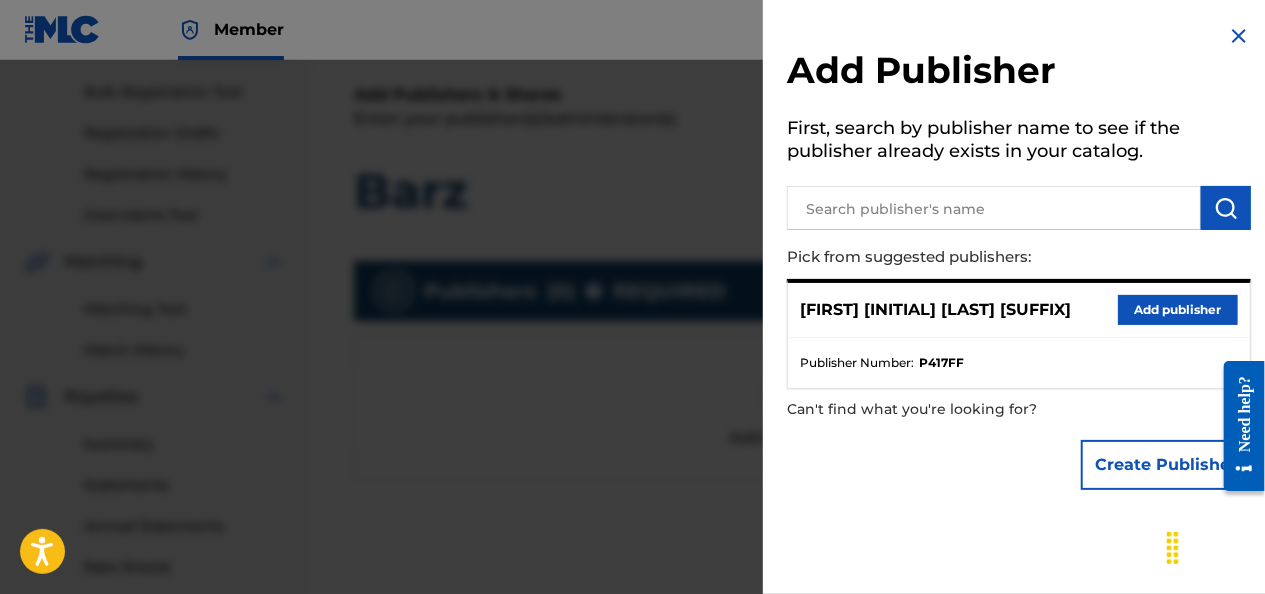 click on "Add publisher" at bounding box center (1178, 310) 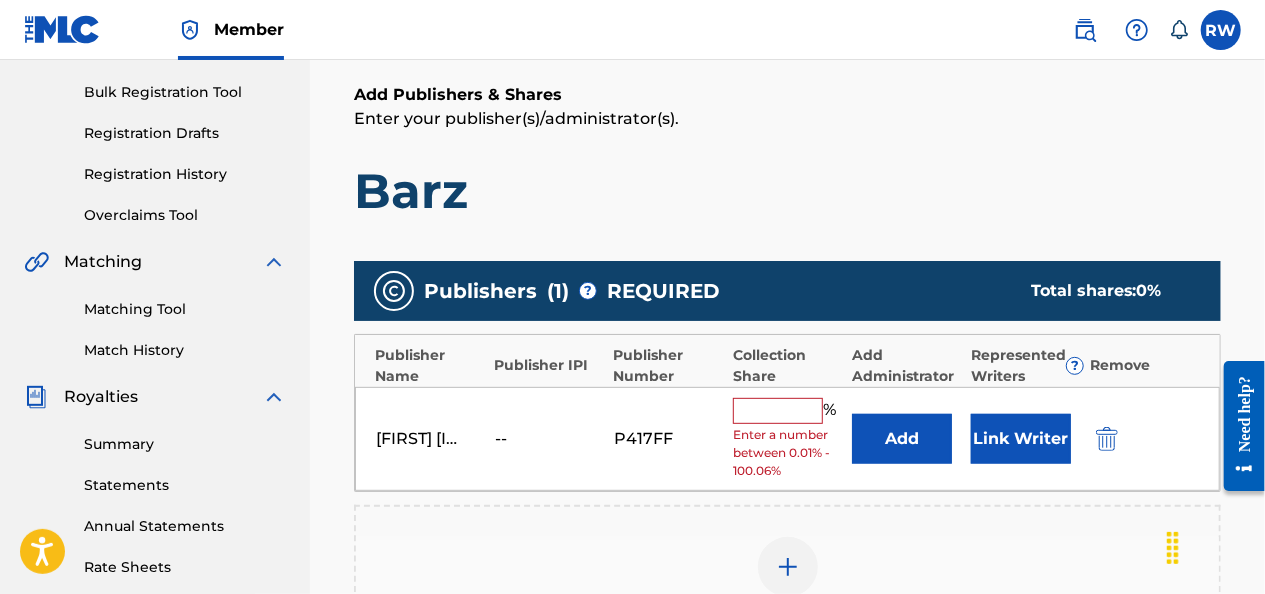 click at bounding box center (778, 411) 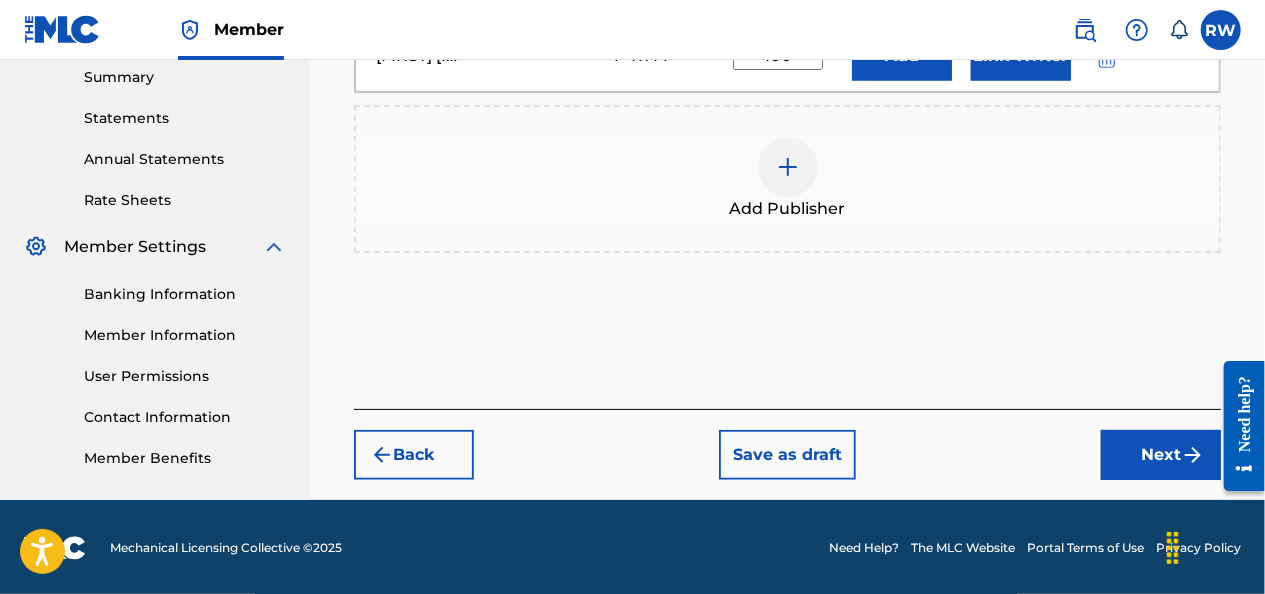 click on "Next" at bounding box center (1161, 455) 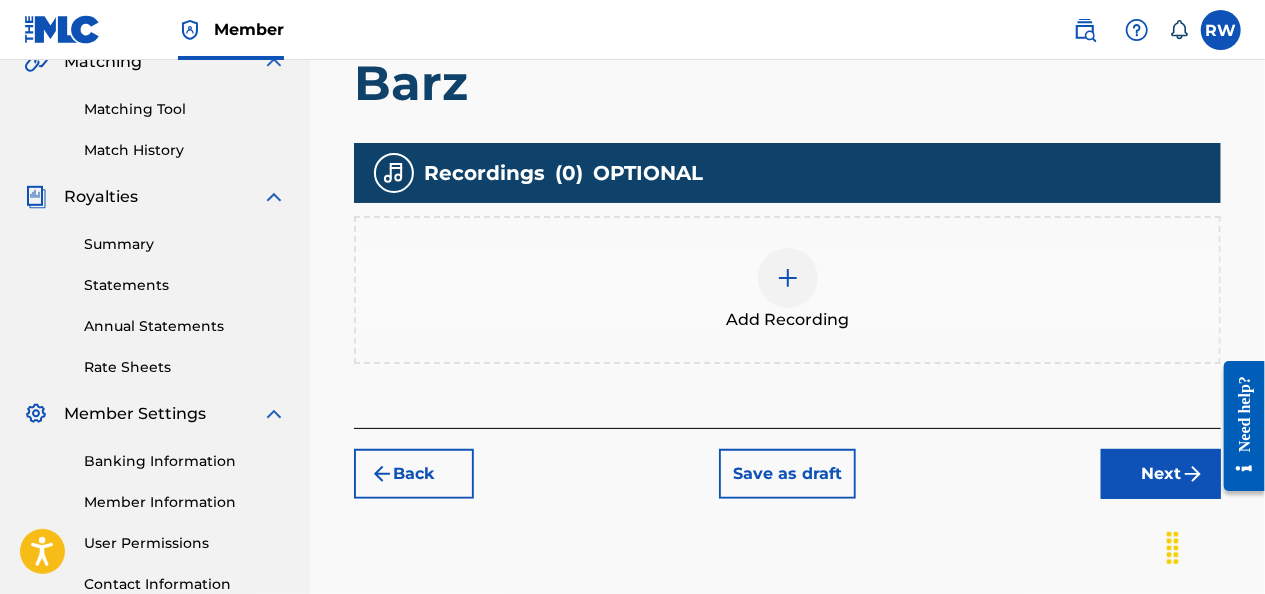 scroll, scrollTop: 486, scrollLeft: 0, axis: vertical 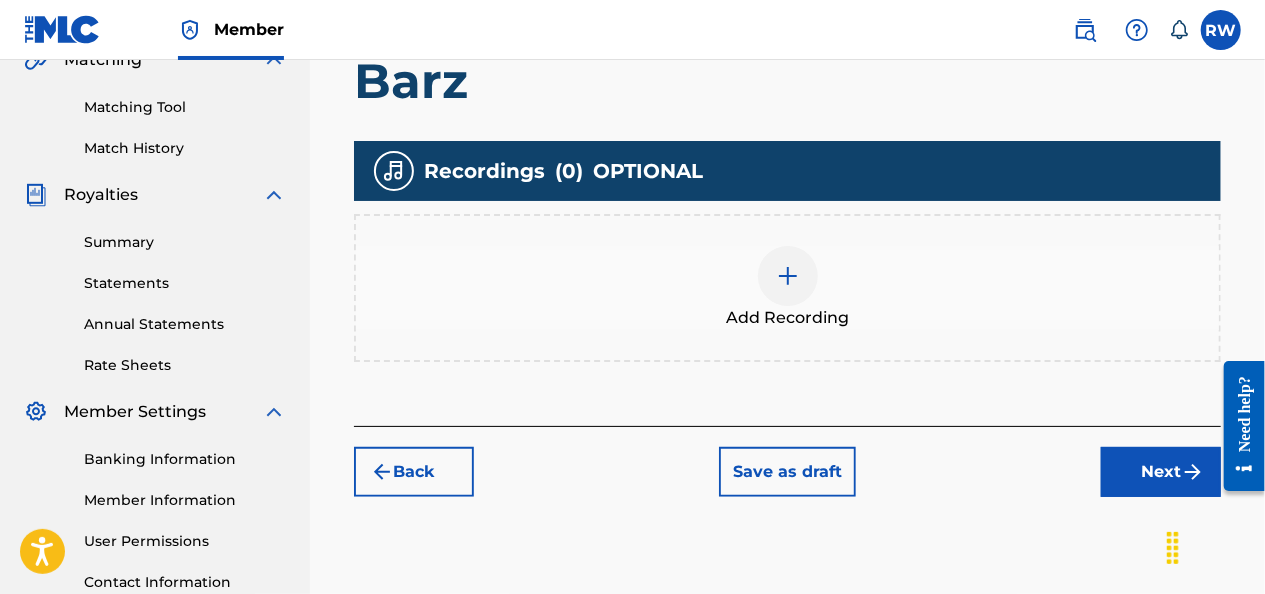 click at bounding box center [788, 276] 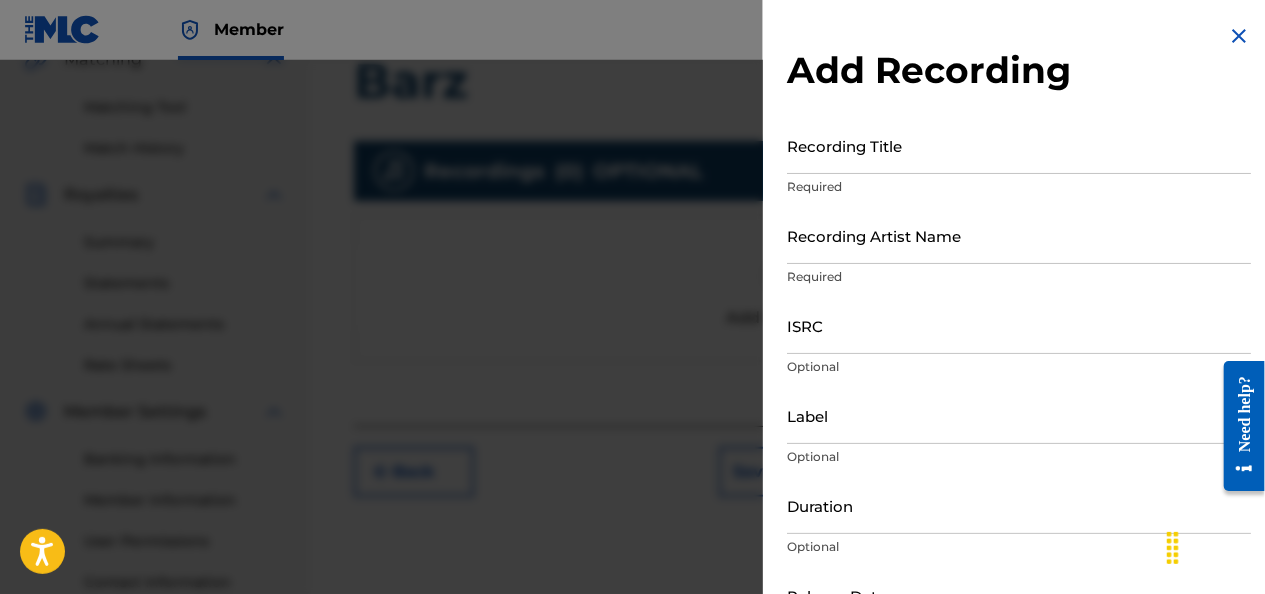 click on "Recording Title" at bounding box center [1019, 145] 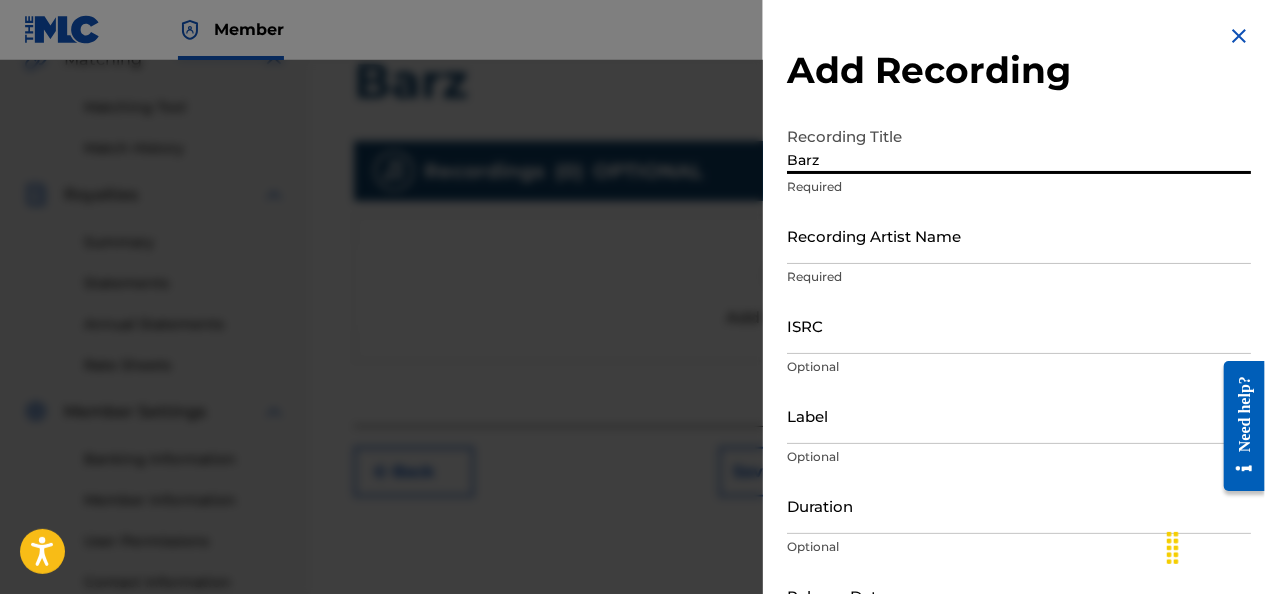 type on "Barz" 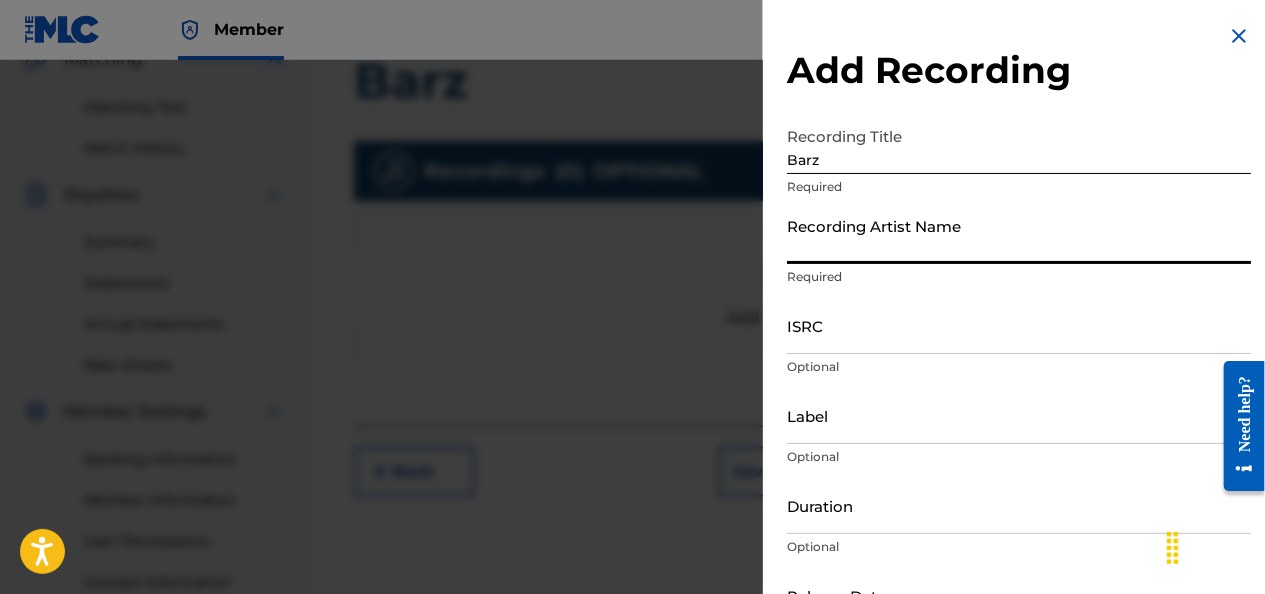 type on "JUNIOR" 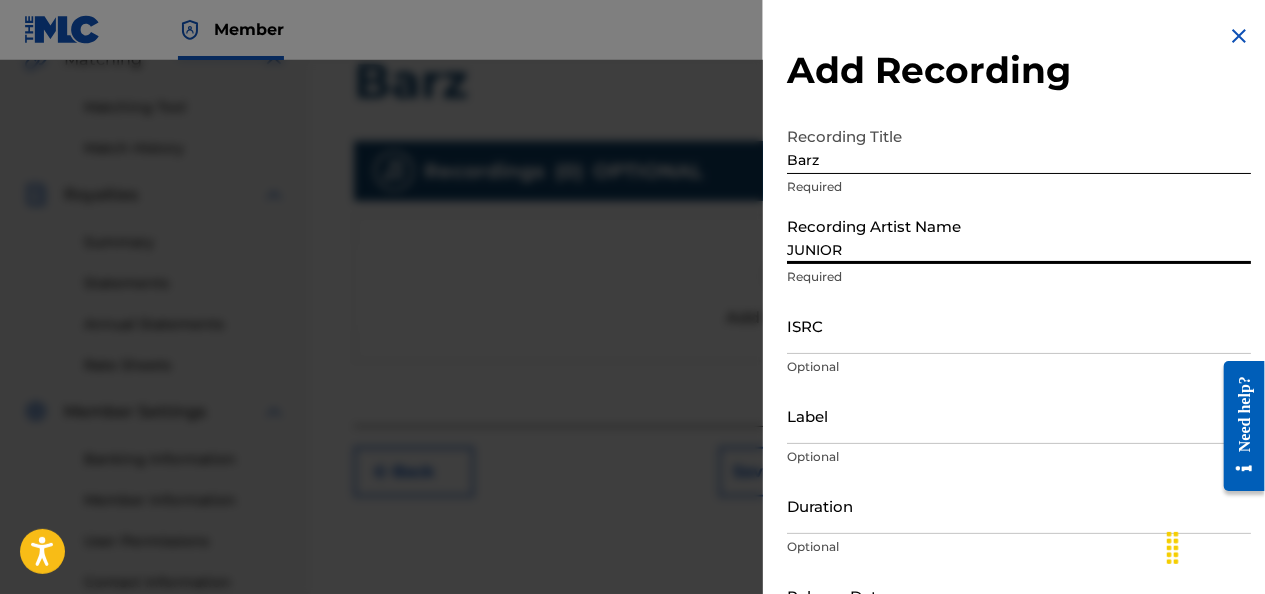 type on "STREETKID MUSIC LLC" 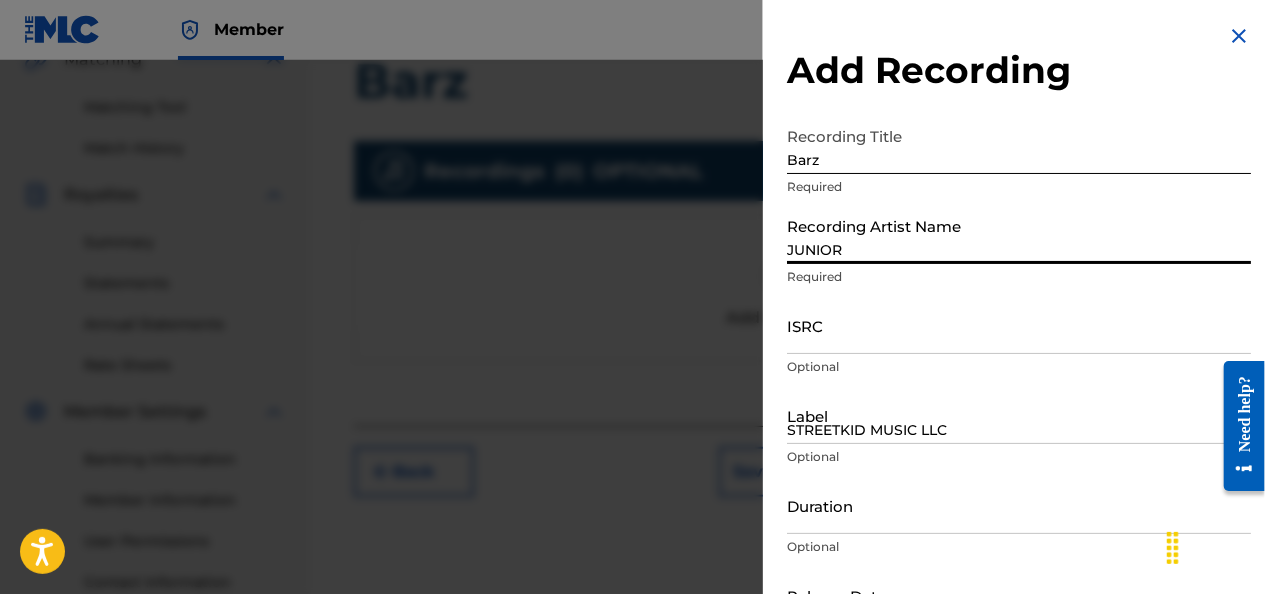 type on "[MONTH] [DAY] [YEAR]" 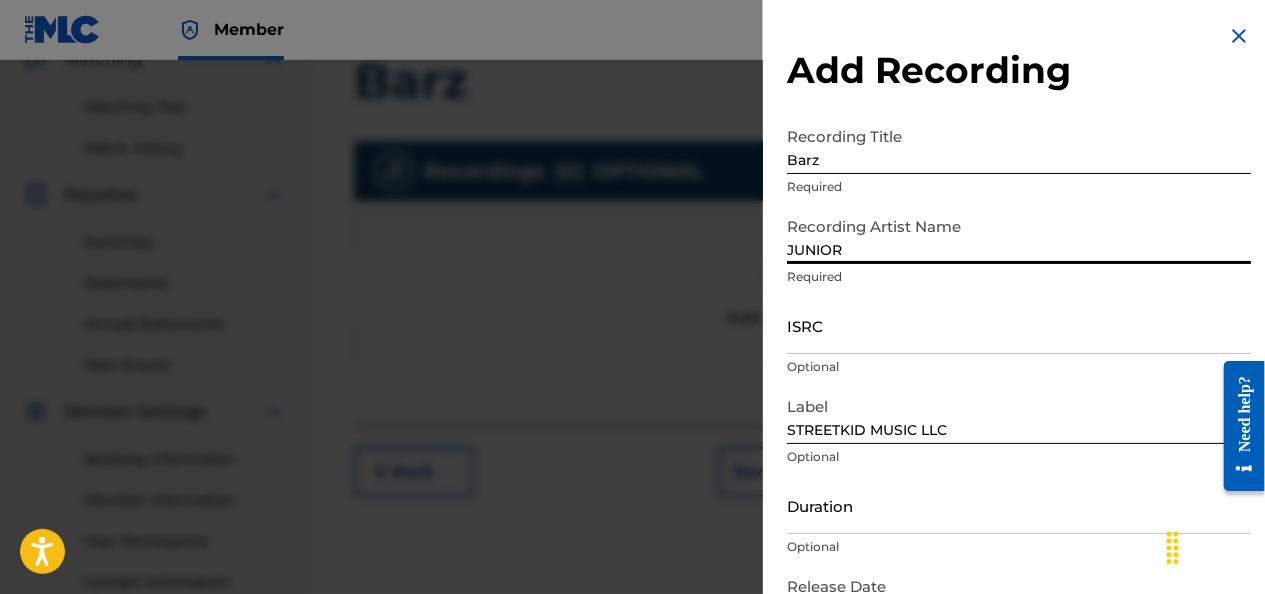 click on "ISRC" at bounding box center (1019, 325) 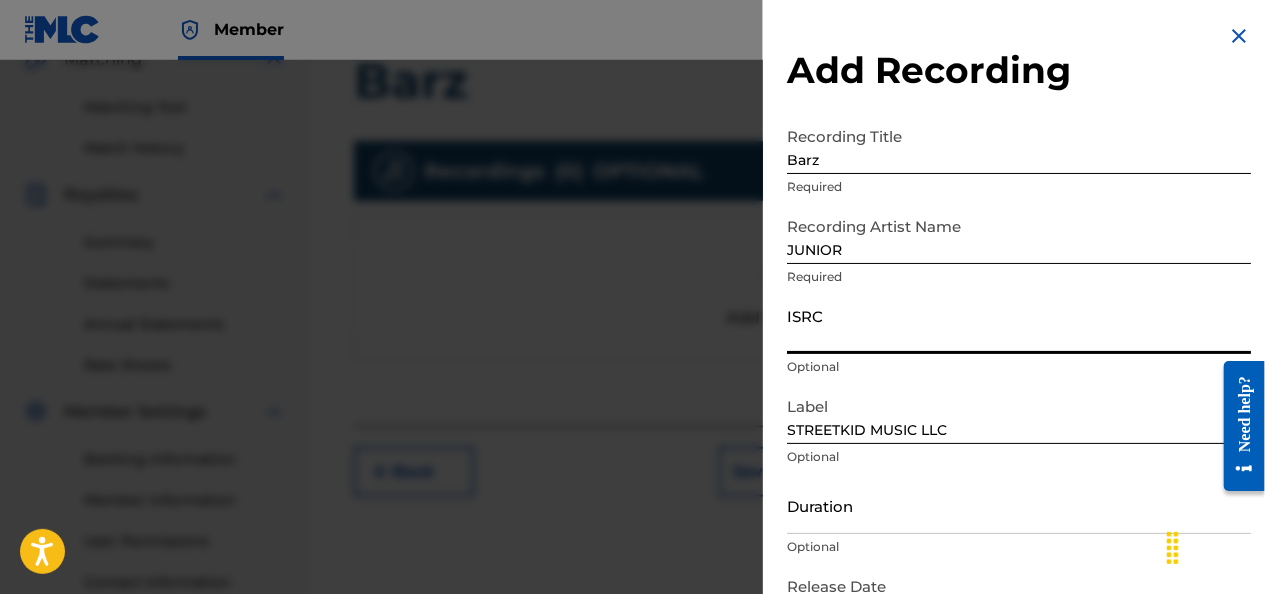 paste on "[PHONE]" 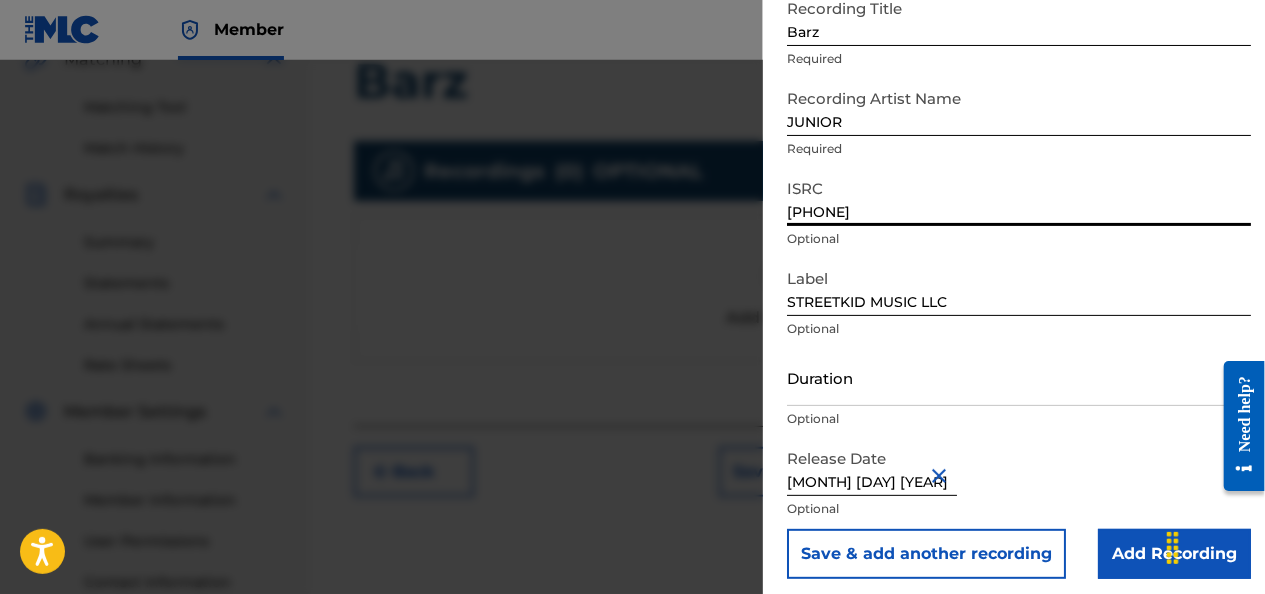 scroll, scrollTop: 137, scrollLeft: 0, axis: vertical 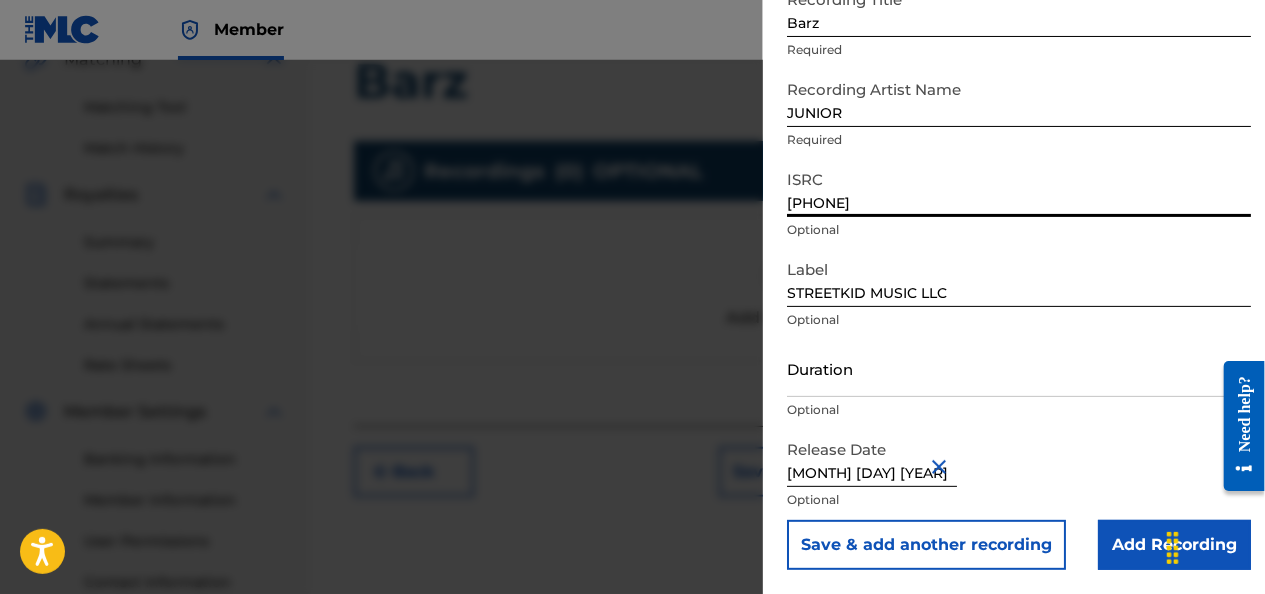 click on "Add Recording" at bounding box center [1174, 545] 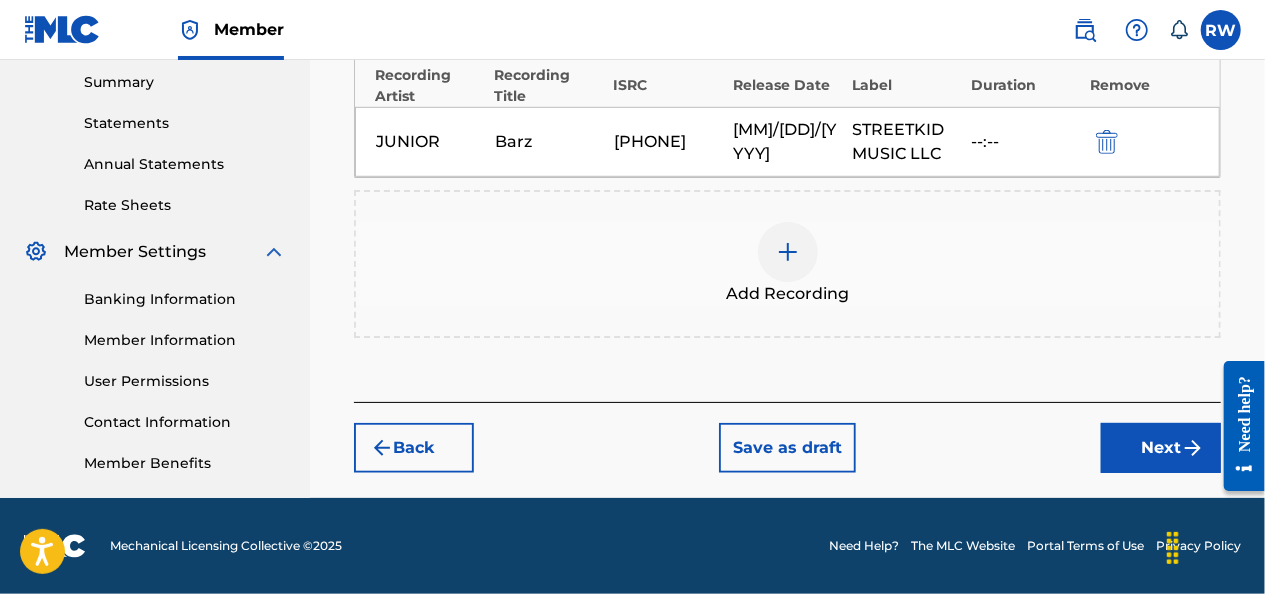 click on "Next" at bounding box center [1161, 448] 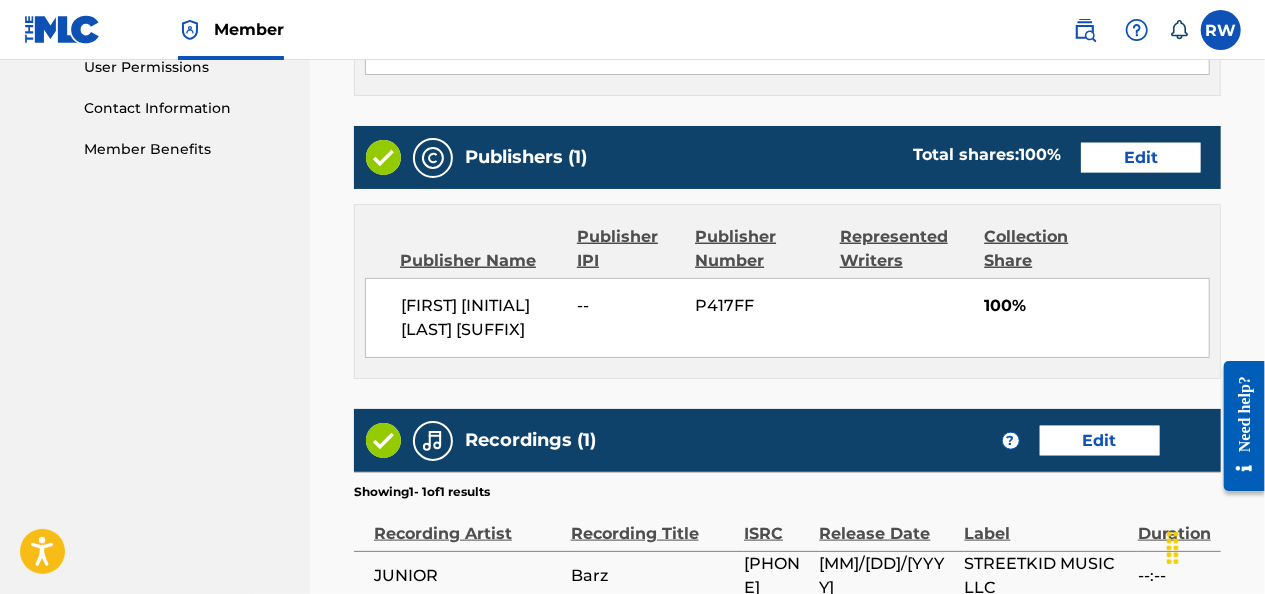 scroll, scrollTop: 1181, scrollLeft: 0, axis: vertical 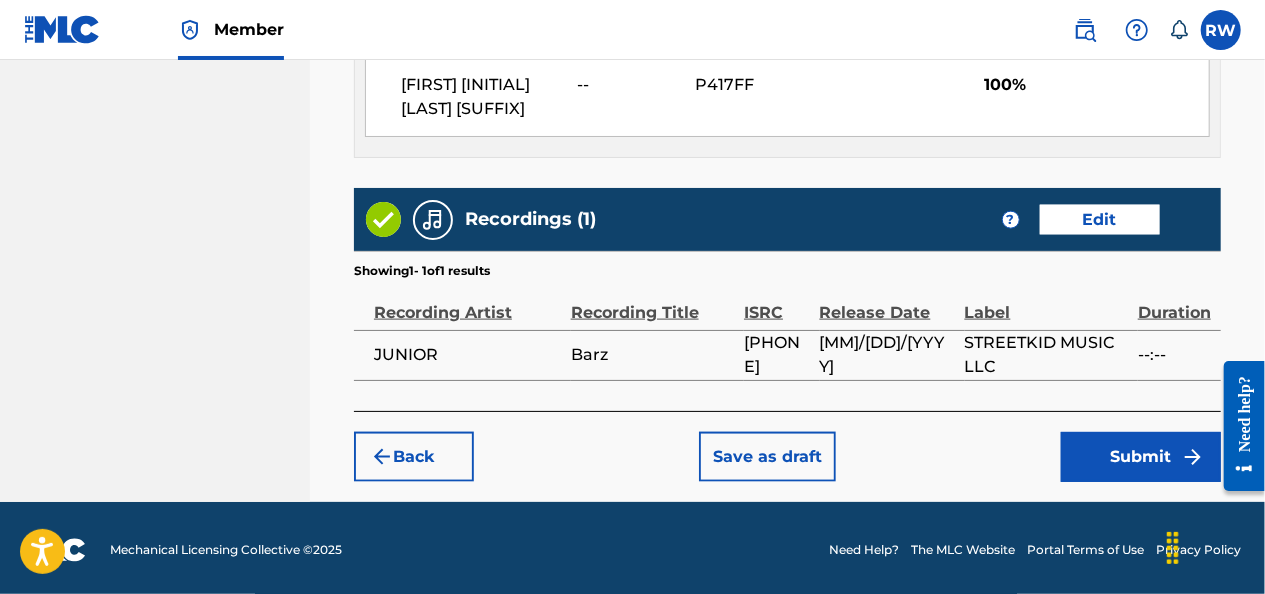 click on "Submit" at bounding box center [1141, 457] 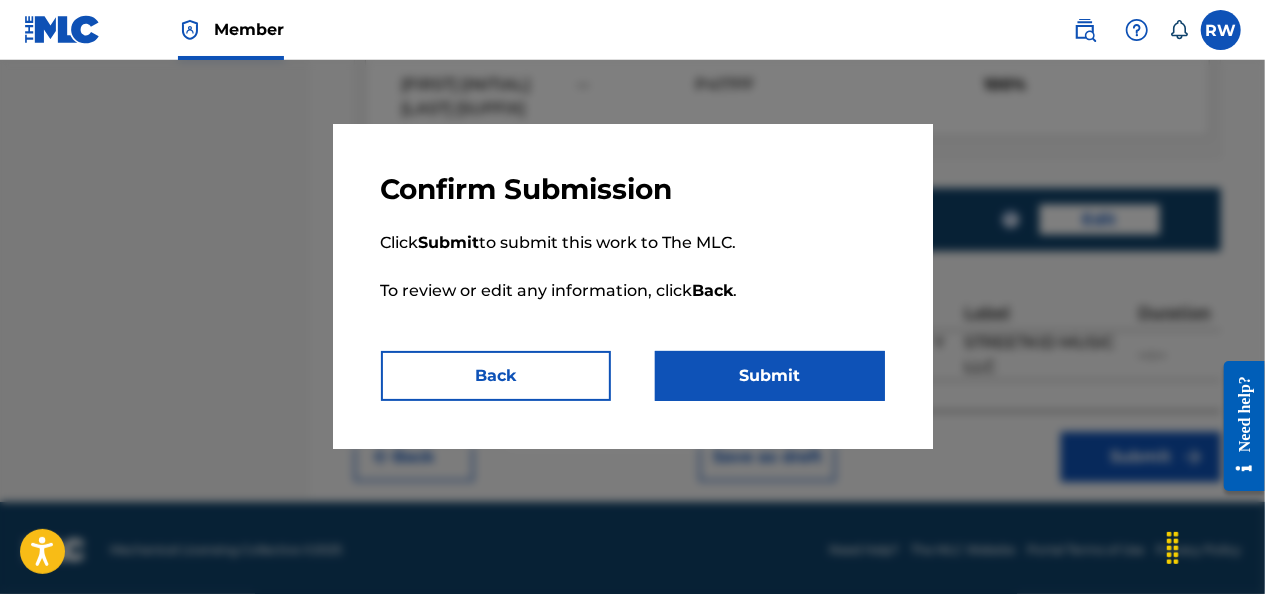 click on "Submit" at bounding box center (770, 376) 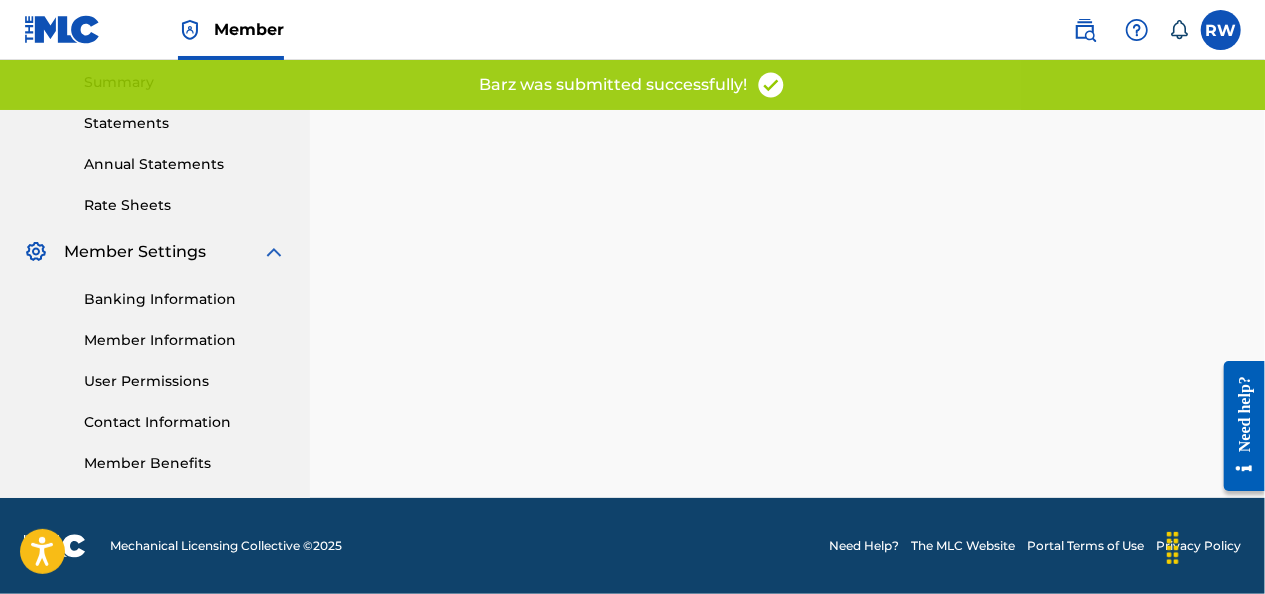 scroll, scrollTop: 0, scrollLeft: 0, axis: both 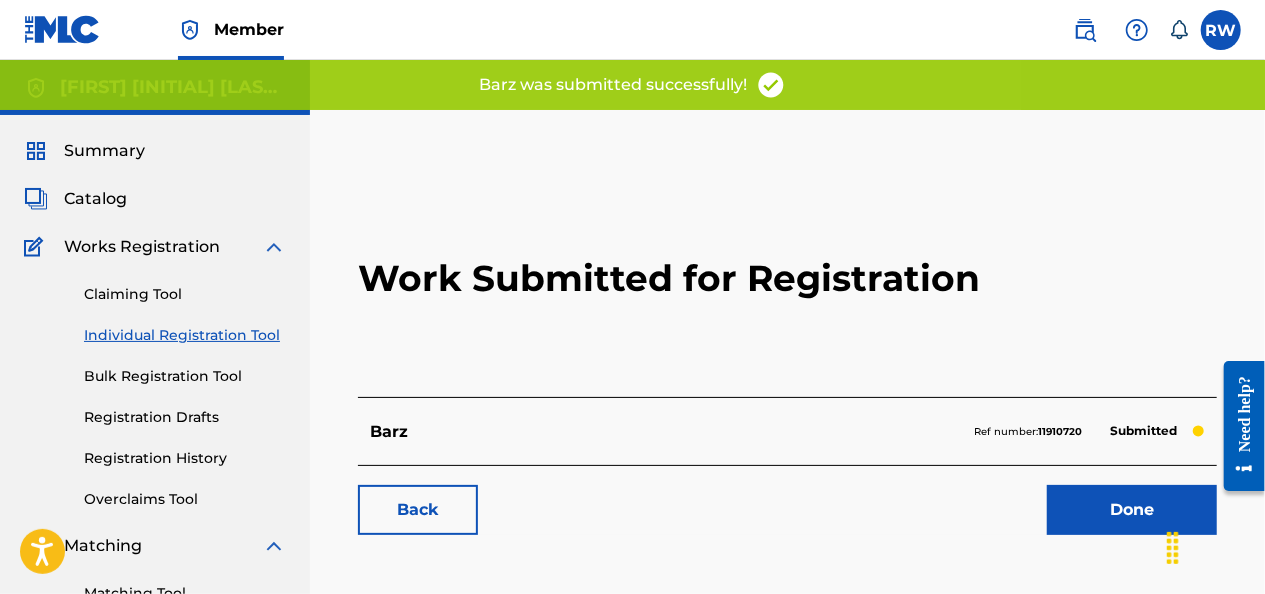 click on "Done" at bounding box center (1132, 510) 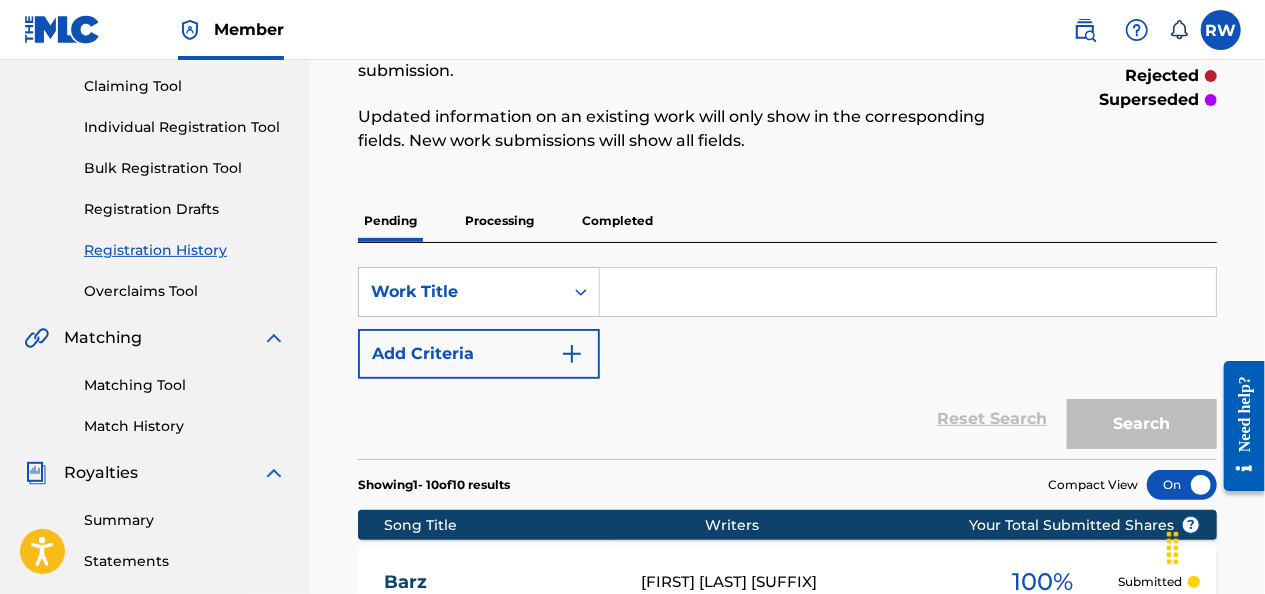 scroll, scrollTop: 206, scrollLeft: 0, axis: vertical 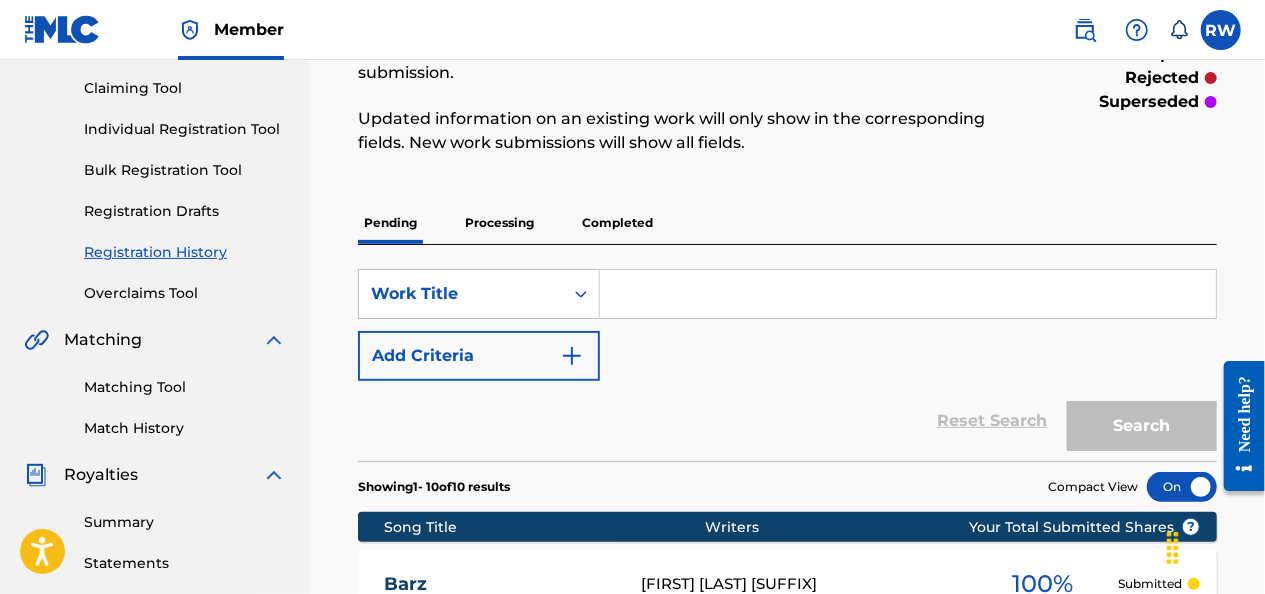 click at bounding box center [908, 294] 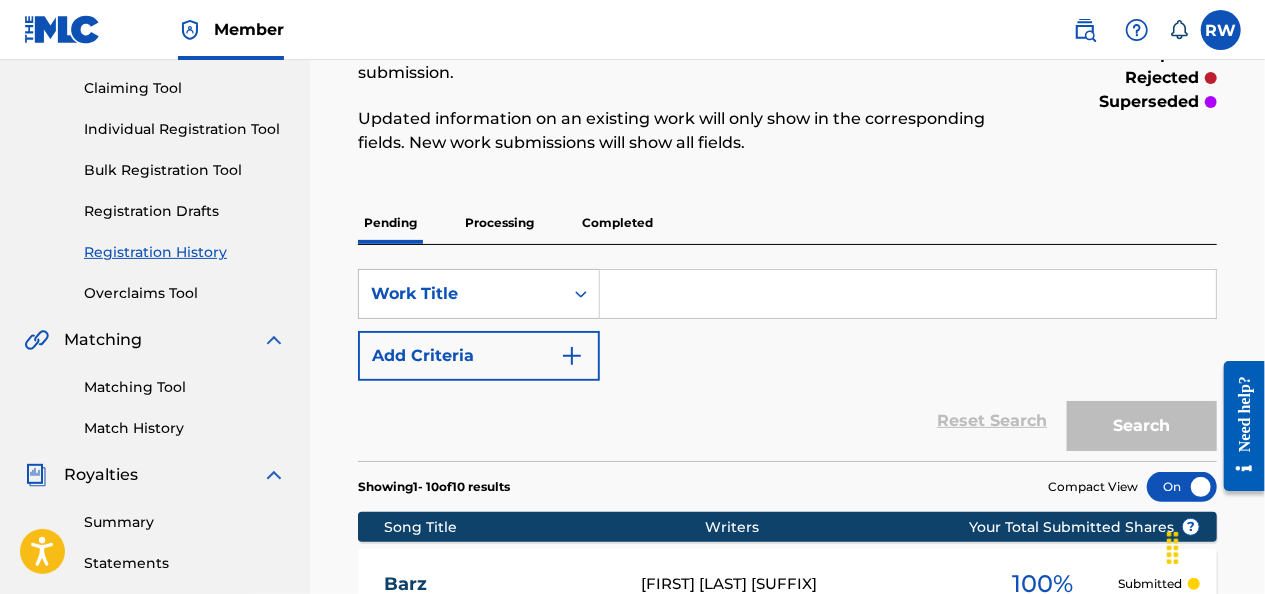 click on "Individual Registration Tool" at bounding box center (185, 129) 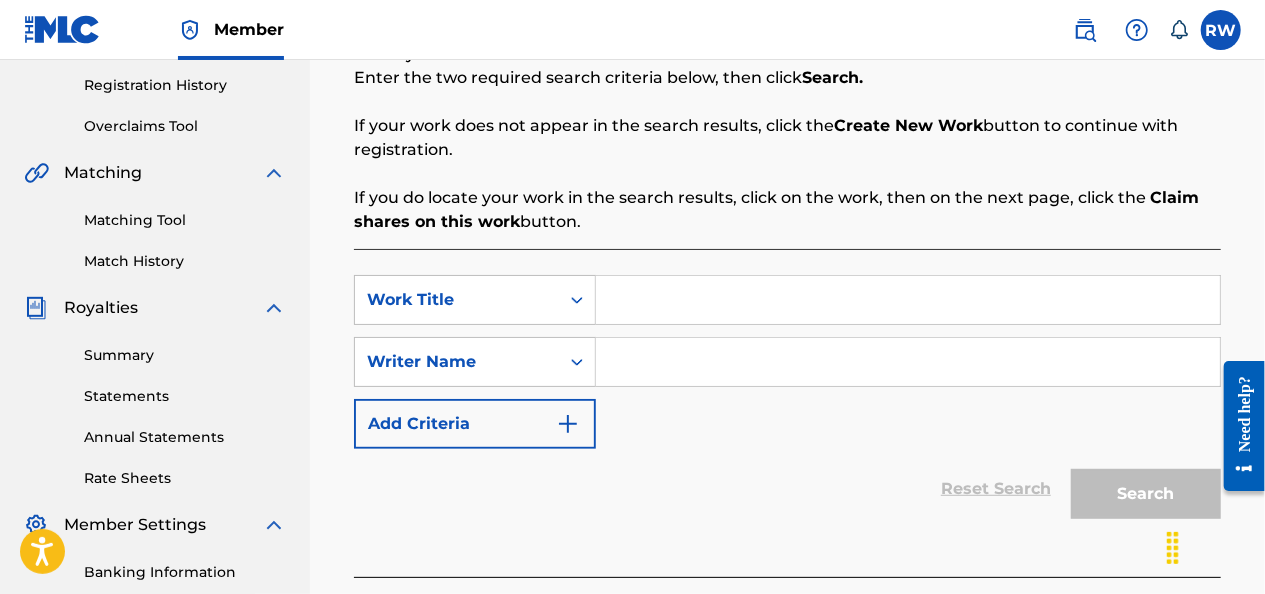 scroll, scrollTop: 396, scrollLeft: 0, axis: vertical 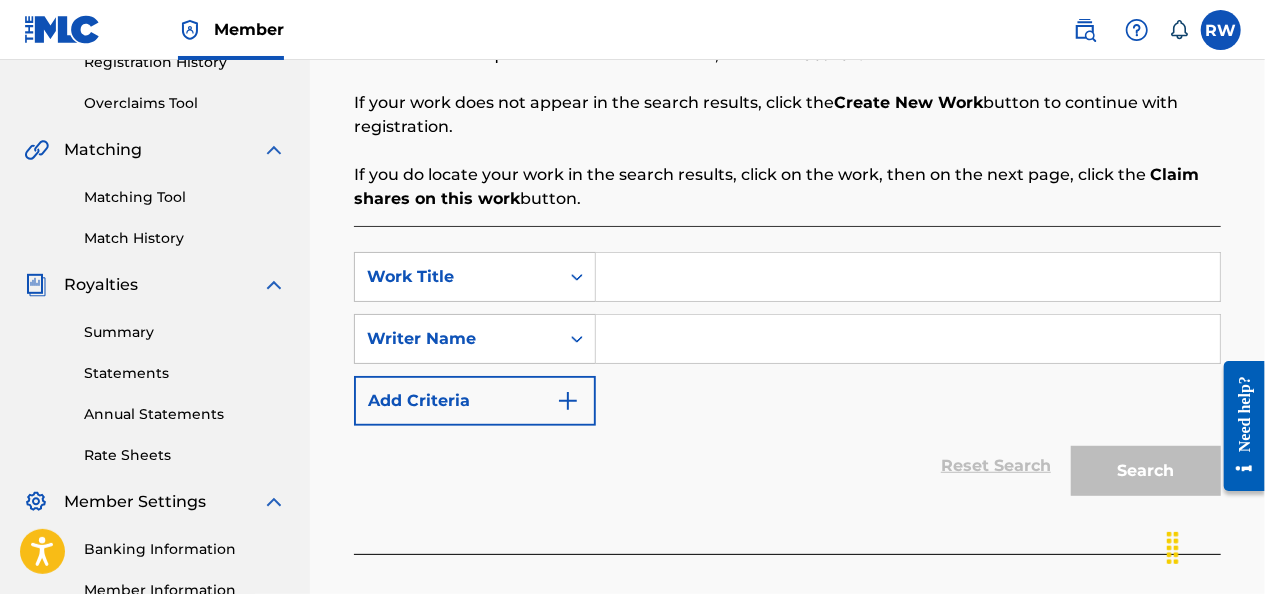 click at bounding box center [908, 277] 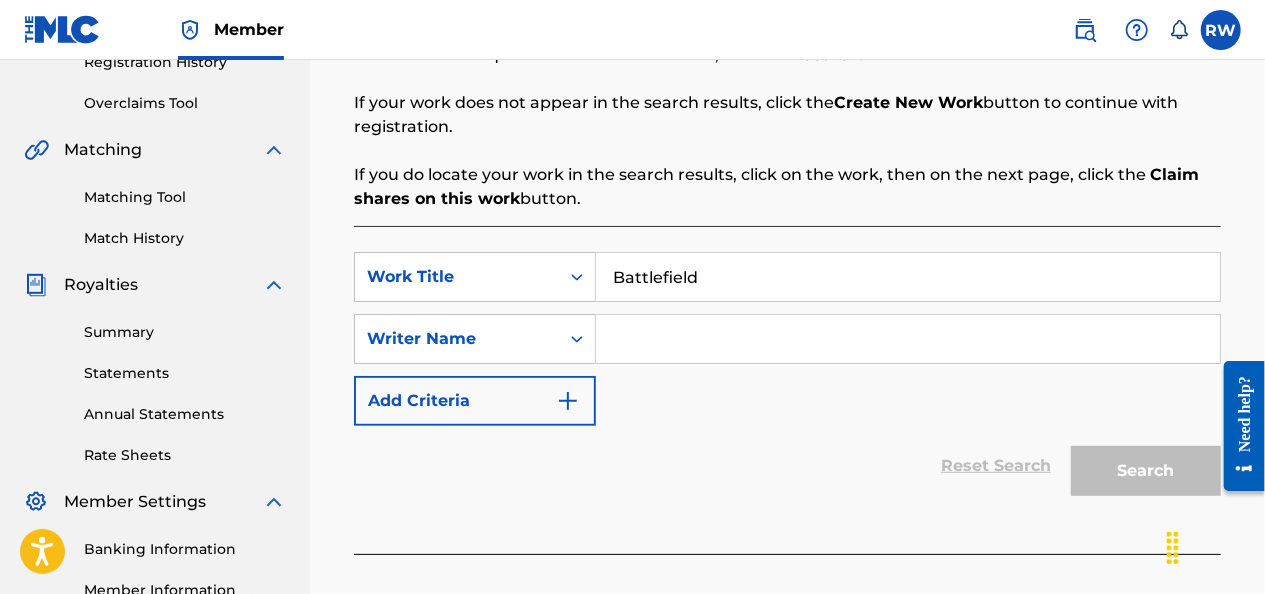 type on "Battlefield" 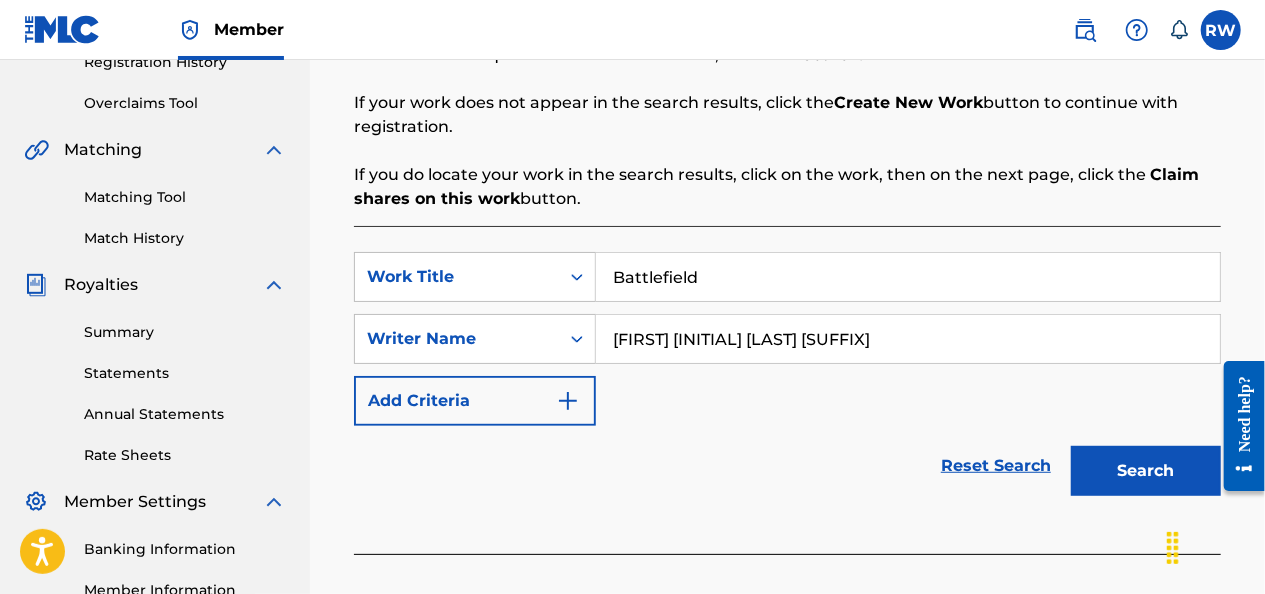 click on "Search" at bounding box center (1146, 471) 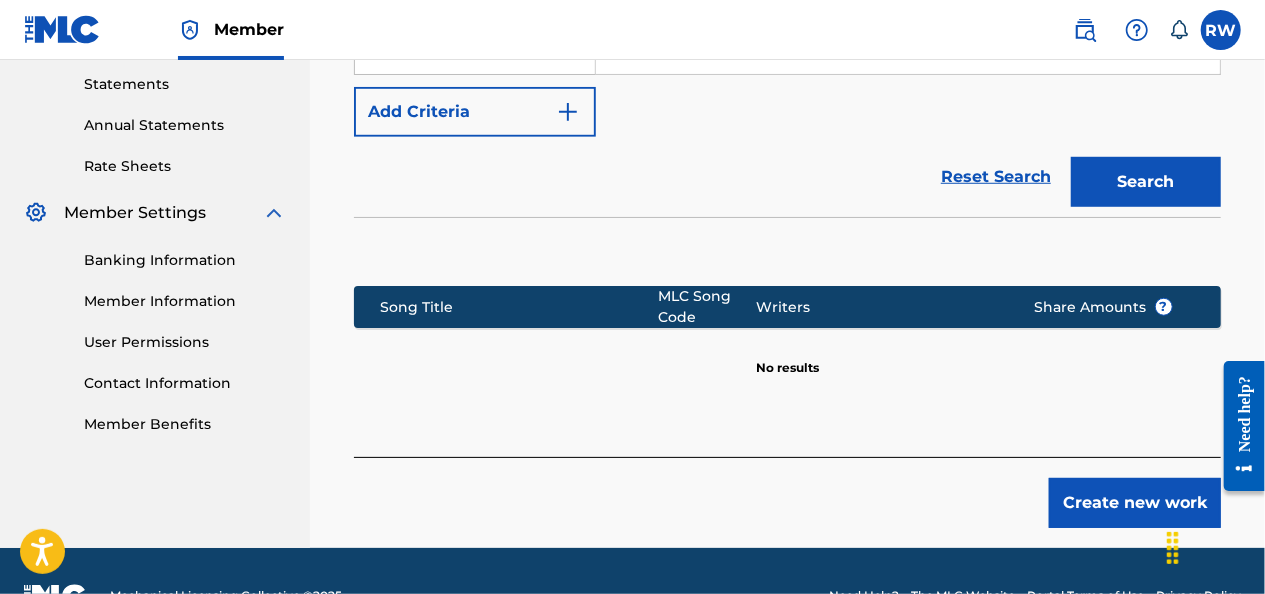 scroll, scrollTop: 734, scrollLeft: 0, axis: vertical 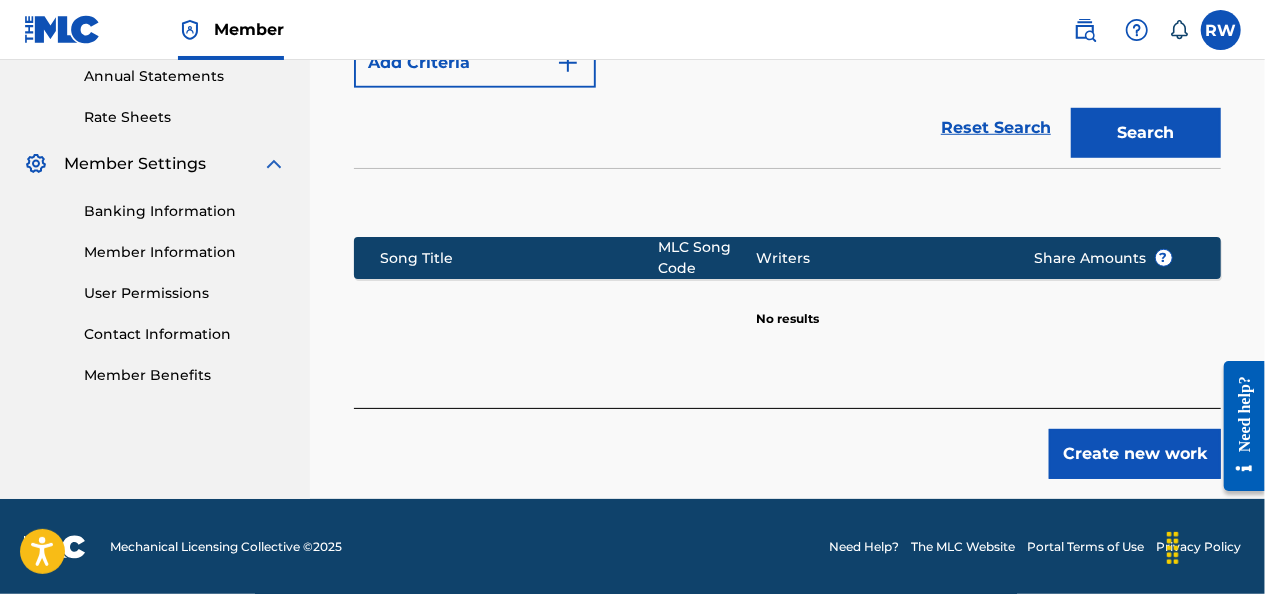 click on "Search" at bounding box center [1146, 133] 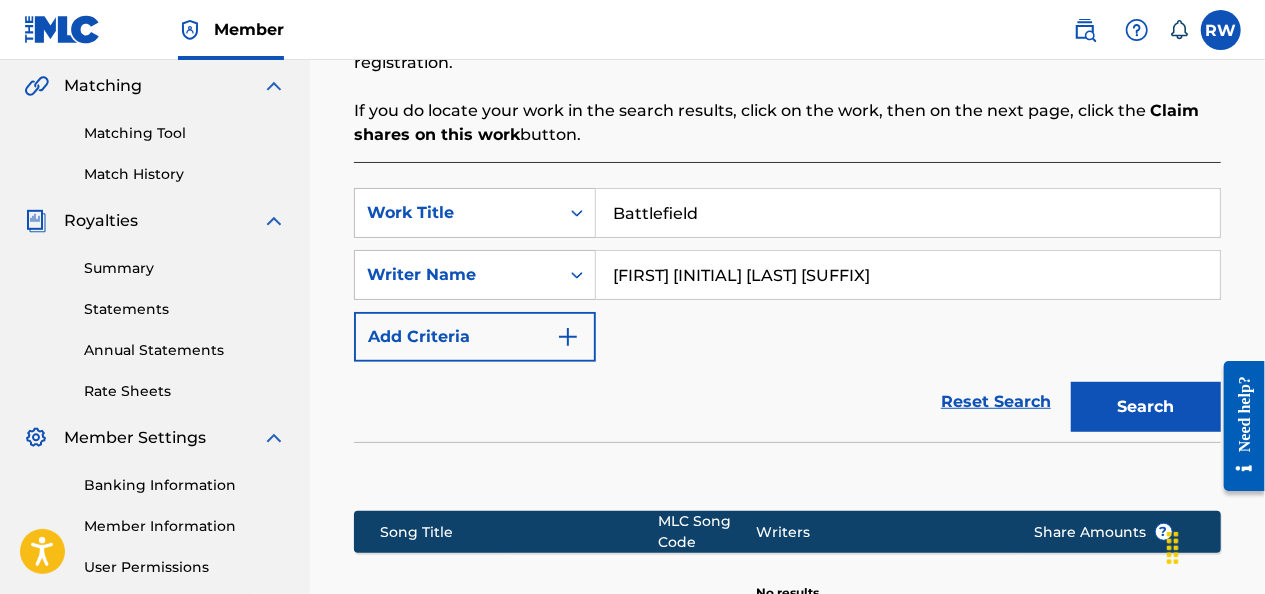 scroll, scrollTop: 460, scrollLeft: 0, axis: vertical 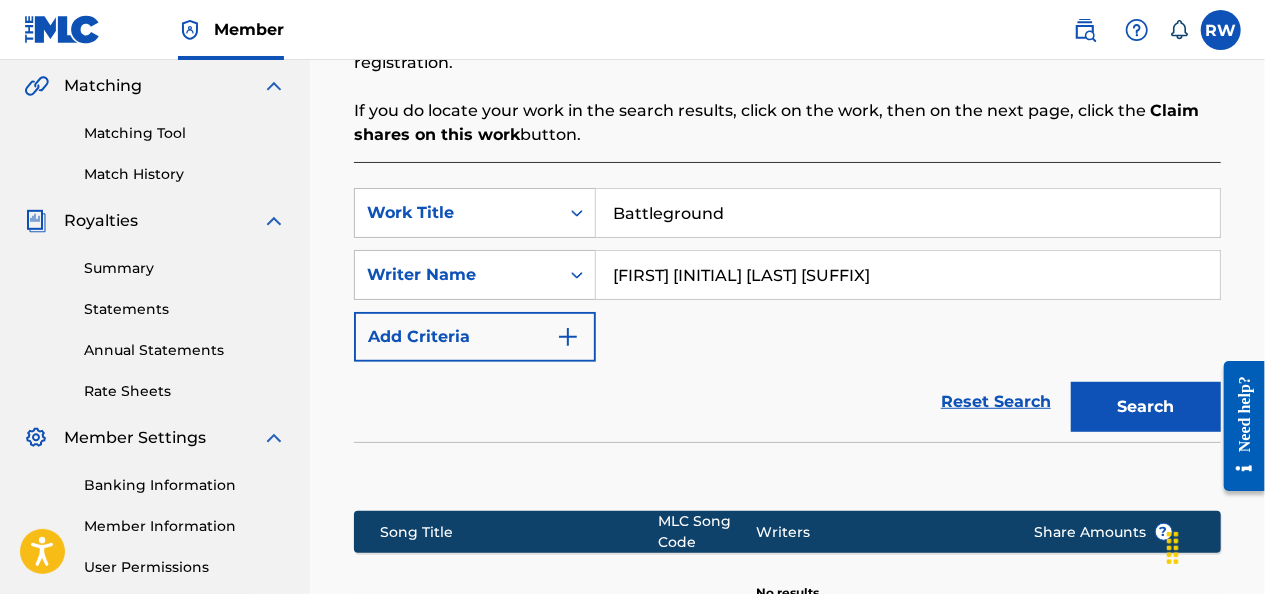 click on "Search" at bounding box center (1146, 407) 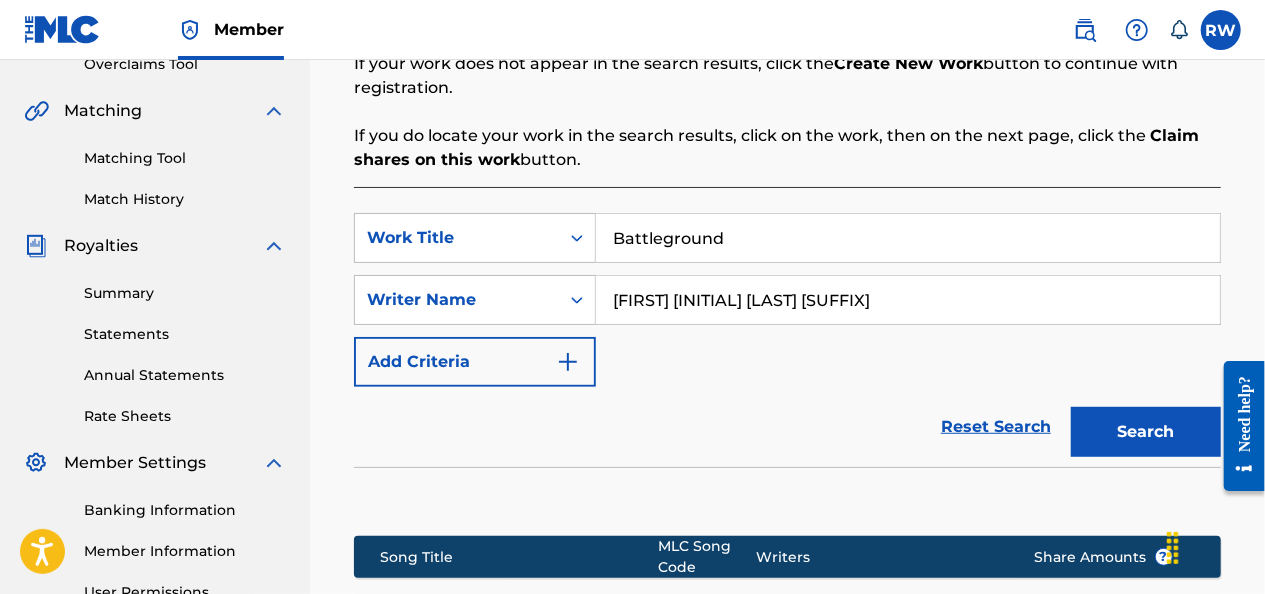 scroll, scrollTop: 434, scrollLeft: 0, axis: vertical 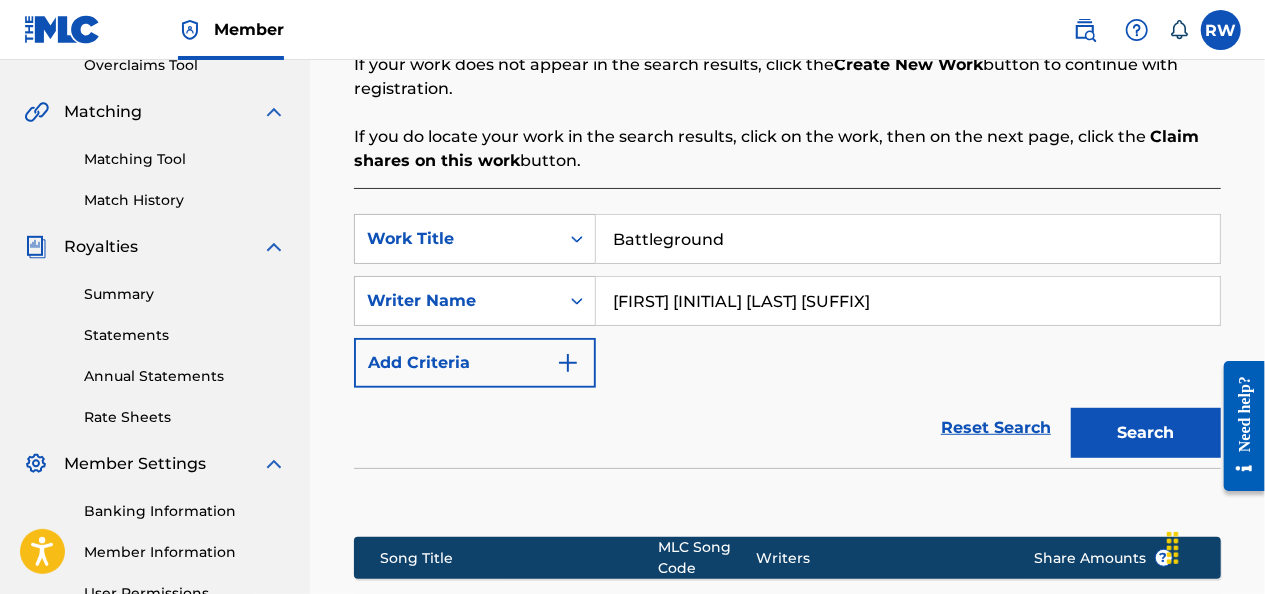 click on "Battleground" at bounding box center [908, 239] 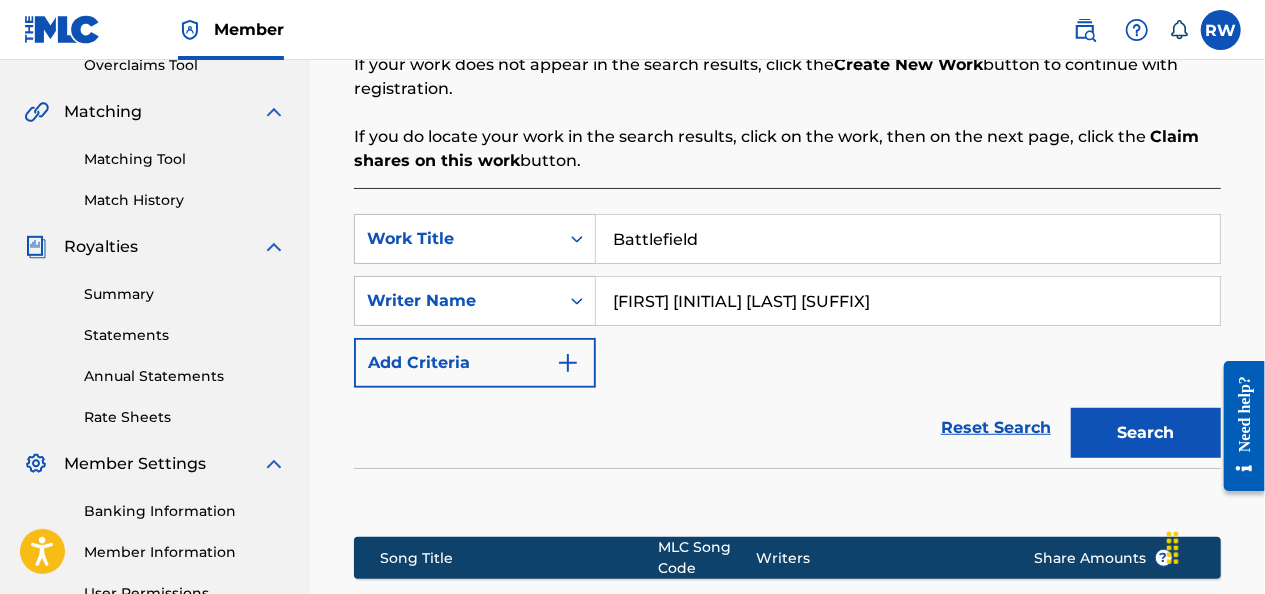 type on "Battlefield" 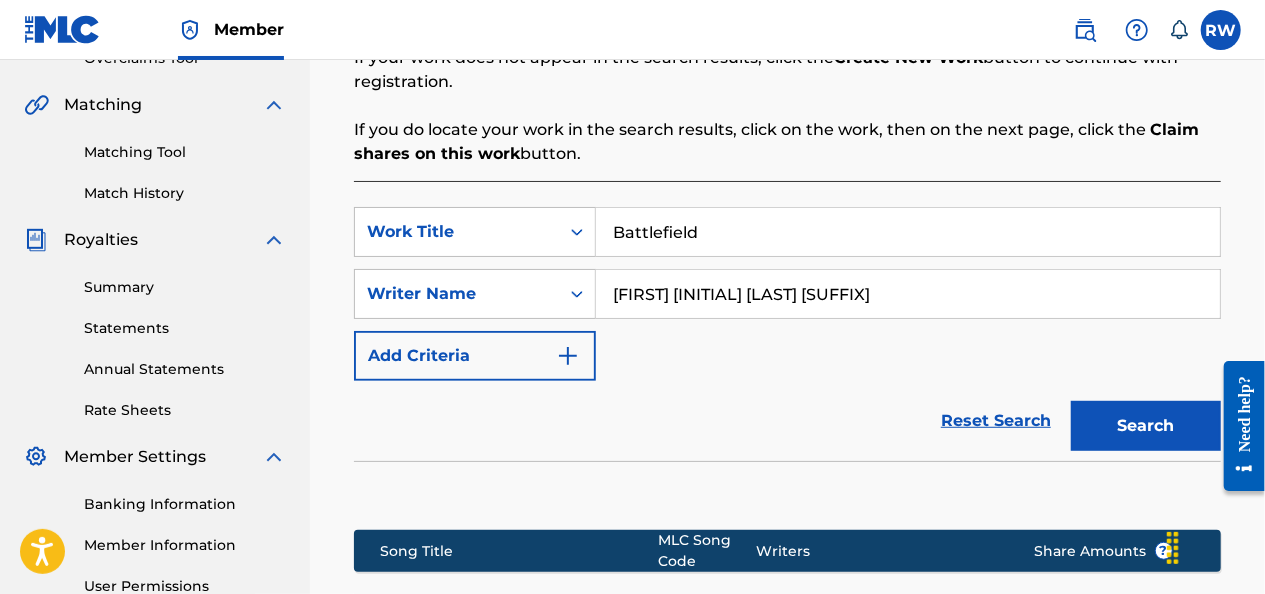 scroll, scrollTop: 445, scrollLeft: 0, axis: vertical 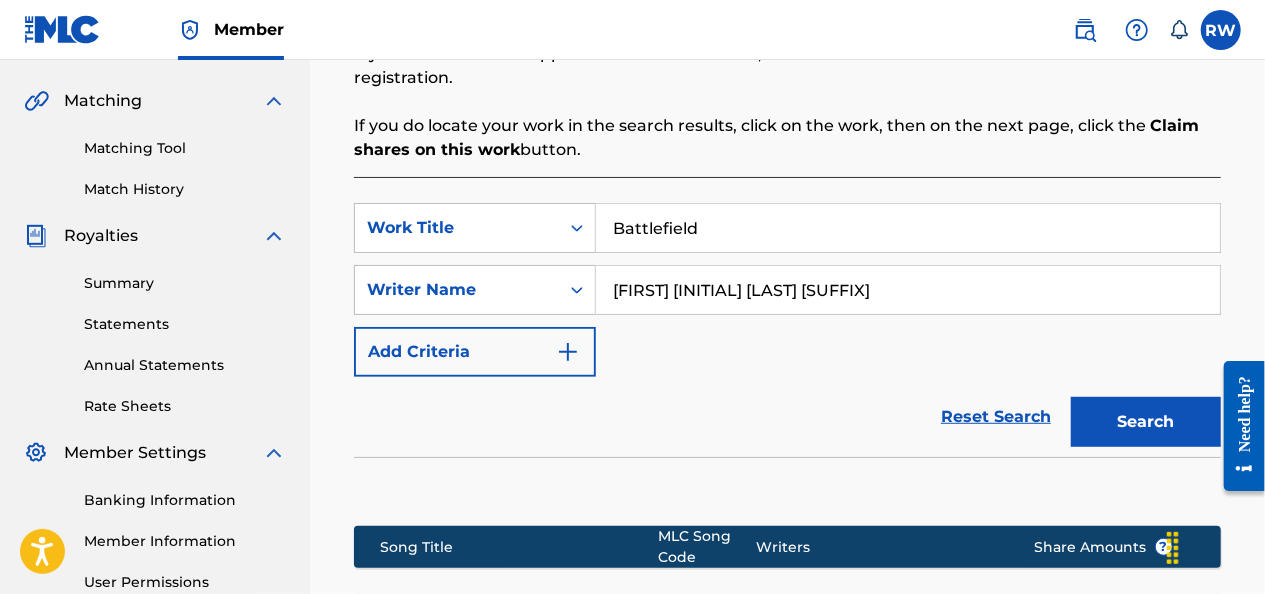 click on "[FIRST] [INITIAL] [LAST] [SUFFIX]" at bounding box center [908, 290] 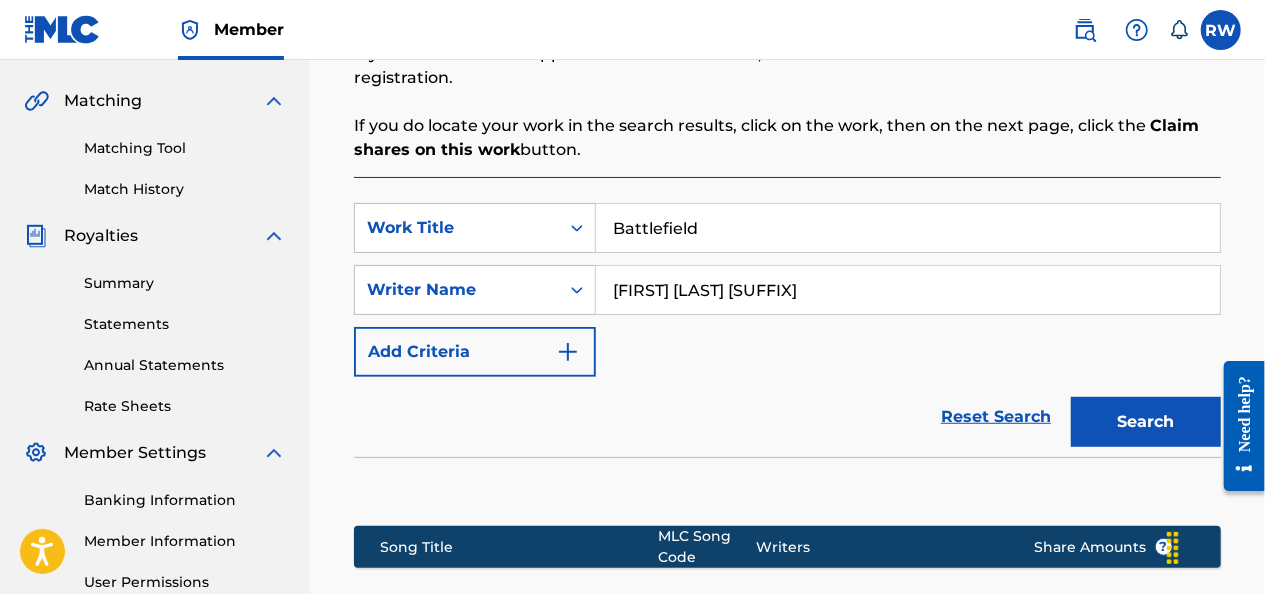 type on "[FIRST] [LAST] [SUFFIX]" 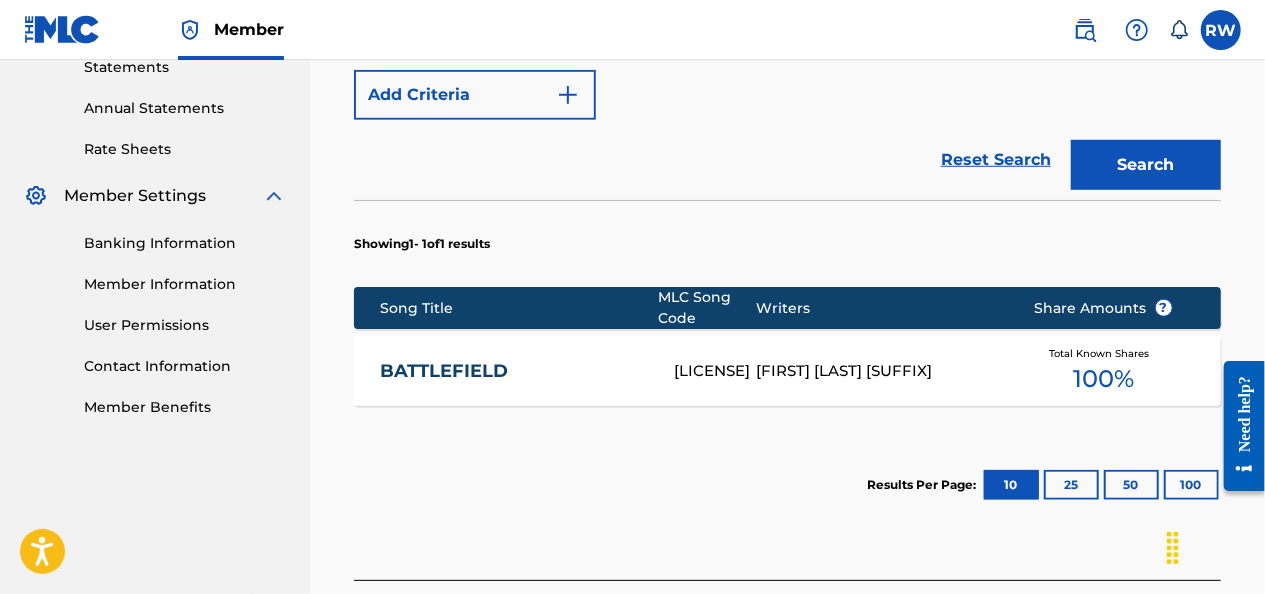 scroll, scrollTop: 702, scrollLeft: 0, axis: vertical 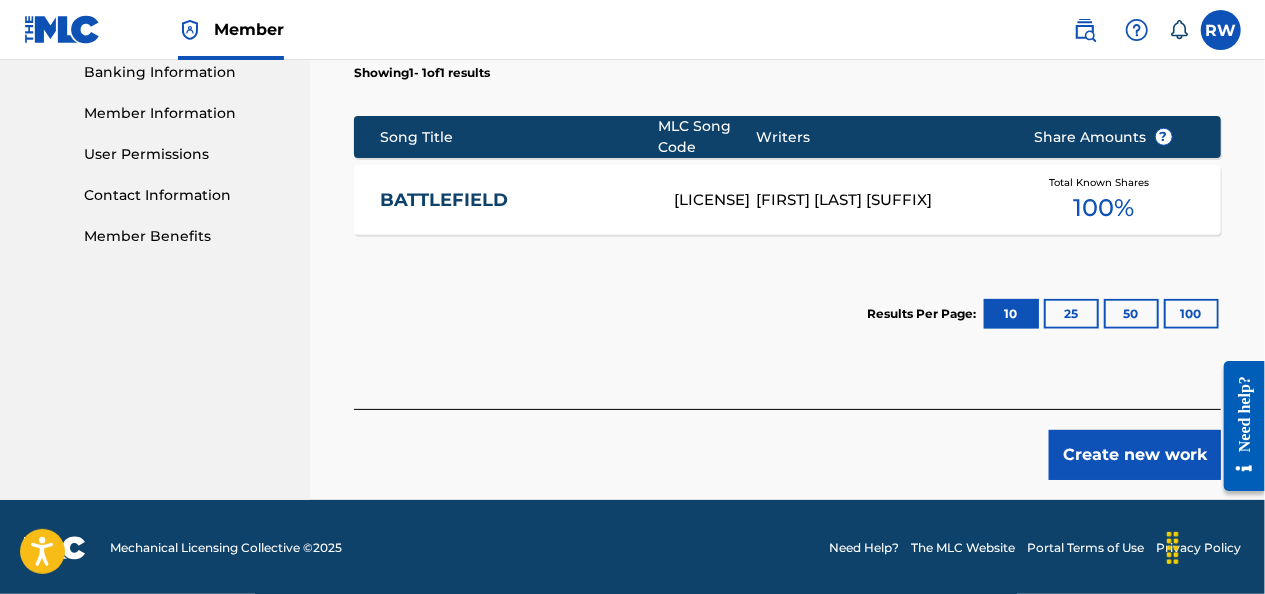 click on "Create new work" at bounding box center (1135, 455) 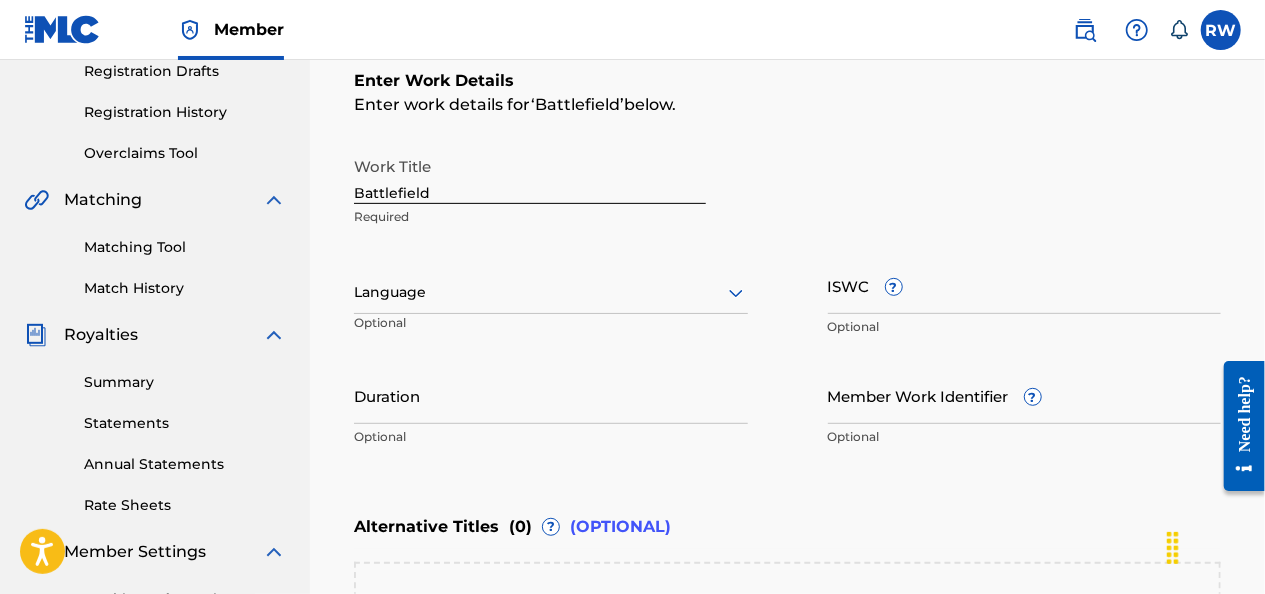 scroll, scrollTop: 345, scrollLeft: 0, axis: vertical 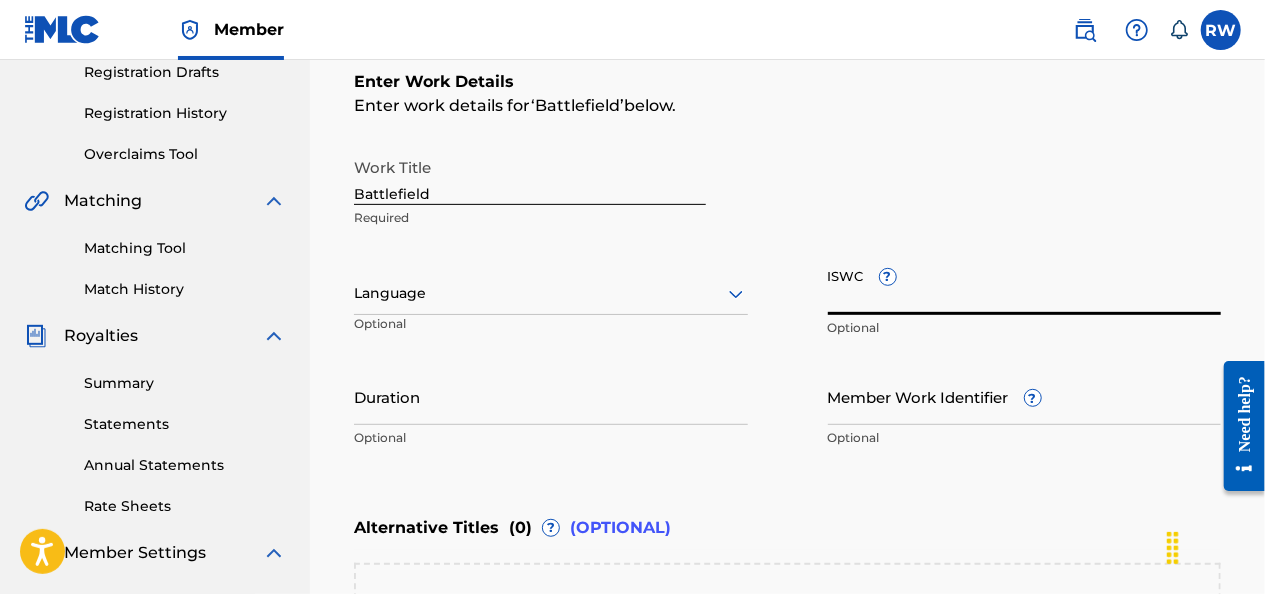 click on "ISWC   ?" at bounding box center [1025, 286] 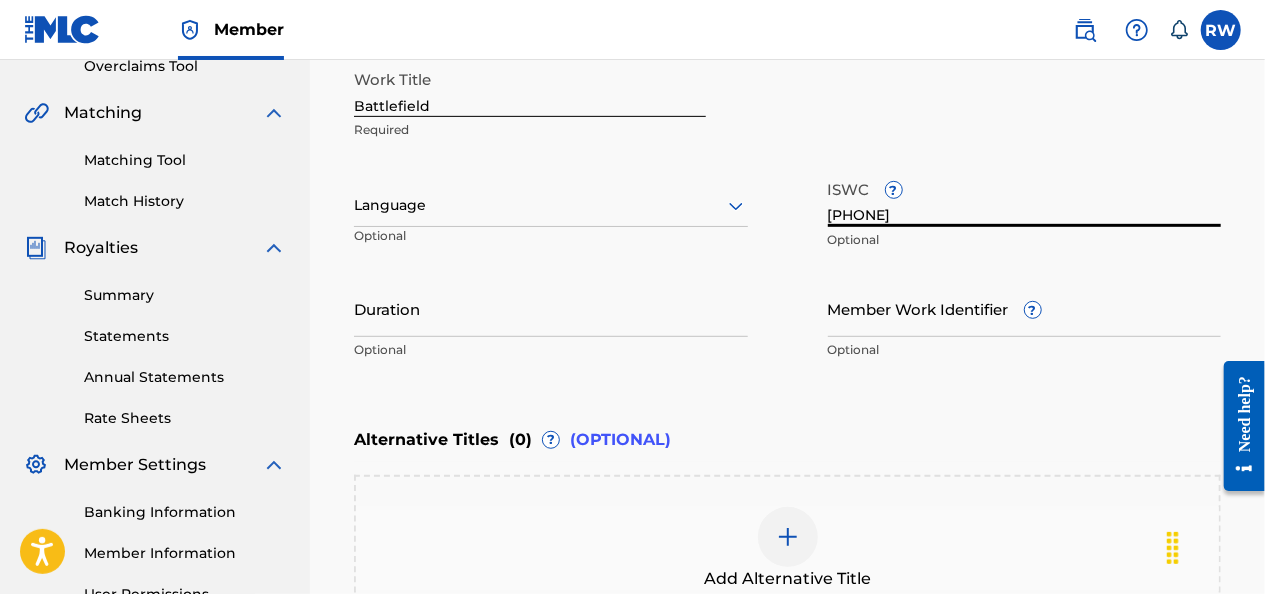scroll, scrollTop: 437, scrollLeft: 0, axis: vertical 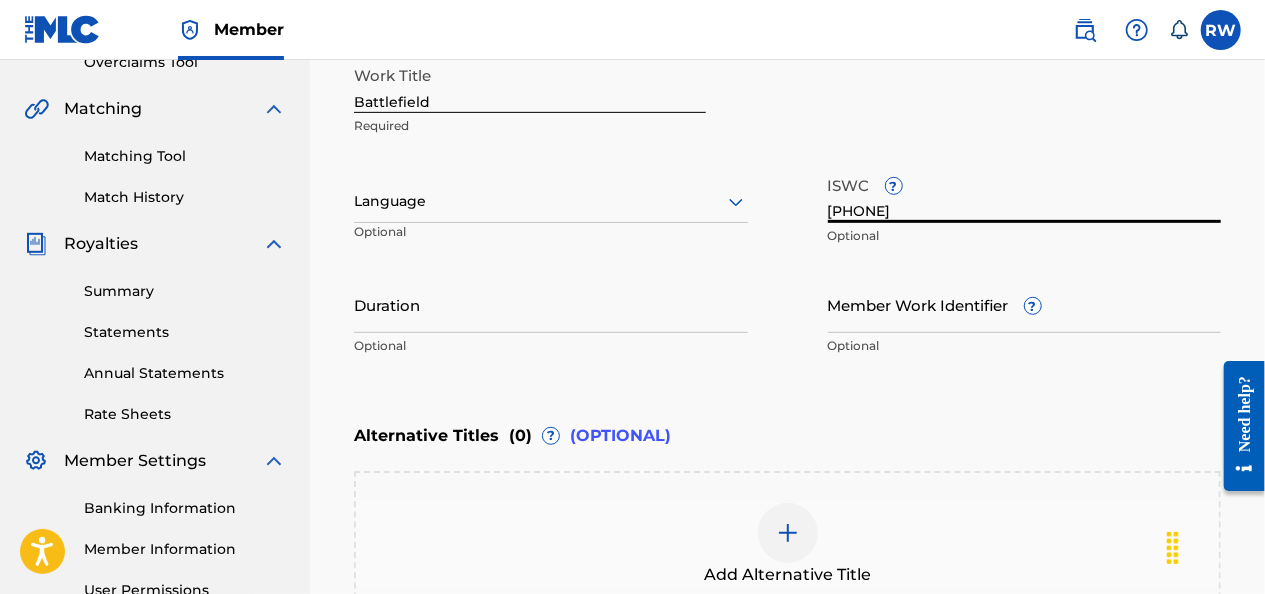 type on "[PHONE]" 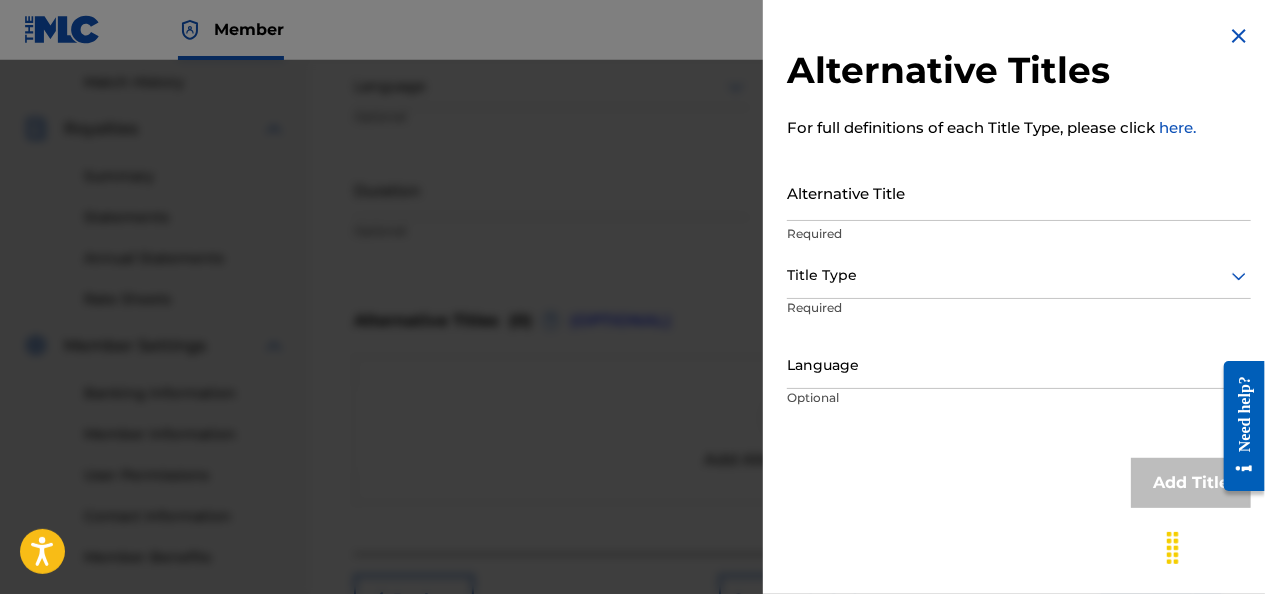 scroll, scrollTop: 698, scrollLeft: 0, axis: vertical 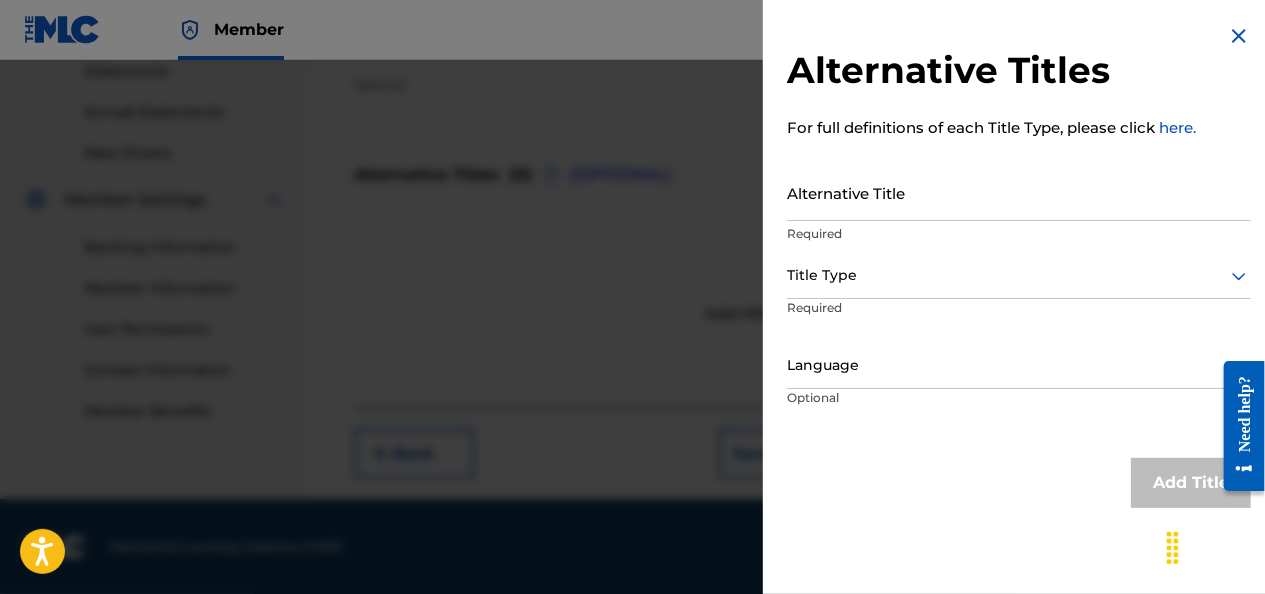 click on "Member [INITIAL] [INITIAL] [FIRST] [LAST] [EMAIL] Notification Preferences Profile Log out" at bounding box center (632, 30) 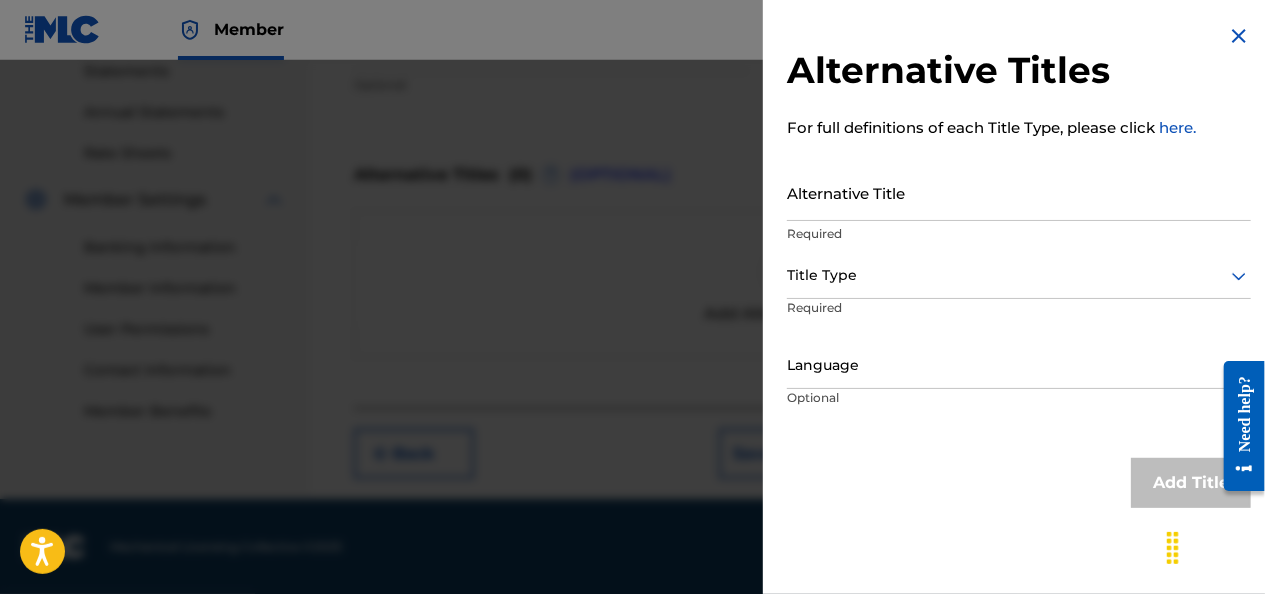click at bounding box center [1239, 36] 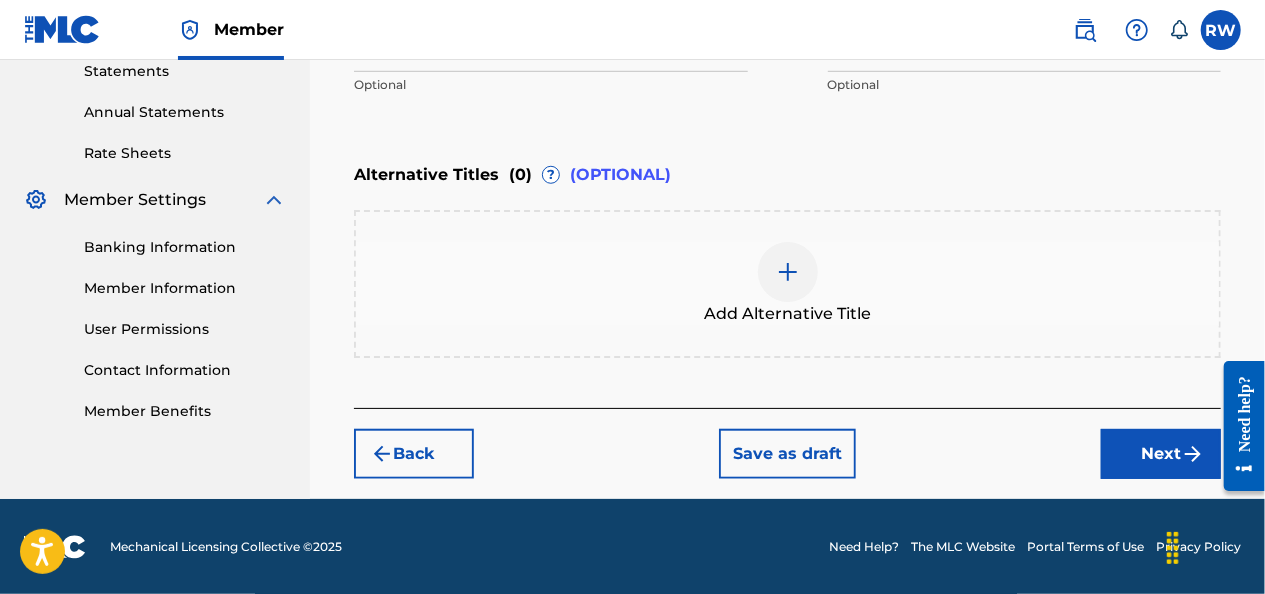 click on "Next" at bounding box center [1161, 454] 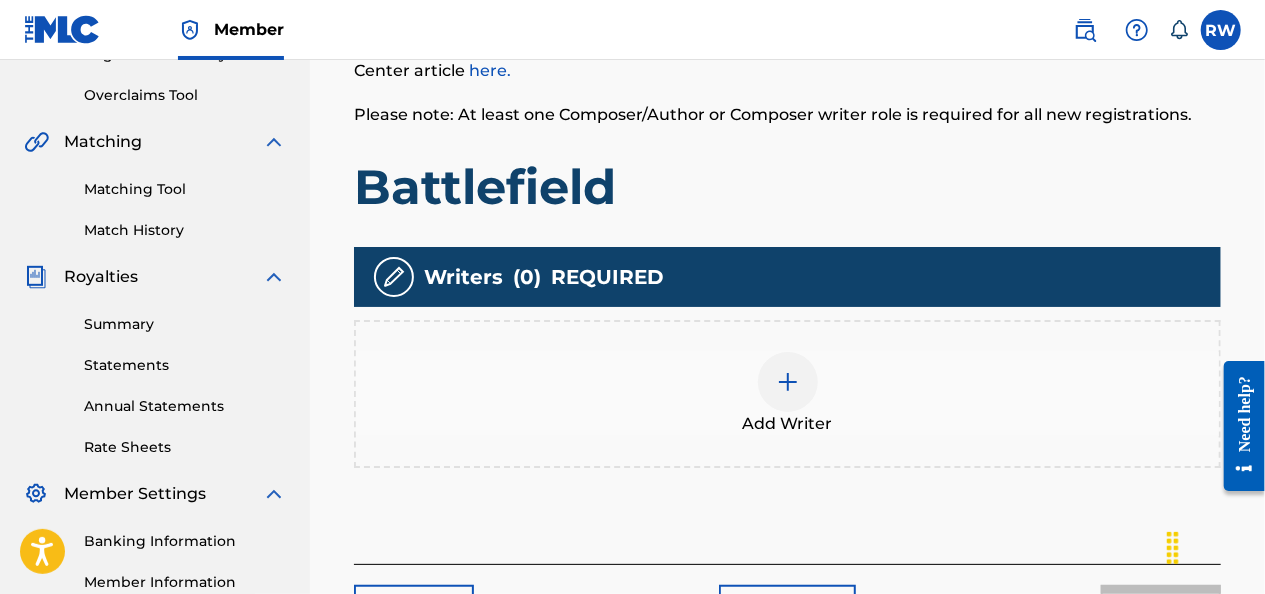 scroll, scrollTop: 406, scrollLeft: 0, axis: vertical 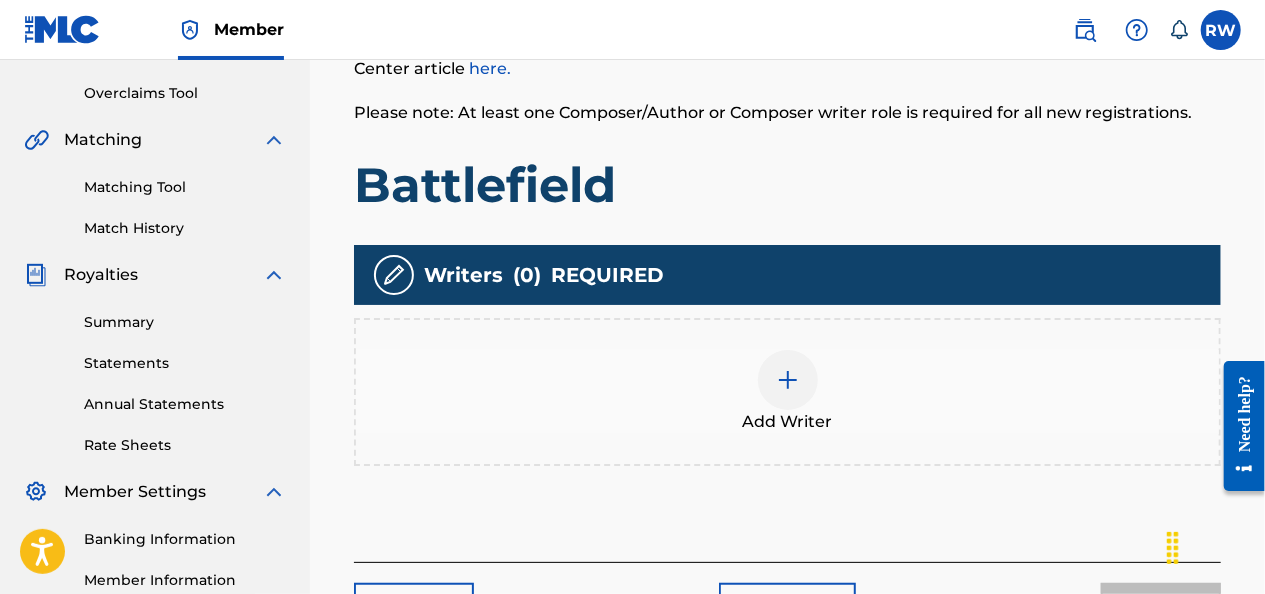 click at bounding box center [788, 380] 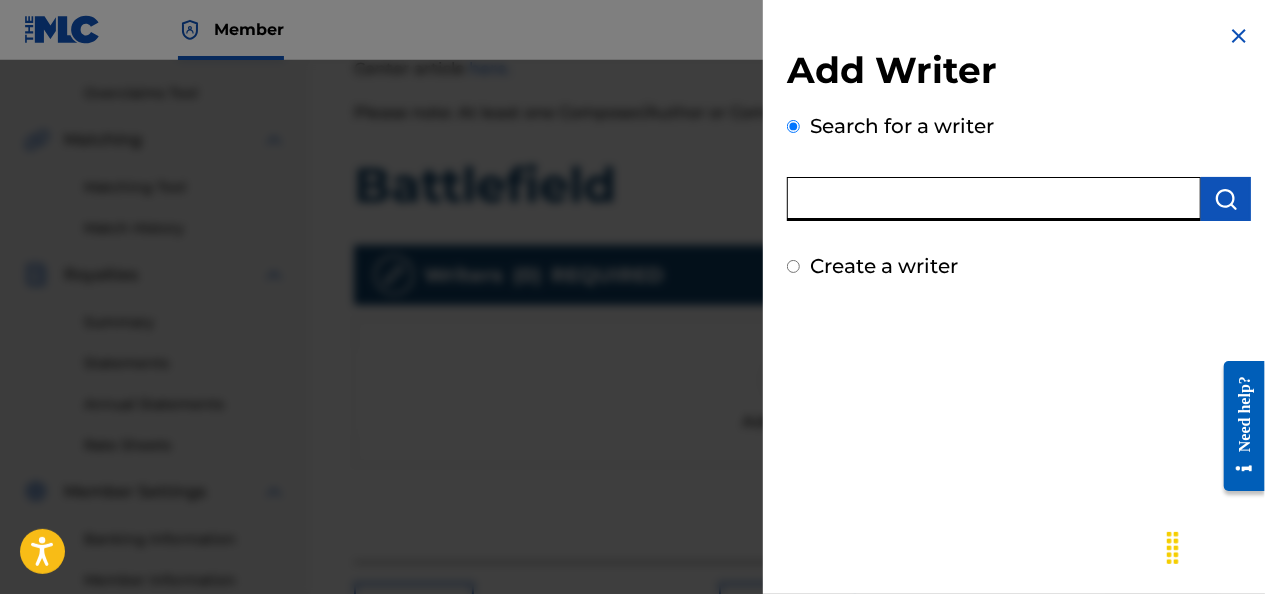 paste on "[PHONE]" 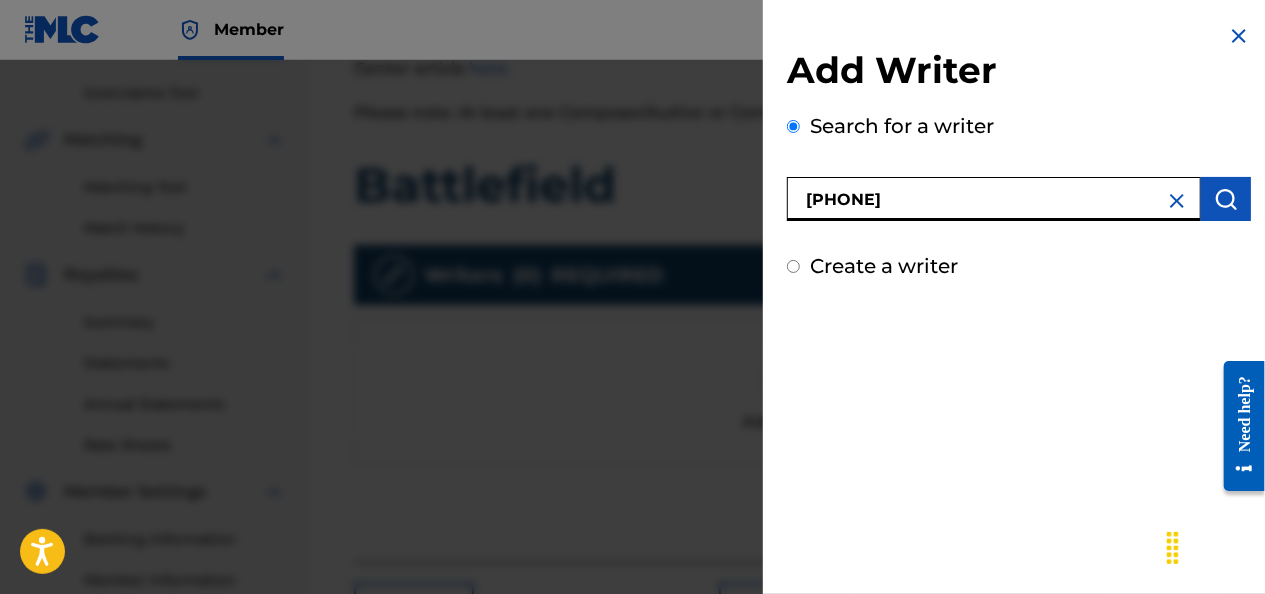 type on "[PHONE]" 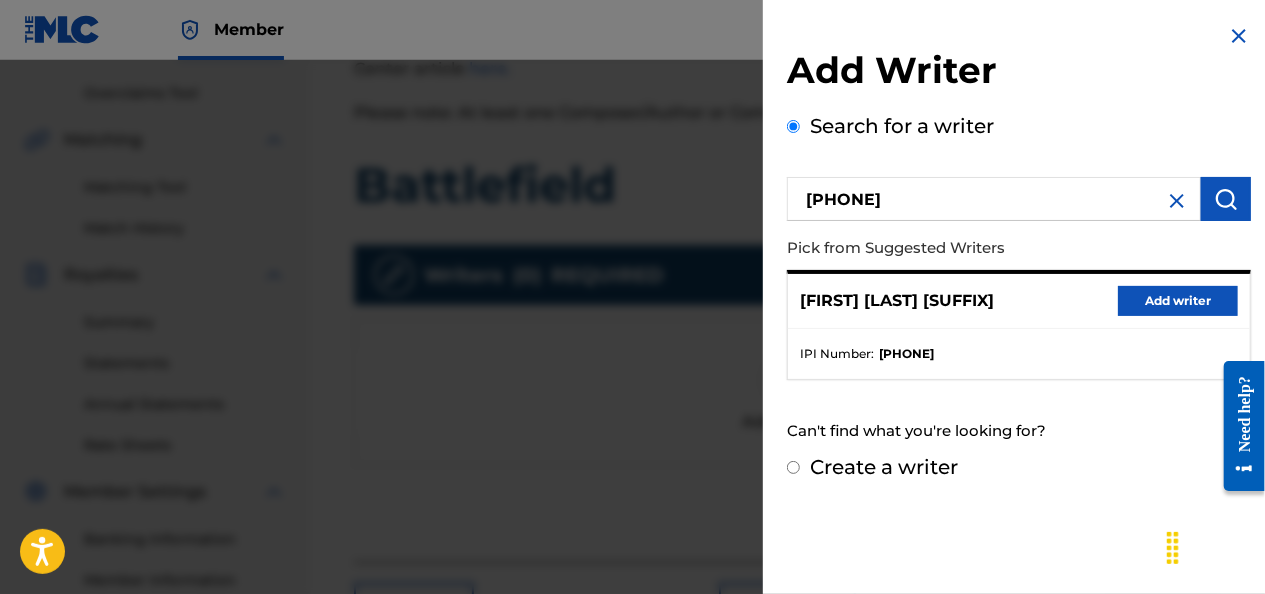 click on "Add writer" at bounding box center (1178, 301) 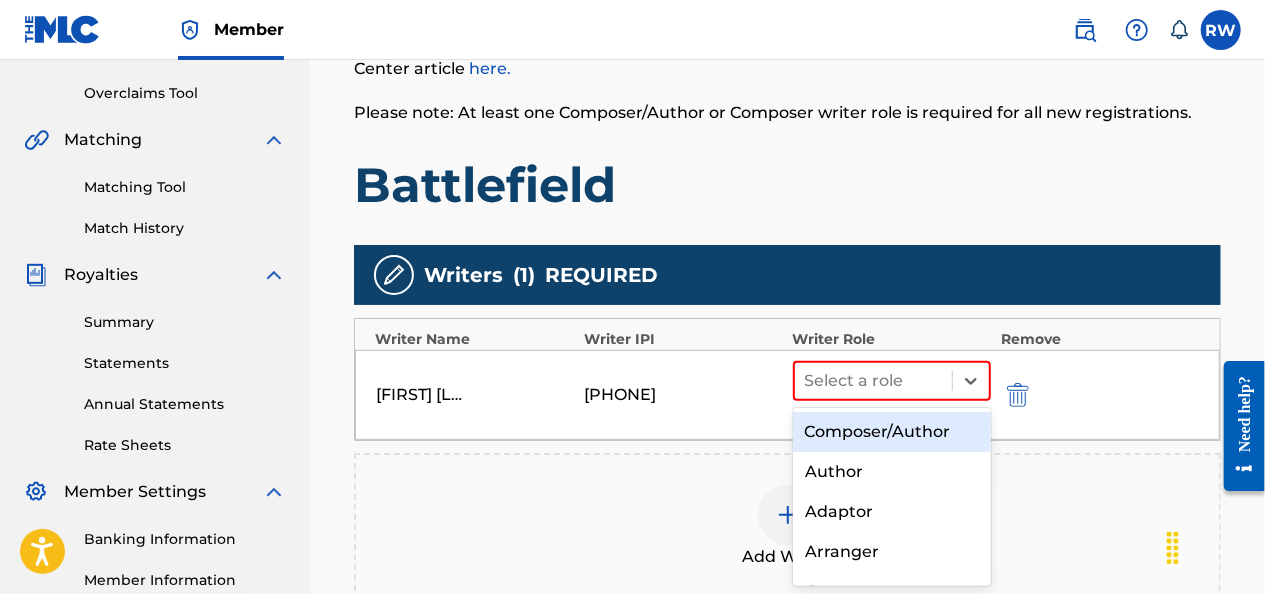 click on "Composer/Author" at bounding box center [892, 432] 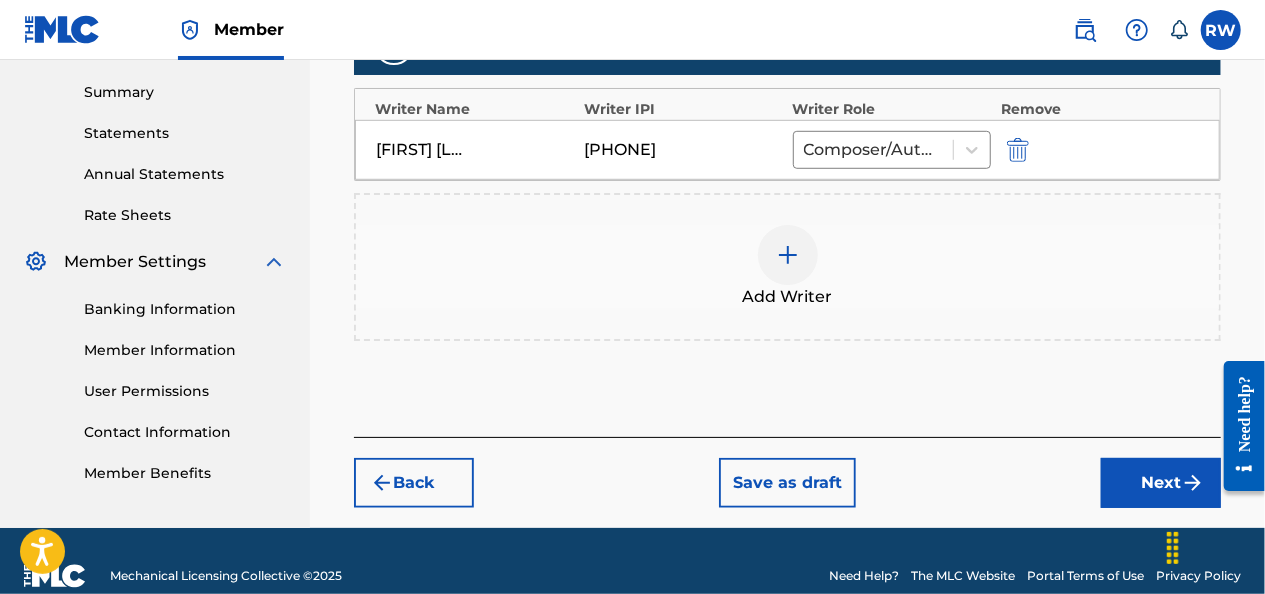 click on "Next" at bounding box center [1161, 483] 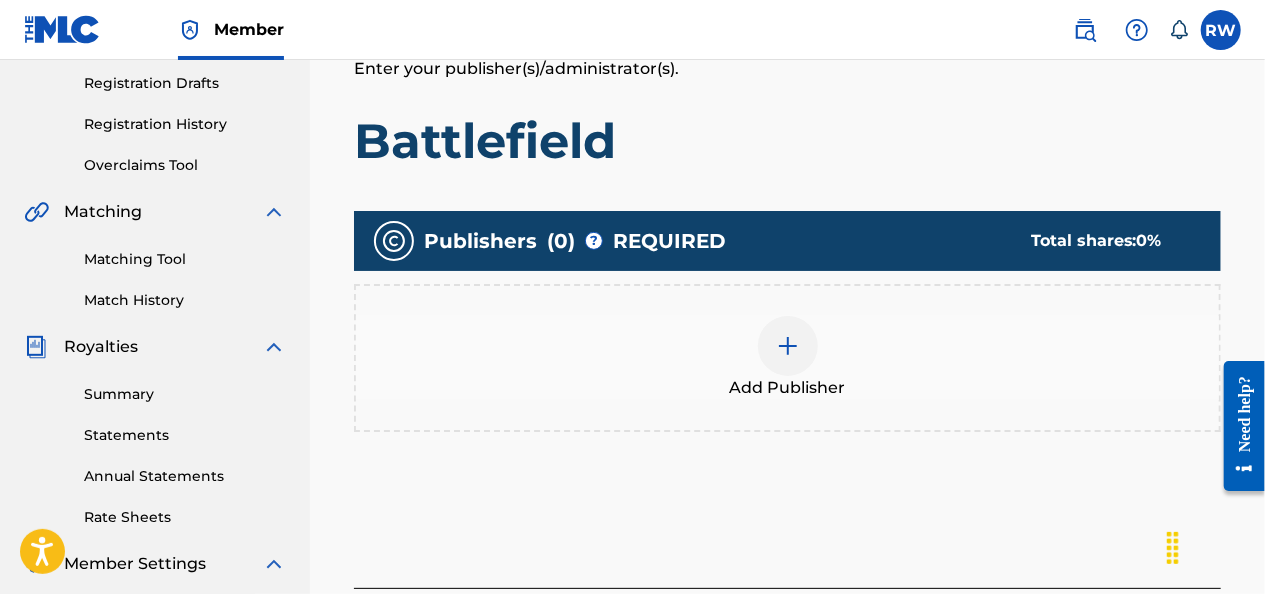 scroll, scrollTop: 338, scrollLeft: 0, axis: vertical 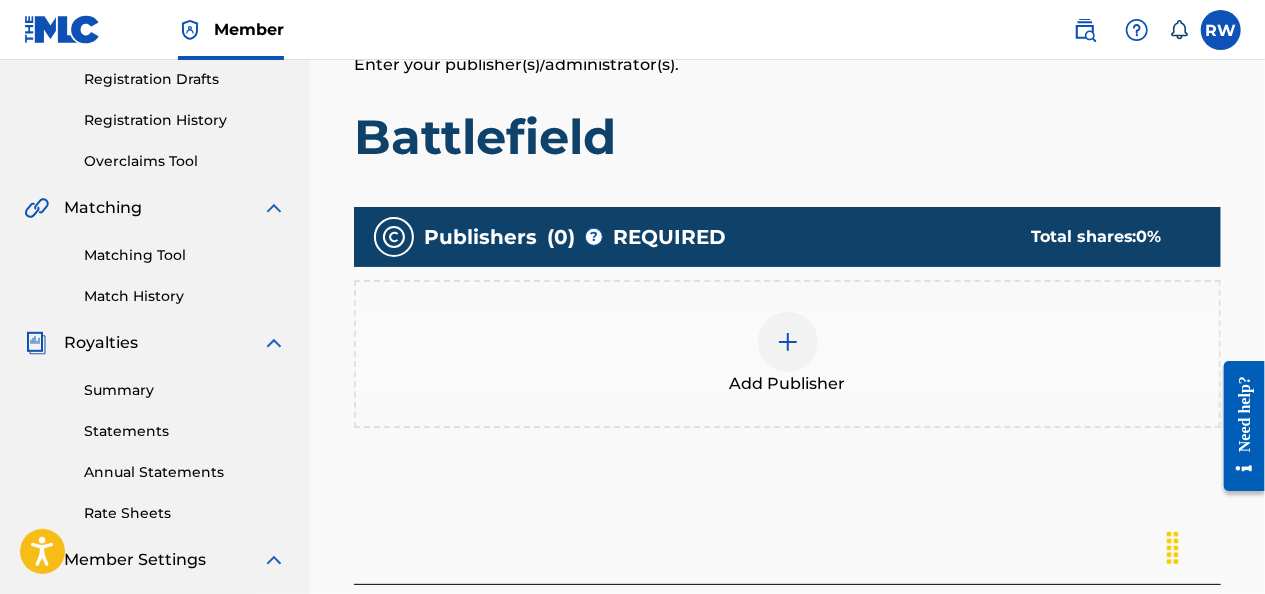click at bounding box center (788, 342) 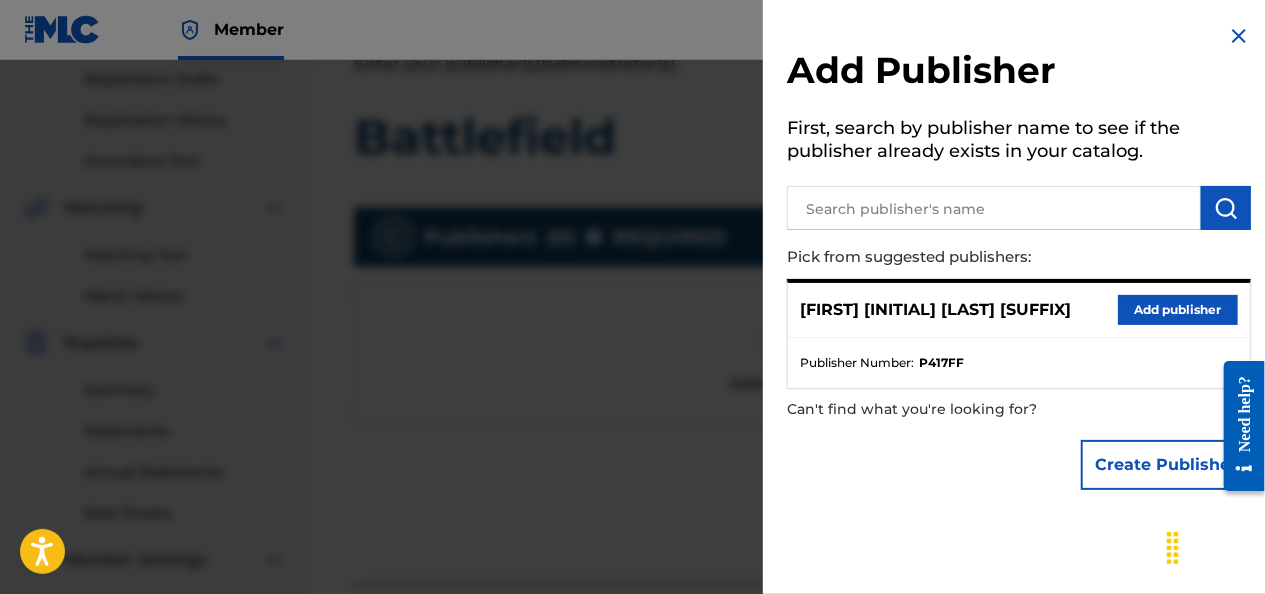 click at bounding box center [994, 208] 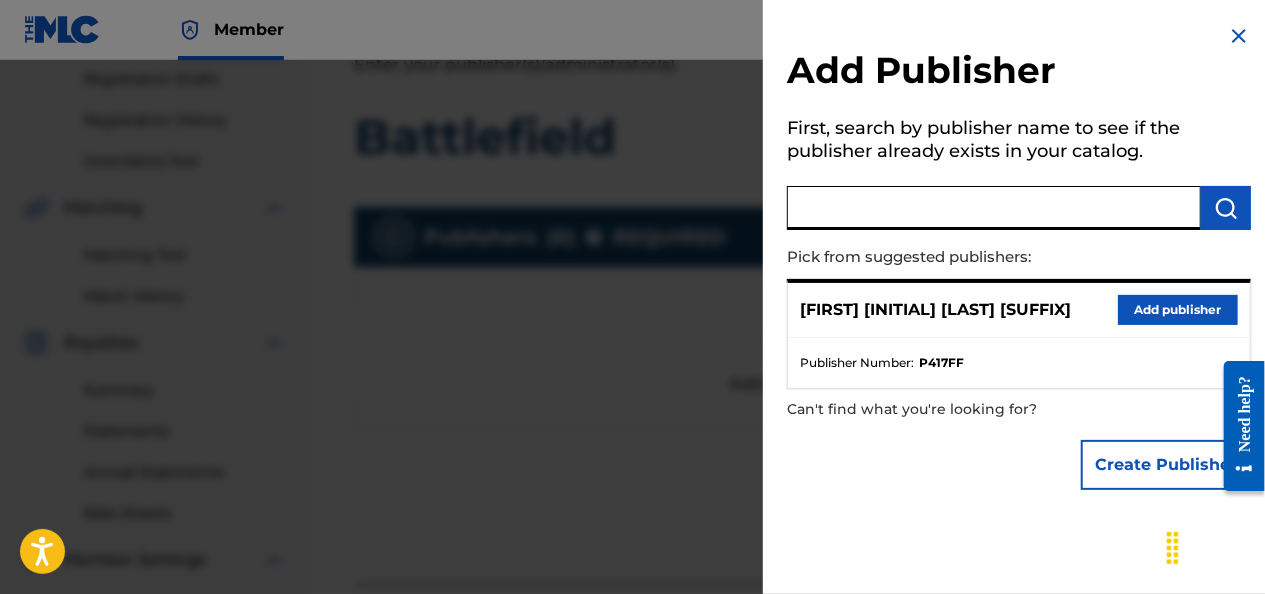click on "Add publisher" at bounding box center (1178, 310) 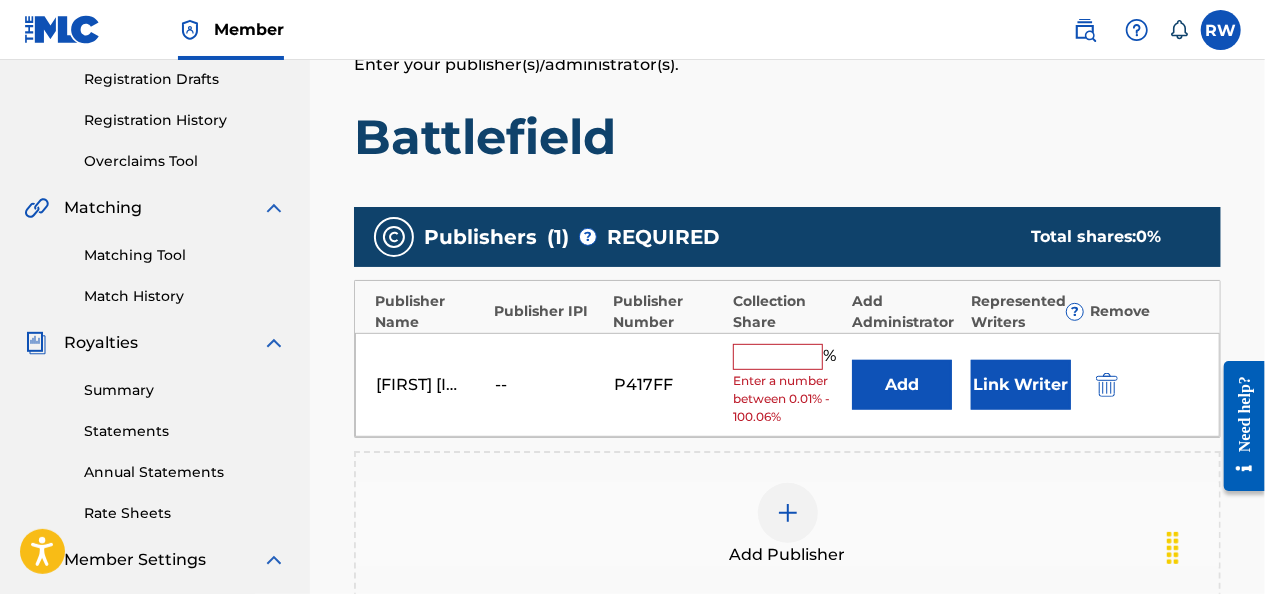 click at bounding box center [778, 357] 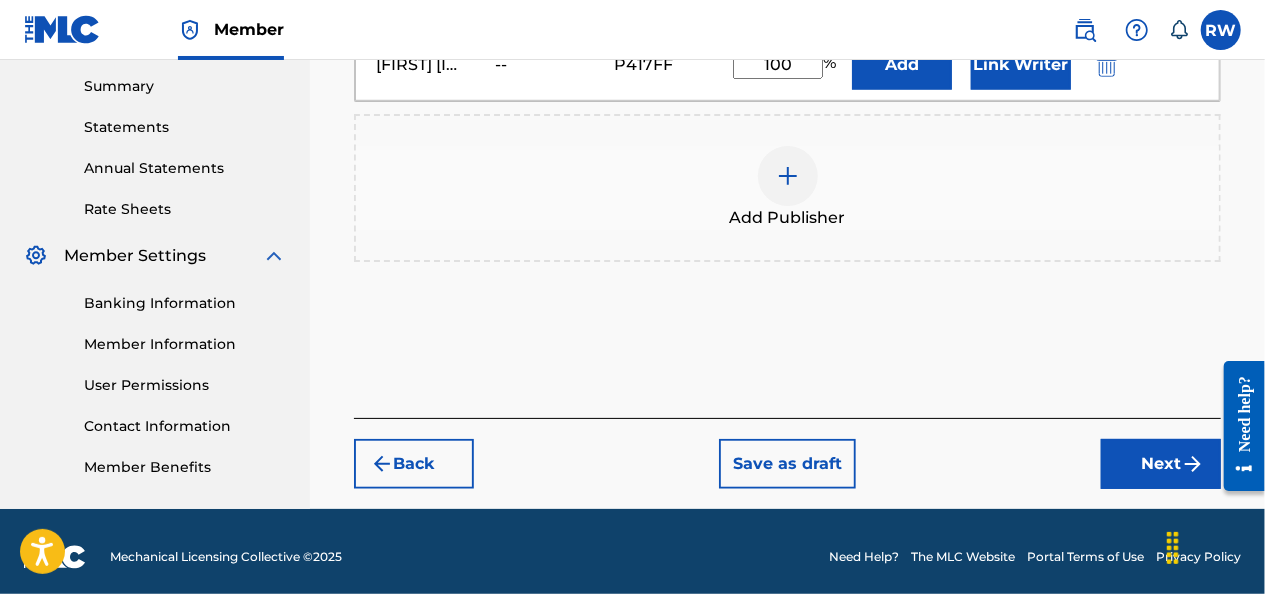 click on "Next" at bounding box center [1161, 464] 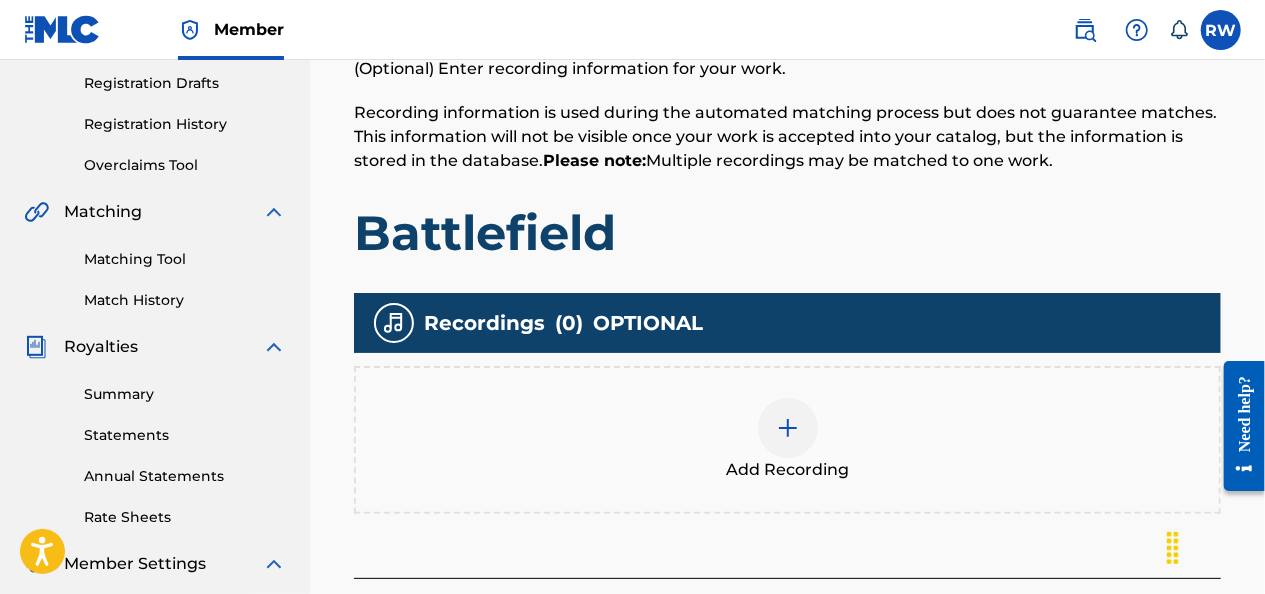 scroll, scrollTop: 342, scrollLeft: 0, axis: vertical 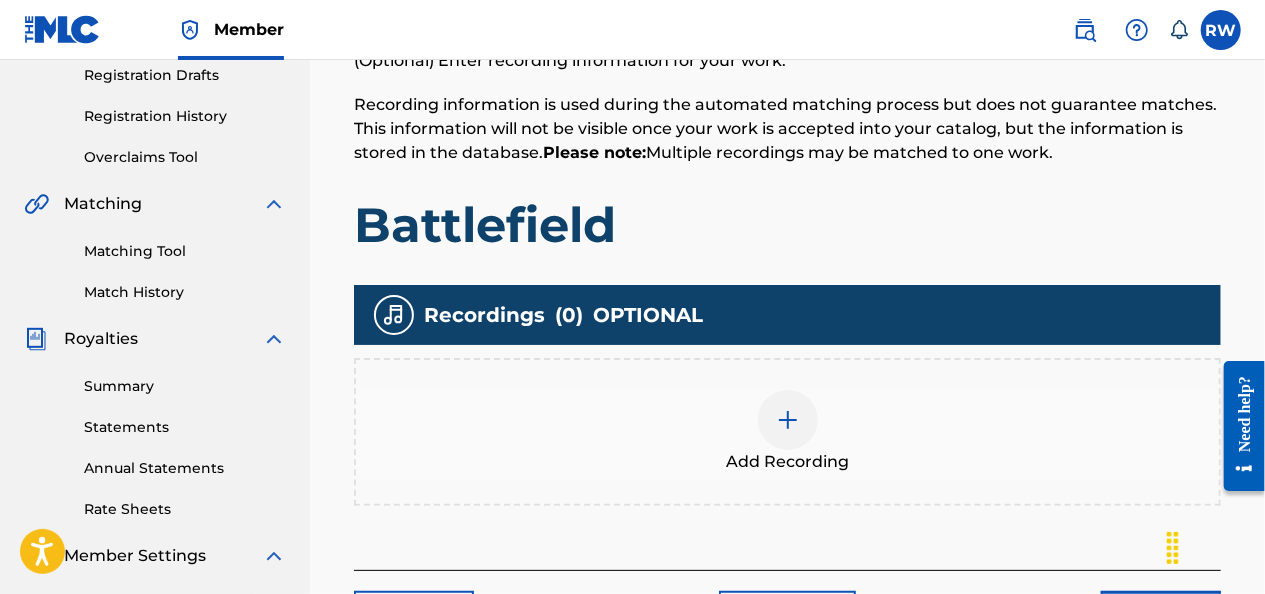 click at bounding box center [788, 420] 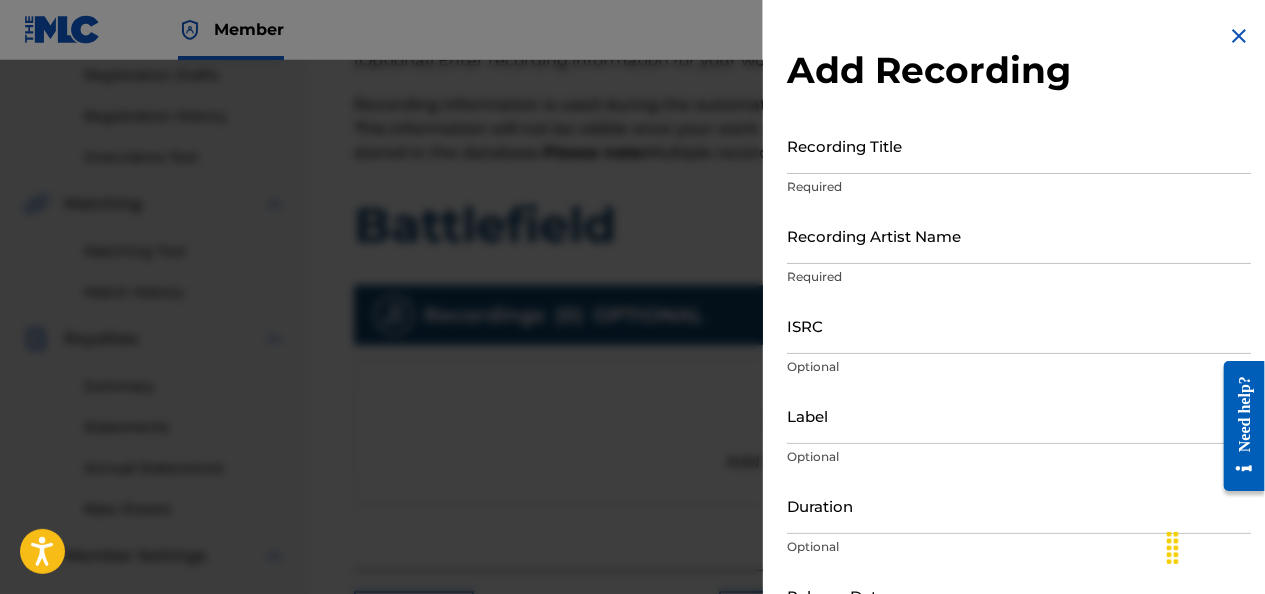 click on "Recording Title" at bounding box center [1019, 145] 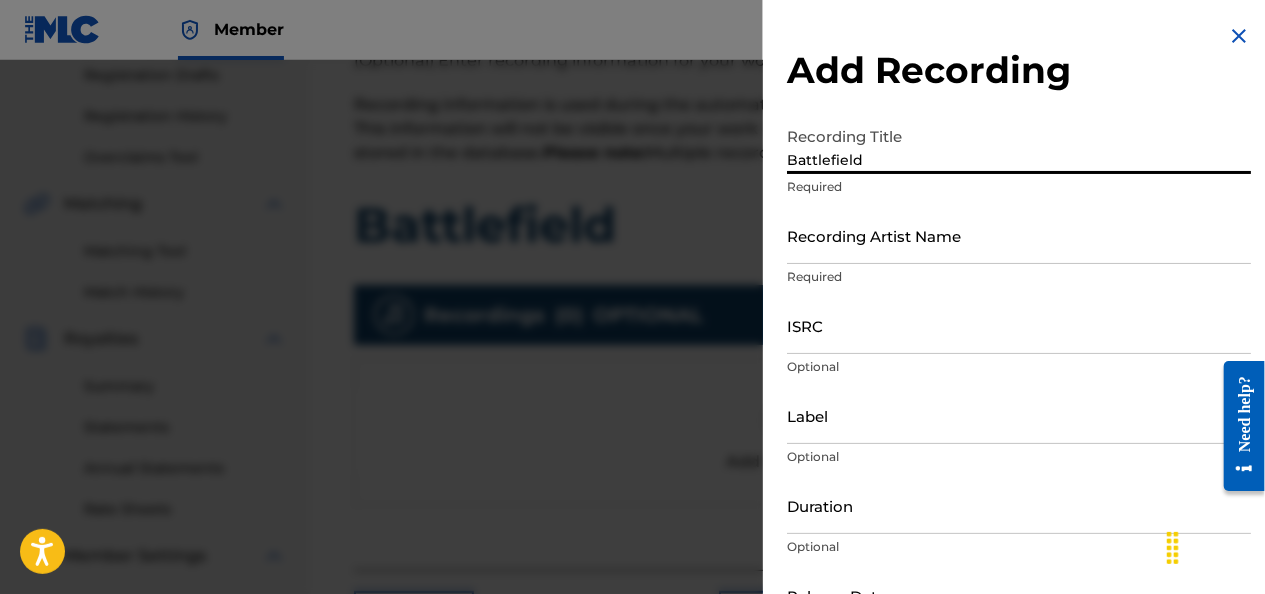 type on "Battlefield" 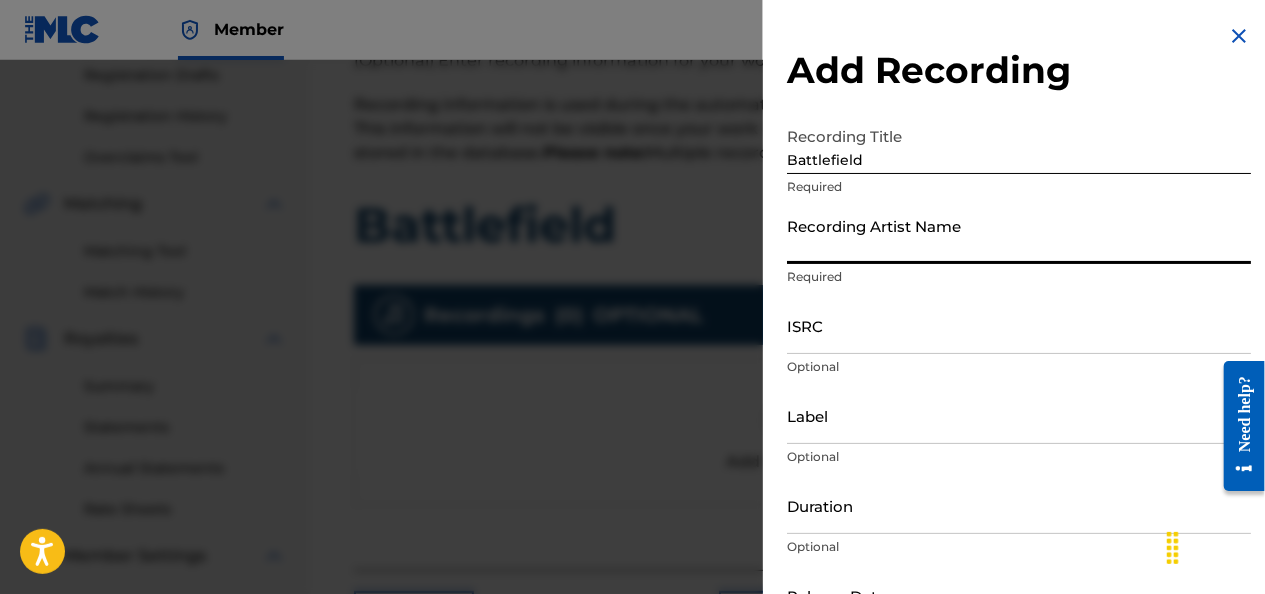 type on "JUNIOR" 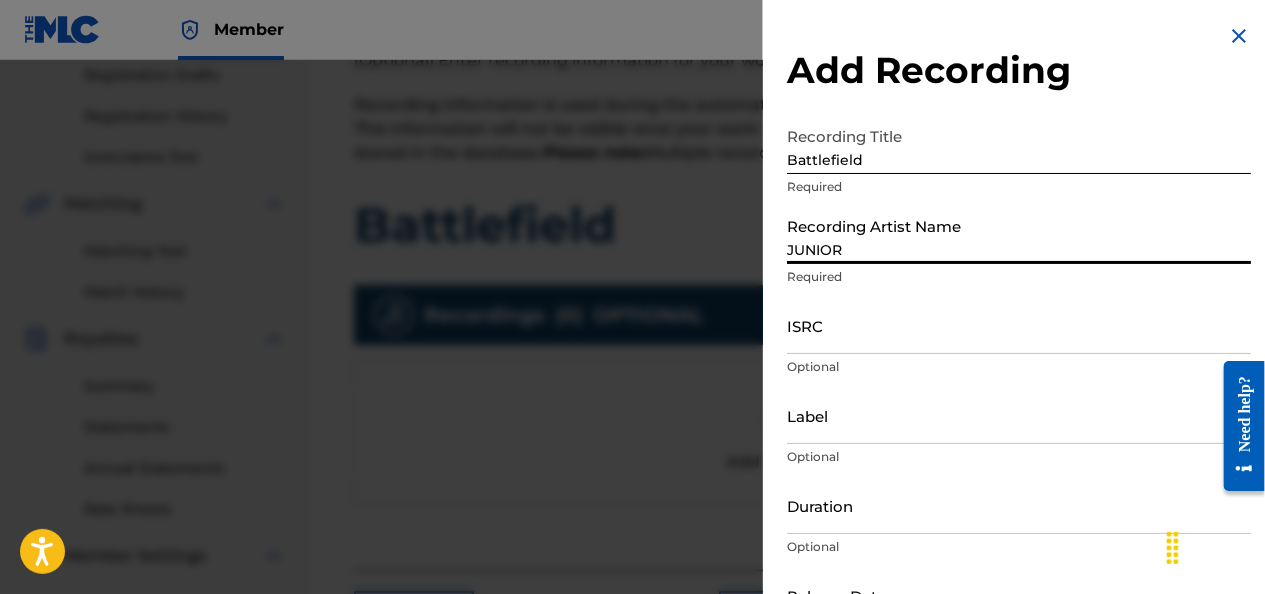 type on "STREETKID MUSIC LLC" 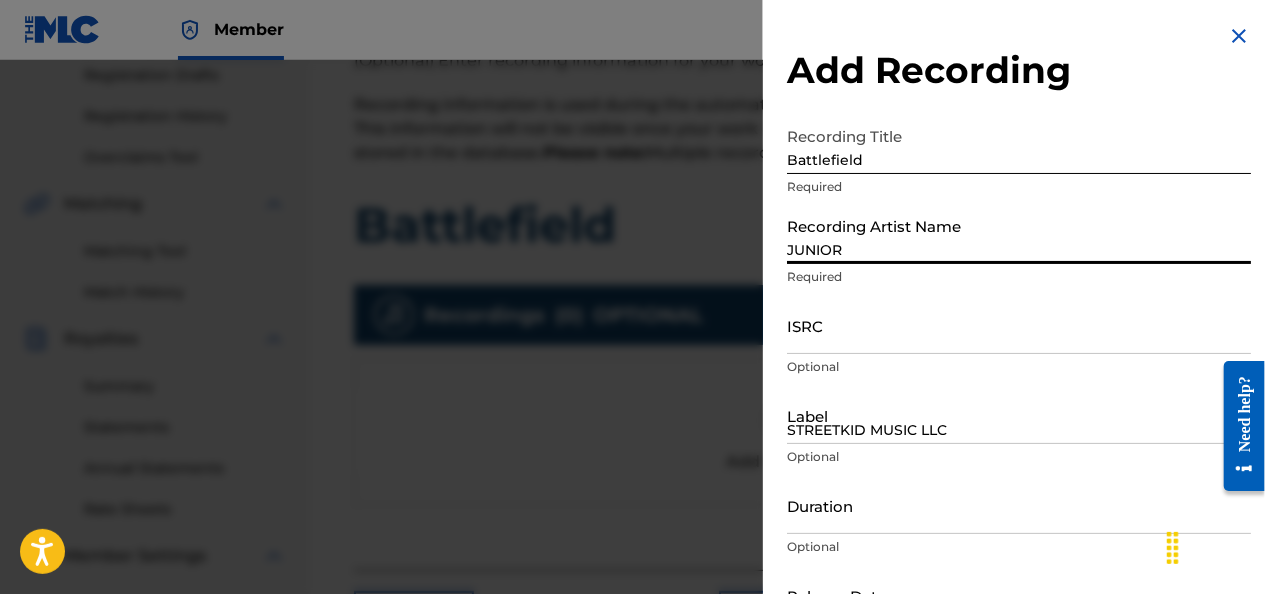 type on "[MONTH] [DAY] [YEAR]" 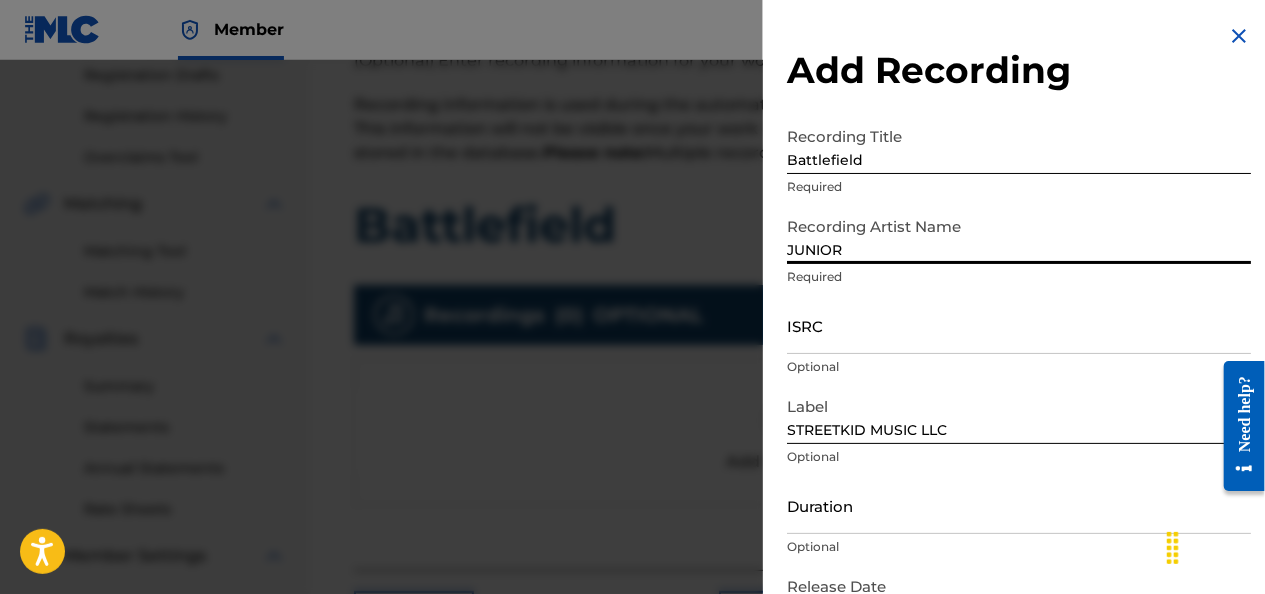 click on "ISRC" at bounding box center [1019, 325] 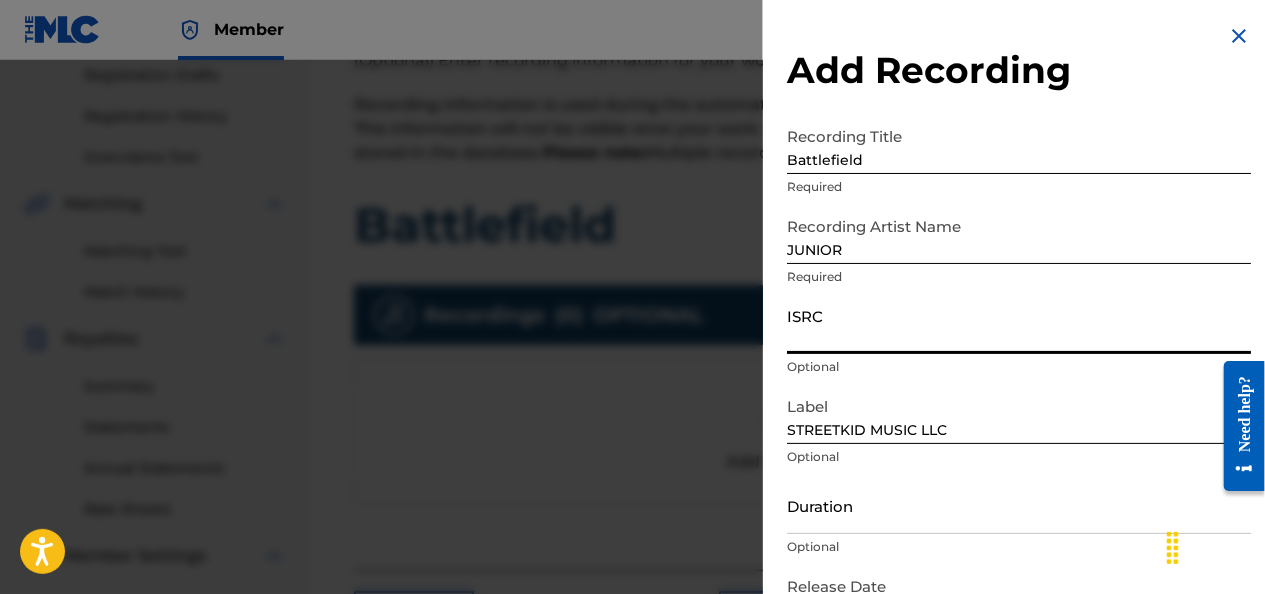 click on "ISRC" at bounding box center (1019, 325) 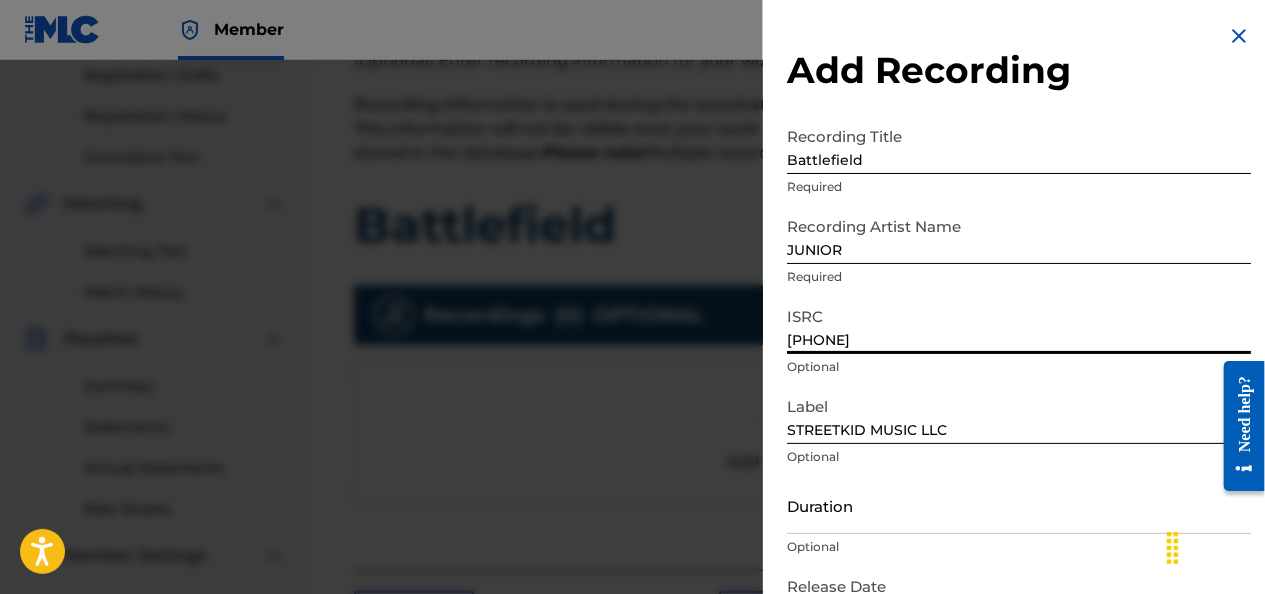 scroll, scrollTop: 137, scrollLeft: 0, axis: vertical 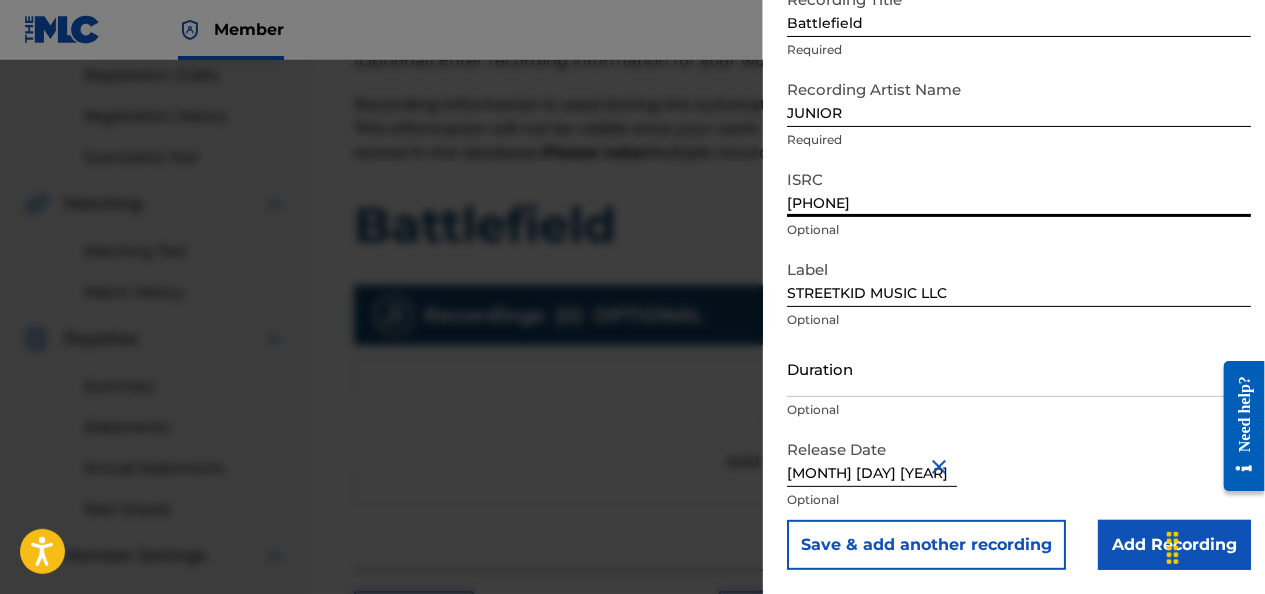 click on "Add Recording" at bounding box center (1174, 545) 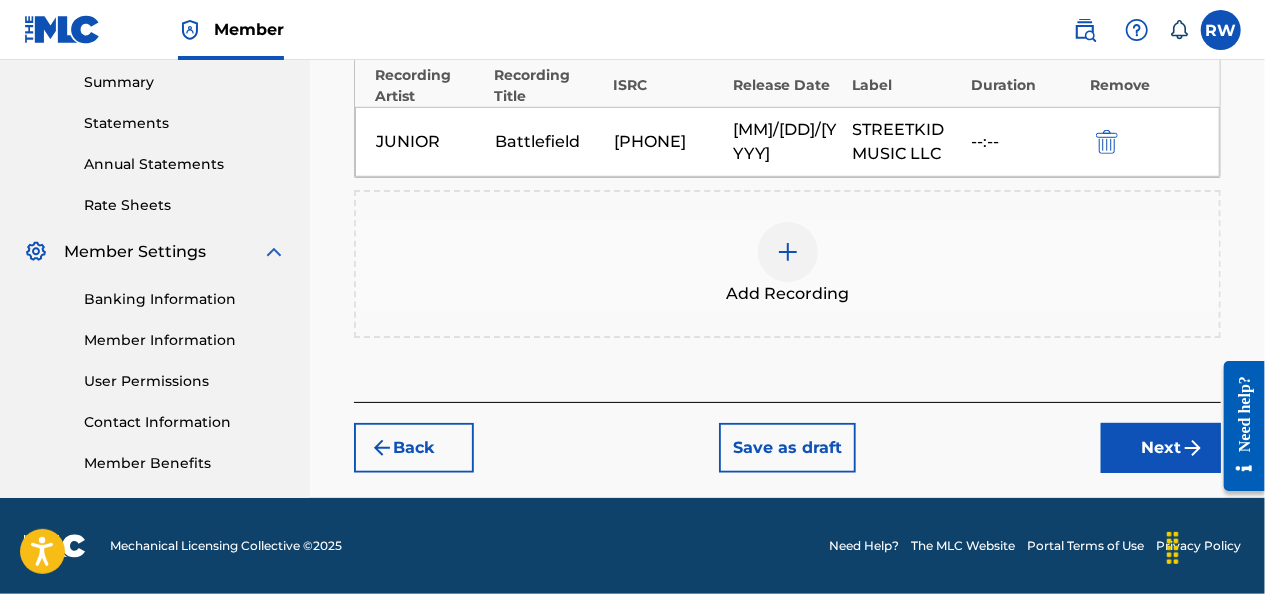 click on "Next" at bounding box center (1161, 448) 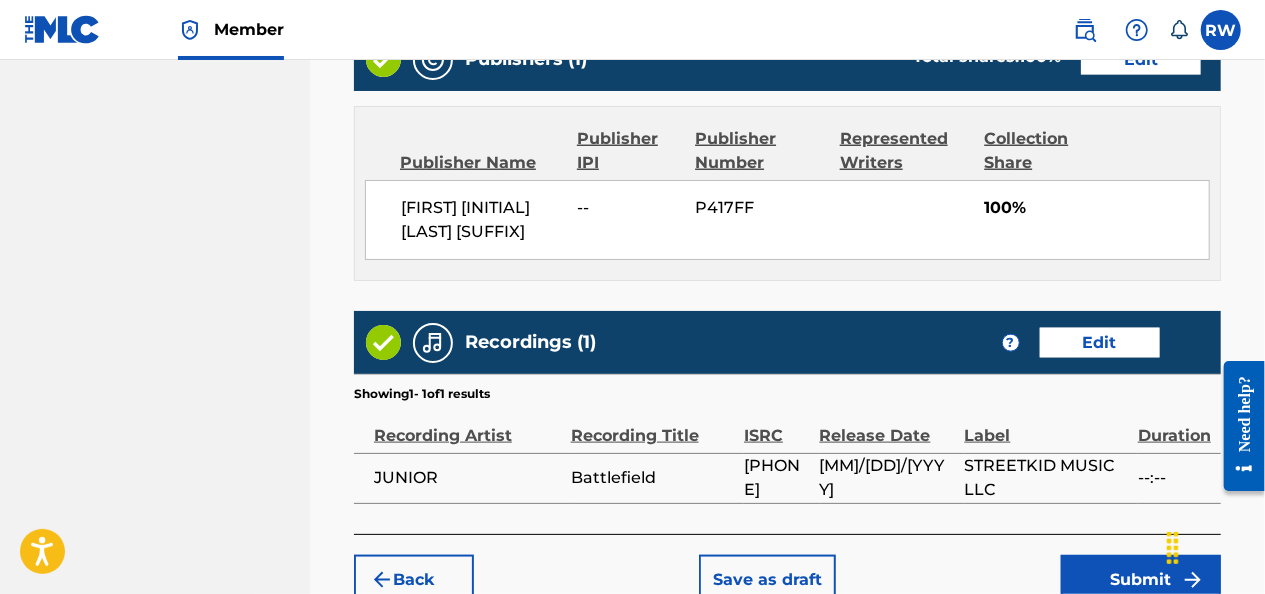 scroll, scrollTop: 1181, scrollLeft: 0, axis: vertical 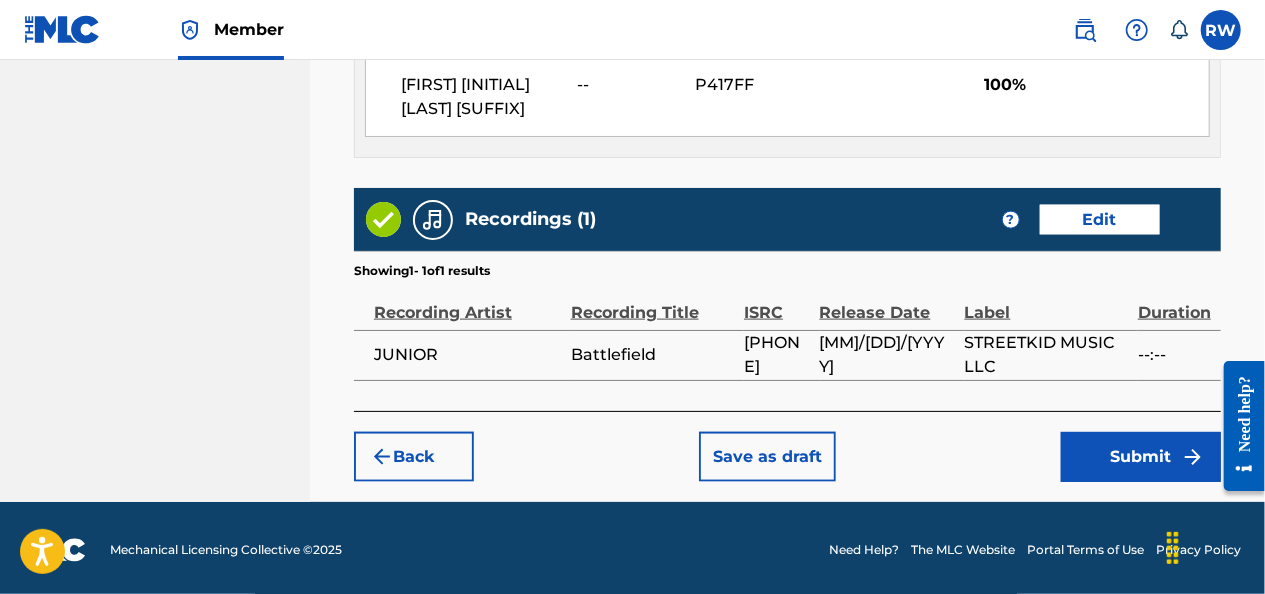 click on "Submit" at bounding box center (1141, 457) 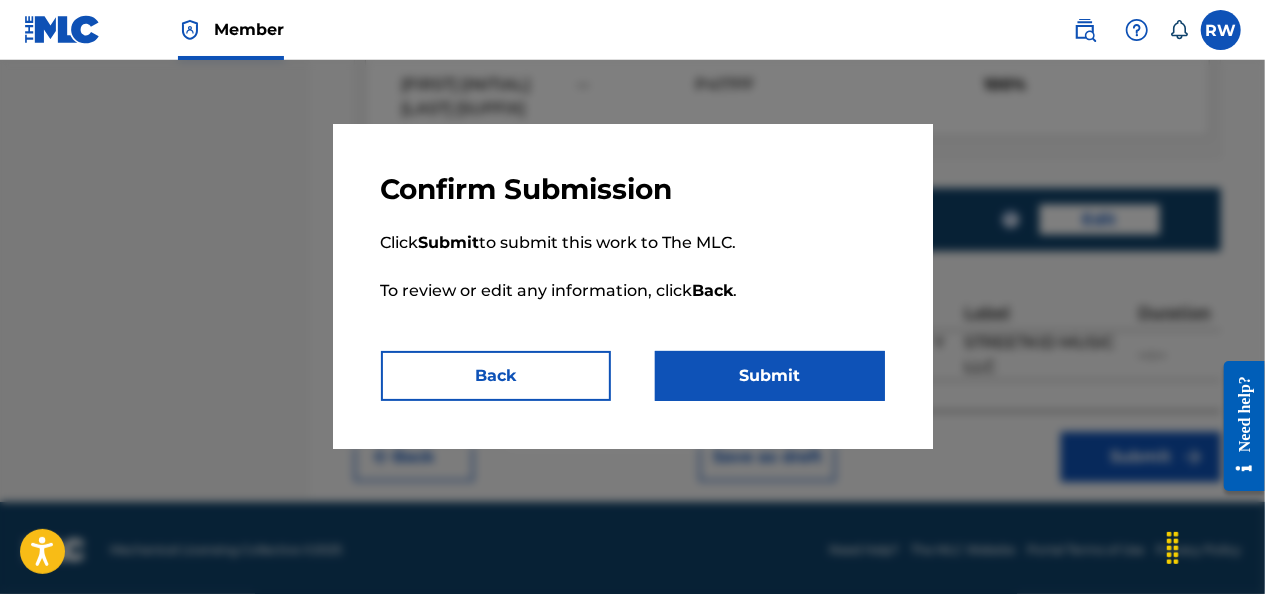 click on "Submit" at bounding box center [770, 376] 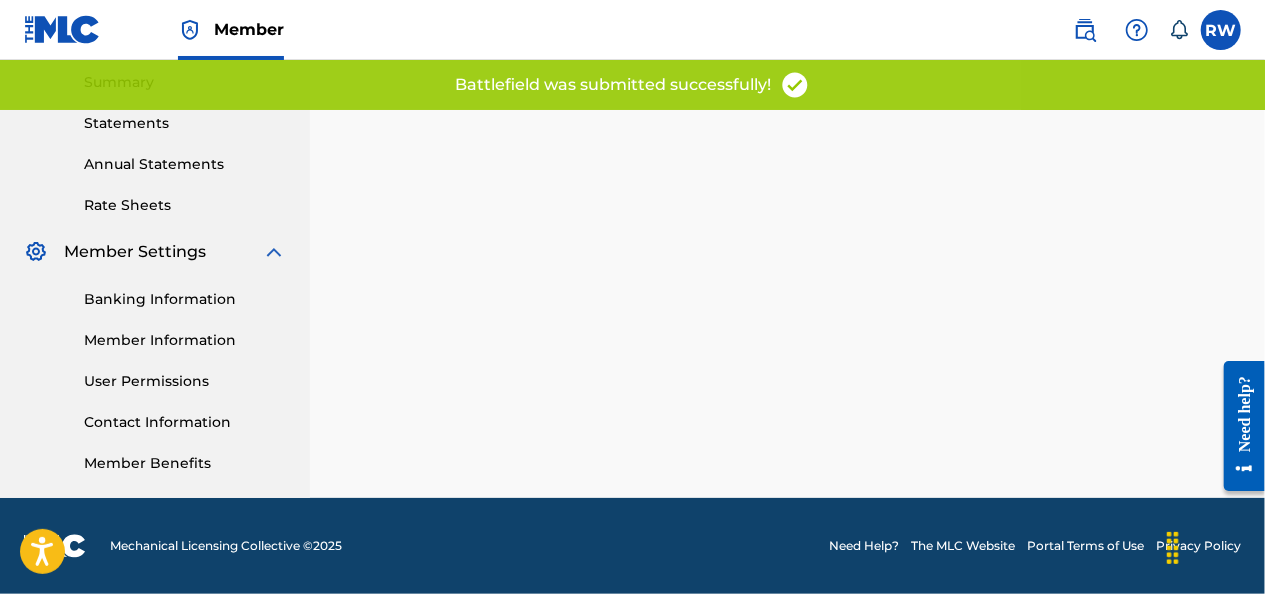 scroll, scrollTop: 0, scrollLeft: 0, axis: both 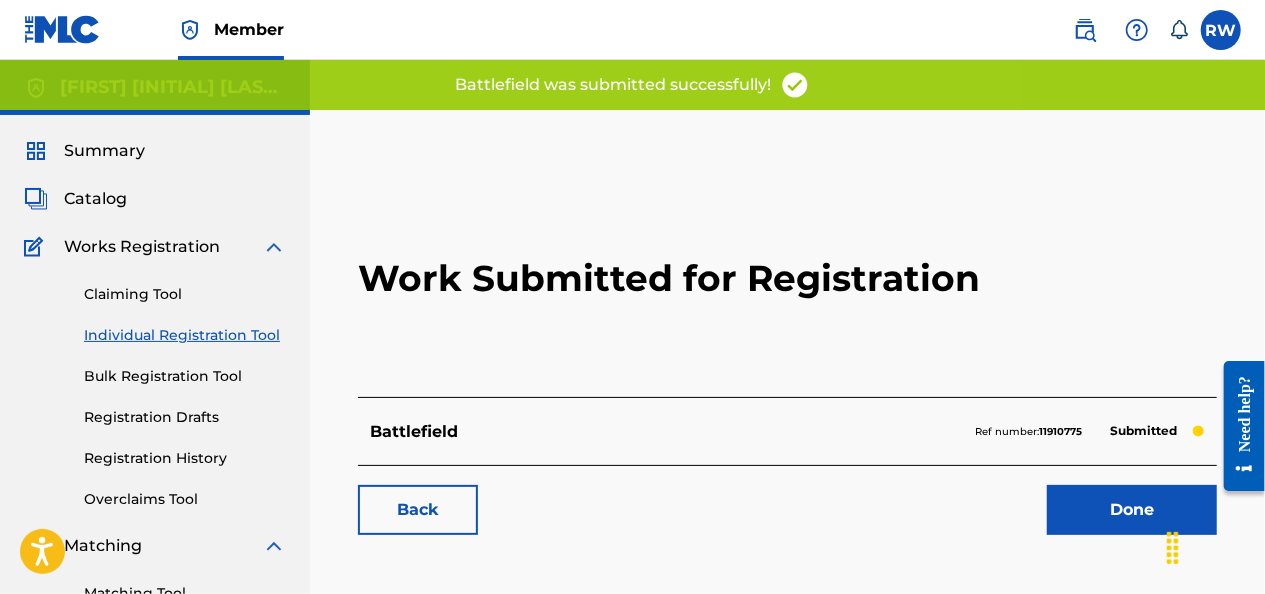 click on "Done" at bounding box center [1132, 510] 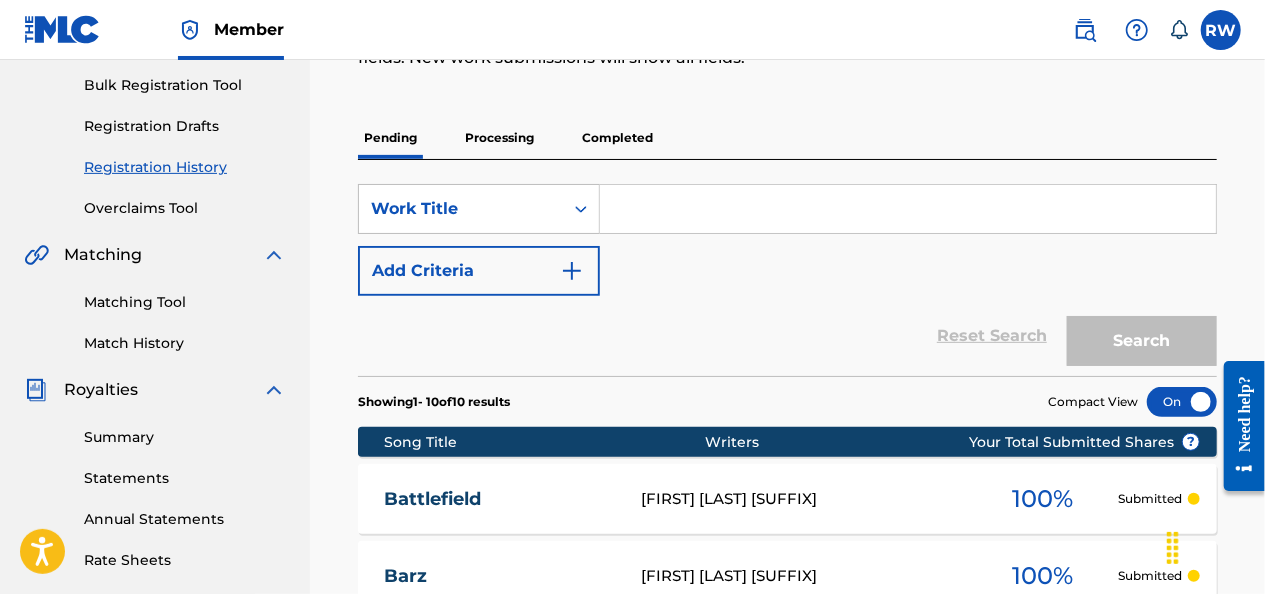 scroll, scrollTop: 0, scrollLeft: 0, axis: both 